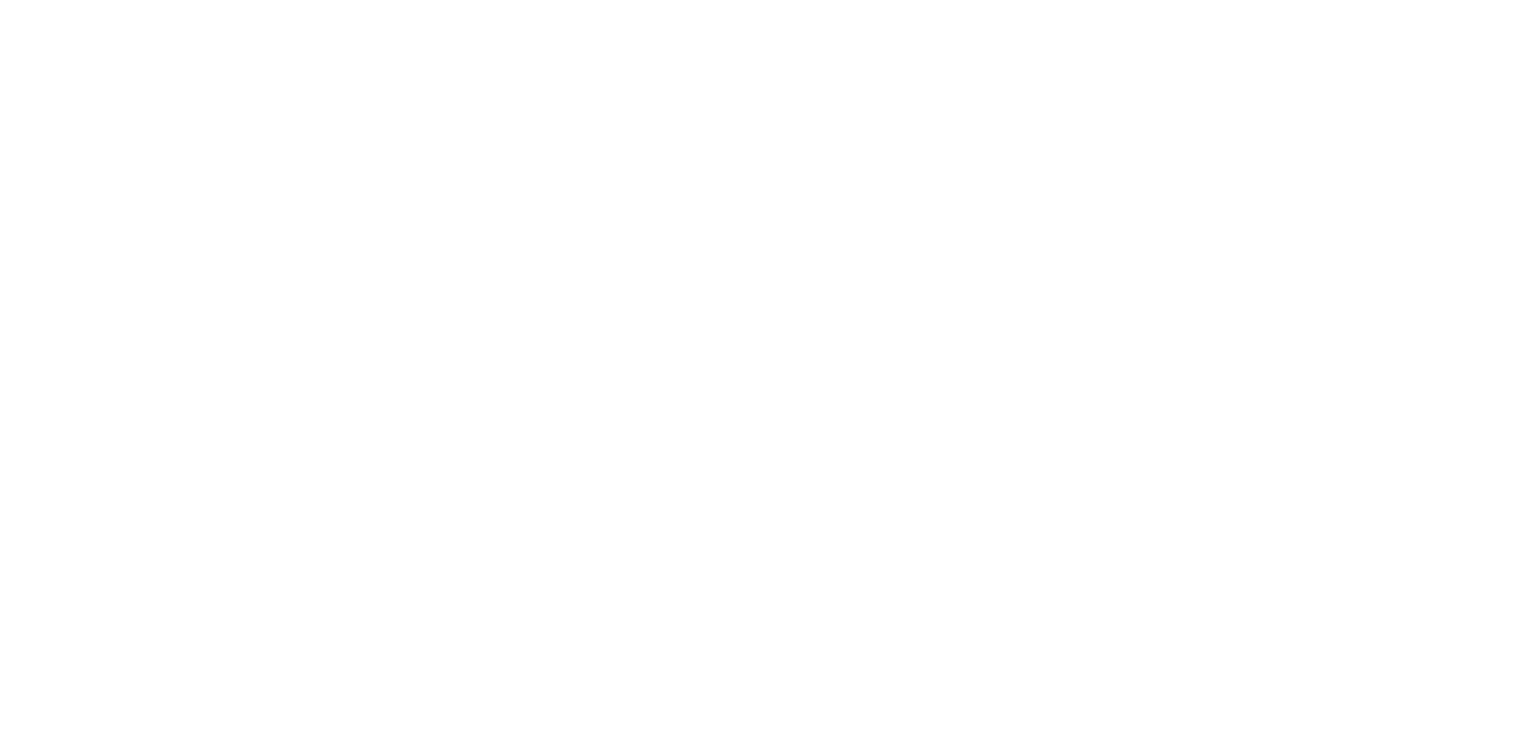 scroll, scrollTop: 0, scrollLeft: 0, axis: both 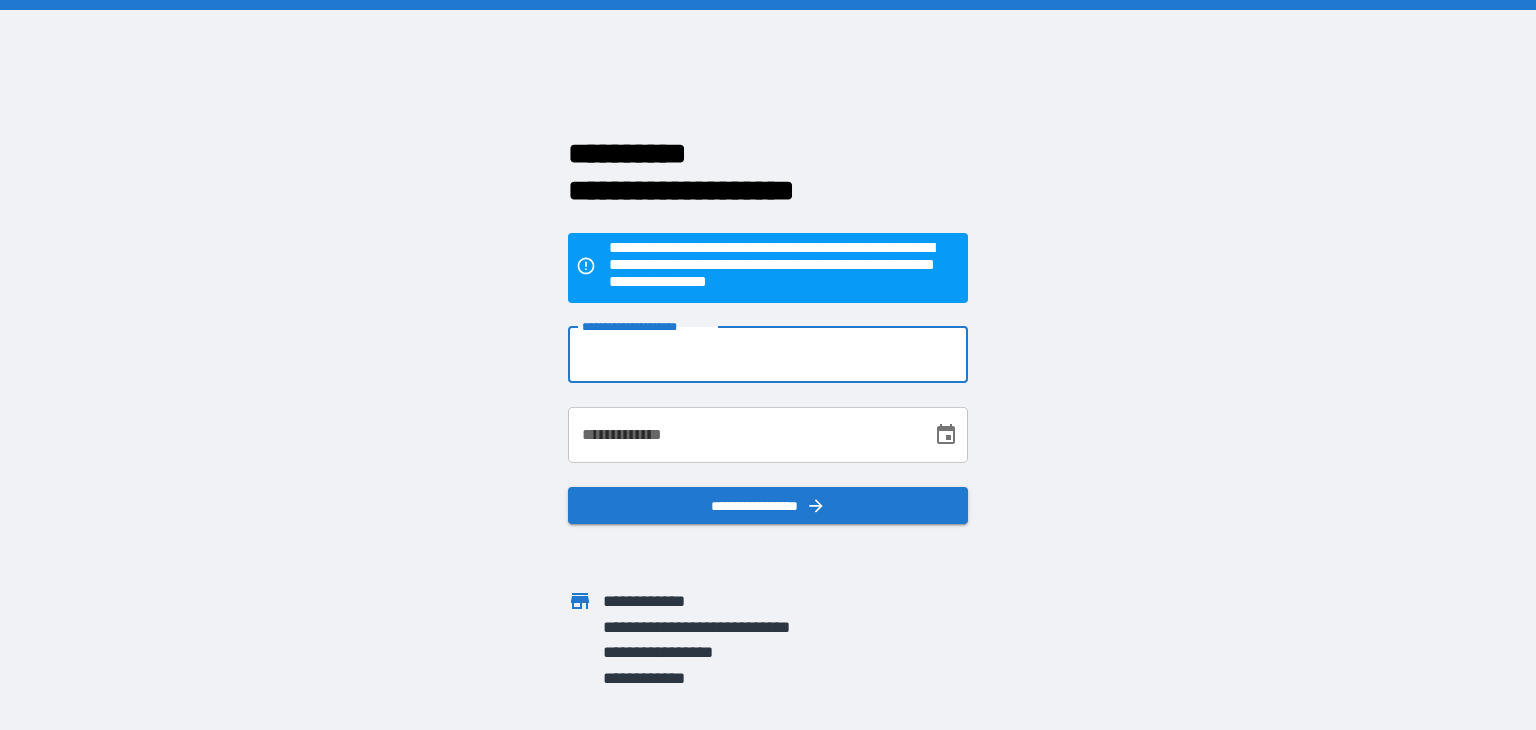 click on "**********" at bounding box center (768, 355) 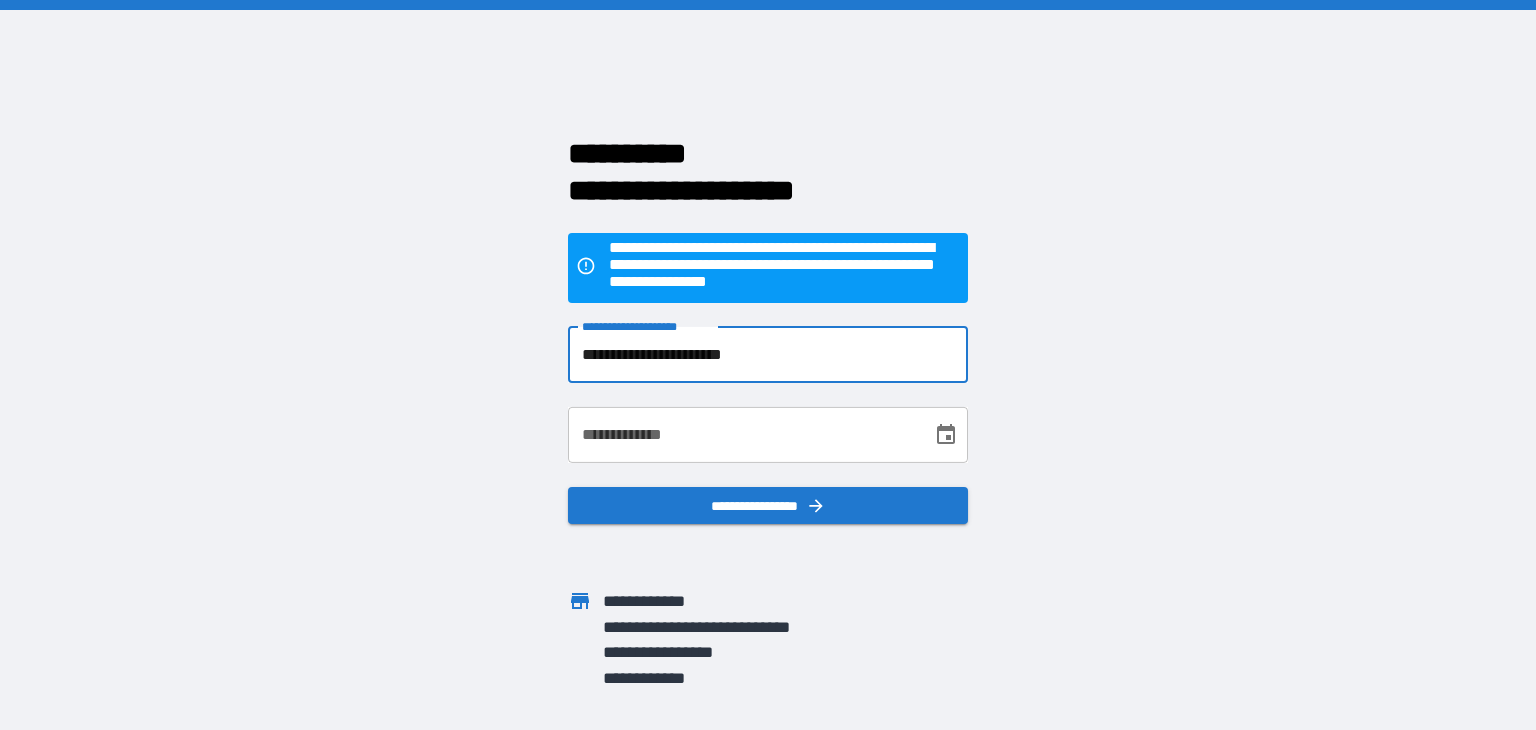 type on "**********" 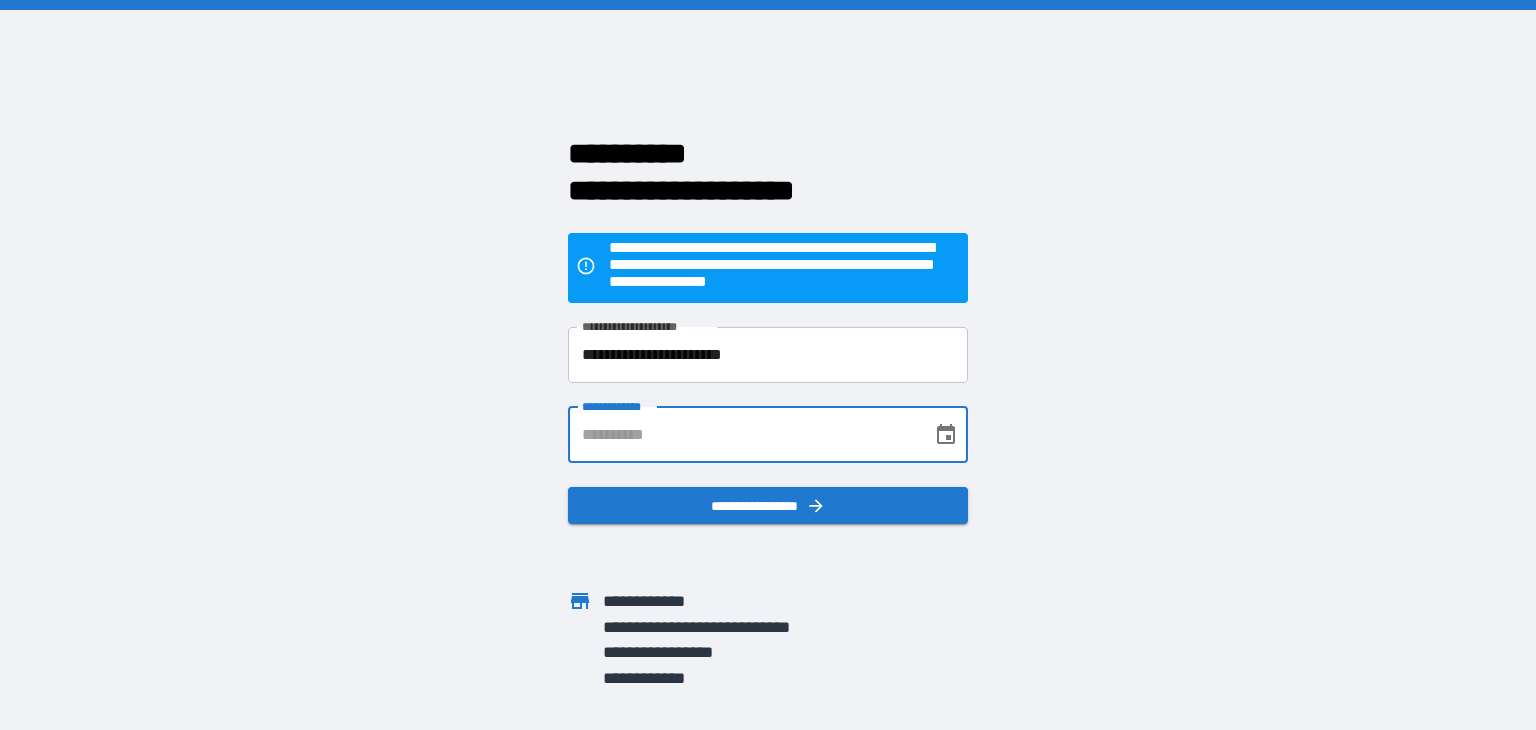 click on "**********" at bounding box center [743, 435] 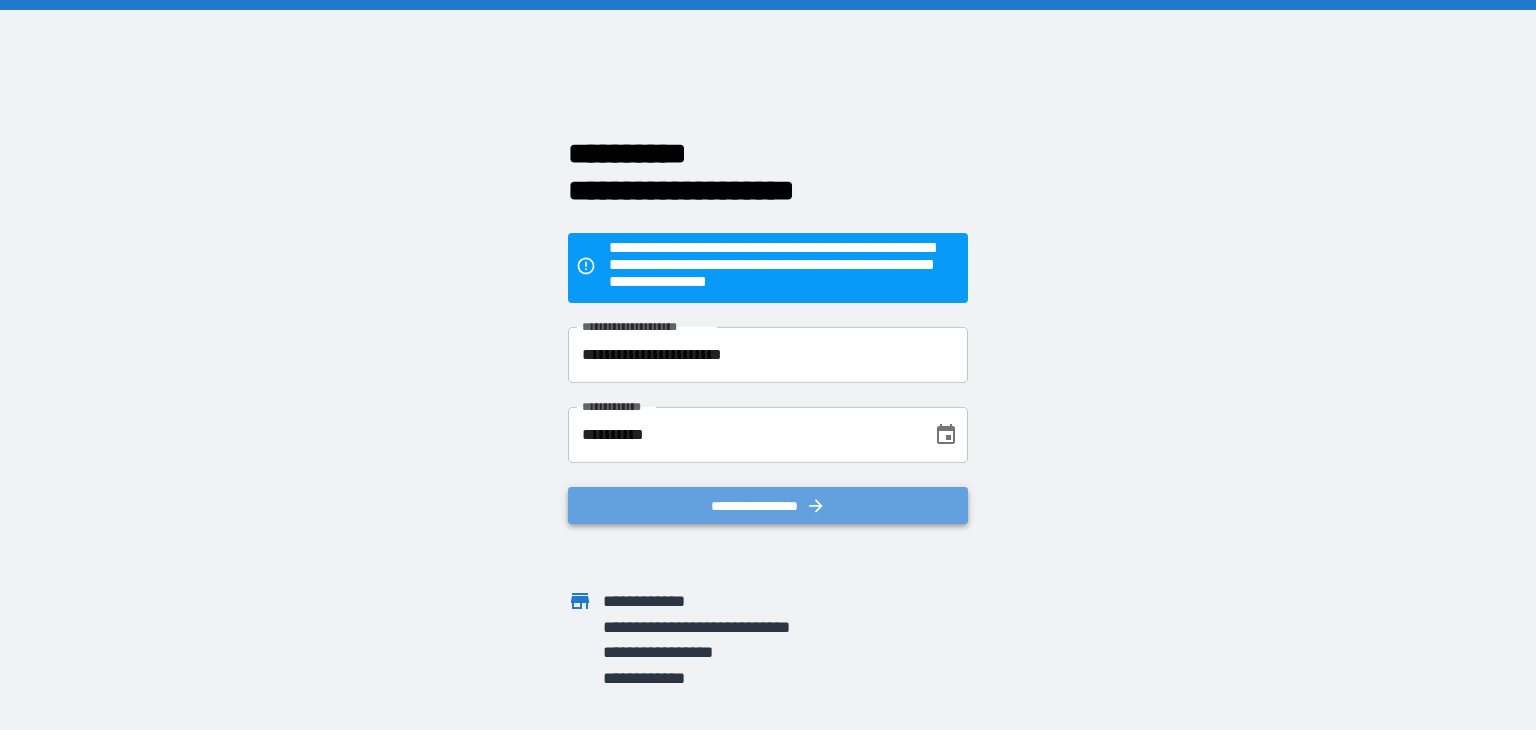 click on "**********" at bounding box center (768, 506) 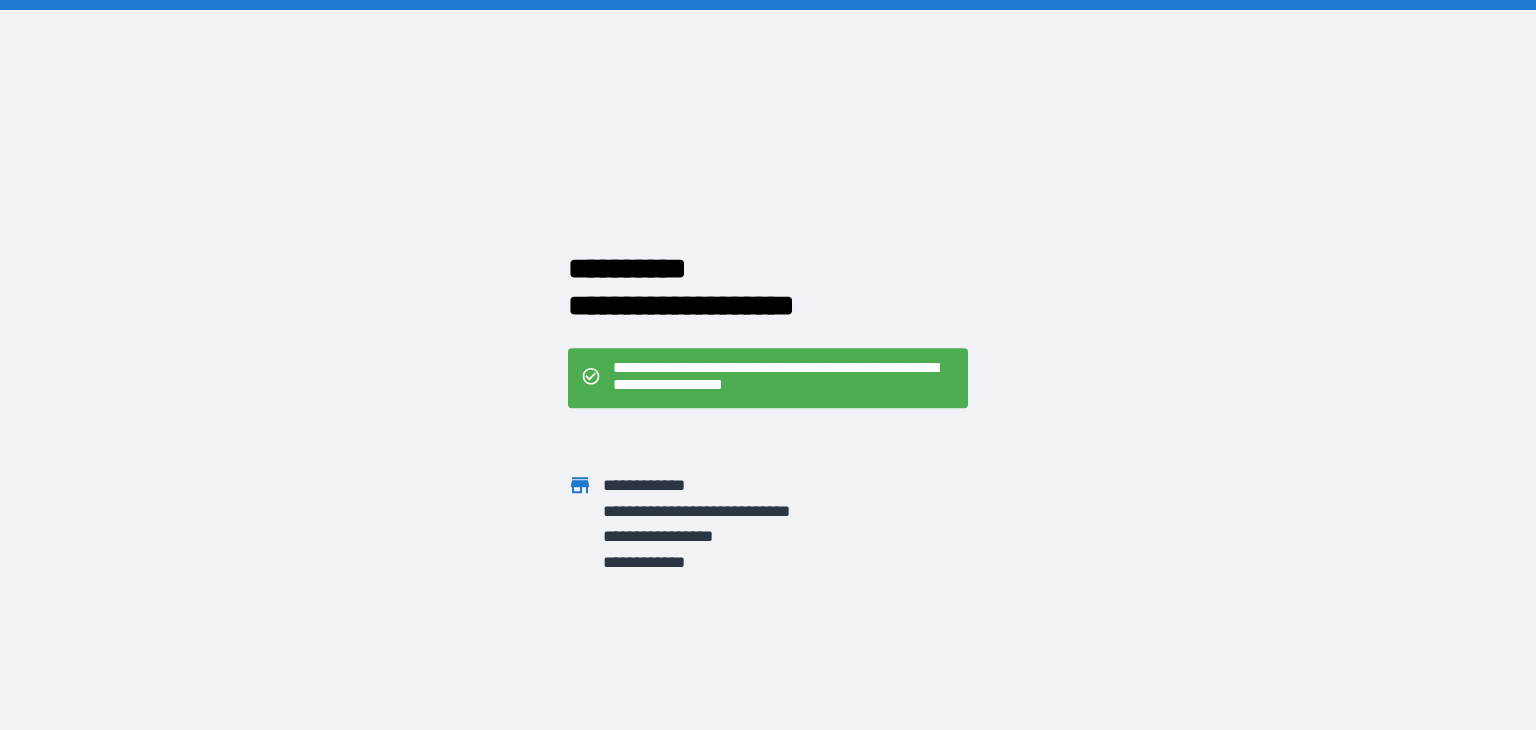 click on "**********" at bounding box center [784, 378] 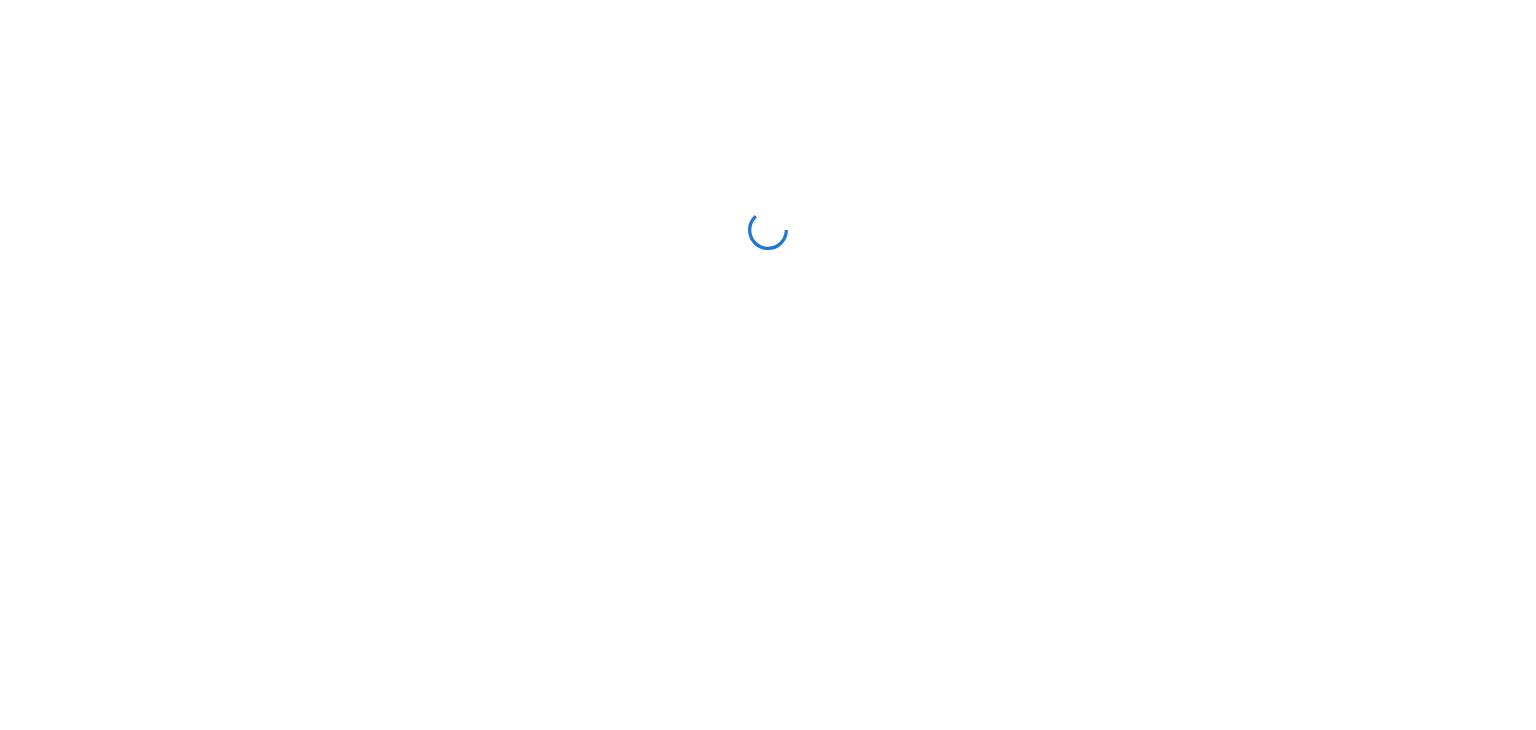 scroll, scrollTop: 0, scrollLeft: 0, axis: both 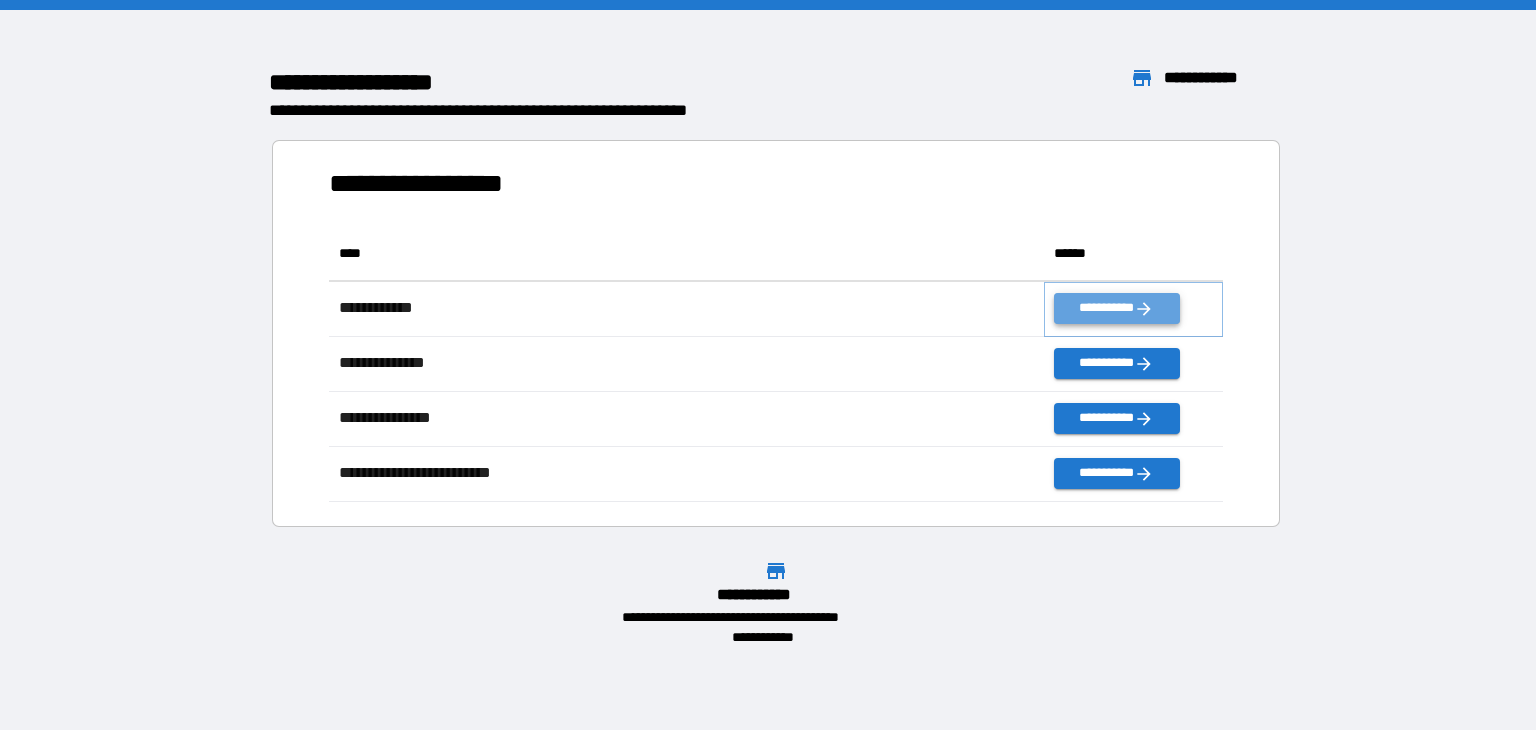click on "**********" at bounding box center [1116, 308] 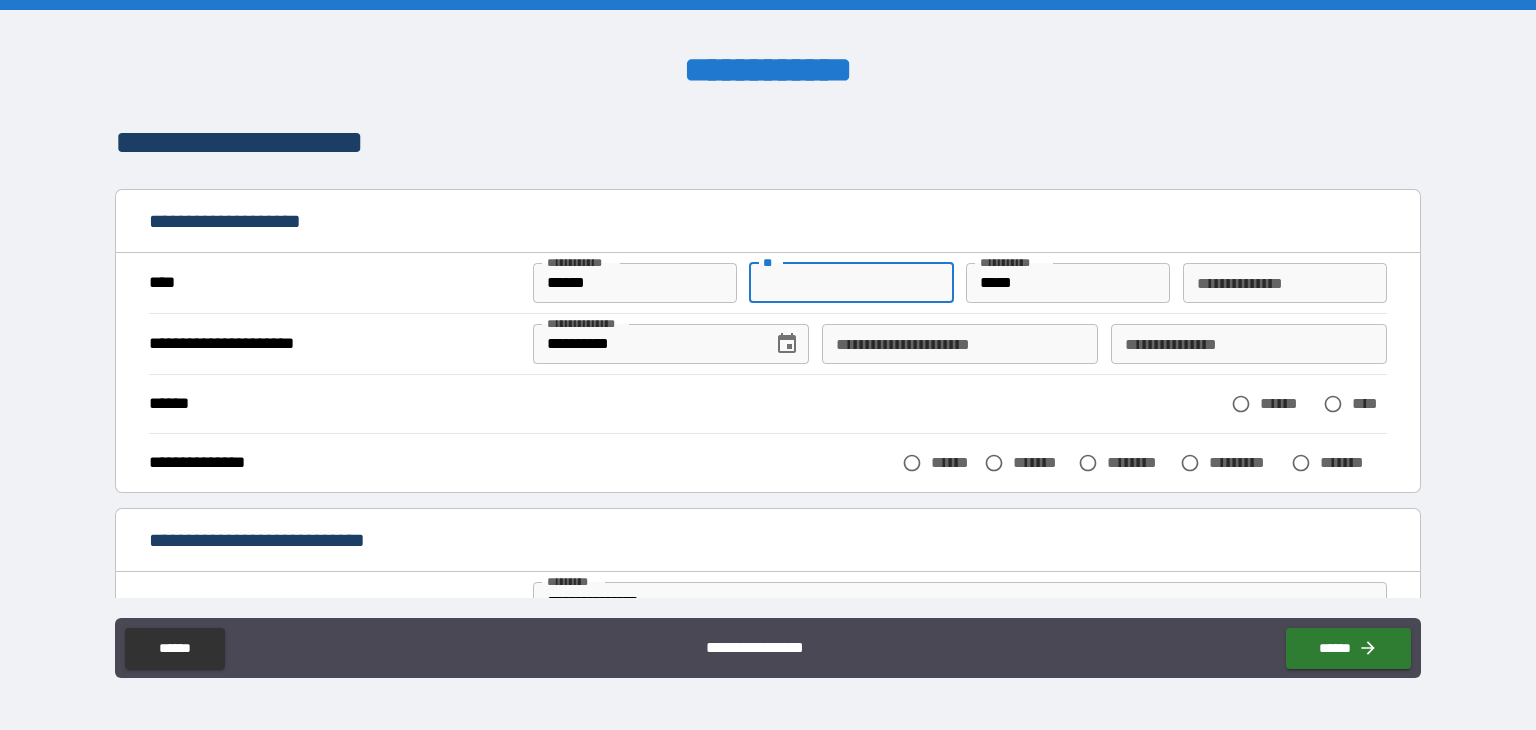 click on "**" at bounding box center [851, 283] 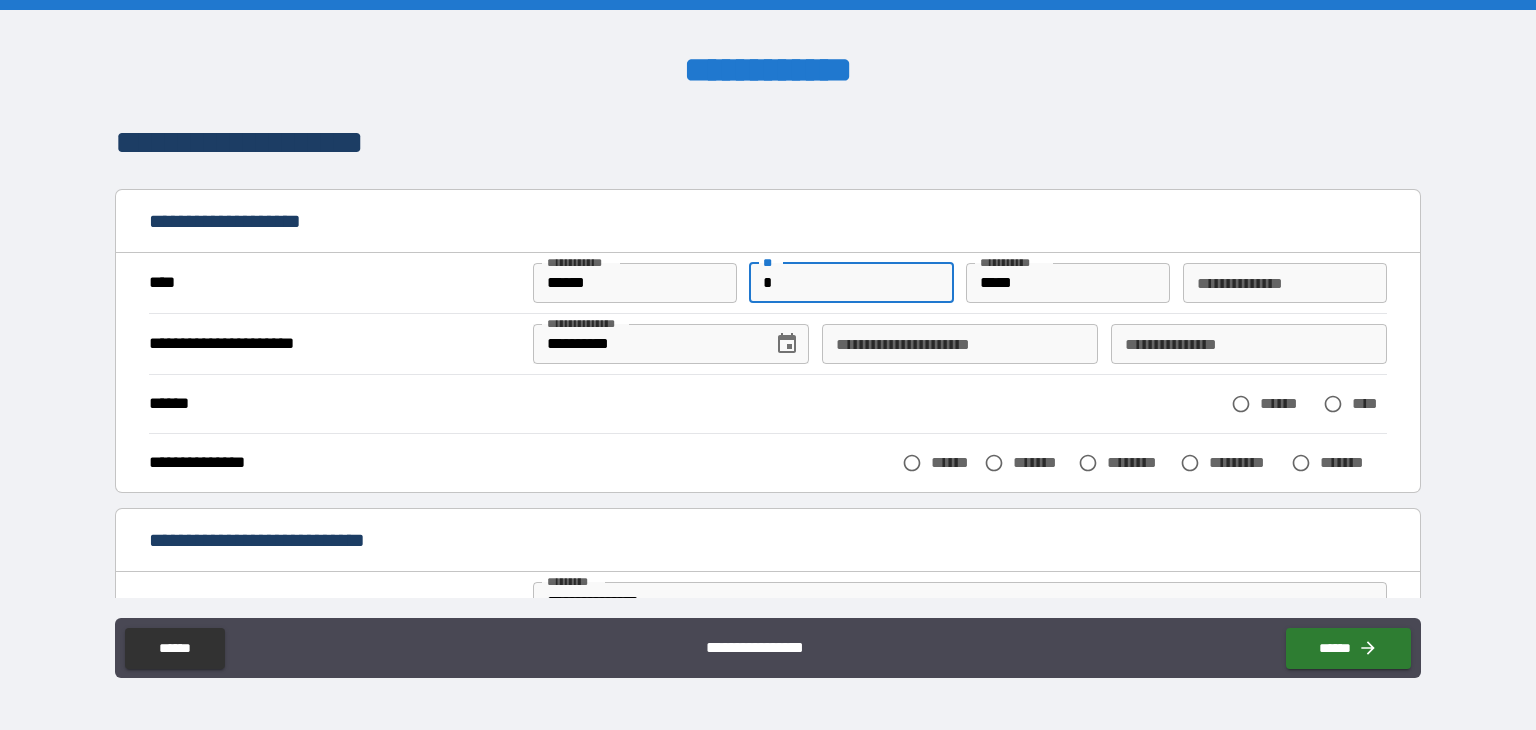 type on "*" 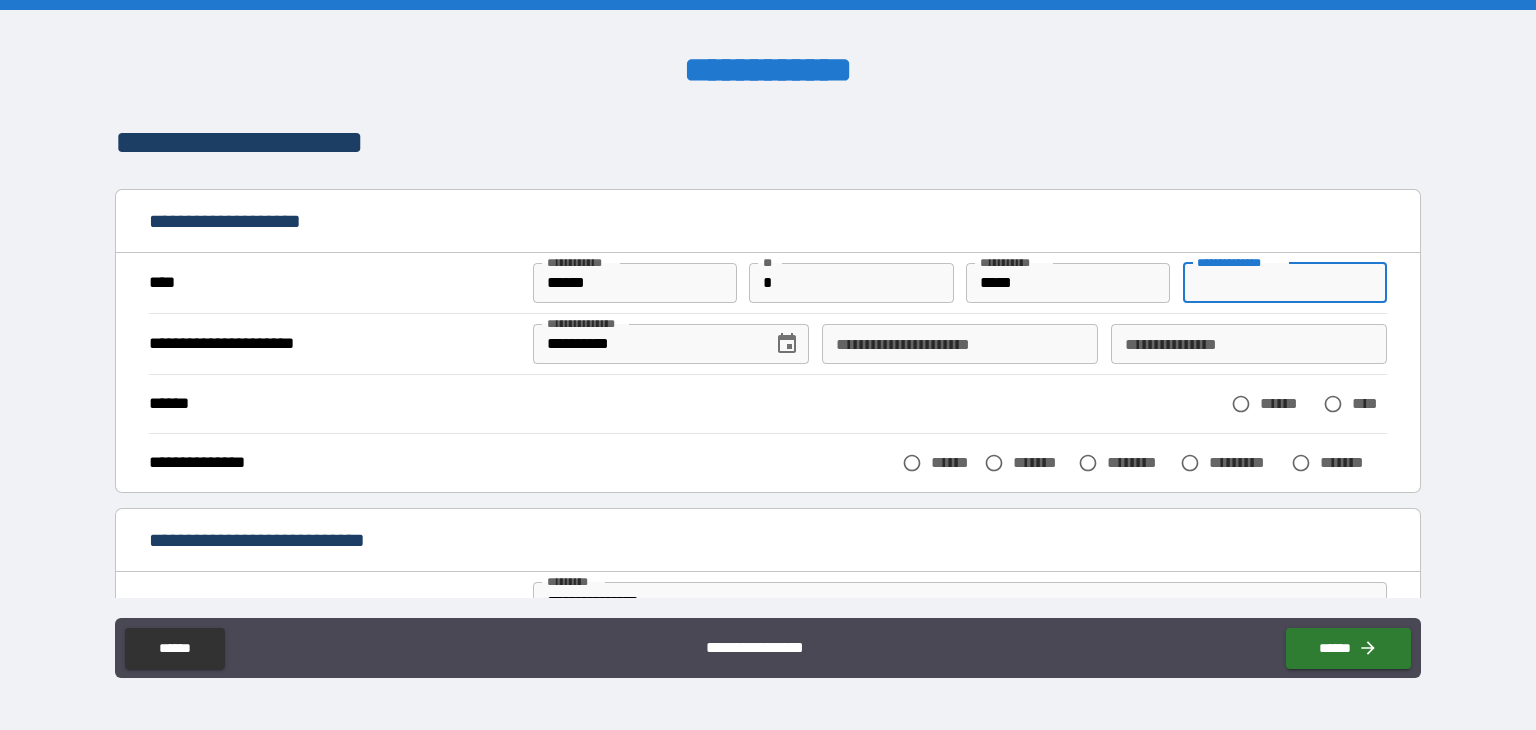 click on "**********" at bounding box center [1285, 283] 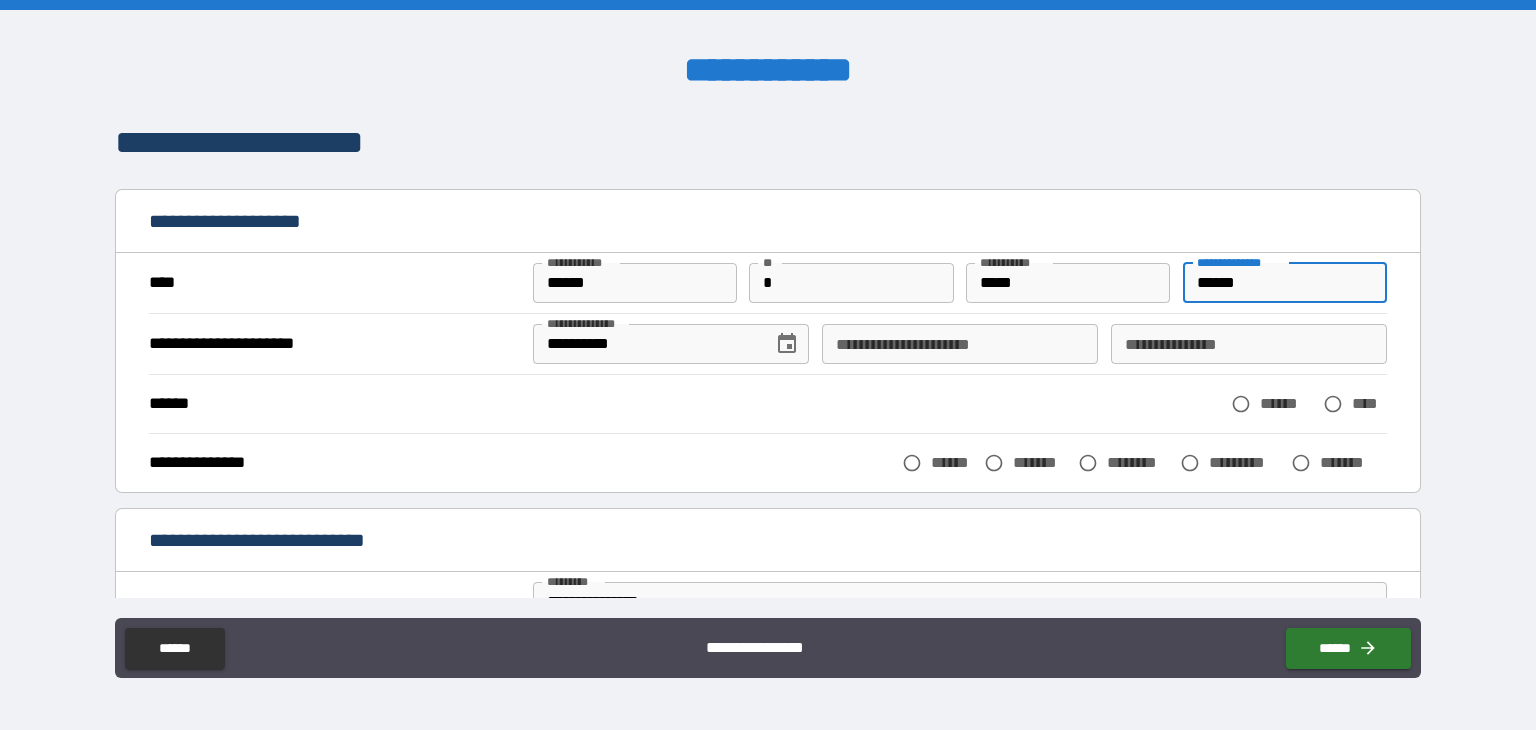 type on "******" 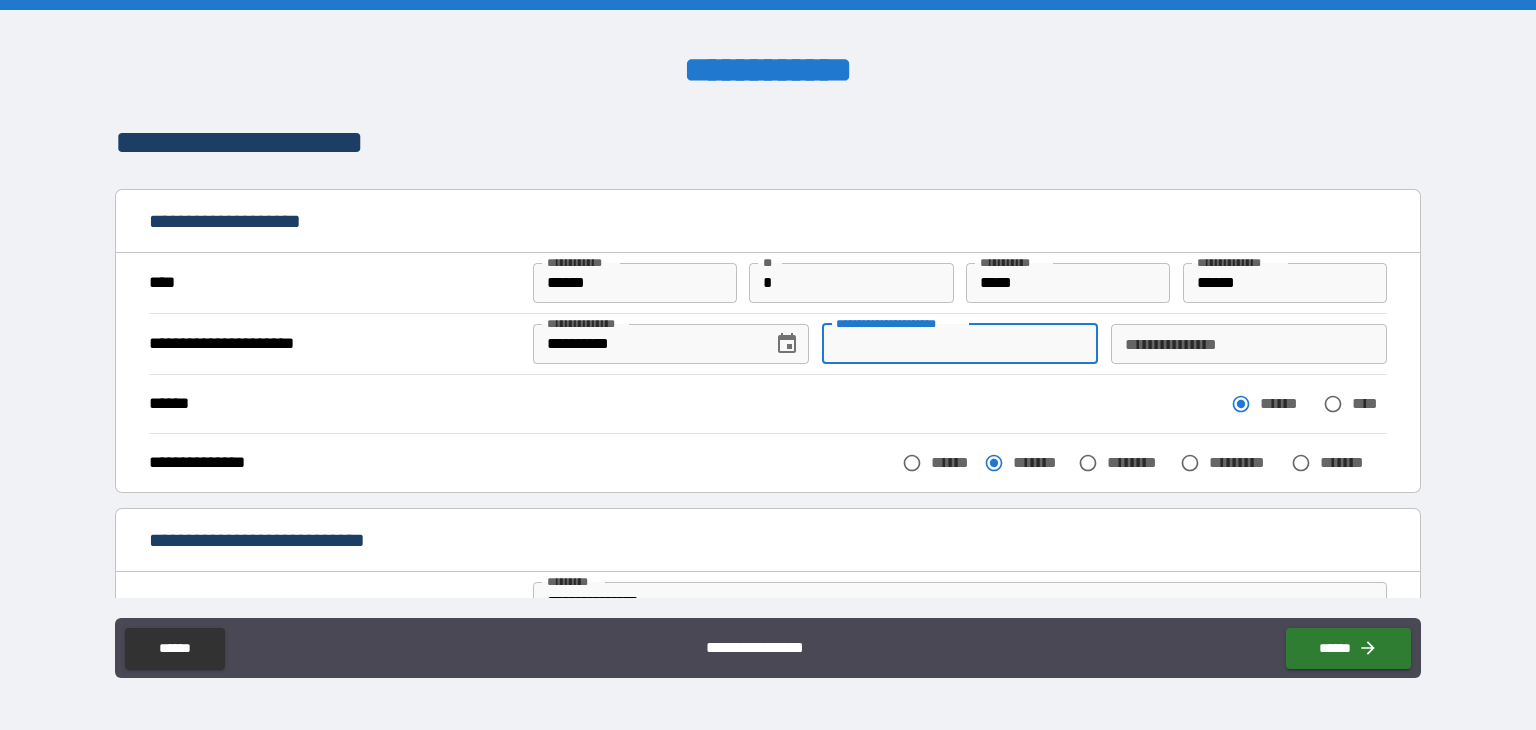 click on "**********" at bounding box center [960, 344] 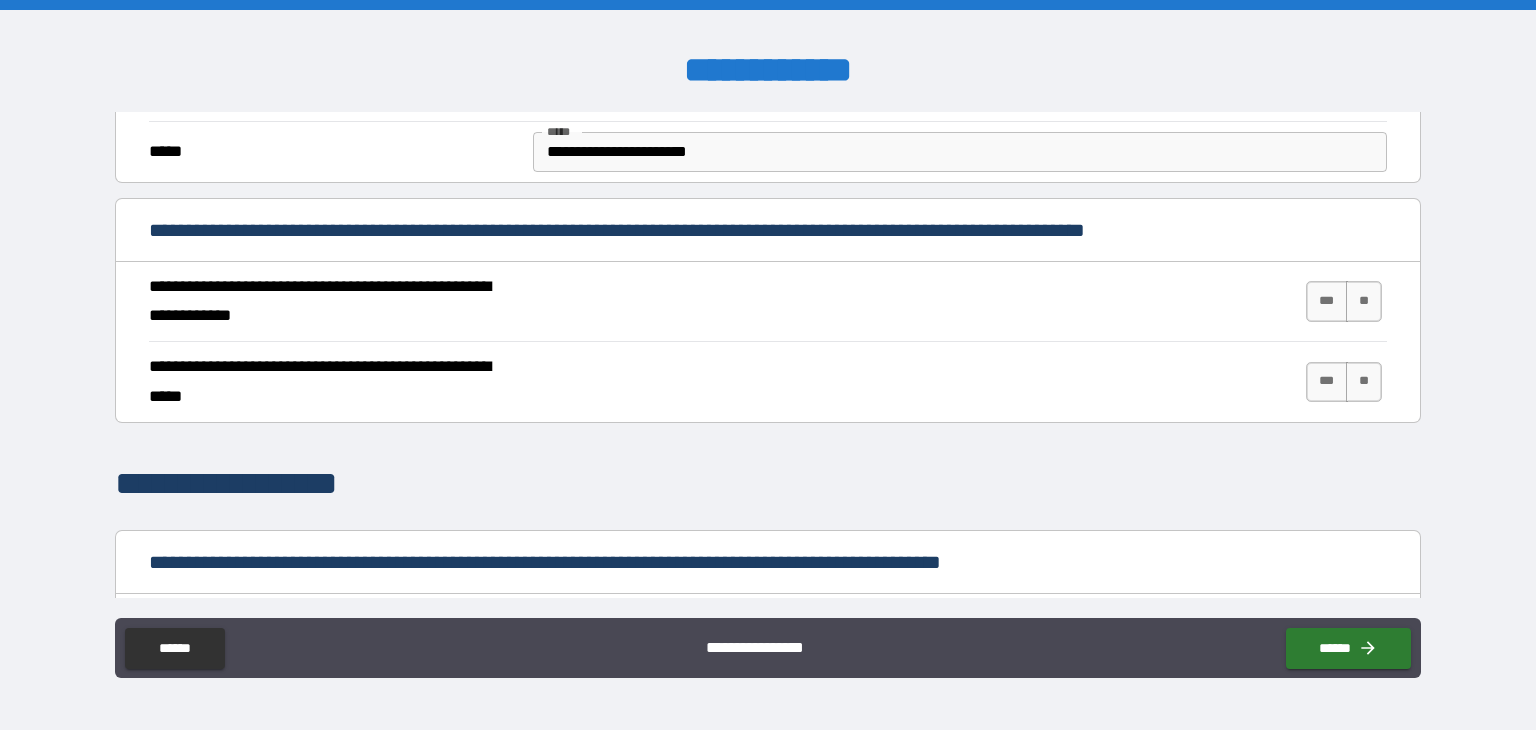 scroll, scrollTop: 682, scrollLeft: 0, axis: vertical 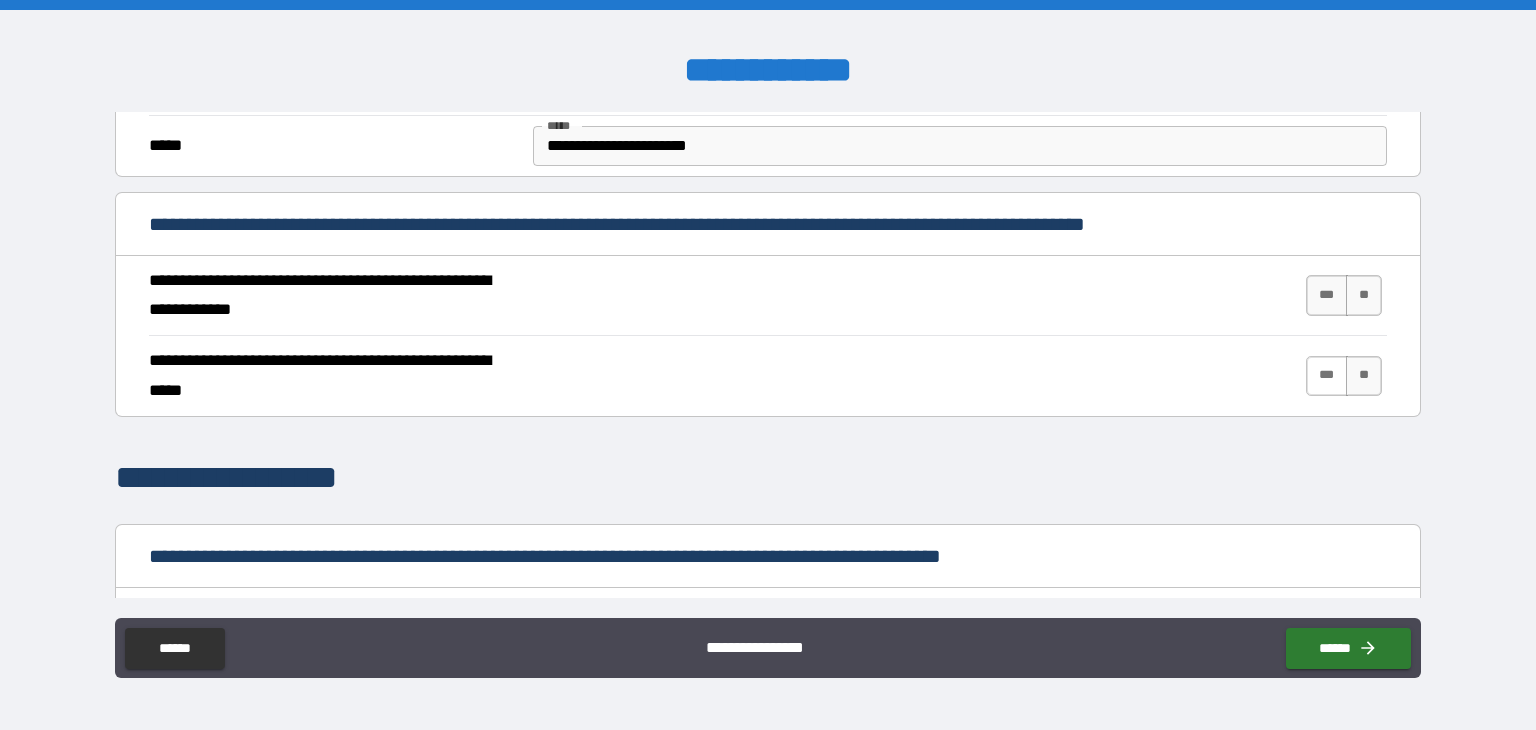type on "**********" 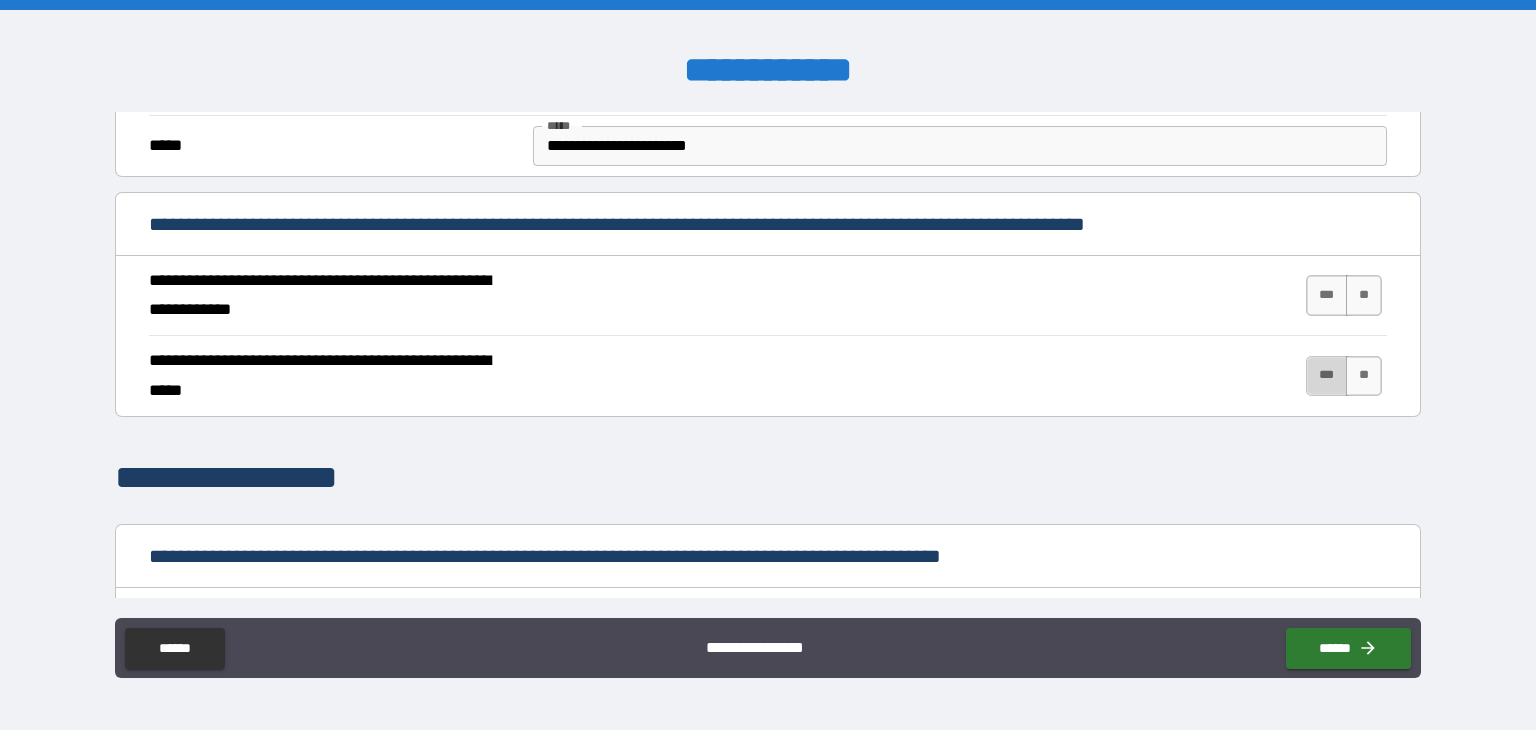 click on "***" at bounding box center [1327, 376] 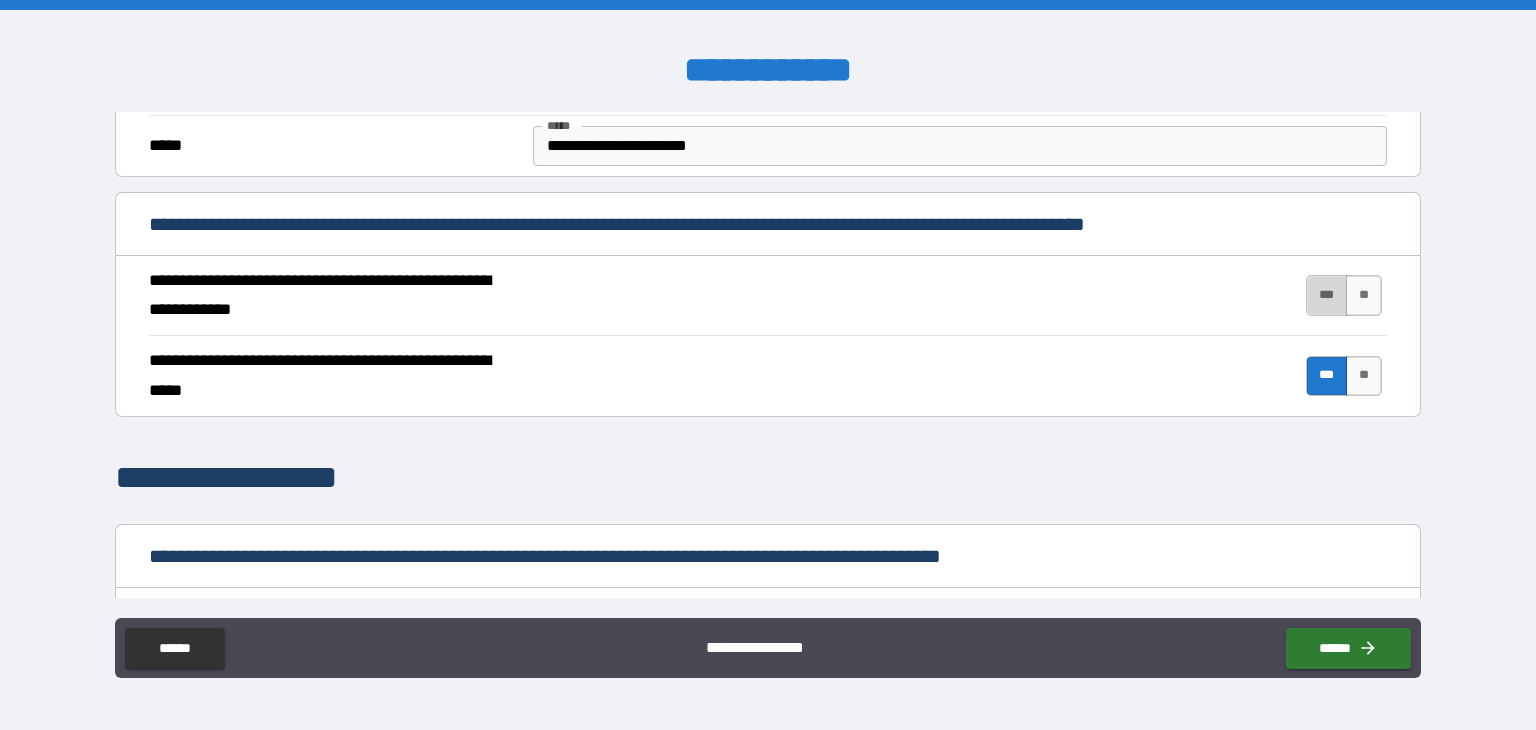 click on "***" at bounding box center (1327, 295) 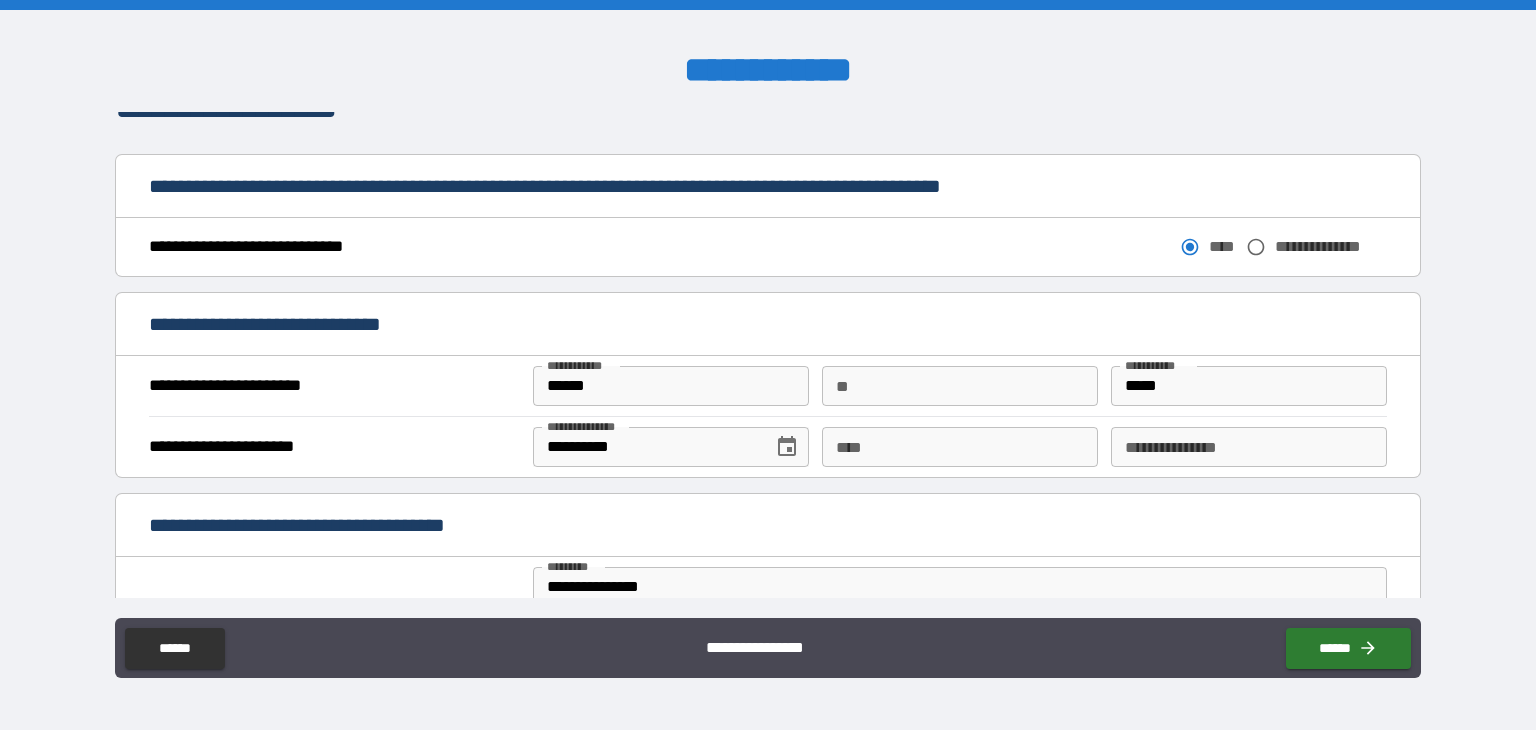 scroll, scrollTop: 1049, scrollLeft: 0, axis: vertical 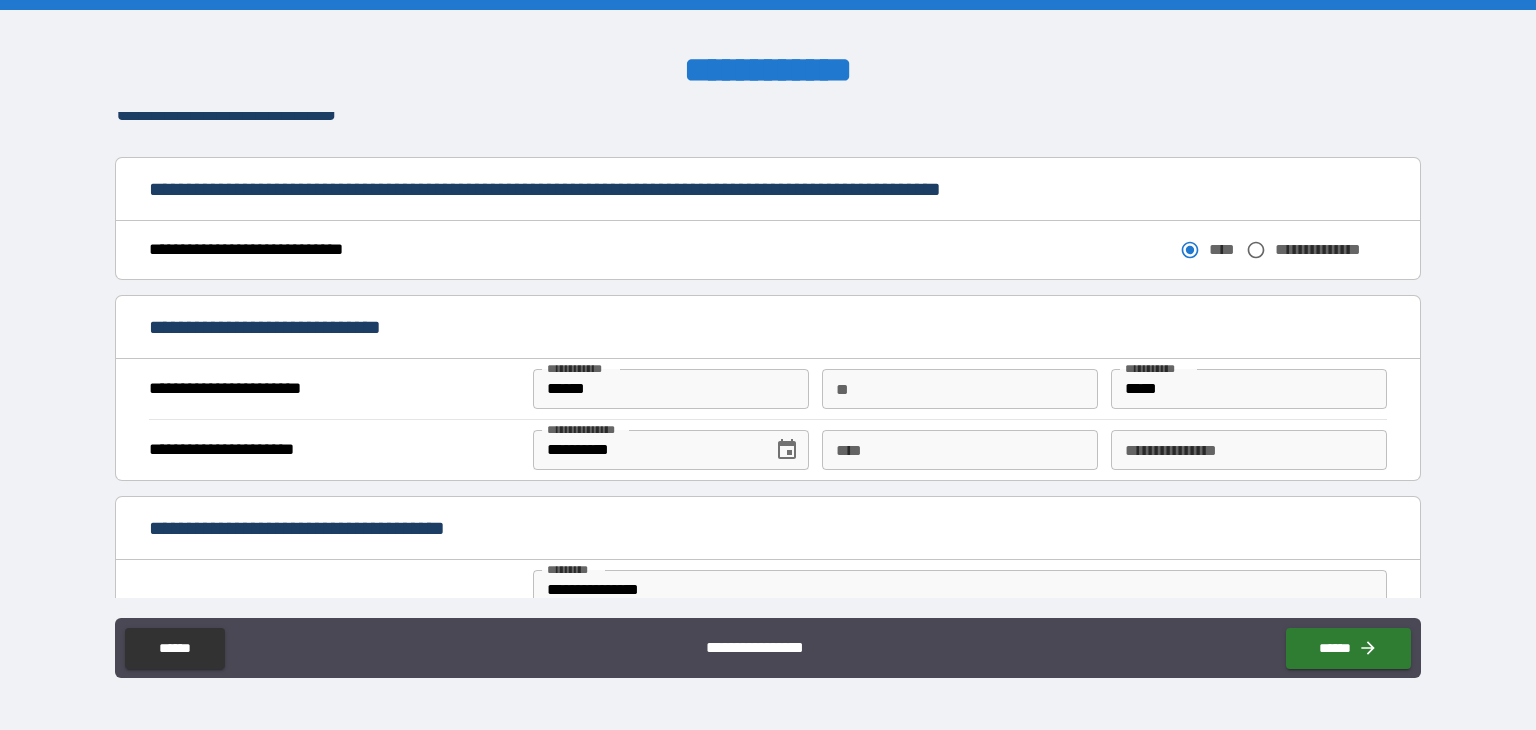 click on "****" at bounding box center (960, 450) 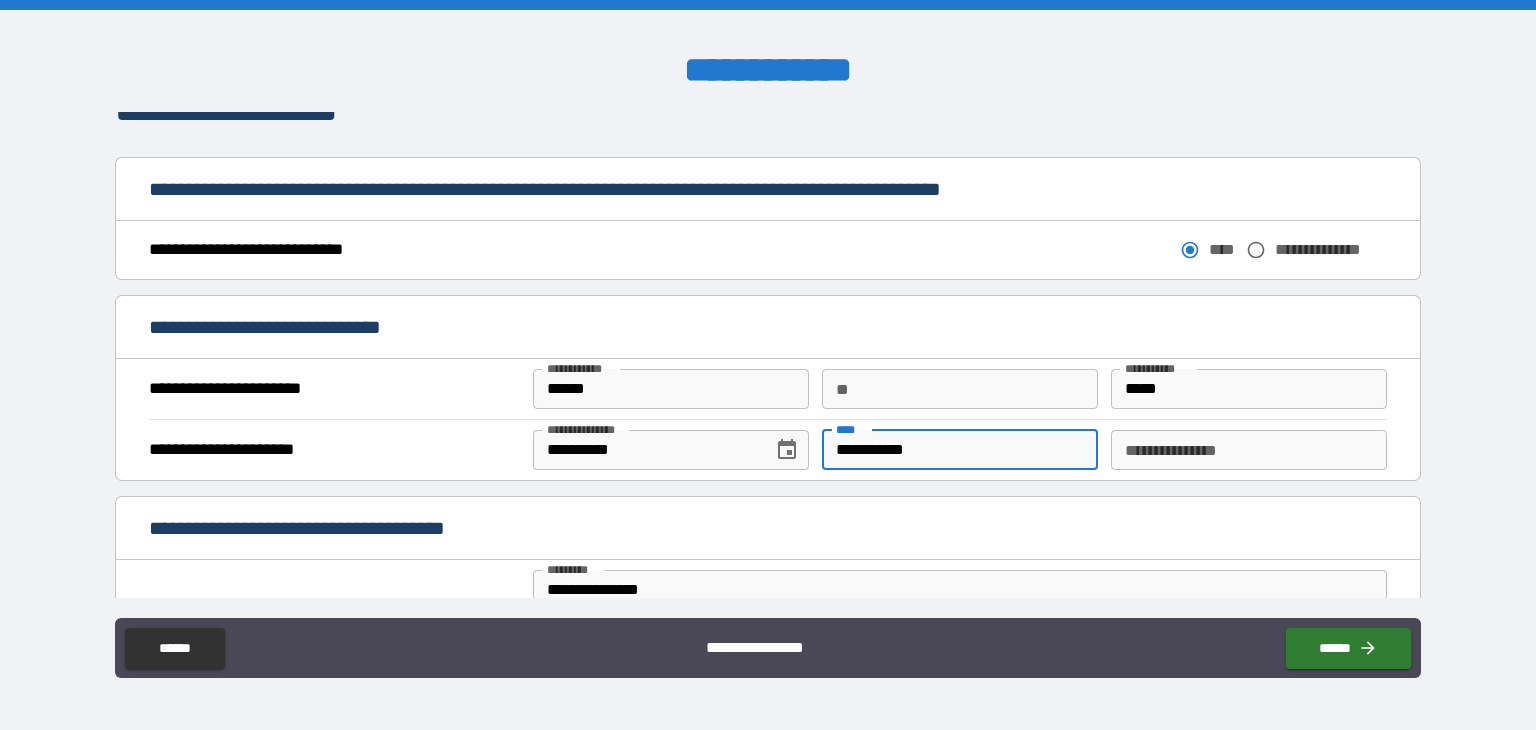 type on "**********" 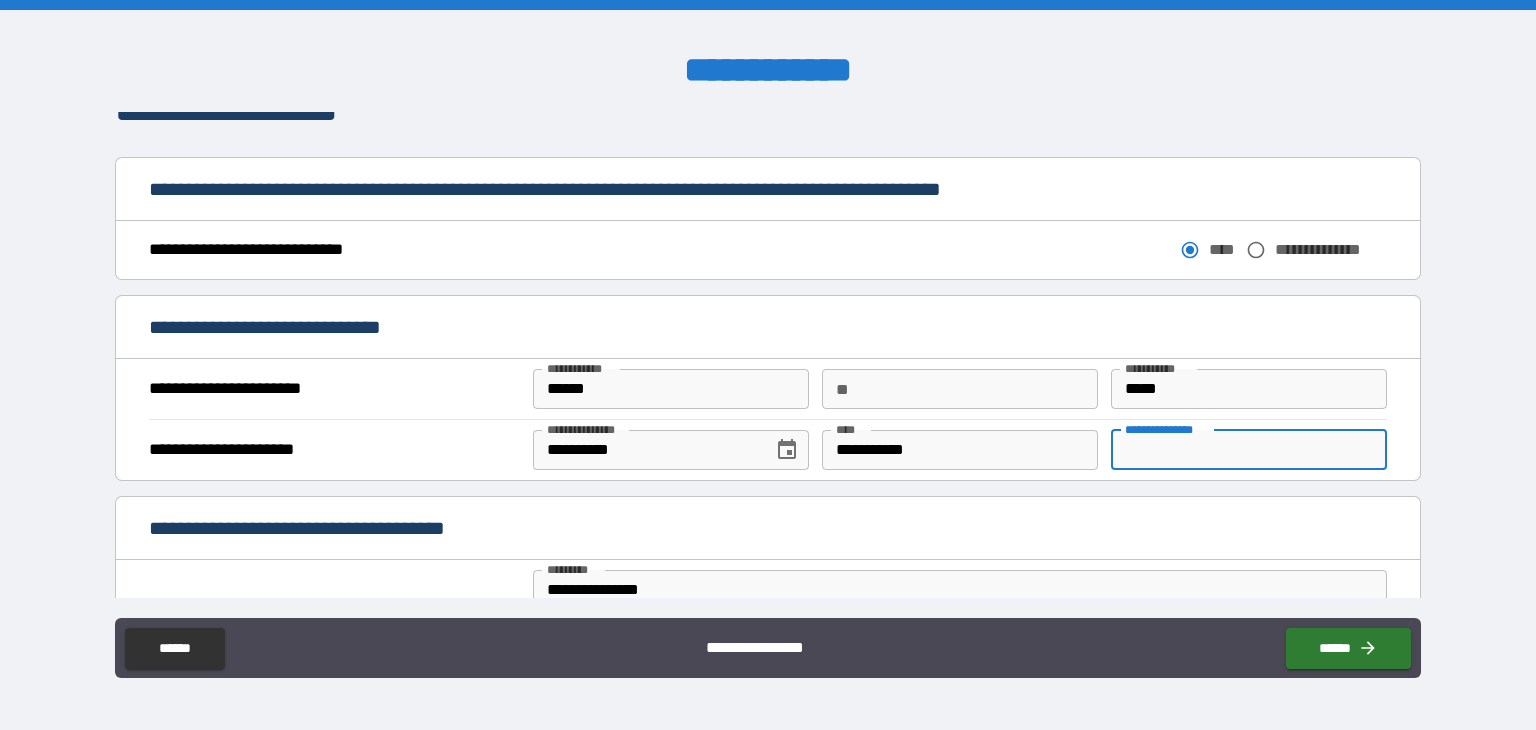 click on "**********" at bounding box center [1249, 450] 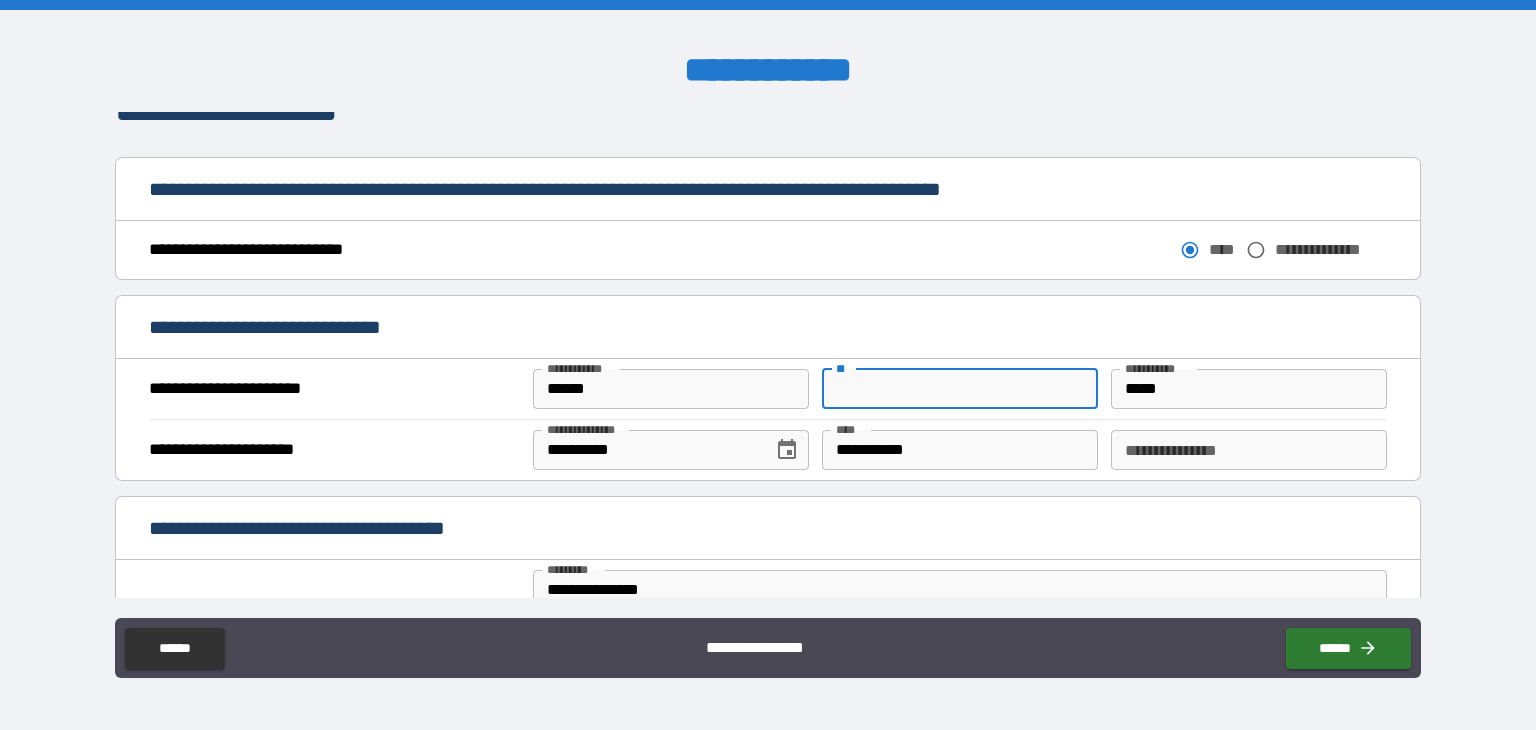 click on "**" at bounding box center [960, 389] 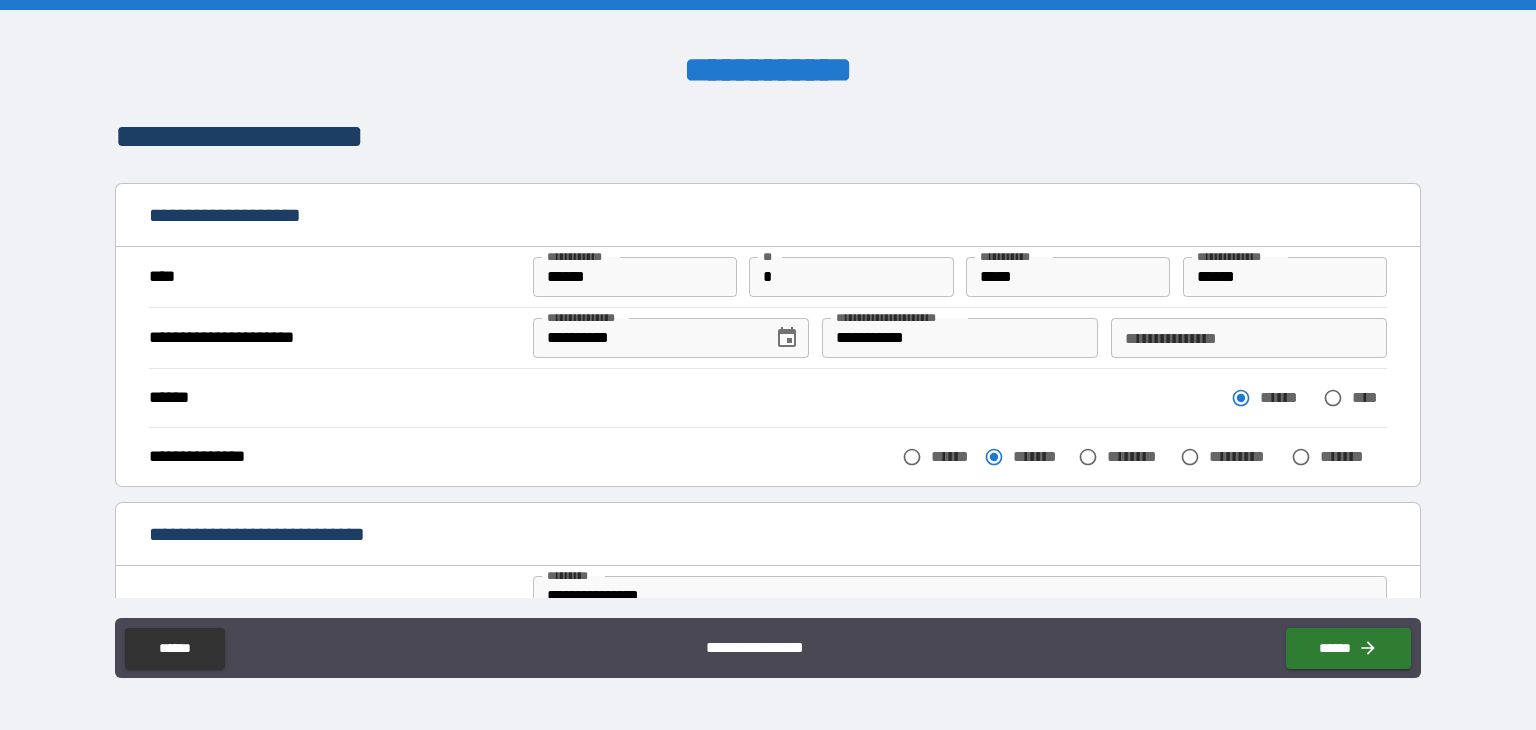 scroll, scrollTop: 3, scrollLeft: 0, axis: vertical 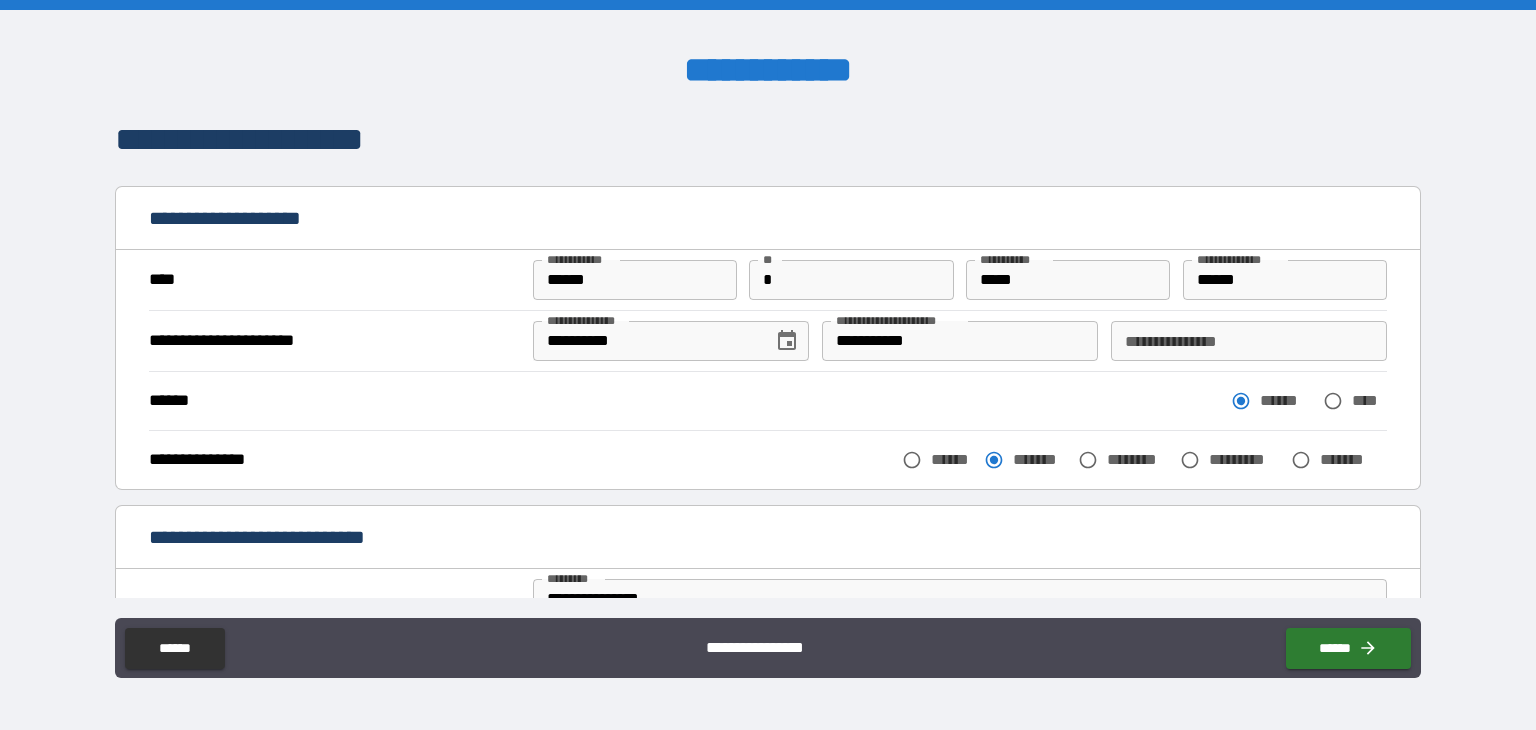 type on "*" 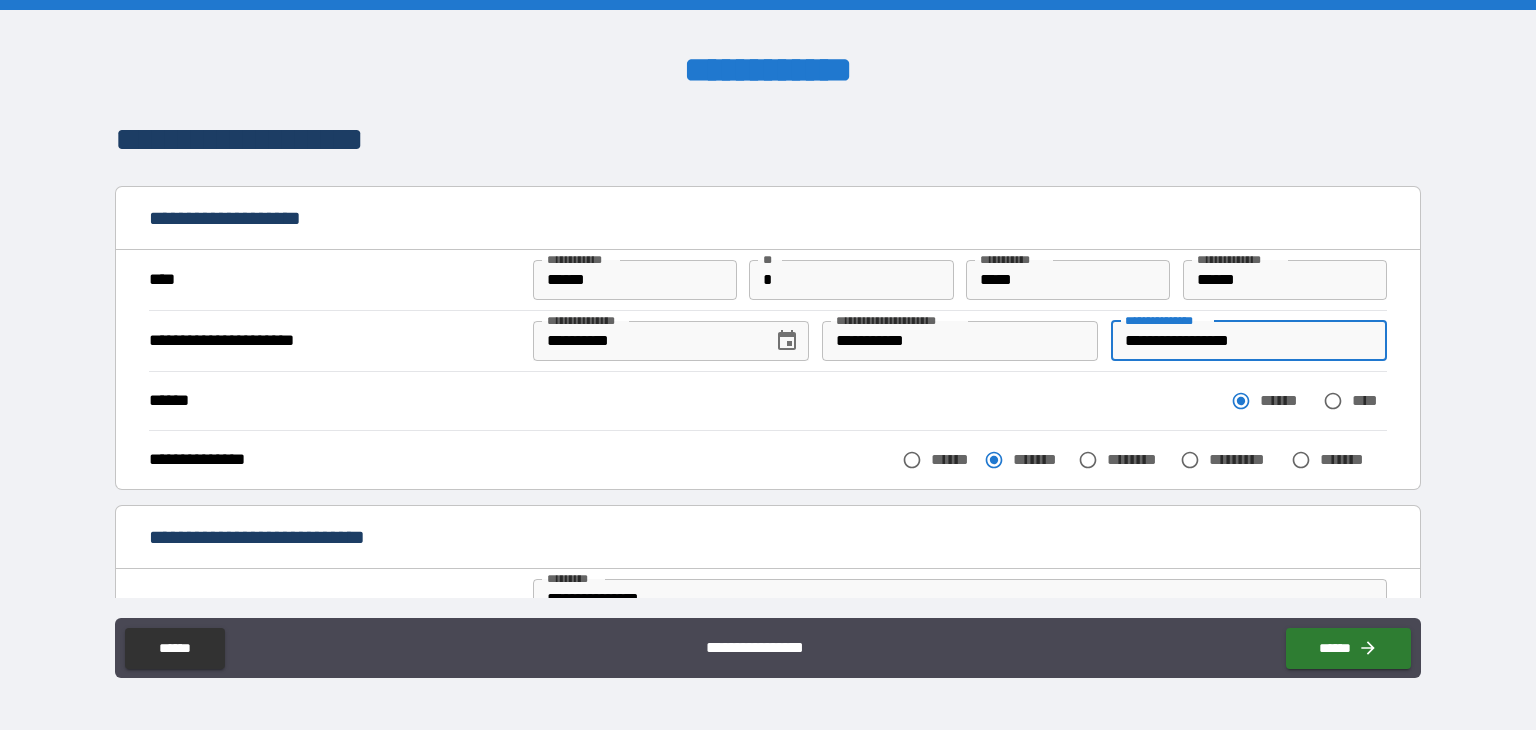 scroll, scrollTop: 428, scrollLeft: 0, axis: vertical 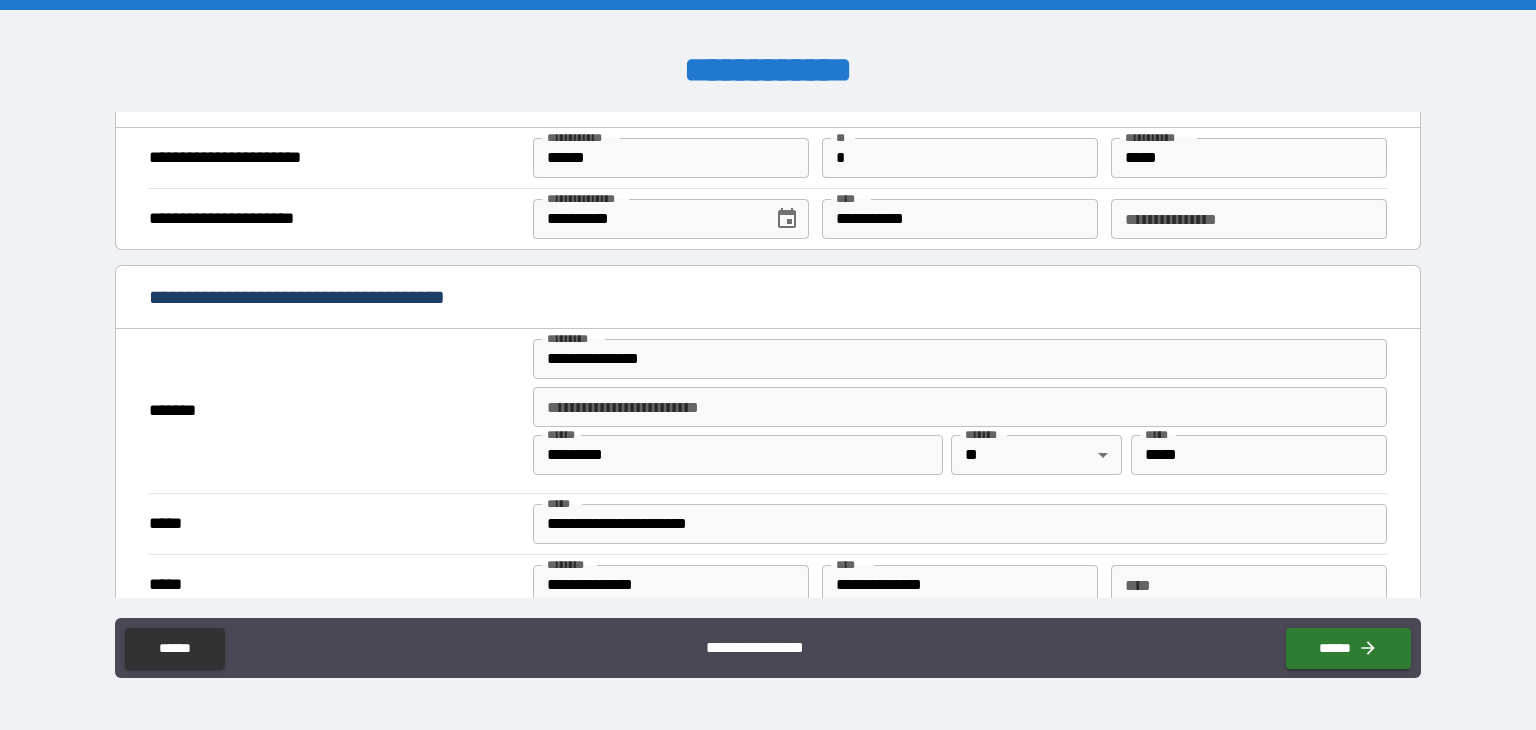 type on "**********" 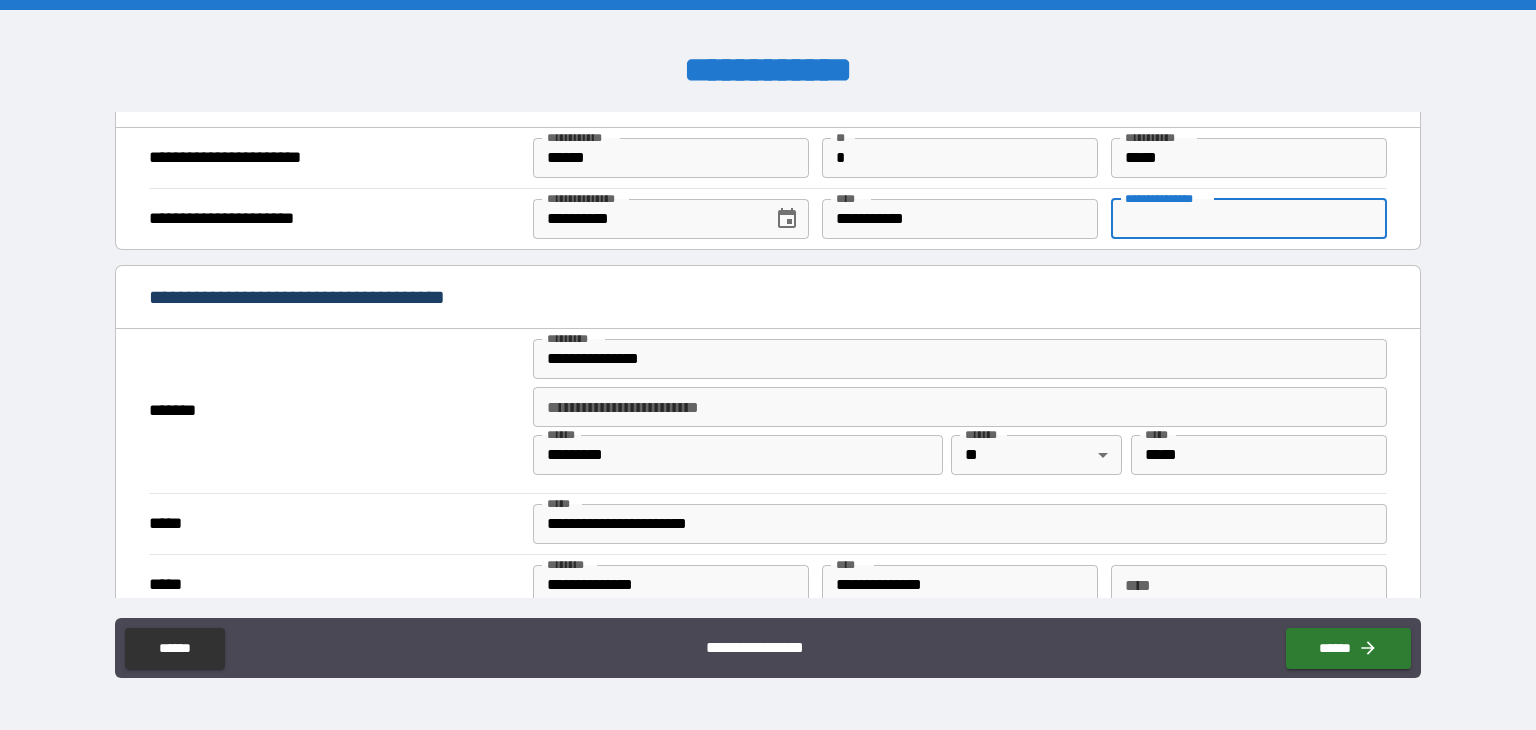 click on "**********" at bounding box center (1249, 219) 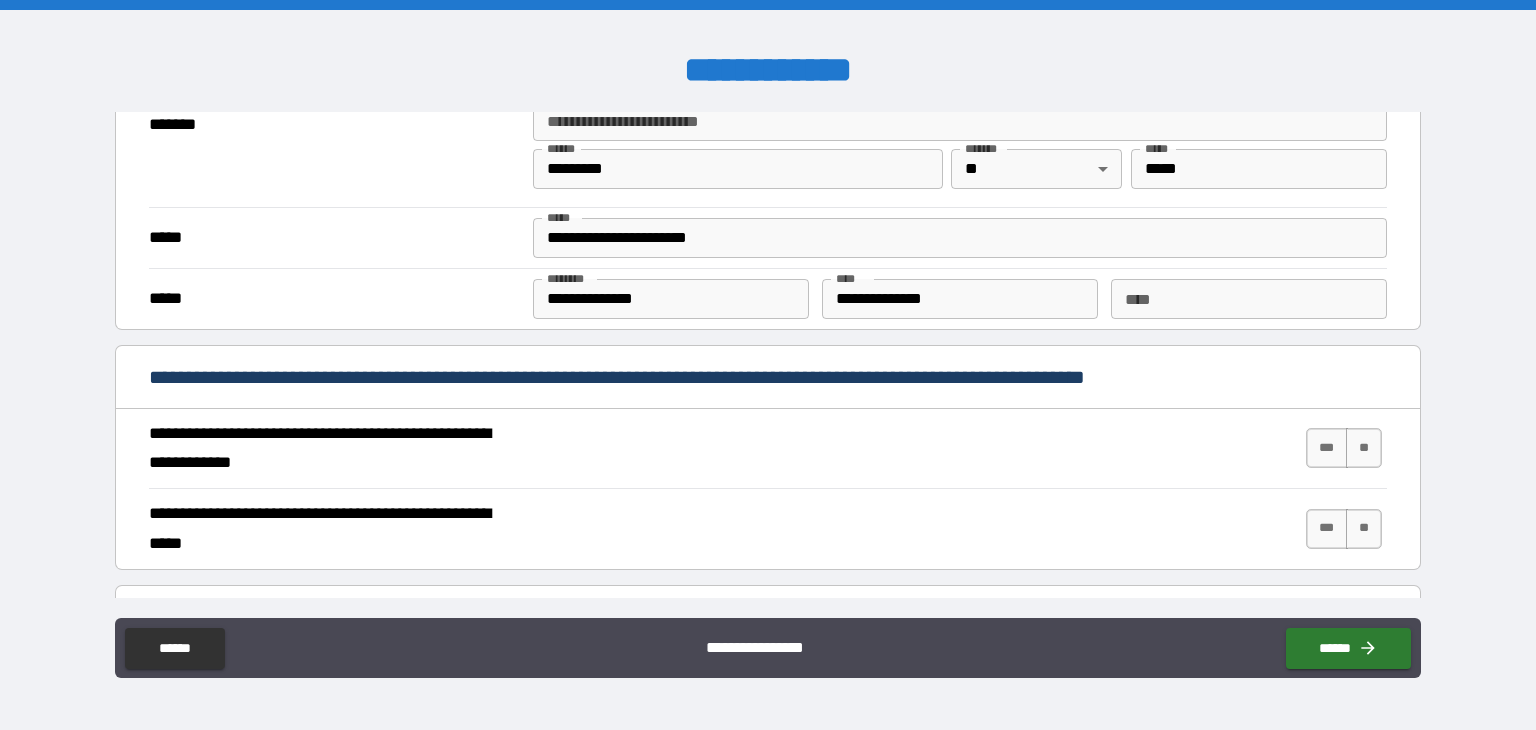 scroll, scrollTop: 1571, scrollLeft: 0, axis: vertical 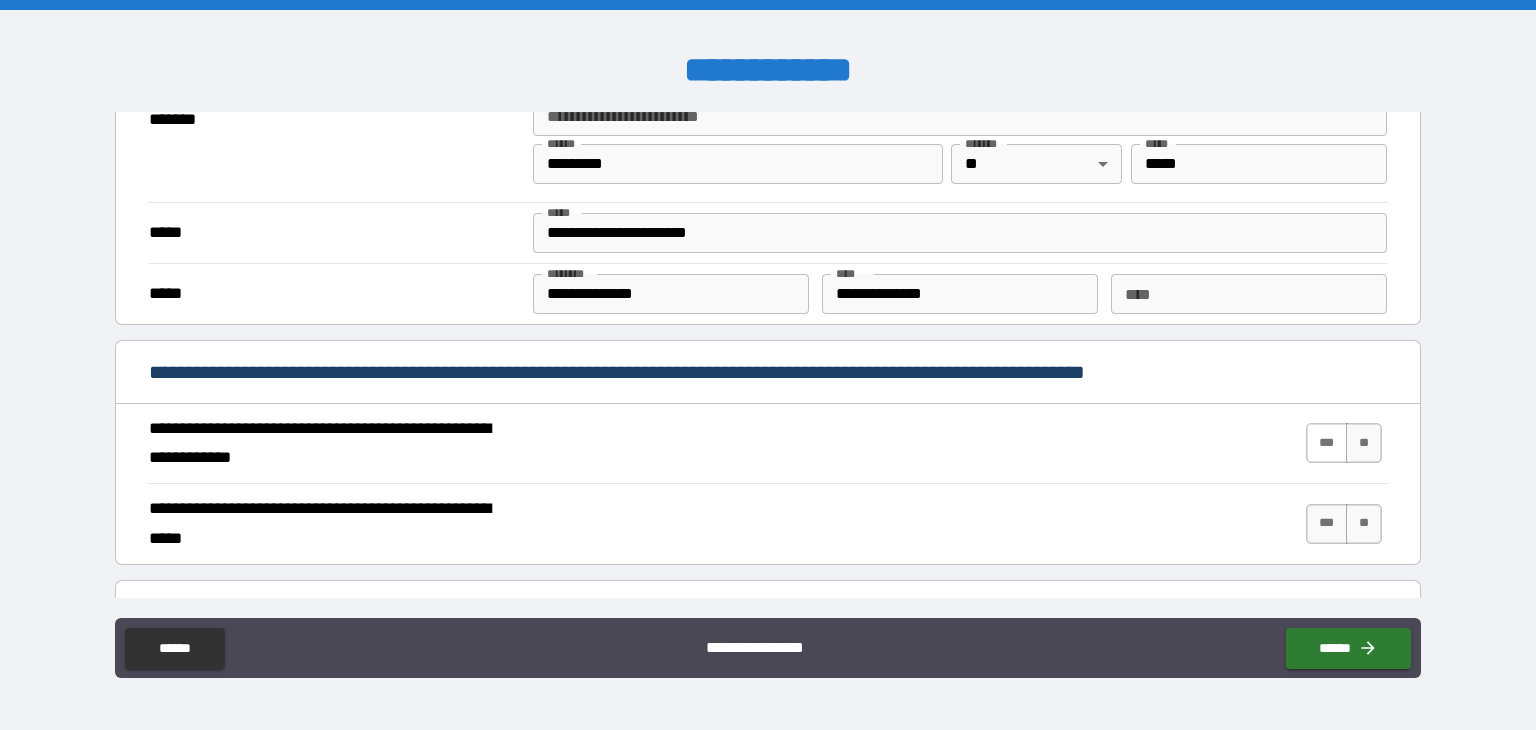 type on "**********" 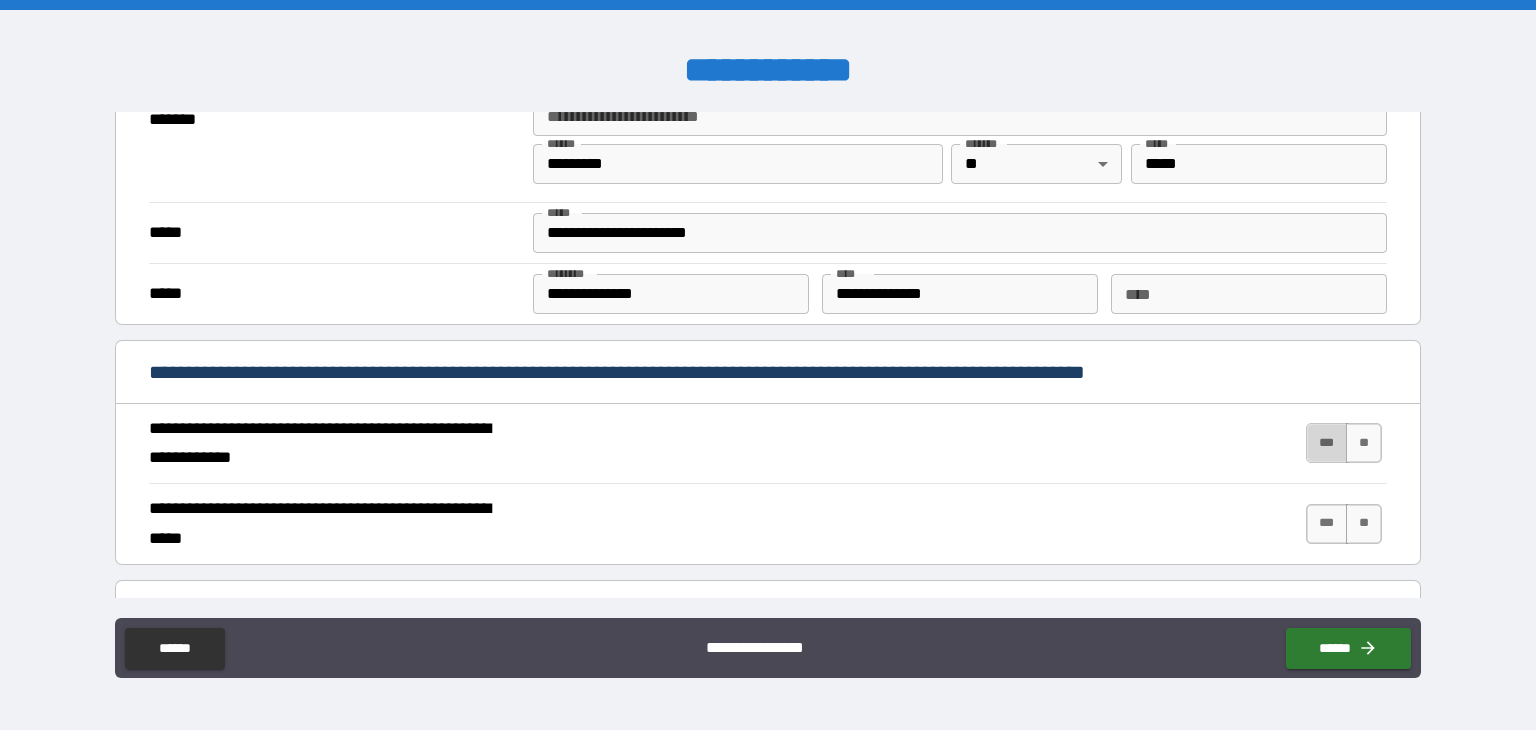 click on "***" at bounding box center [1327, 443] 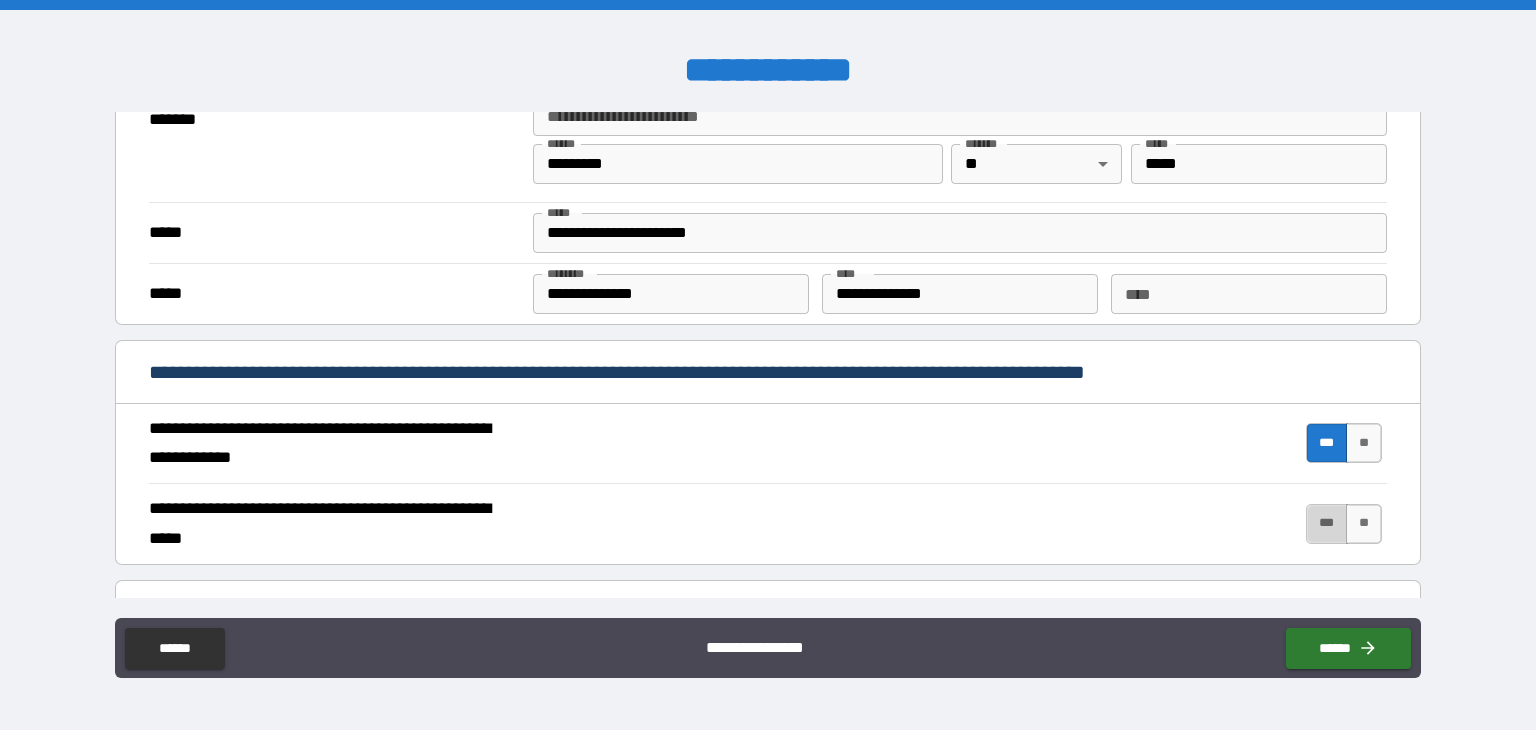 click on "***" at bounding box center (1327, 524) 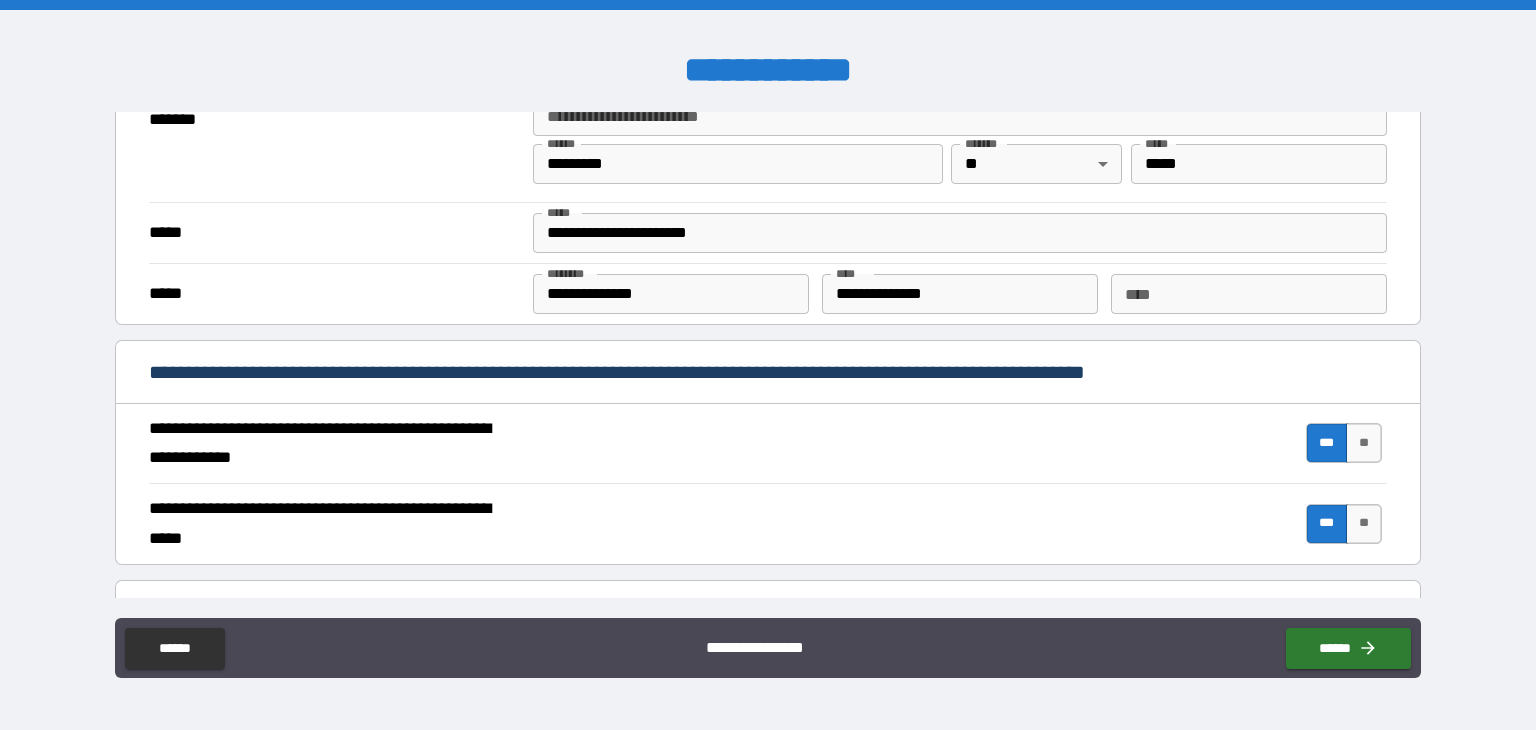 scroll, scrollTop: 1865, scrollLeft: 0, axis: vertical 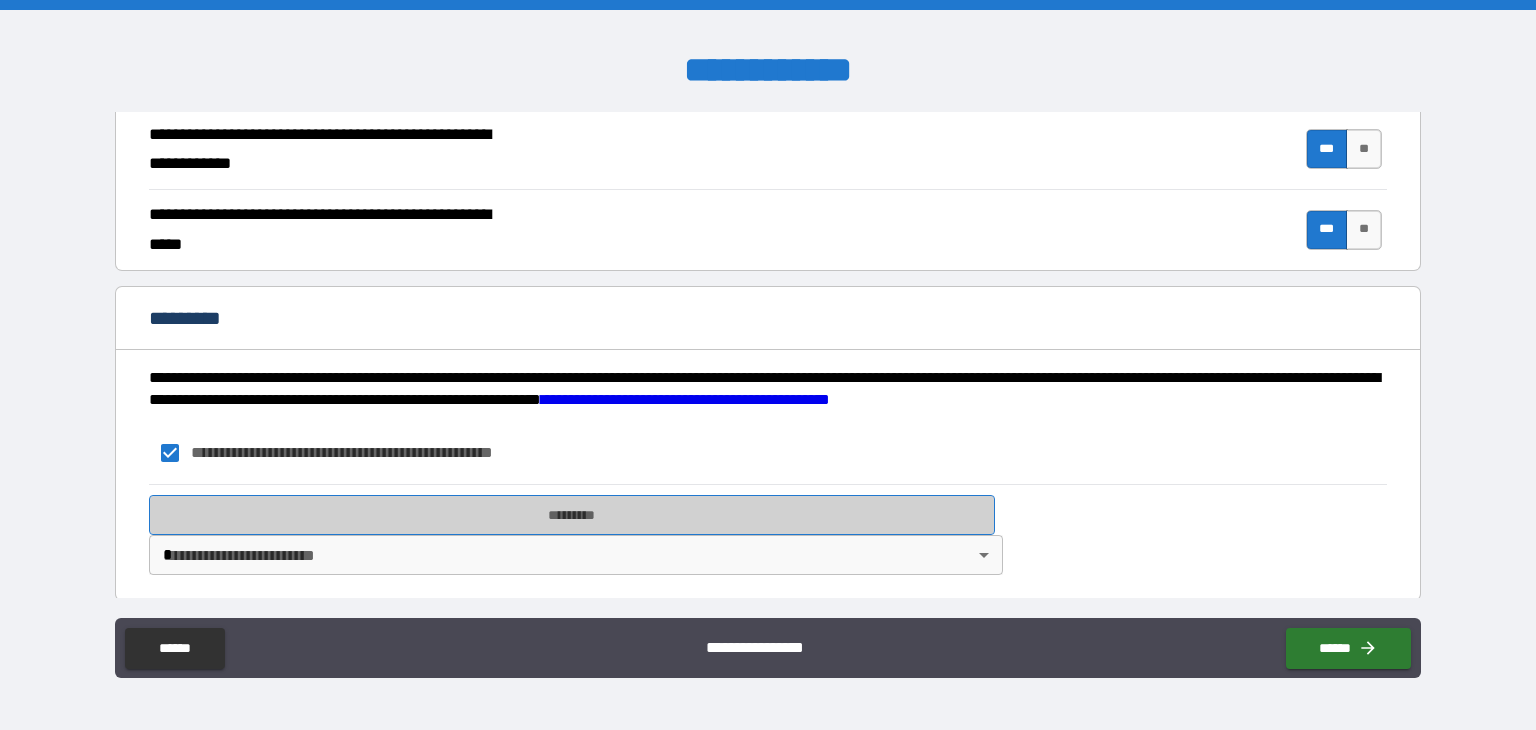 click on "*********" at bounding box center [572, 515] 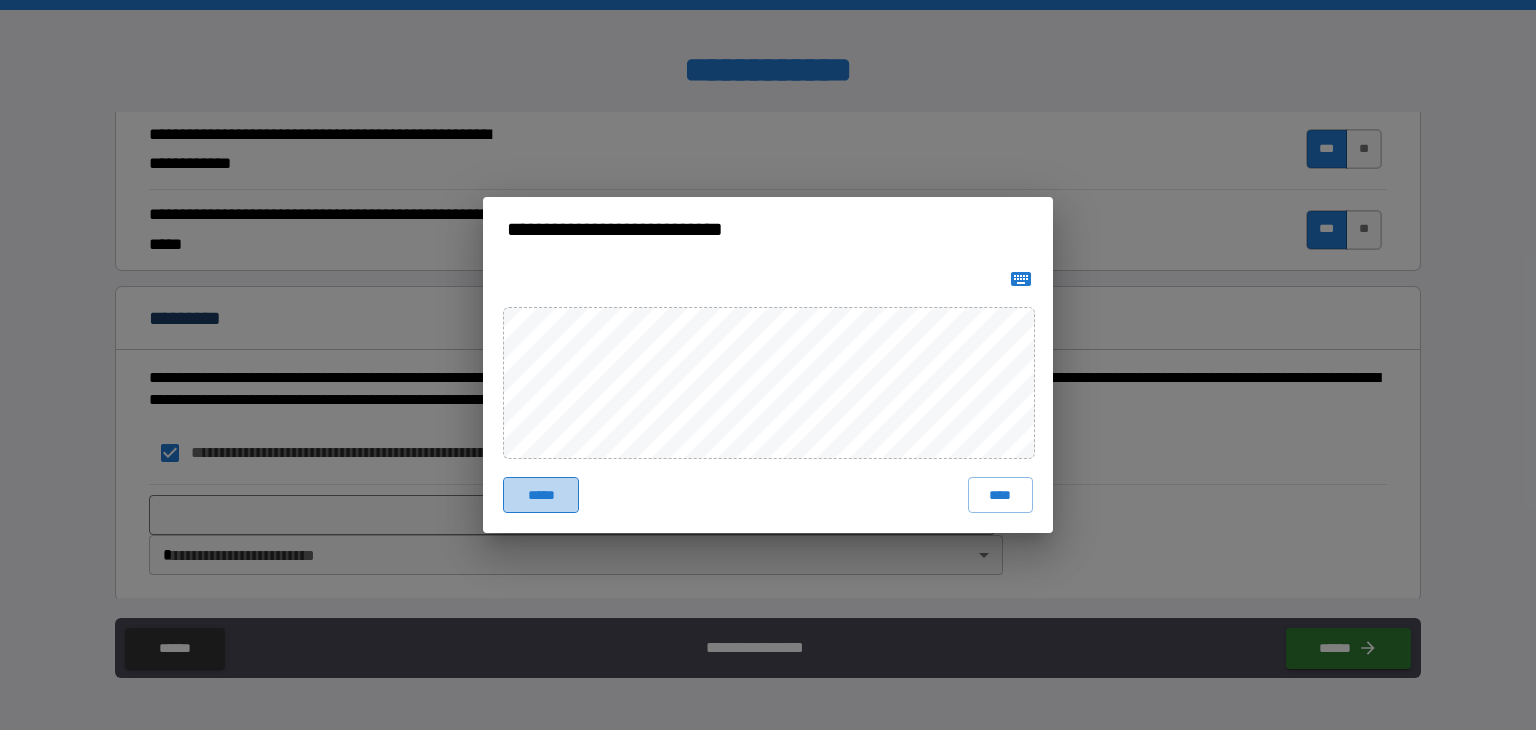 click on "*****" at bounding box center (541, 495) 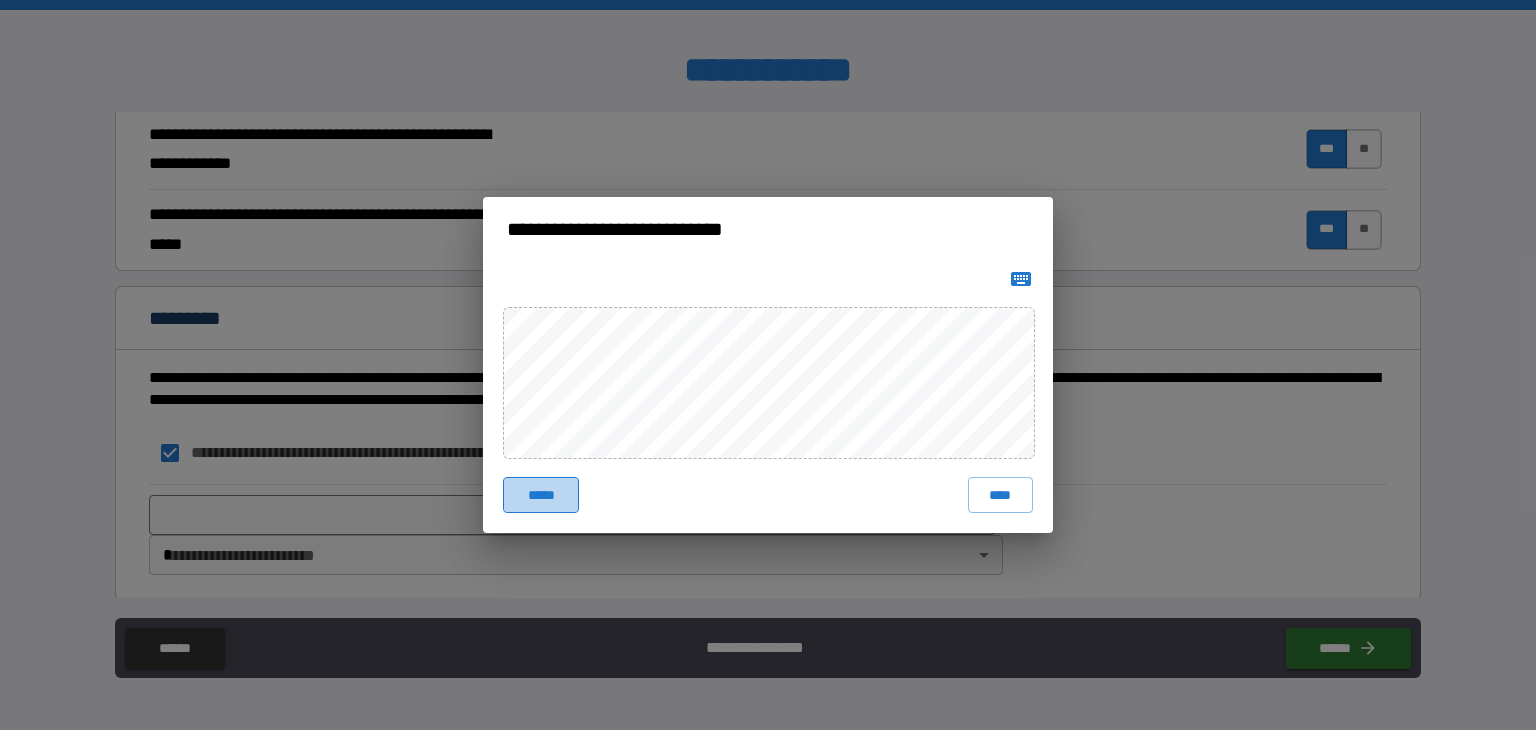 click on "*****" at bounding box center (541, 495) 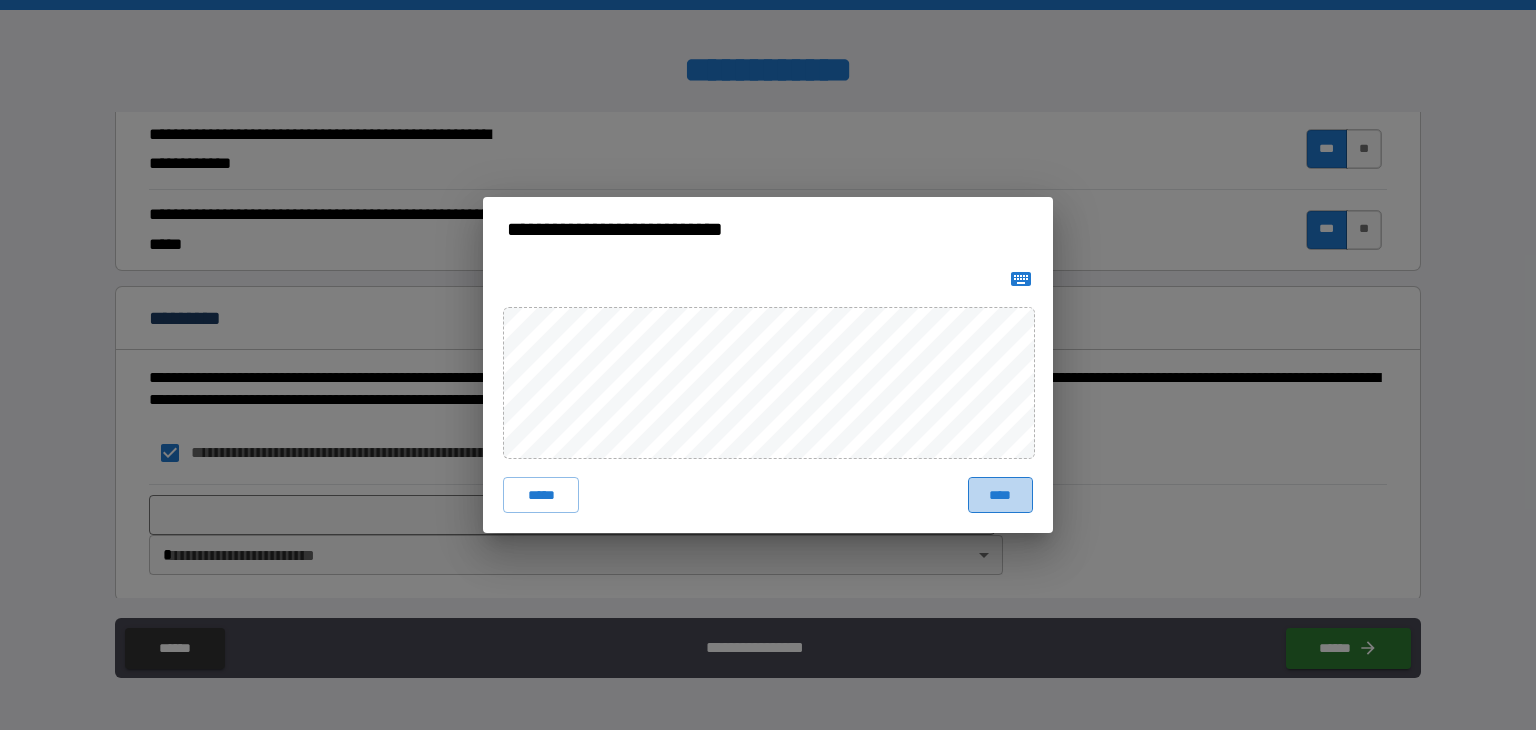 click on "****" at bounding box center [1000, 495] 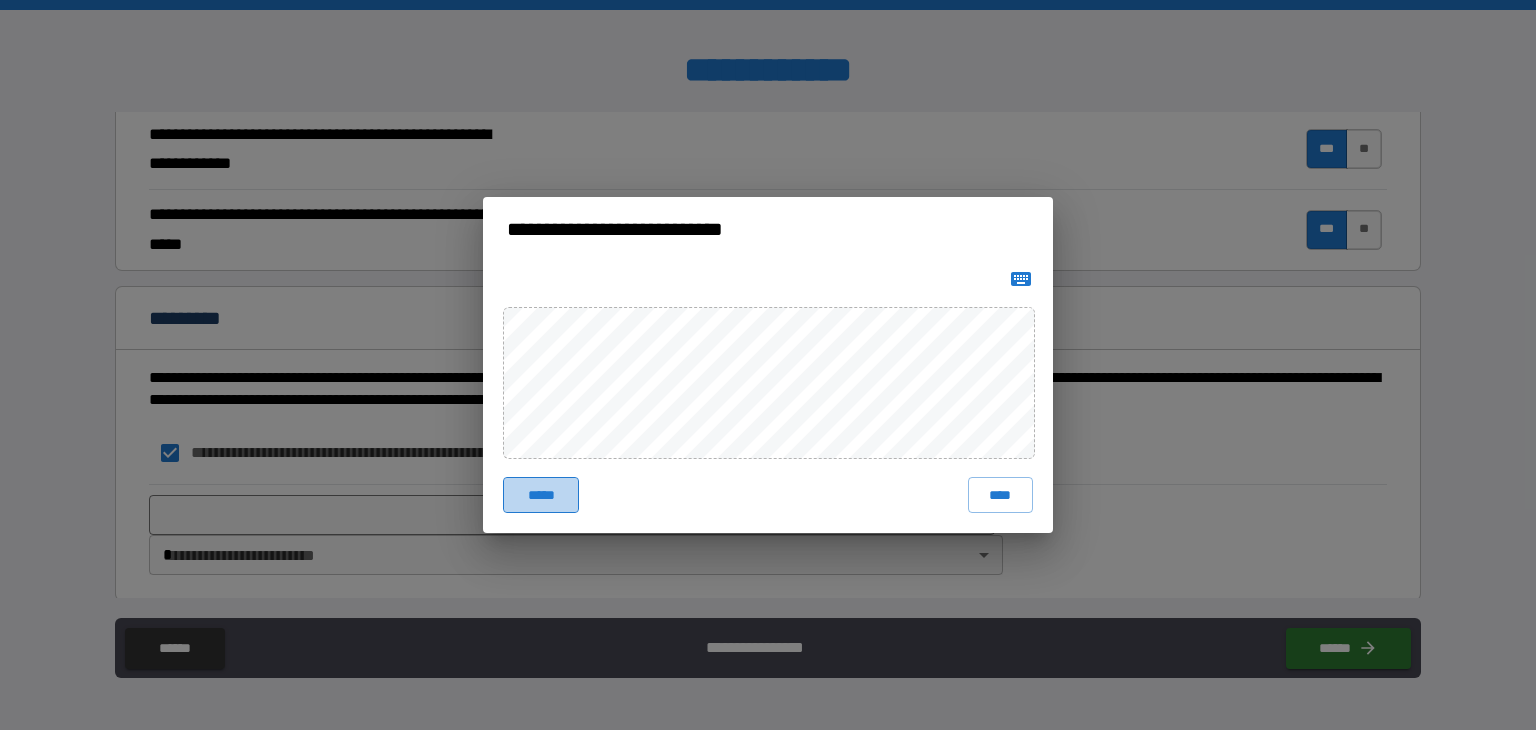 click on "*****" at bounding box center [541, 495] 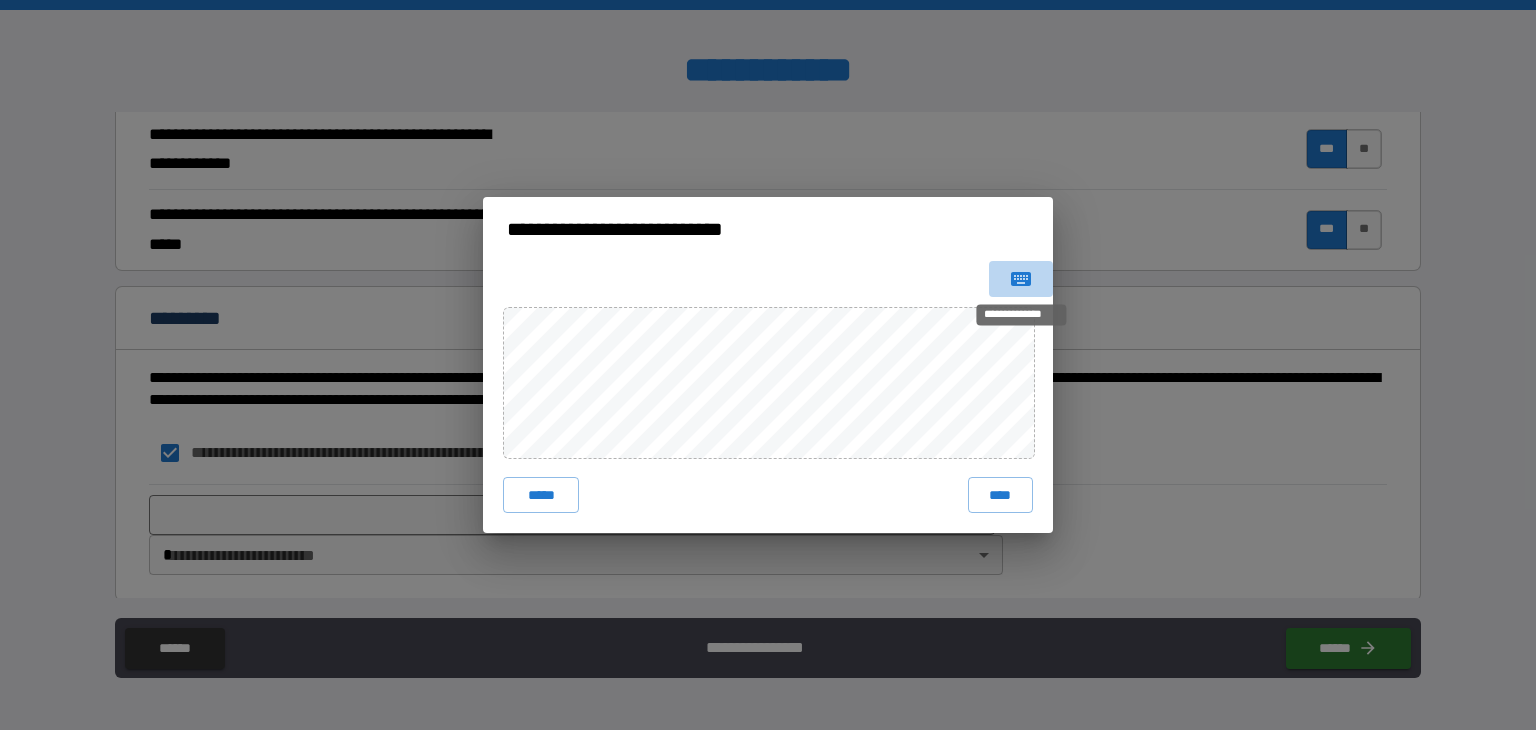 click 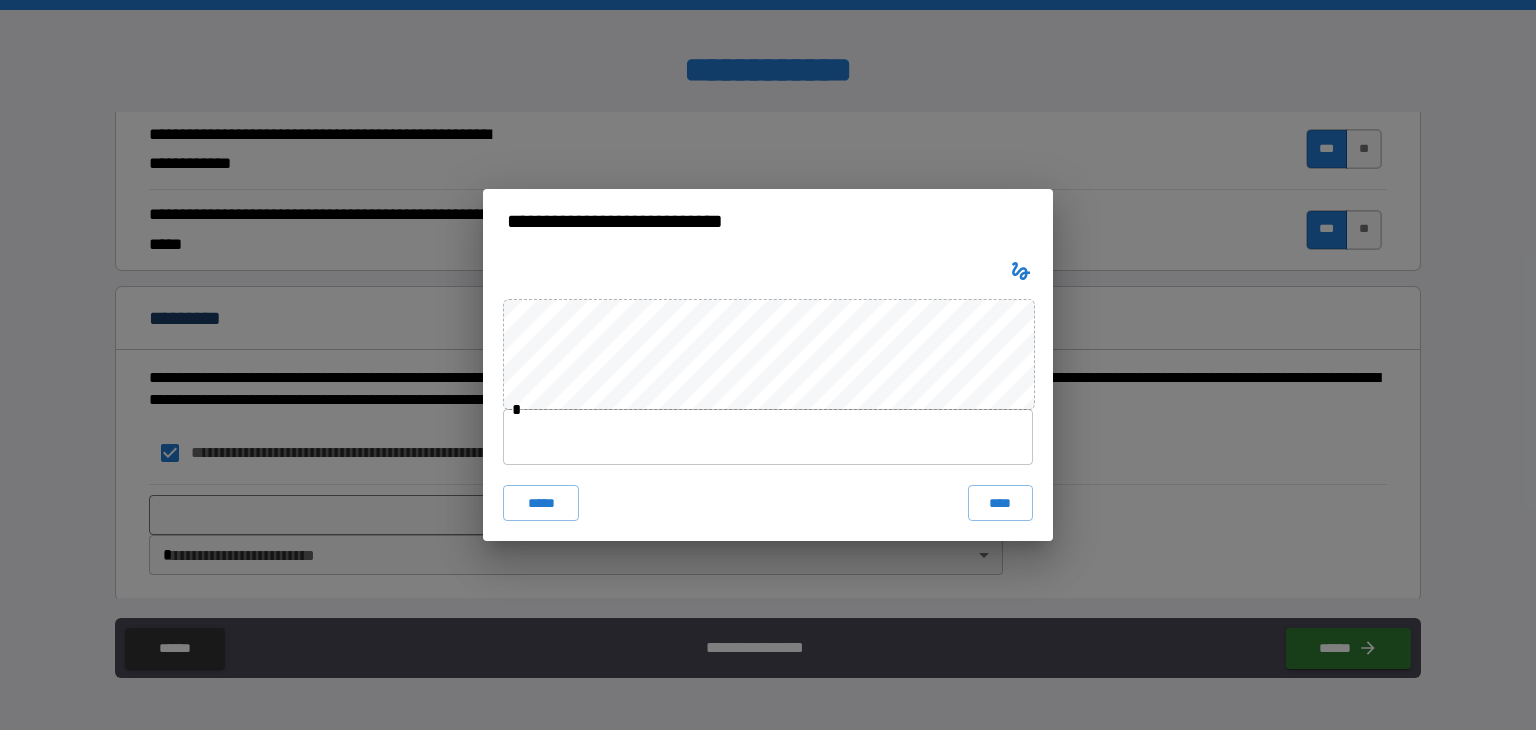 type 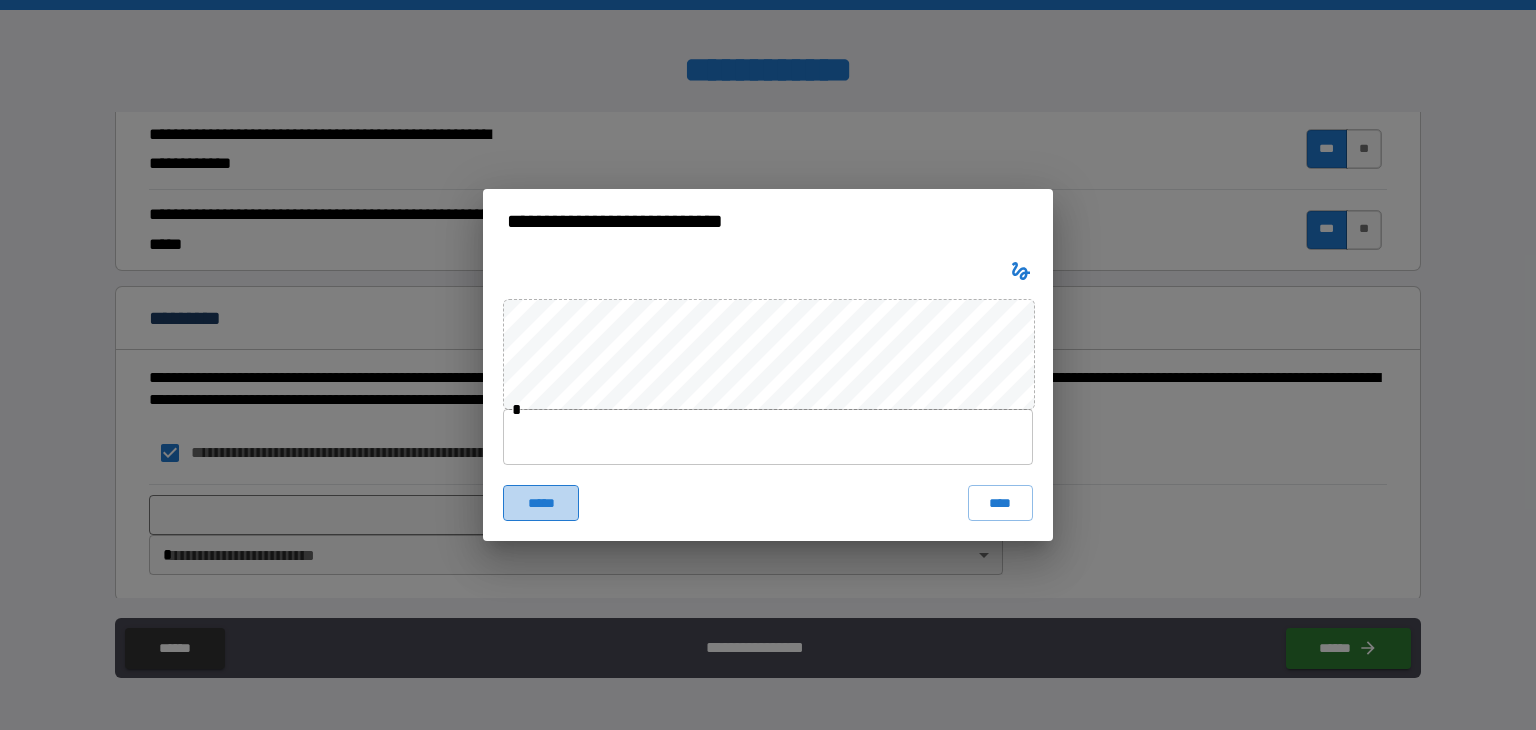 click on "*****" at bounding box center (541, 503) 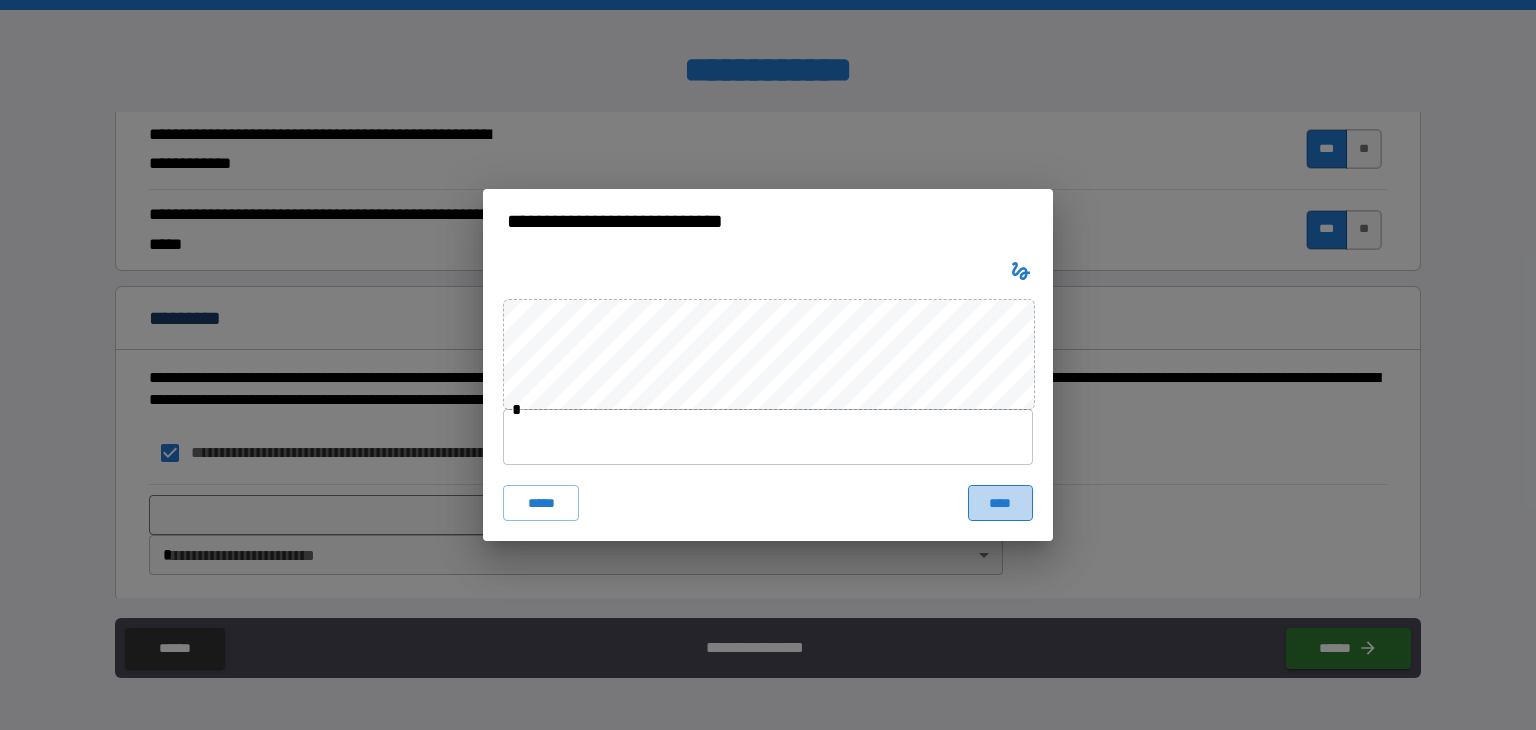 click on "****" at bounding box center (1000, 503) 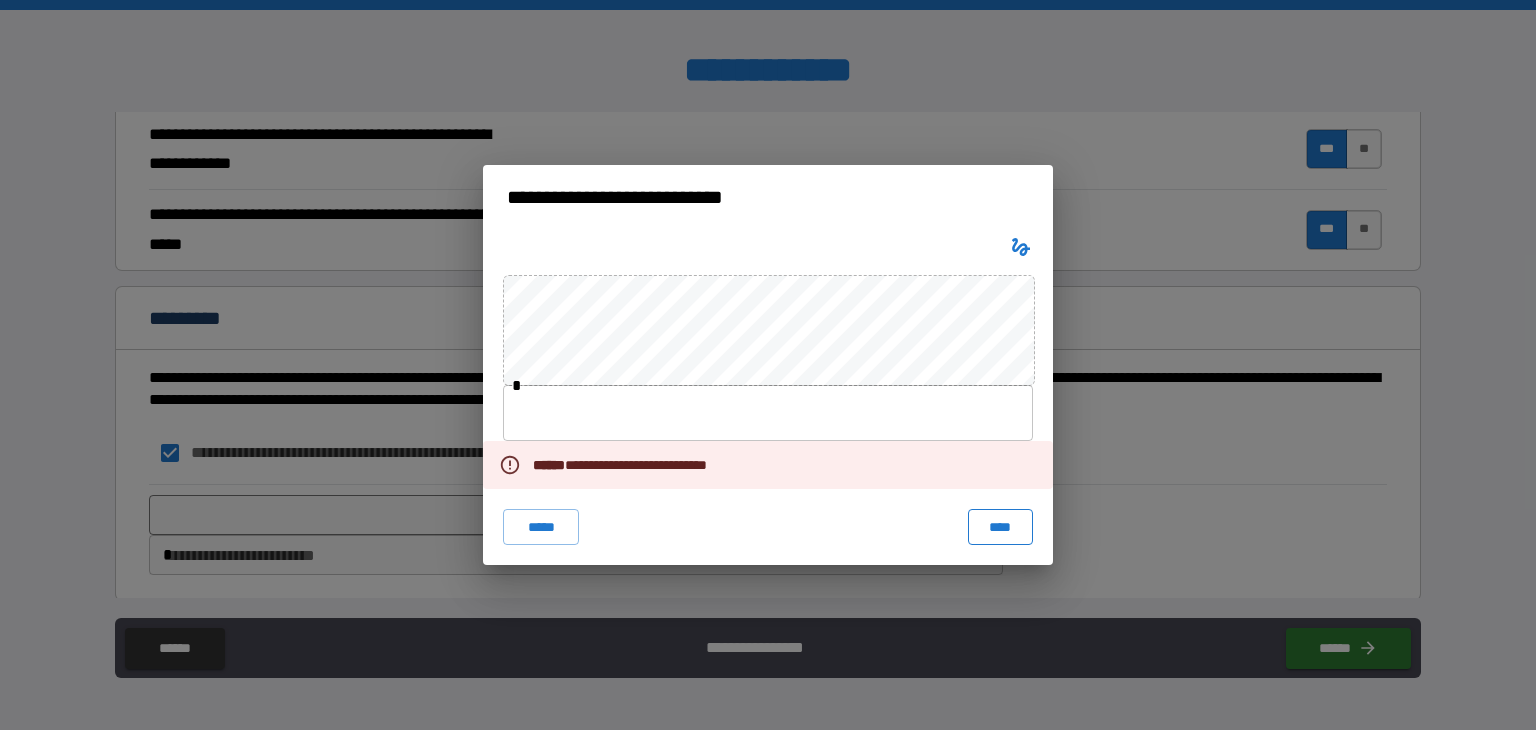 click on "**********" at bounding box center [768, 397] 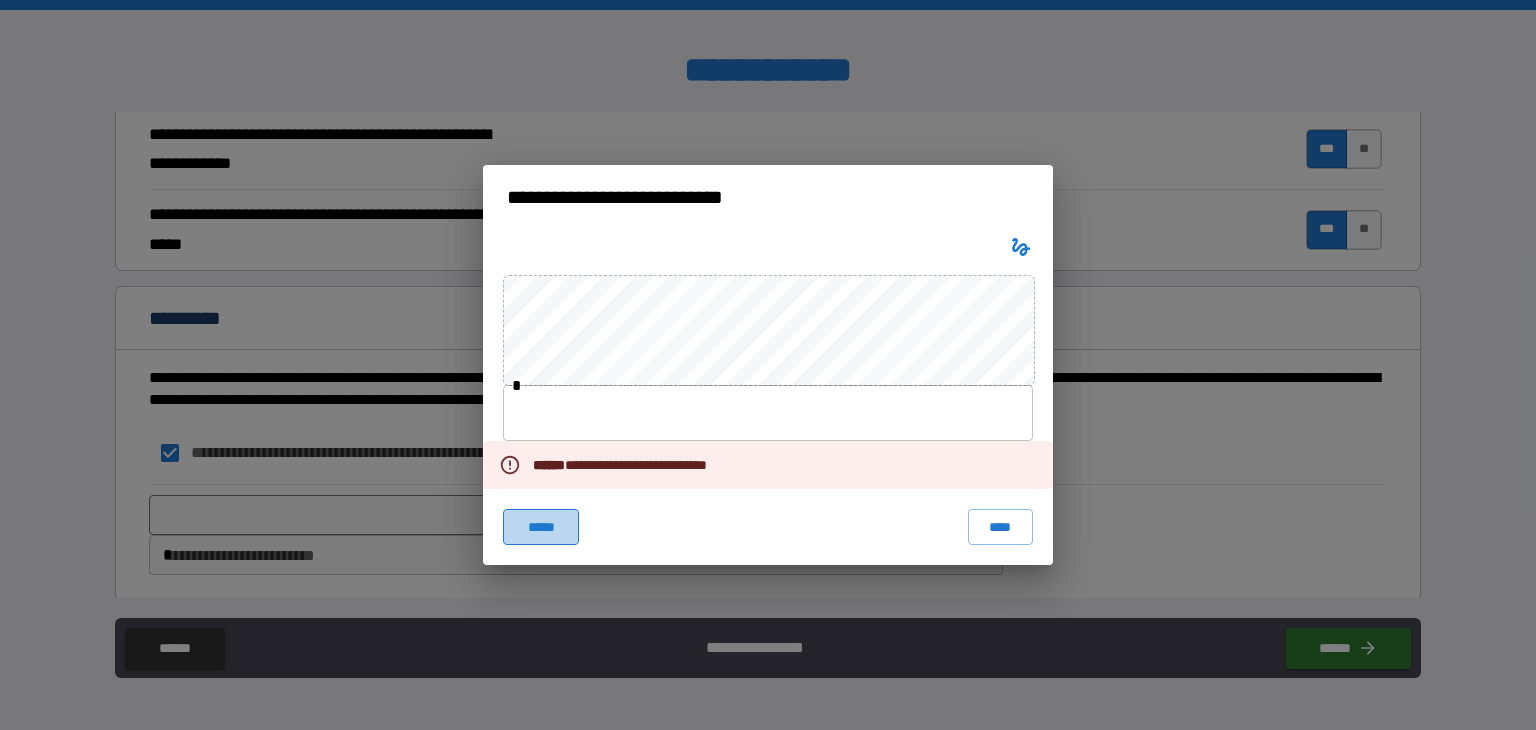click on "*****" at bounding box center (541, 527) 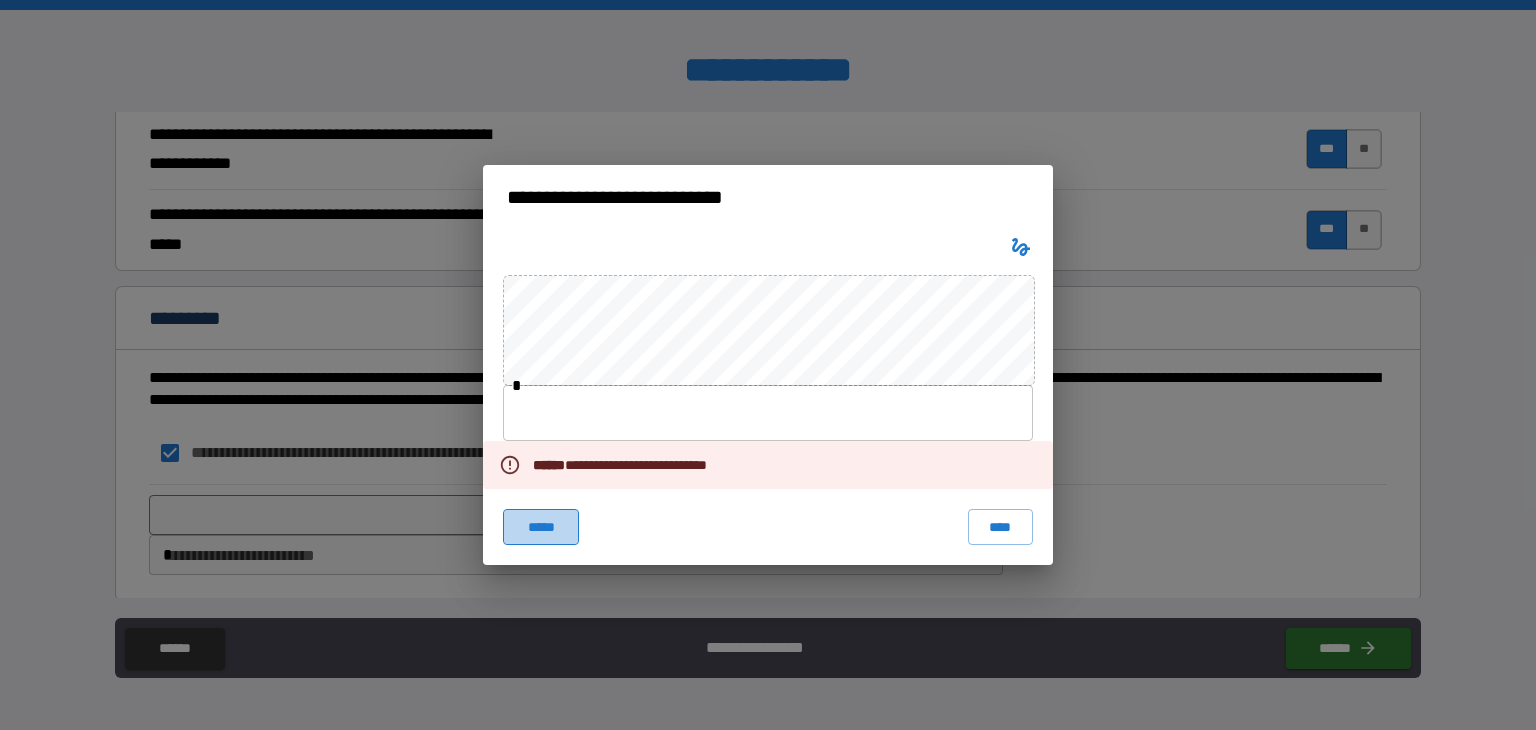 click on "*****" at bounding box center [541, 527] 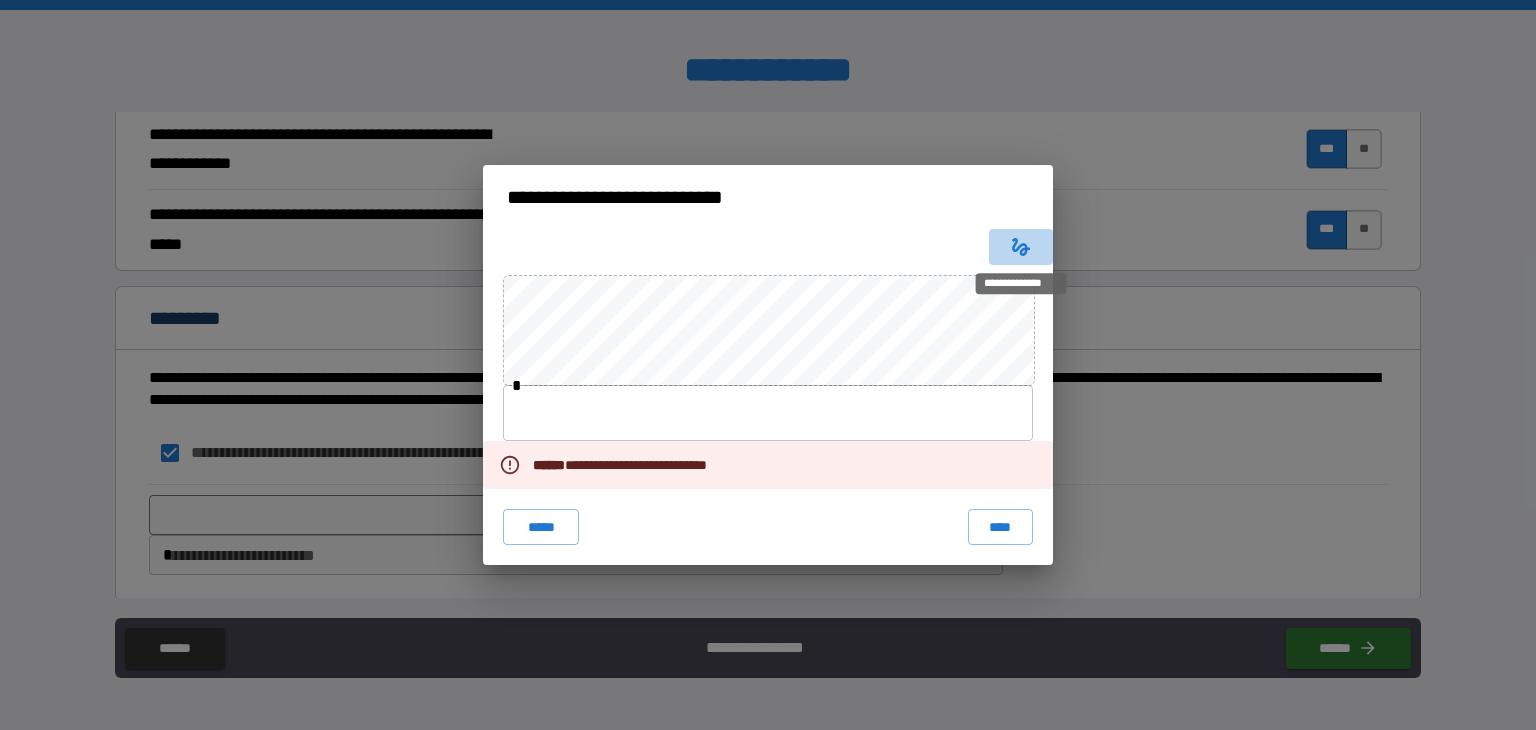 click 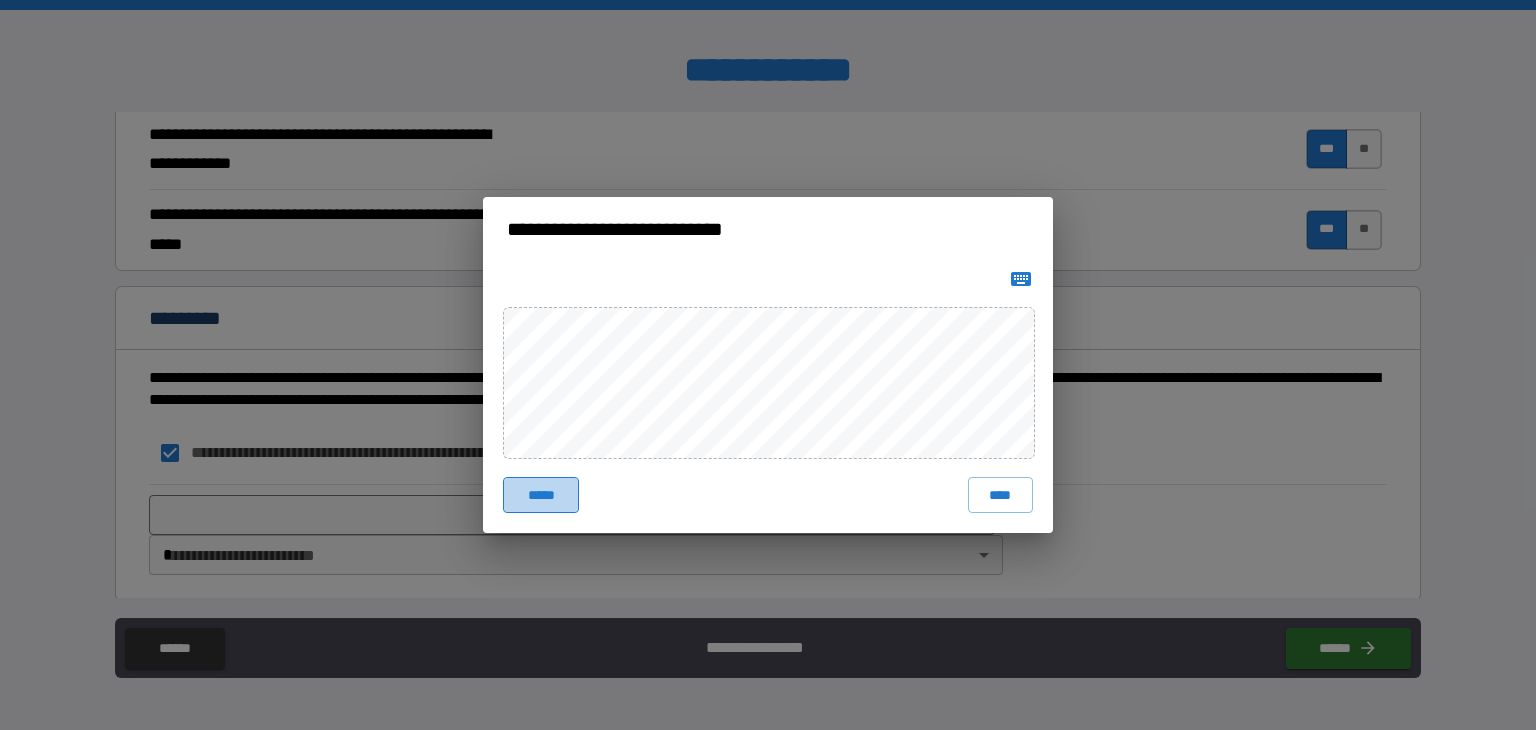 click on "*****" at bounding box center [541, 495] 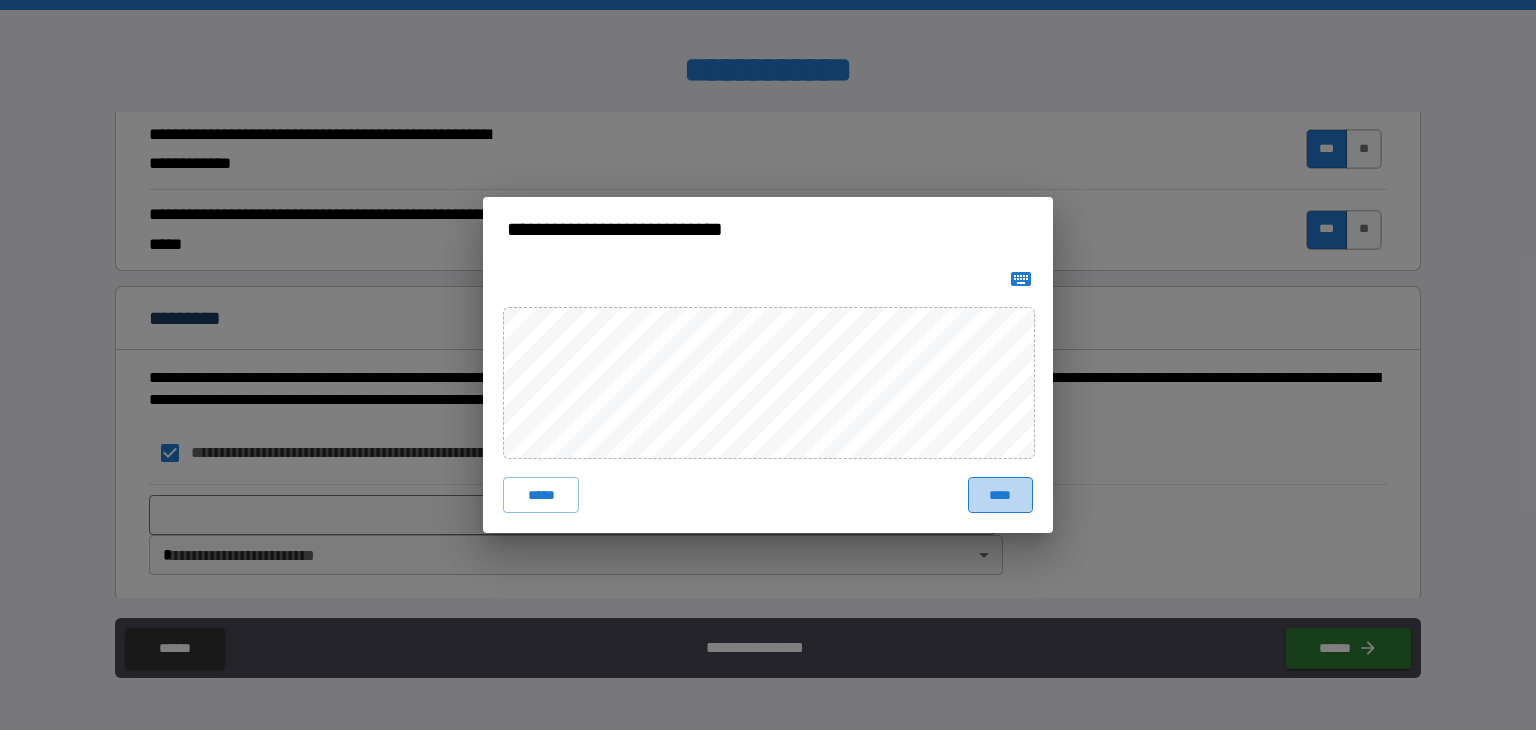 click on "****" at bounding box center [1000, 495] 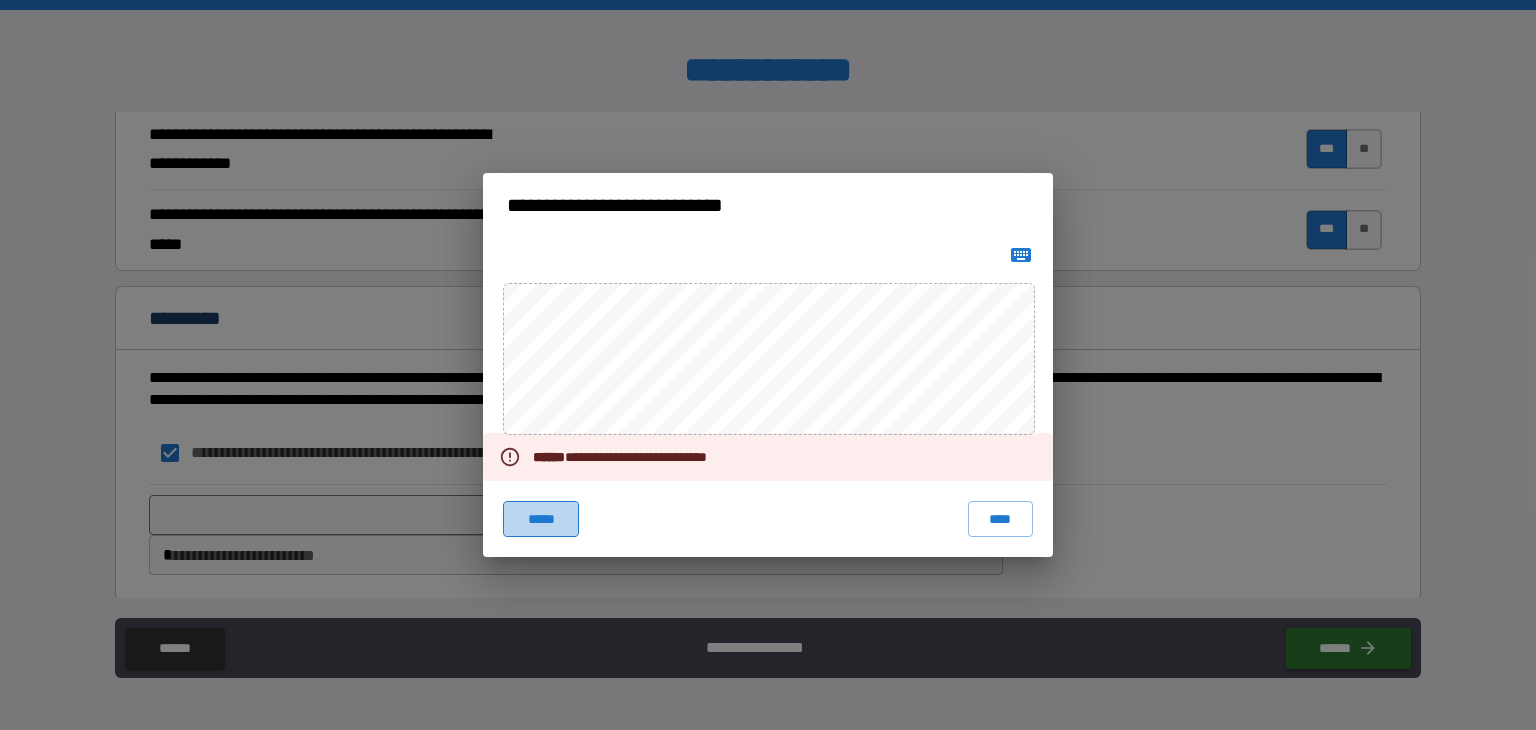 click on "*****" at bounding box center (541, 519) 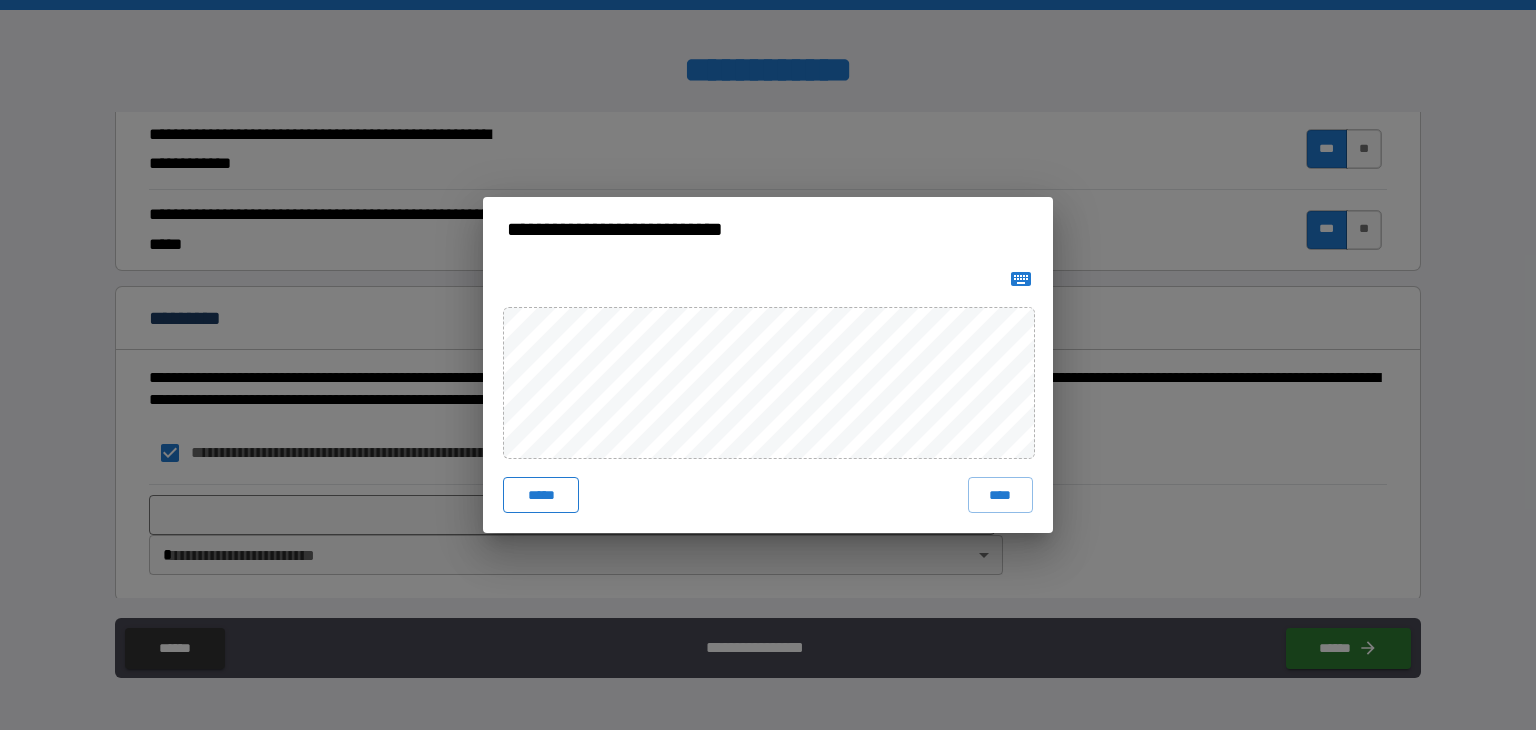 click on "*****" at bounding box center [541, 495] 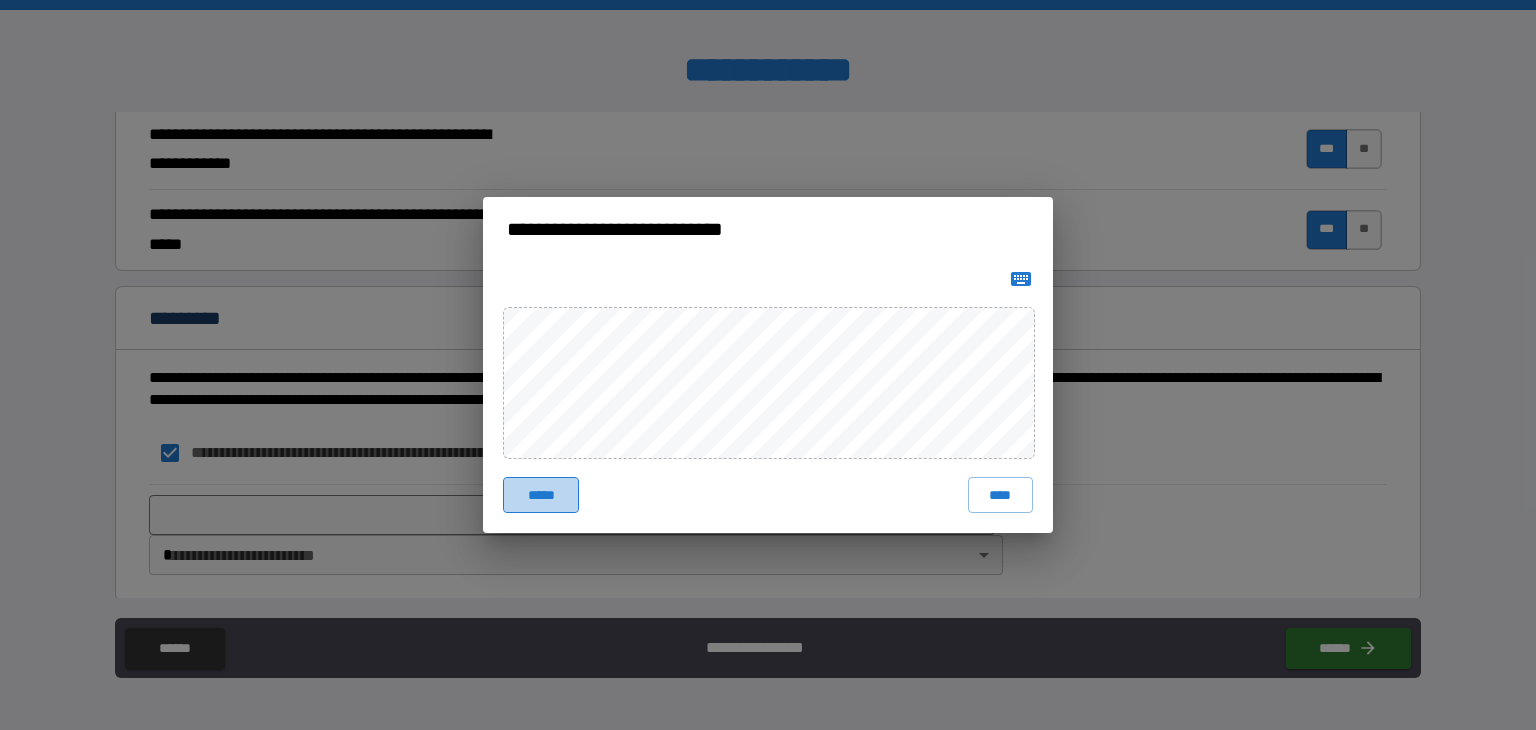 click on "*****" at bounding box center [541, 495] 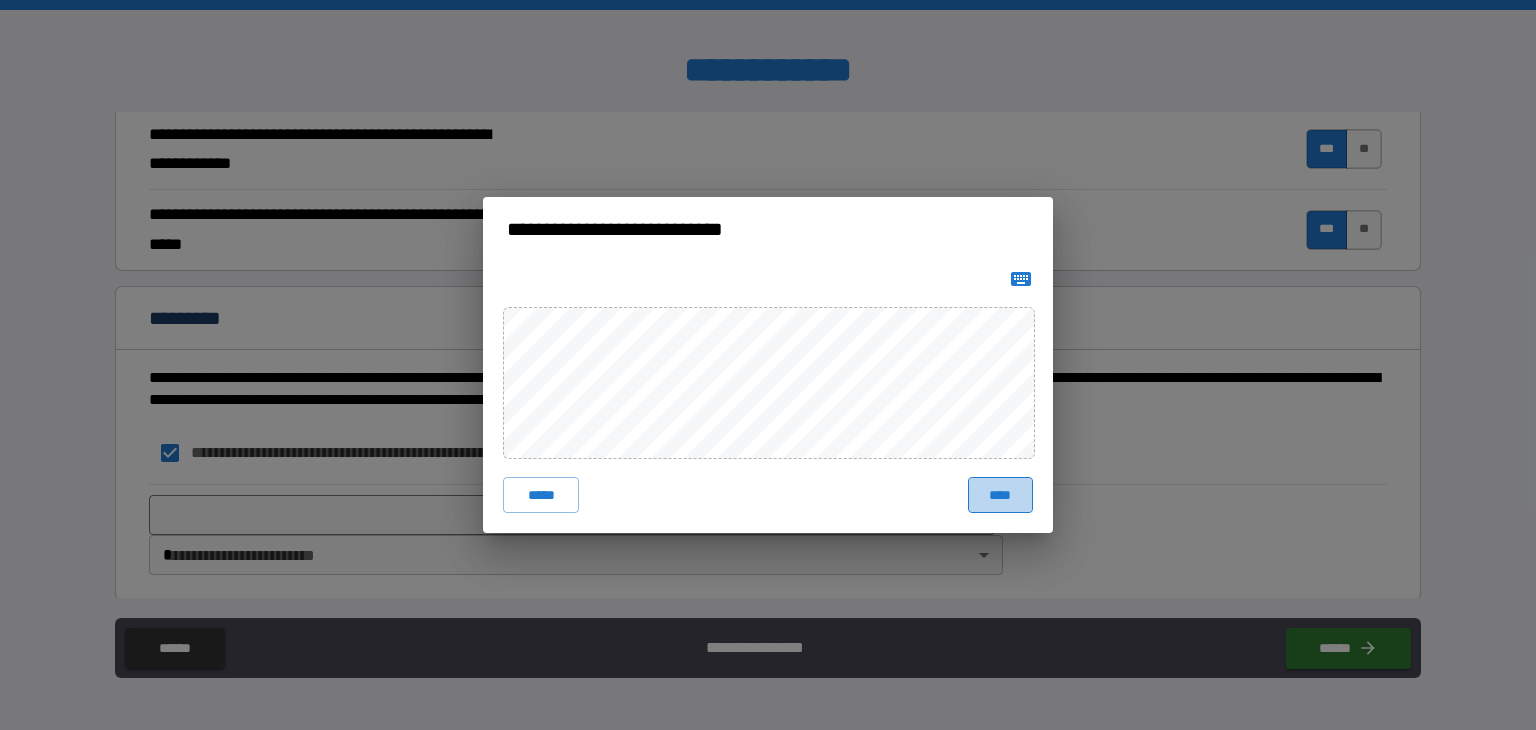 click on "****" at bounding box center (1000, 495) 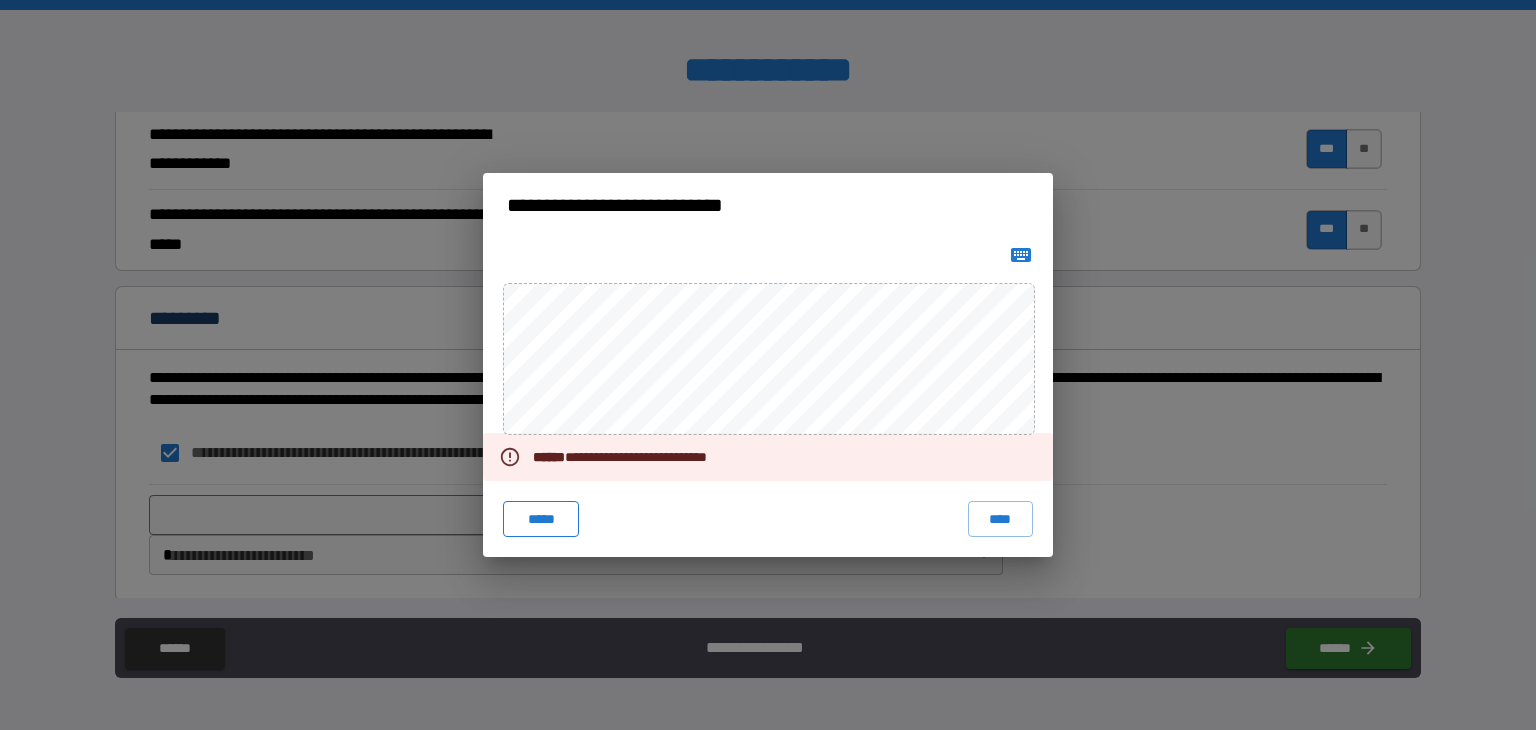 click on "*****" at bounding box center (541, 519) 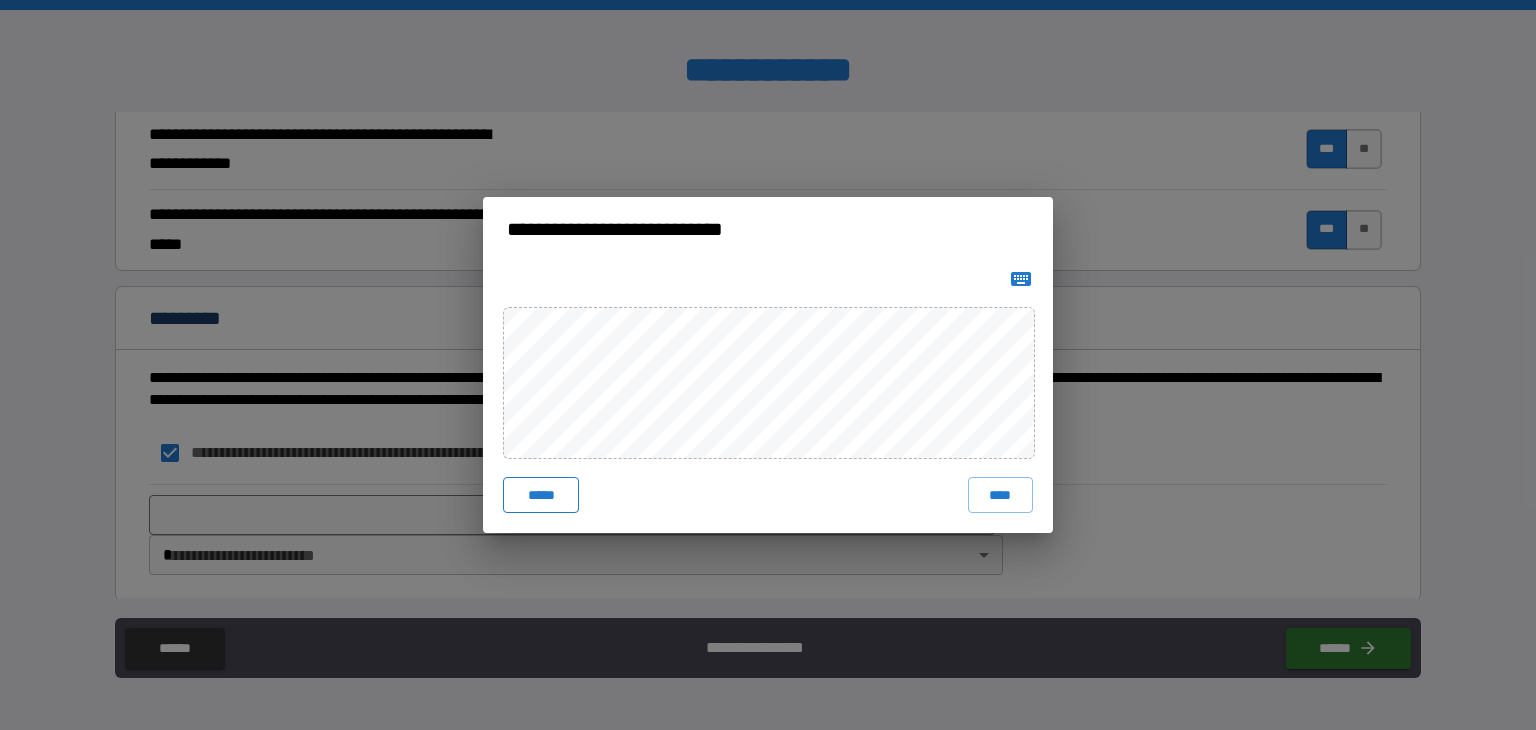 click on "*****" at bounding box center [541, 495] 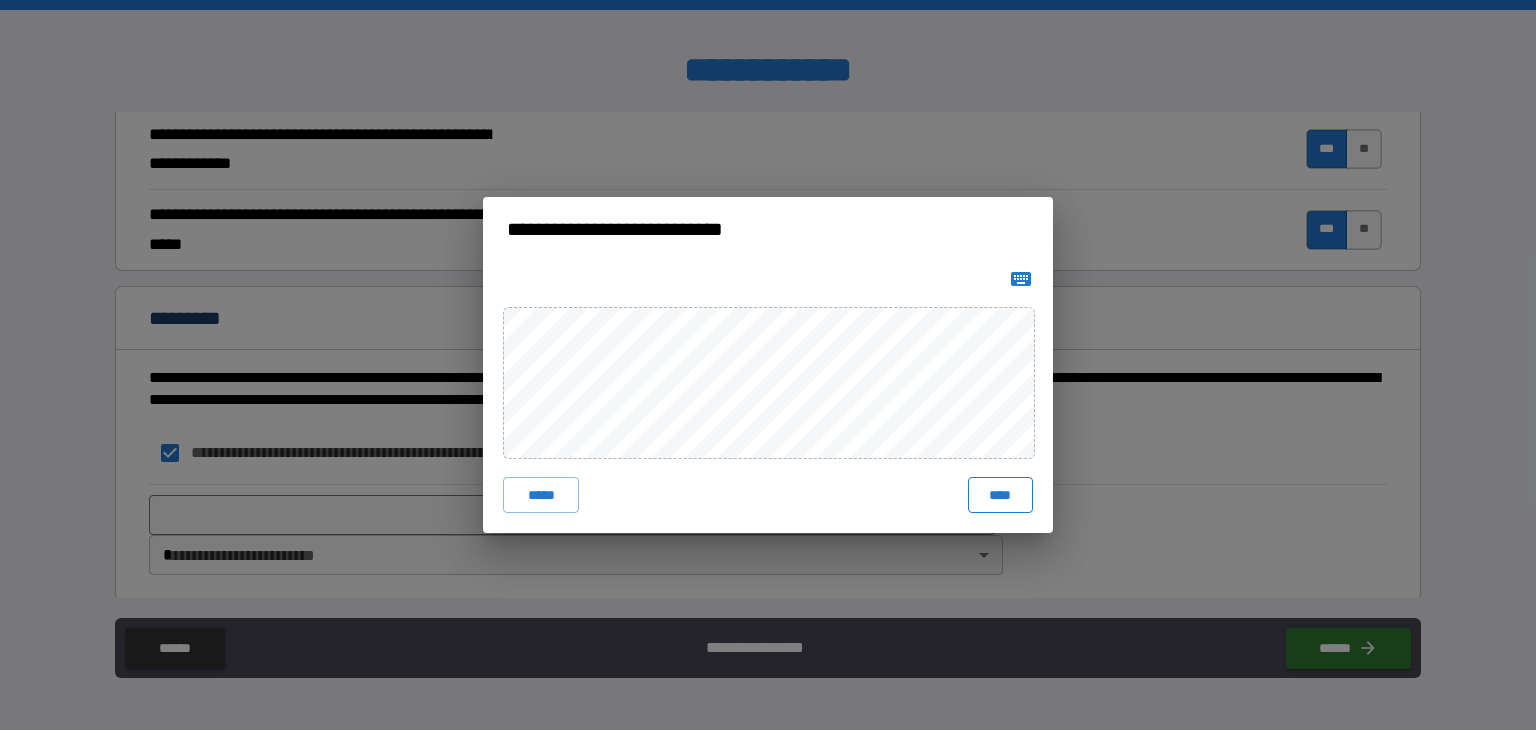 click on "****" at bounding box center (1000, 495) 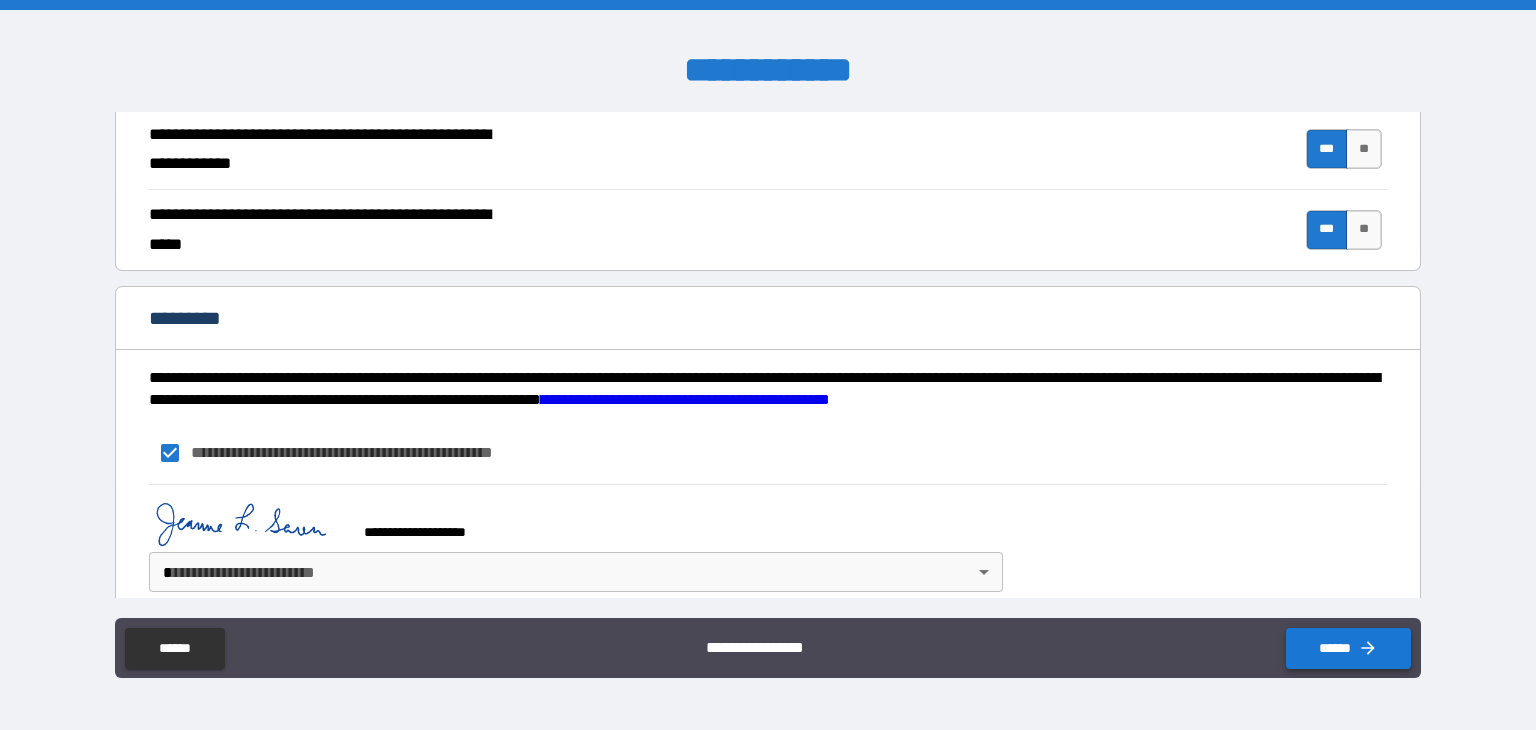 click on "******" at bounding box center [1348, 648] 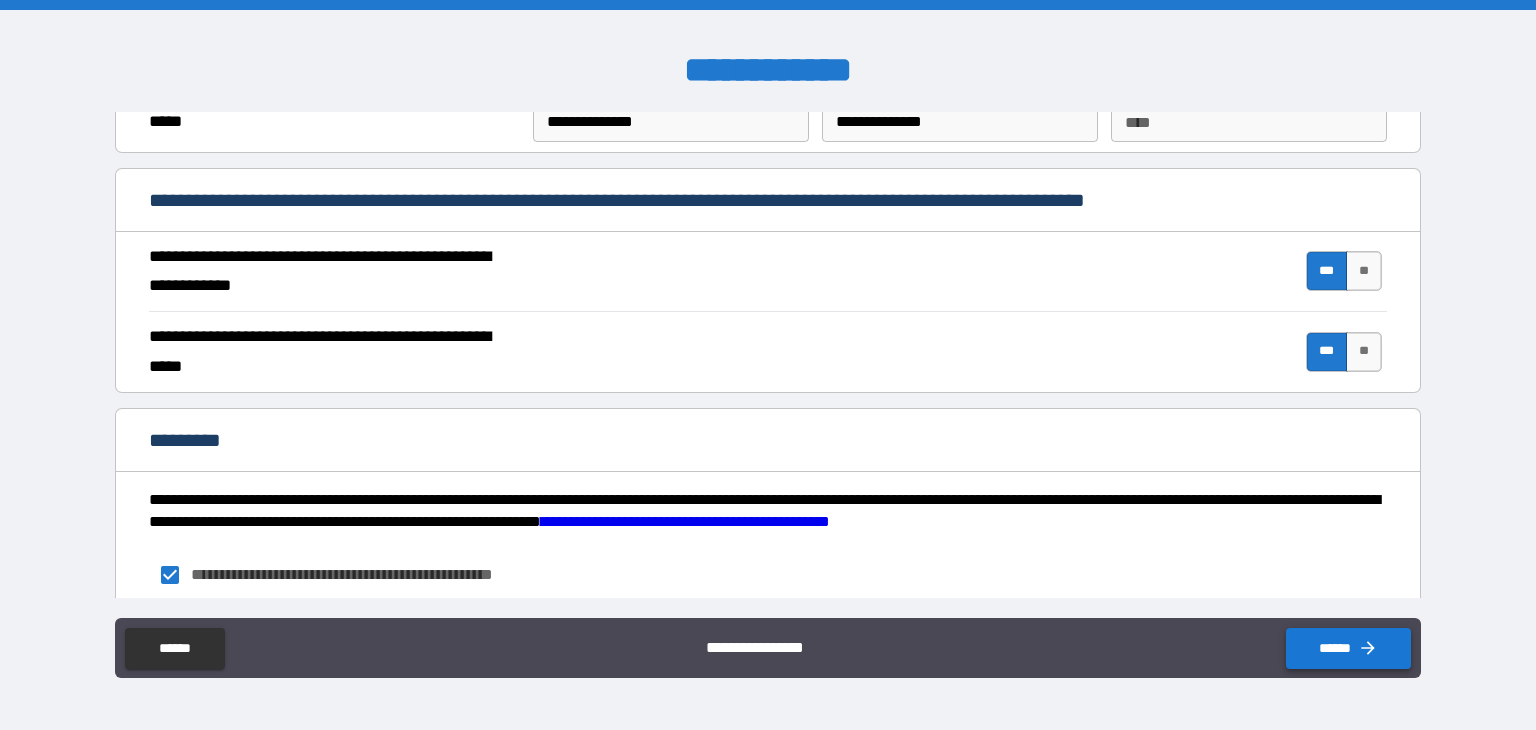 scroll, scrollTop: 1734, scrollLeft: 0, axis: vertical 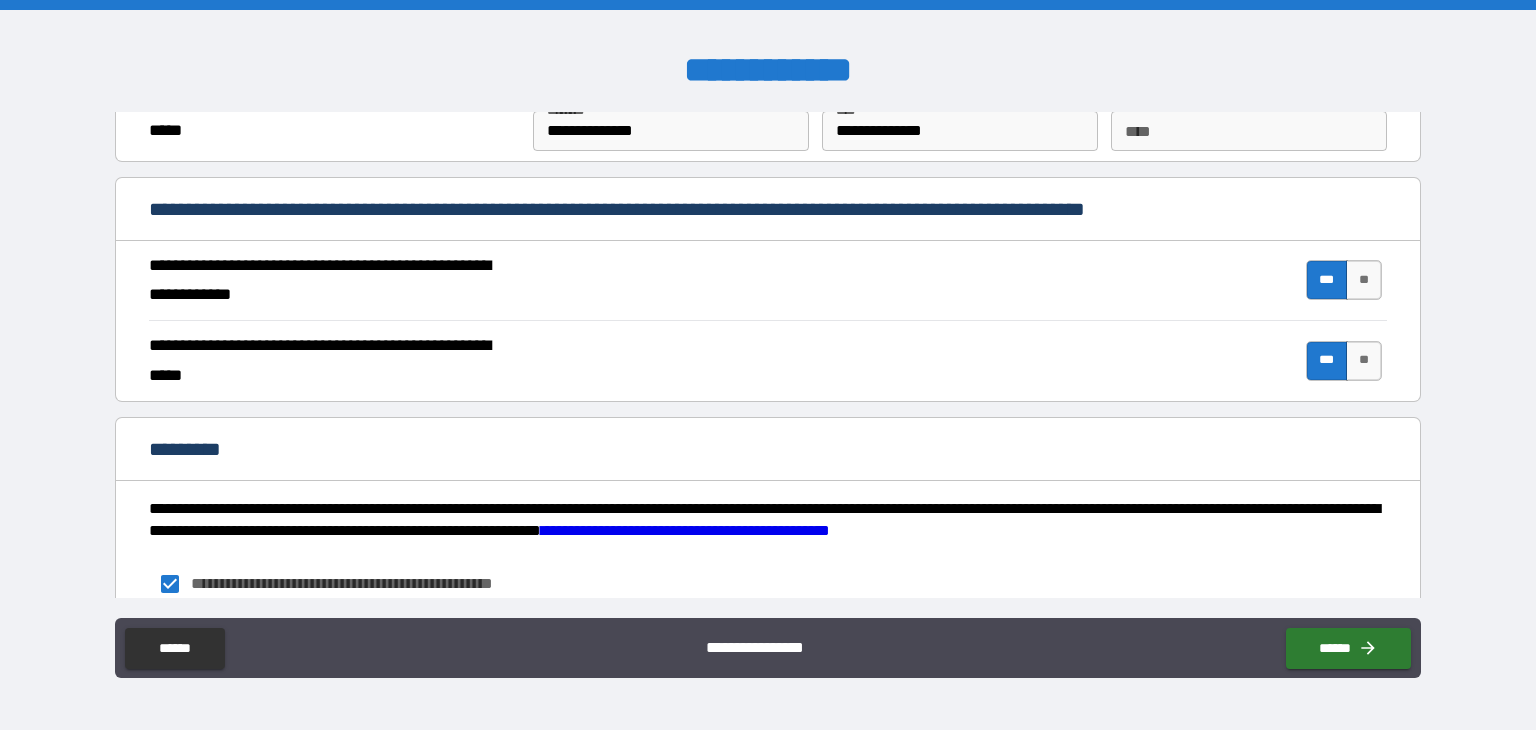 drag, startPoint x: 1409, startPoint y: 124, endPoint x: 960, endPoint y: 260, distance: 469.14496 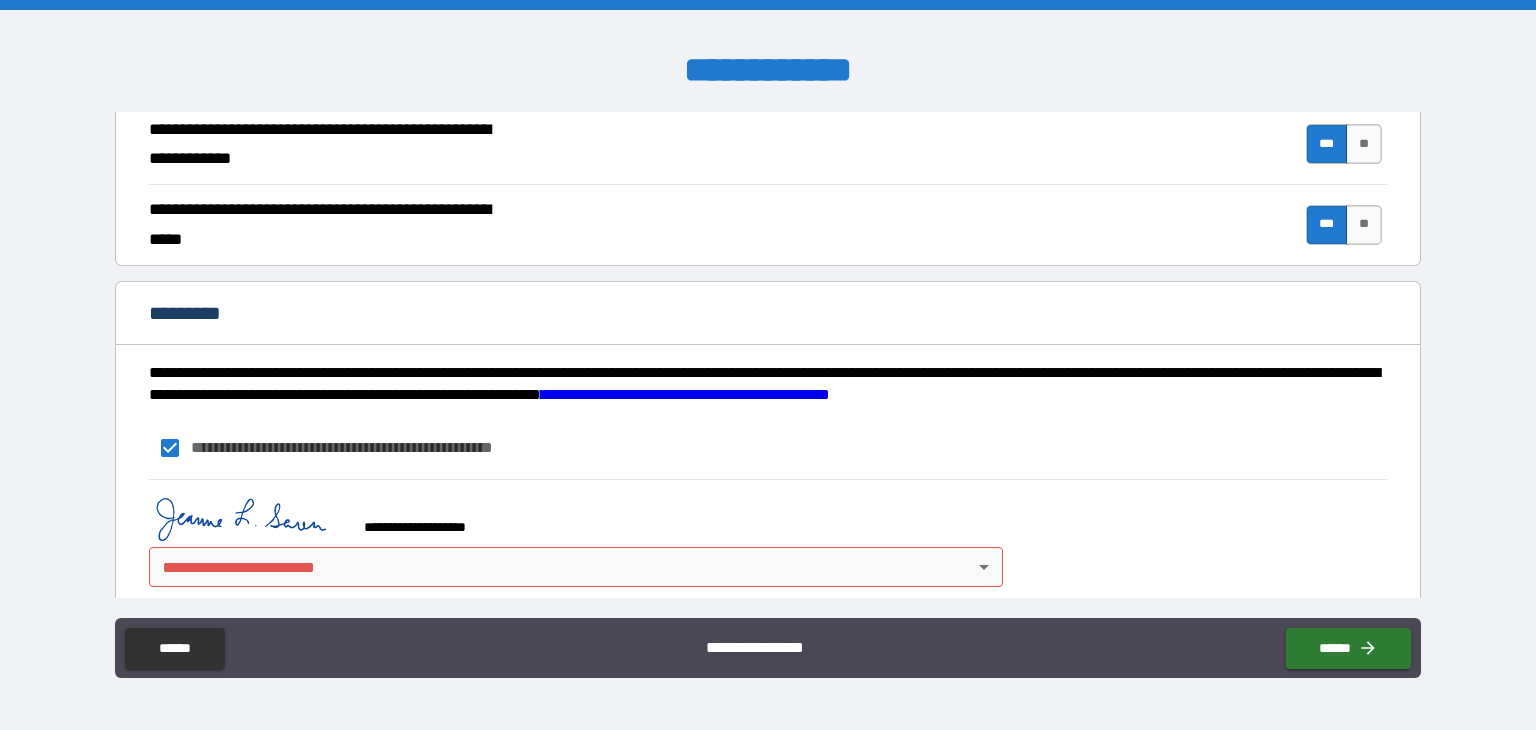 scroll, scrollTop: 1882, scrollLeft: 0, axis: vertical 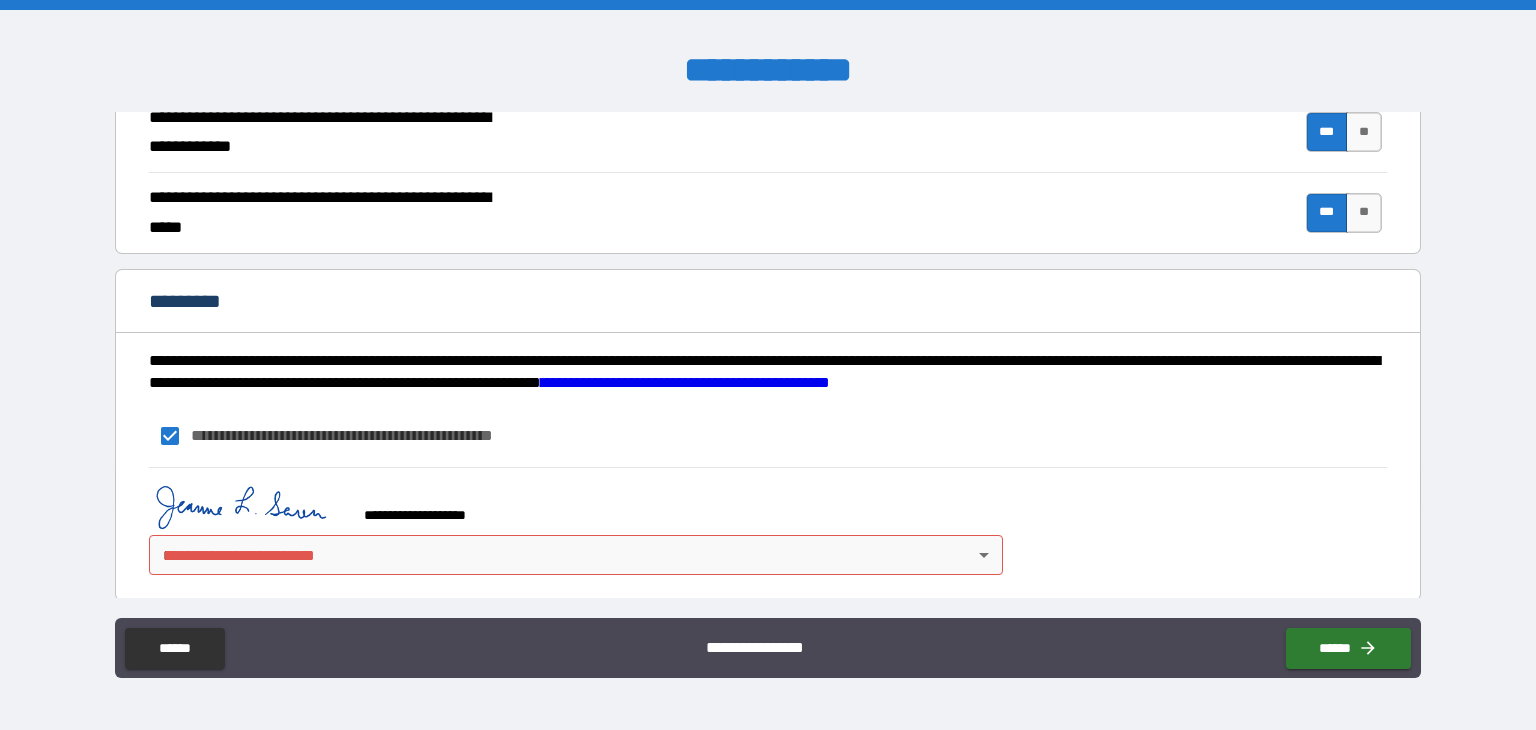 click on "**********" at bounding box center [768, 365] 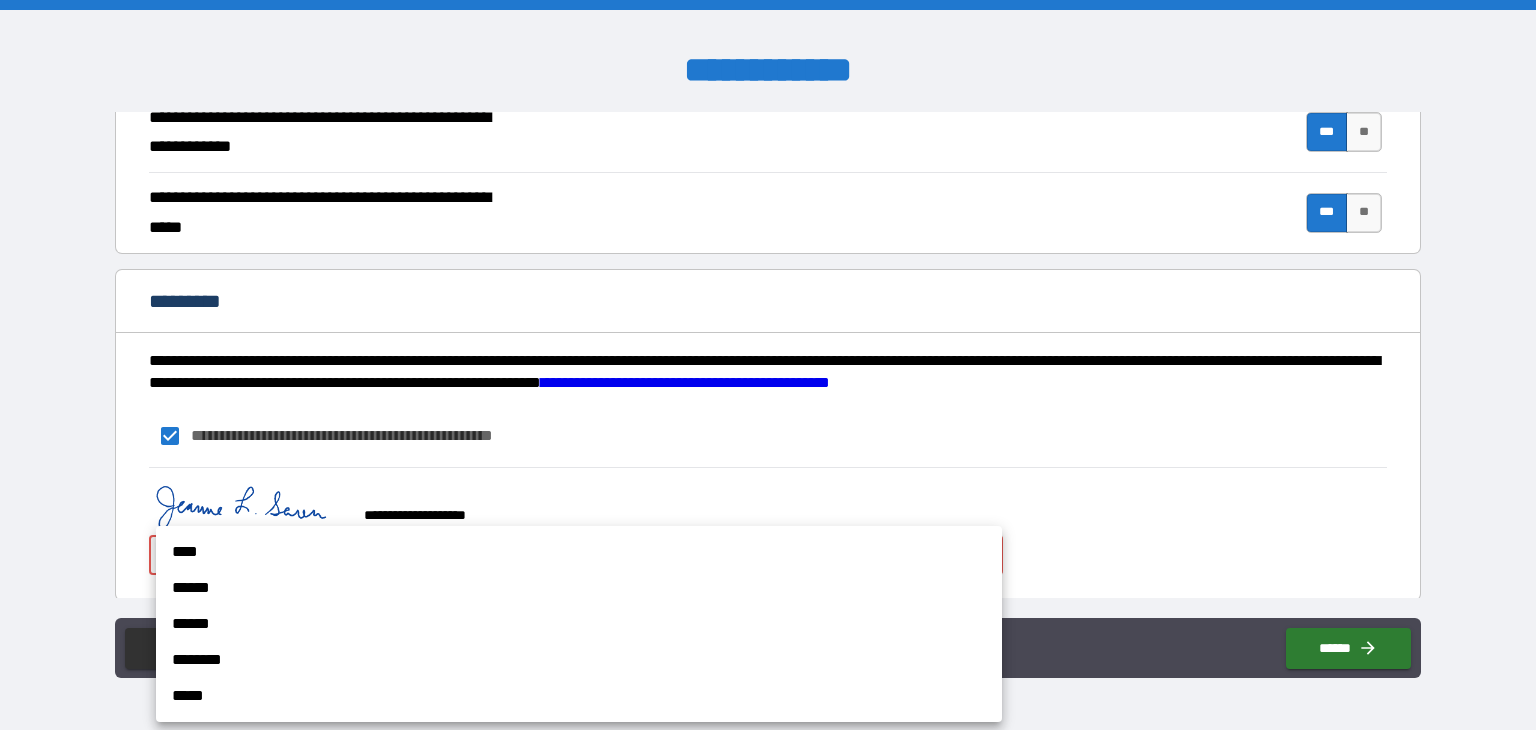click on "****" at bounding box center (579, 552) 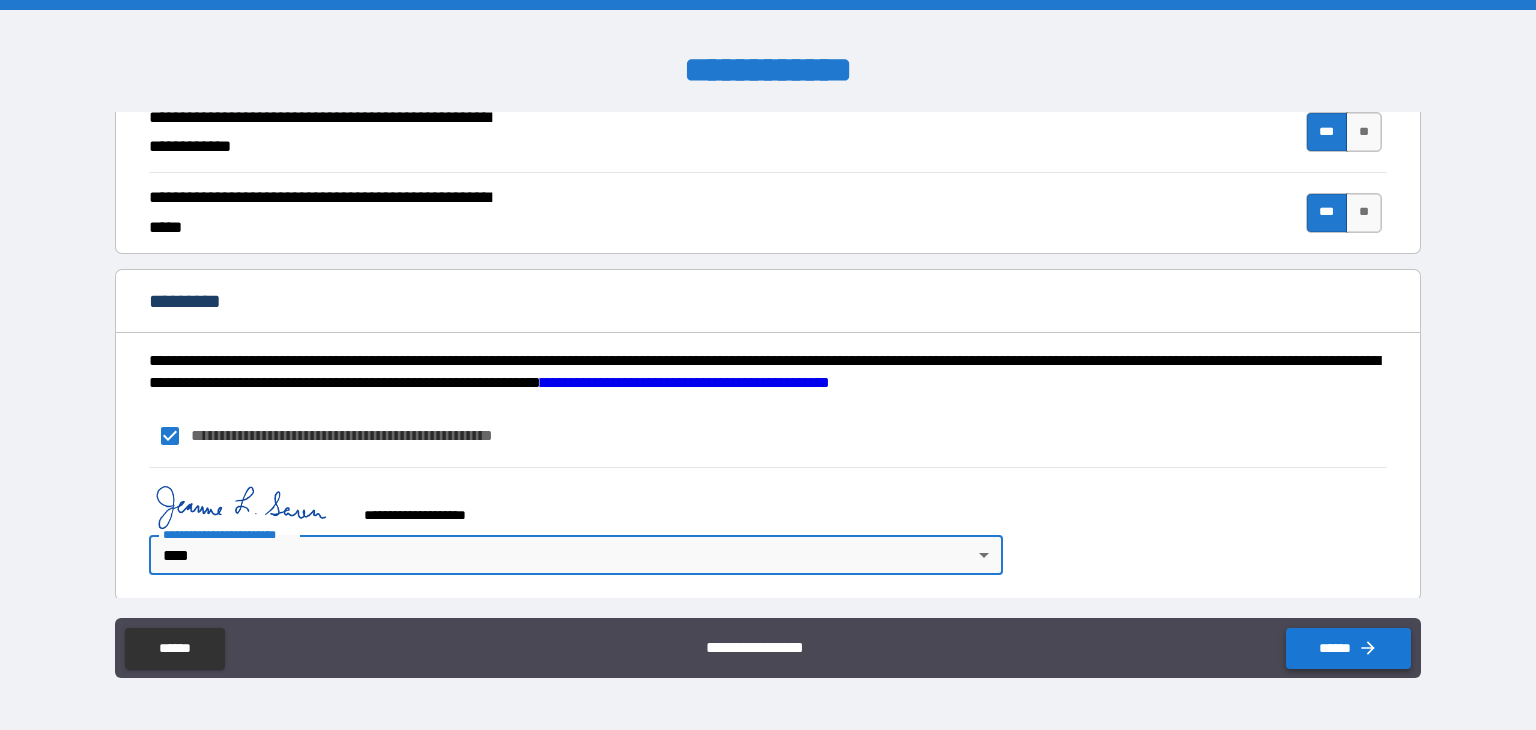 click on "******" at bounding box center (1348, 648) 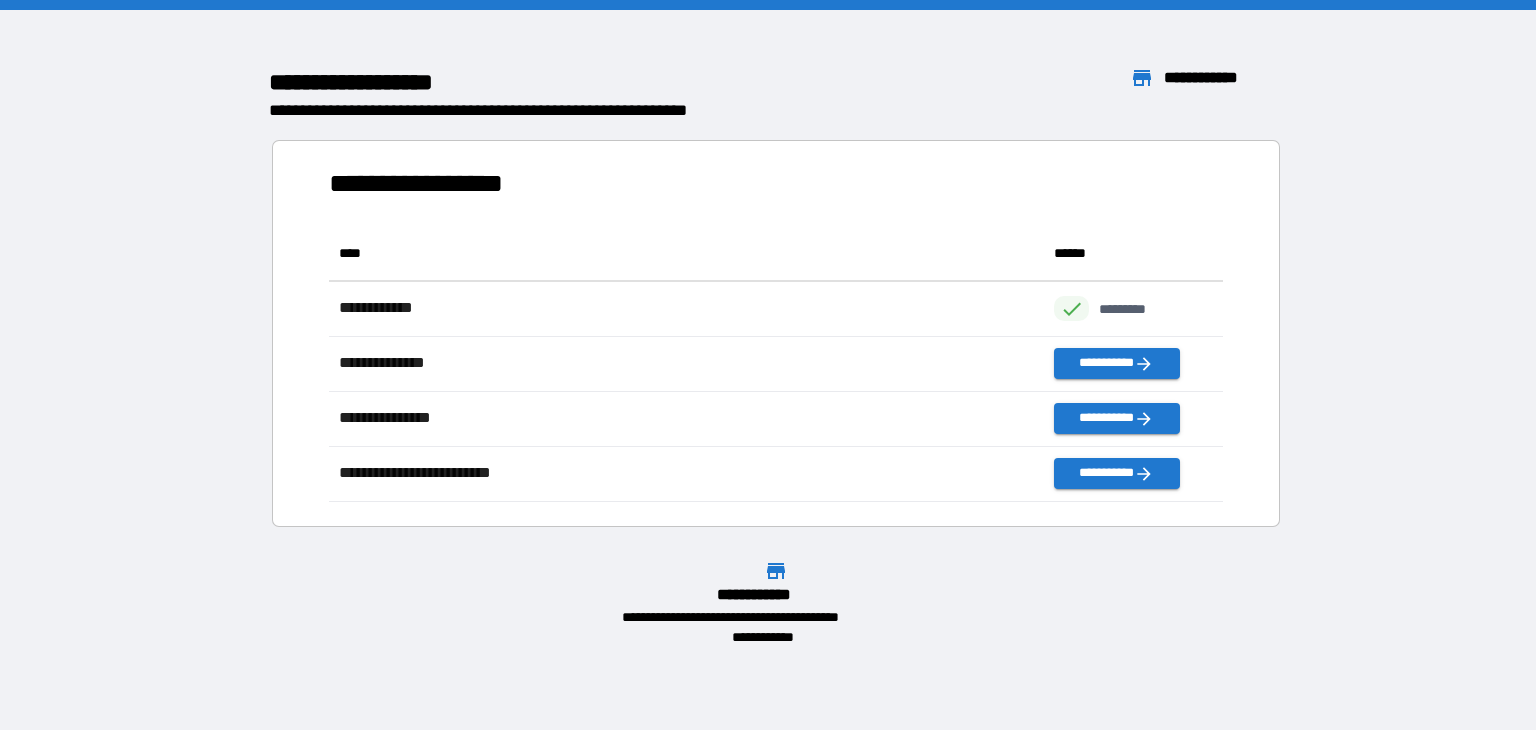 scroll, scrollTop: 16, scrollLeft: 16, axis: both 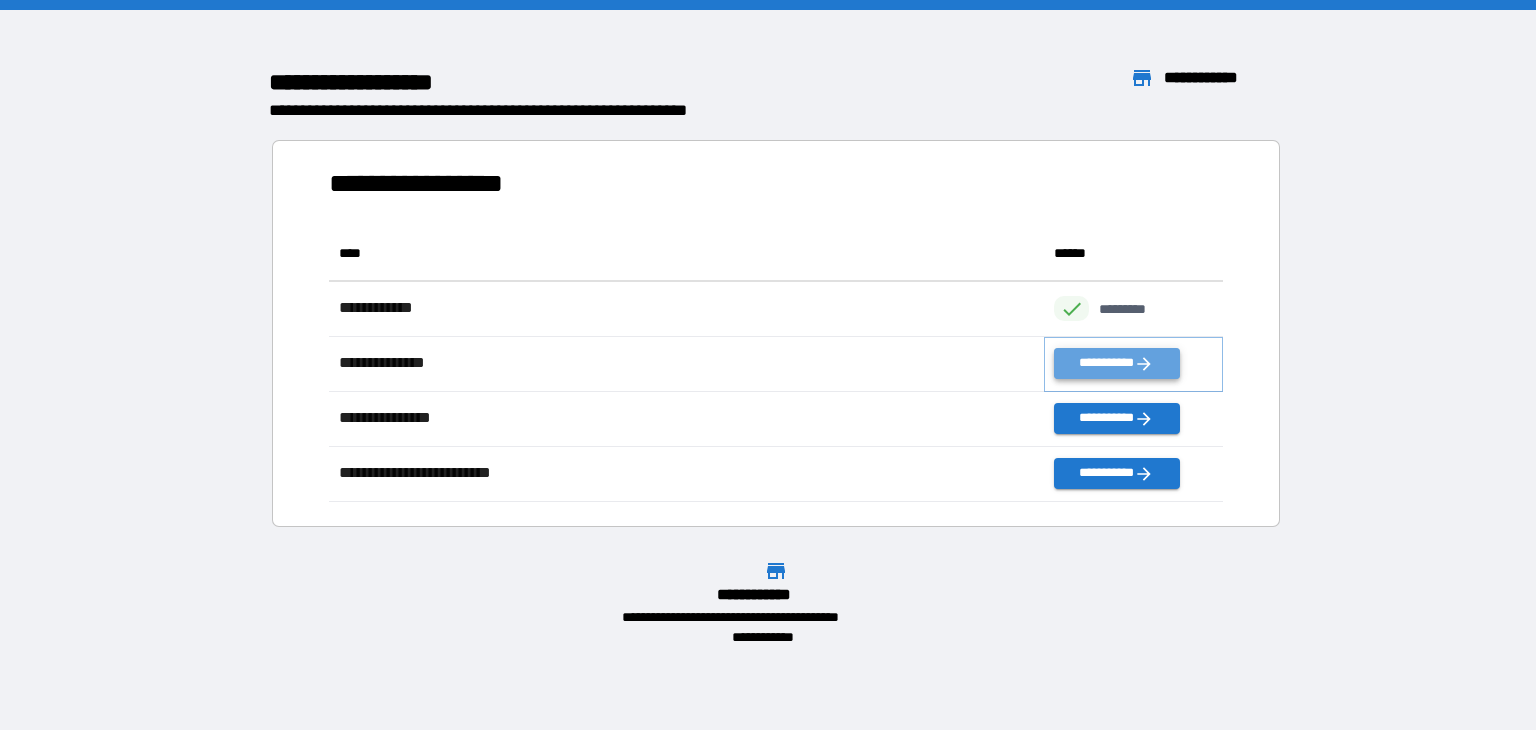 click on "**********" at bounding box center (1116, 363) 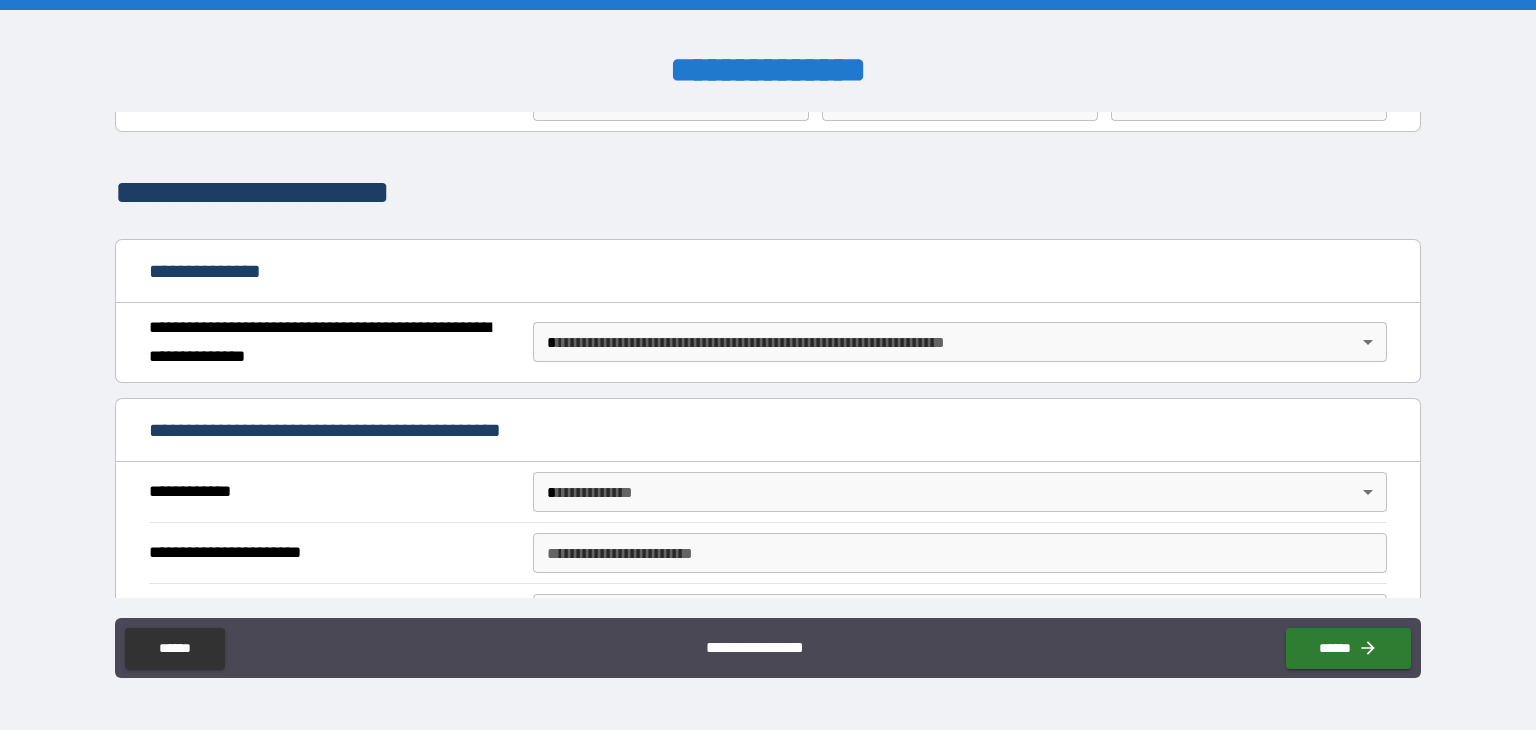 scroll, scrollTop: 108, scrollLeft: 0, axis: vertical 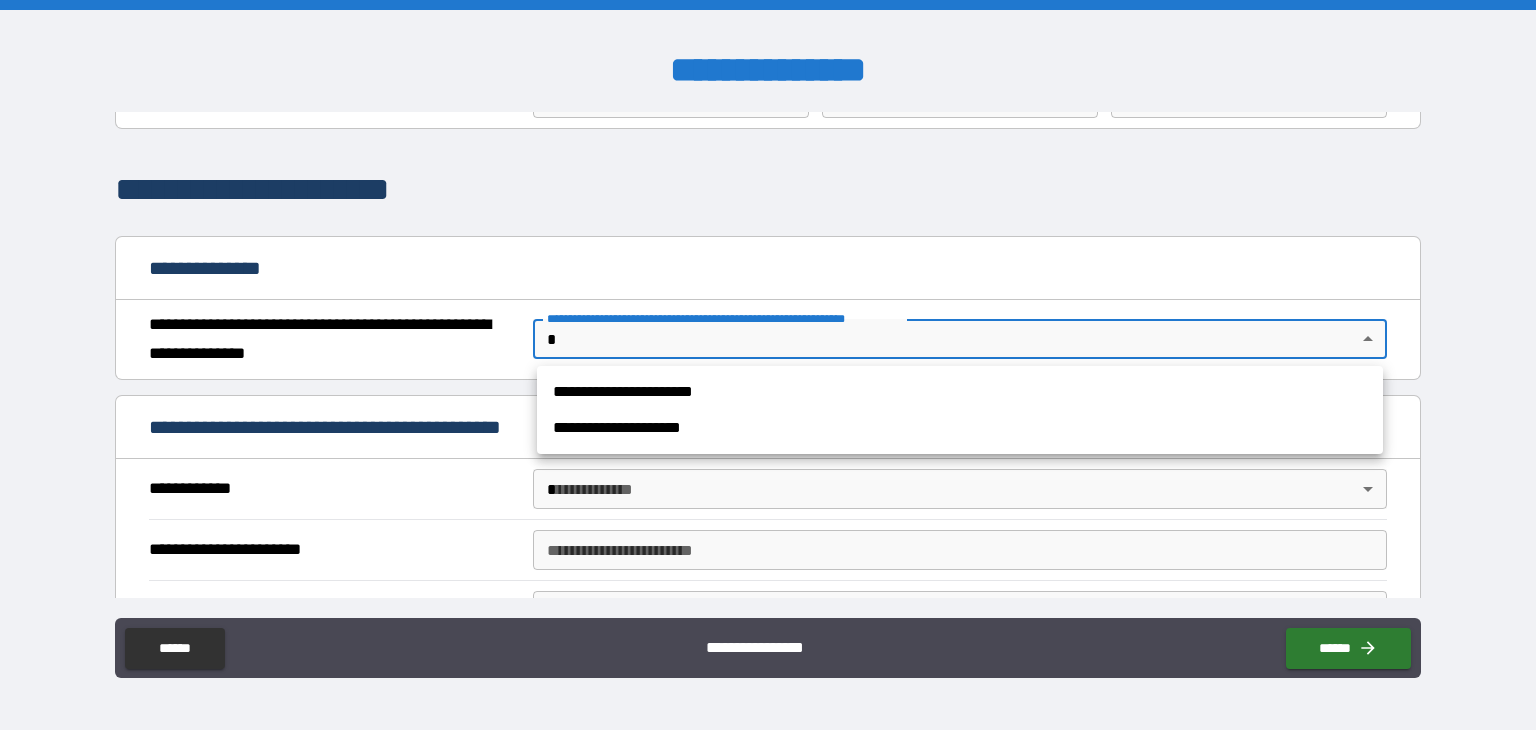 click on "**********" at bounding box center (768, 365) 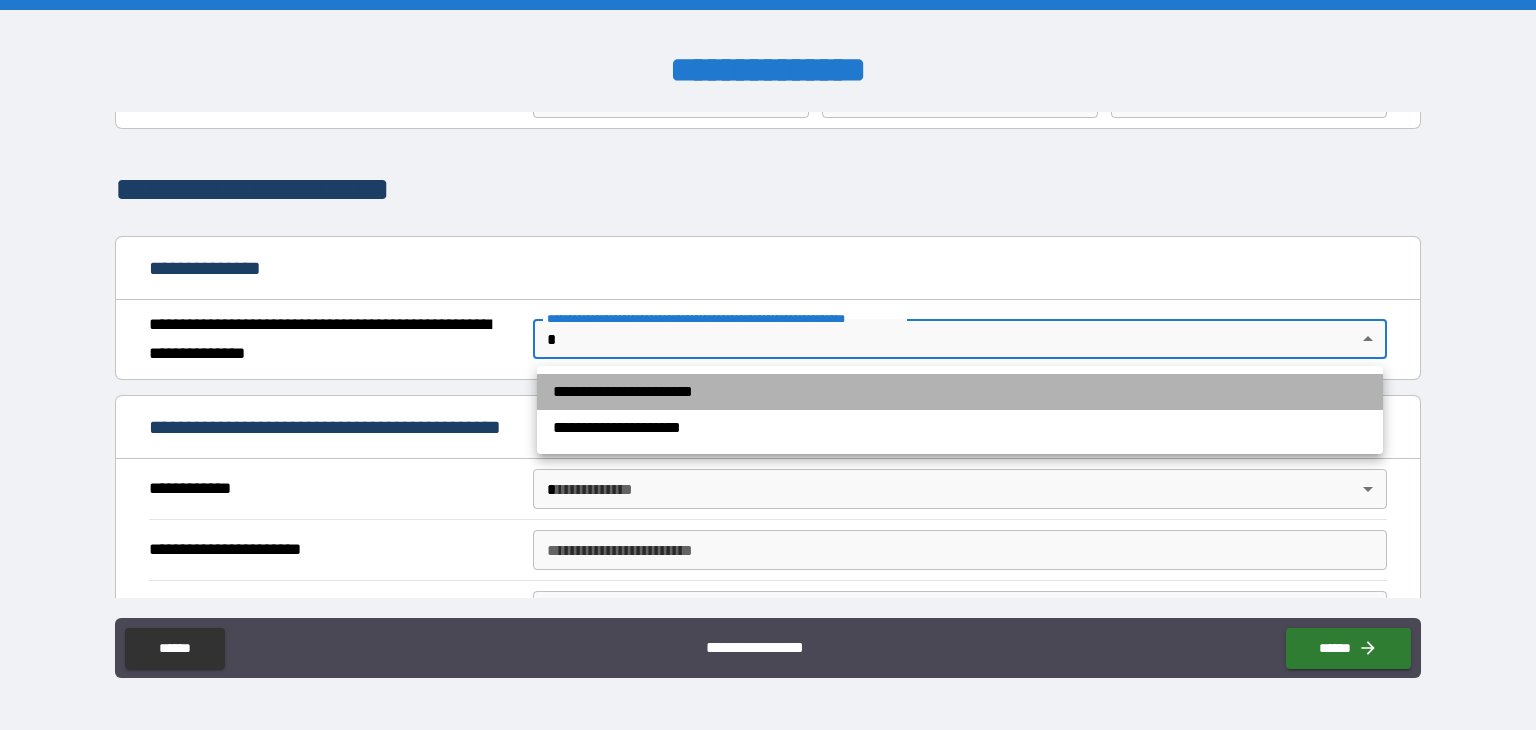 click on "**********" at bounding box center (960, 392) 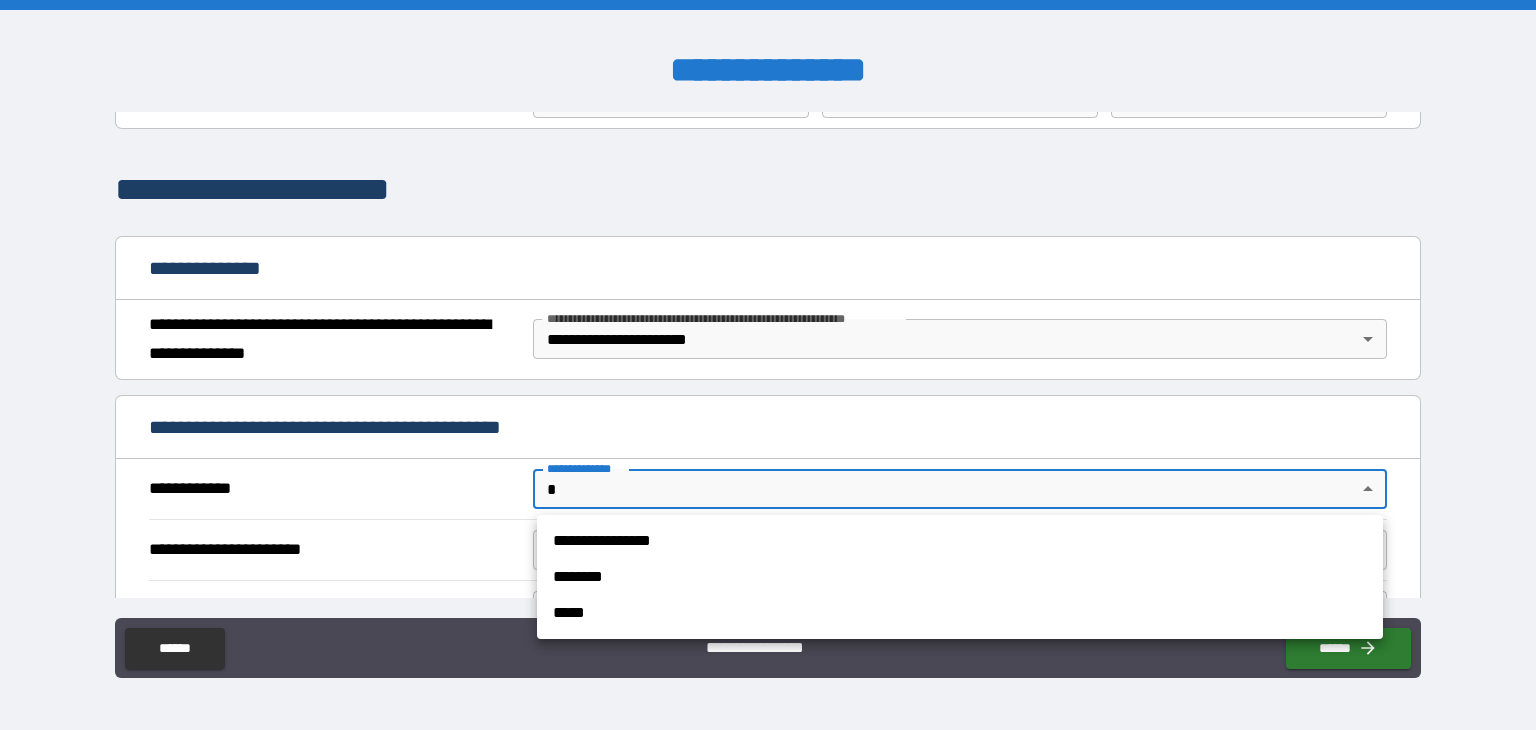 click on "**********" at bounding box center [768, 365] 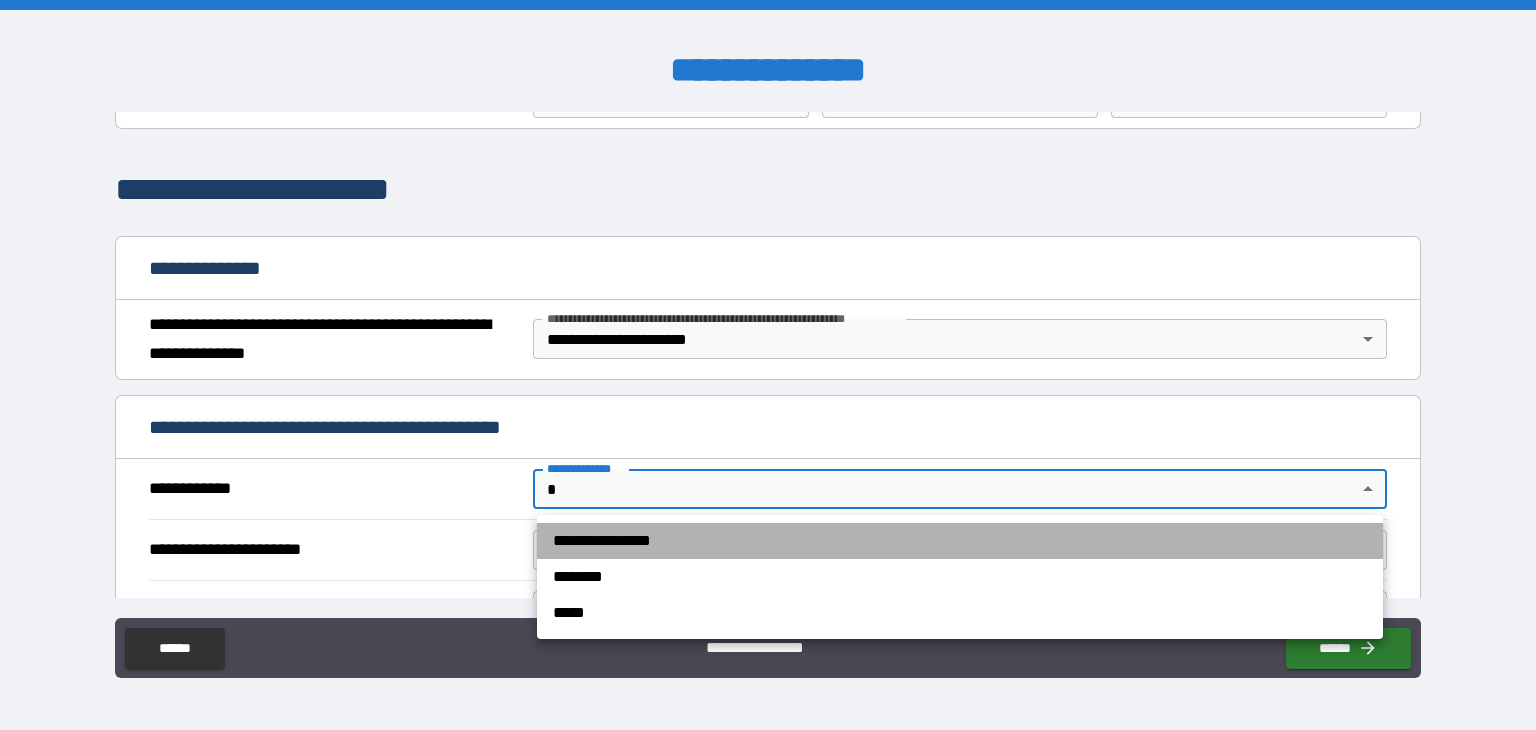 click on "**********" at bounding box center [960, 541] 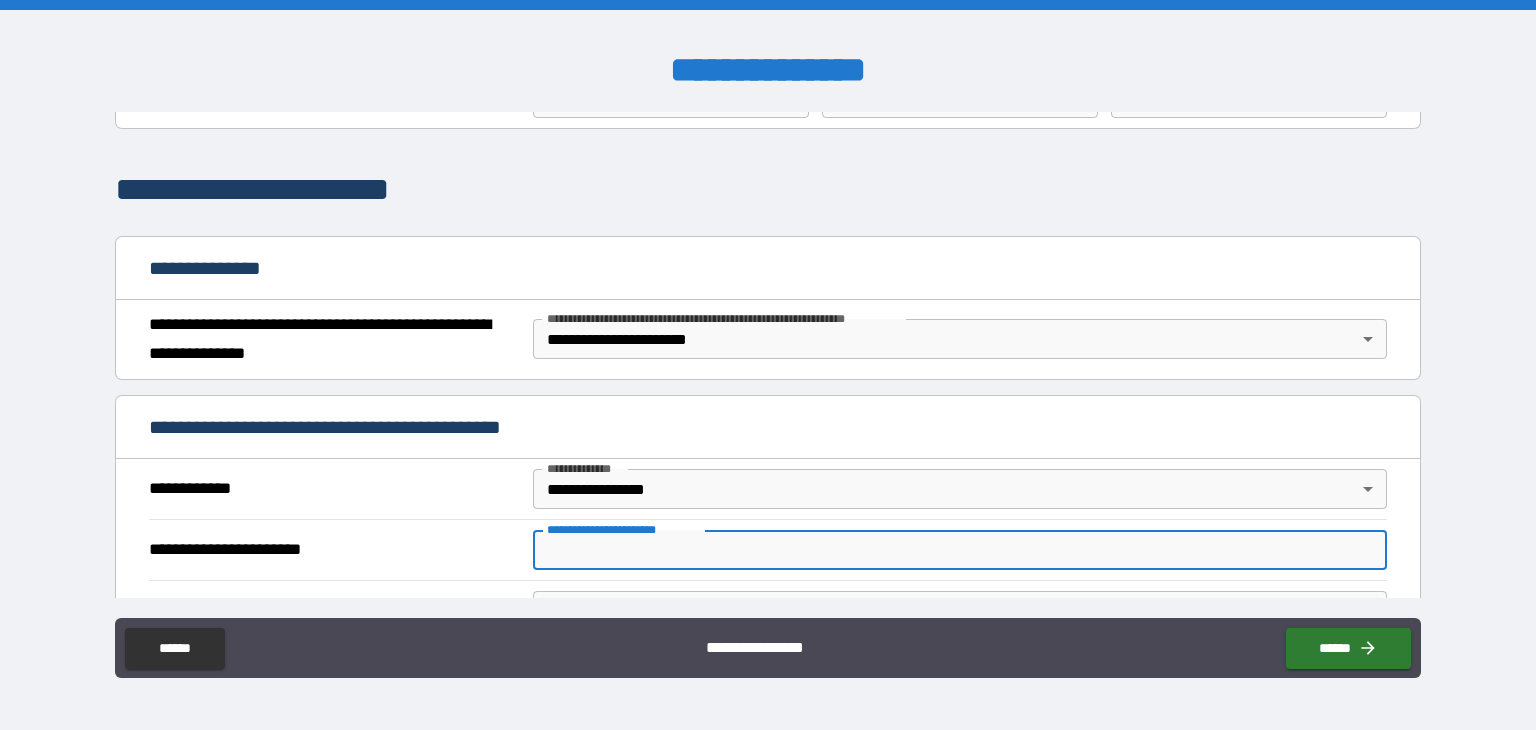 click on "**********" at bounding box center [960, 550] 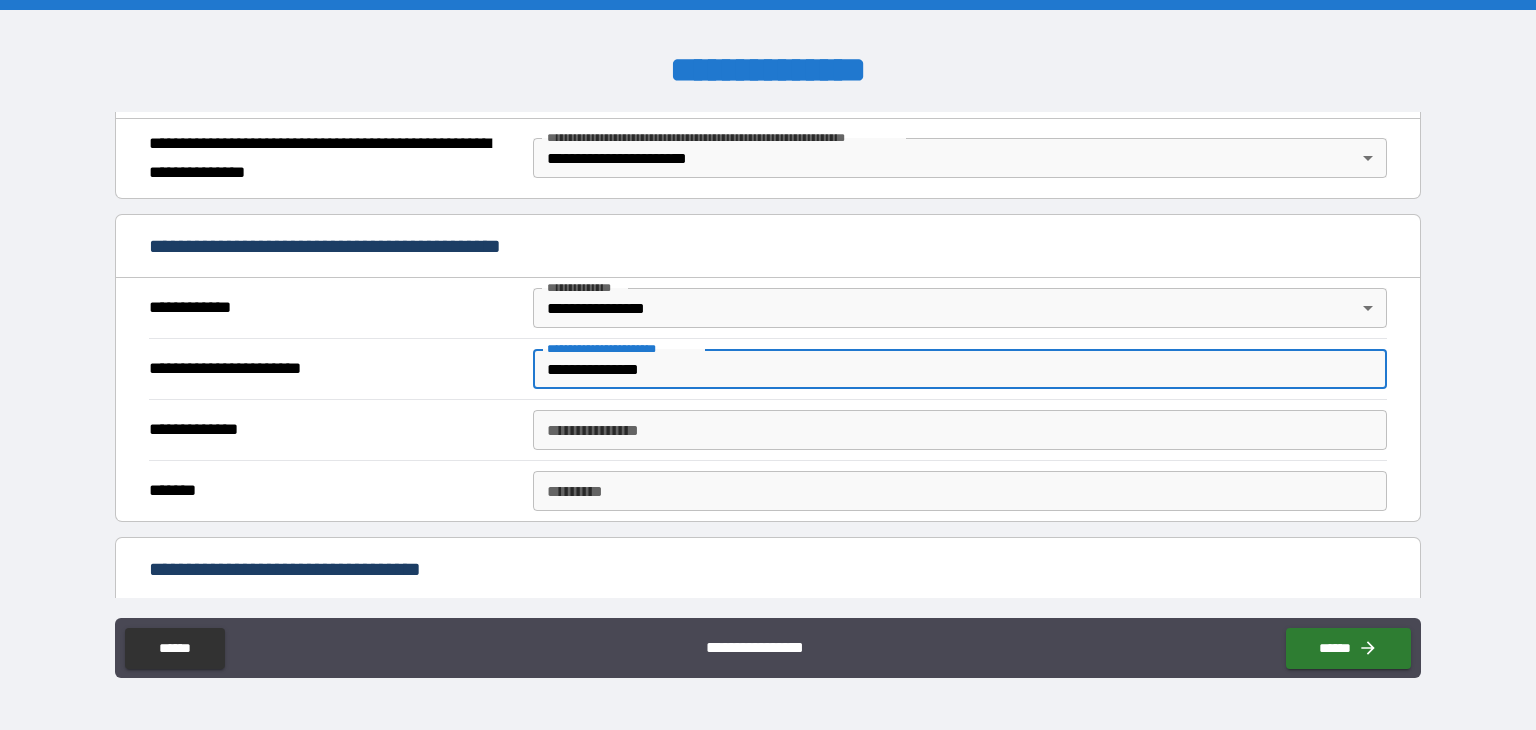 scroll, scrollTop: 291, scrollLeft: 0, axis: vertical 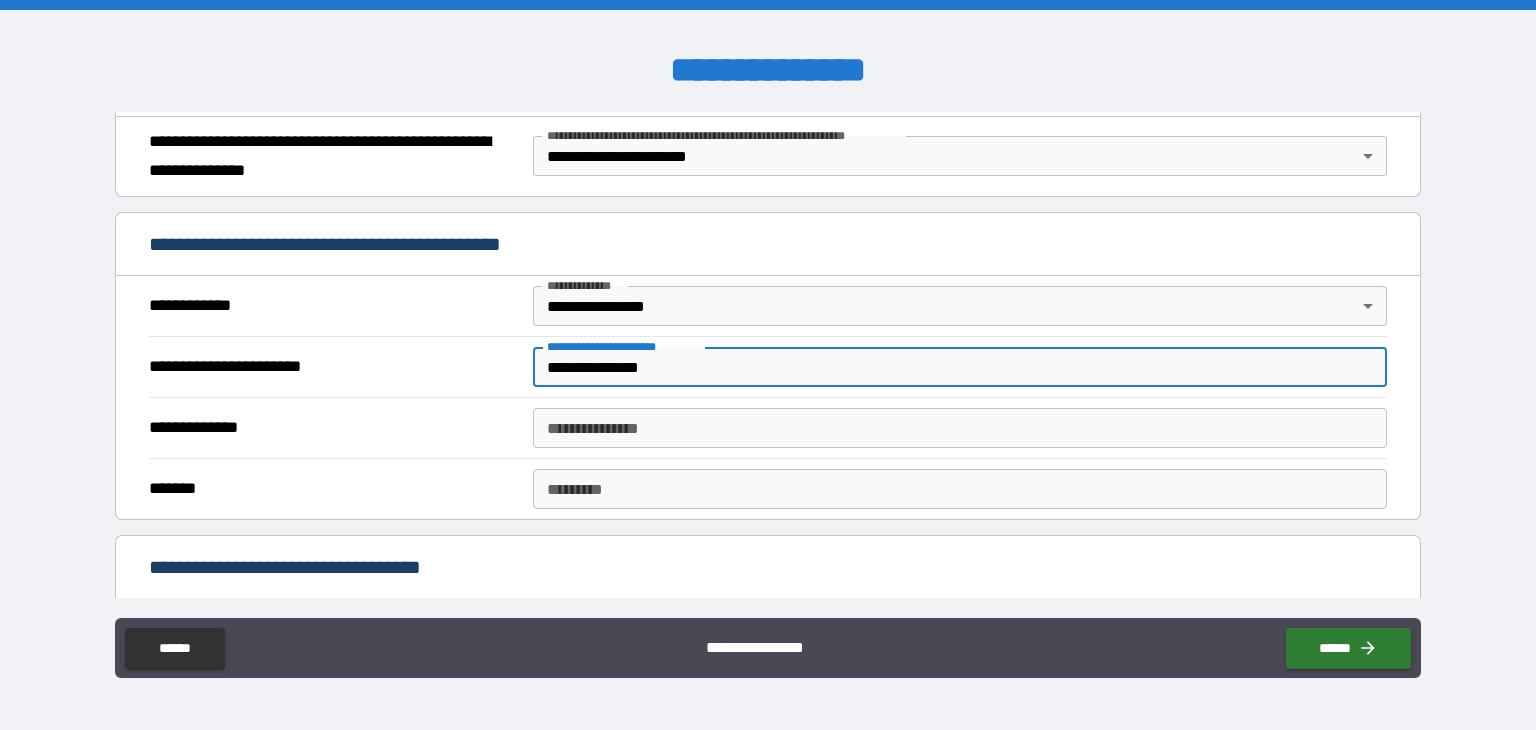 type on "**********" 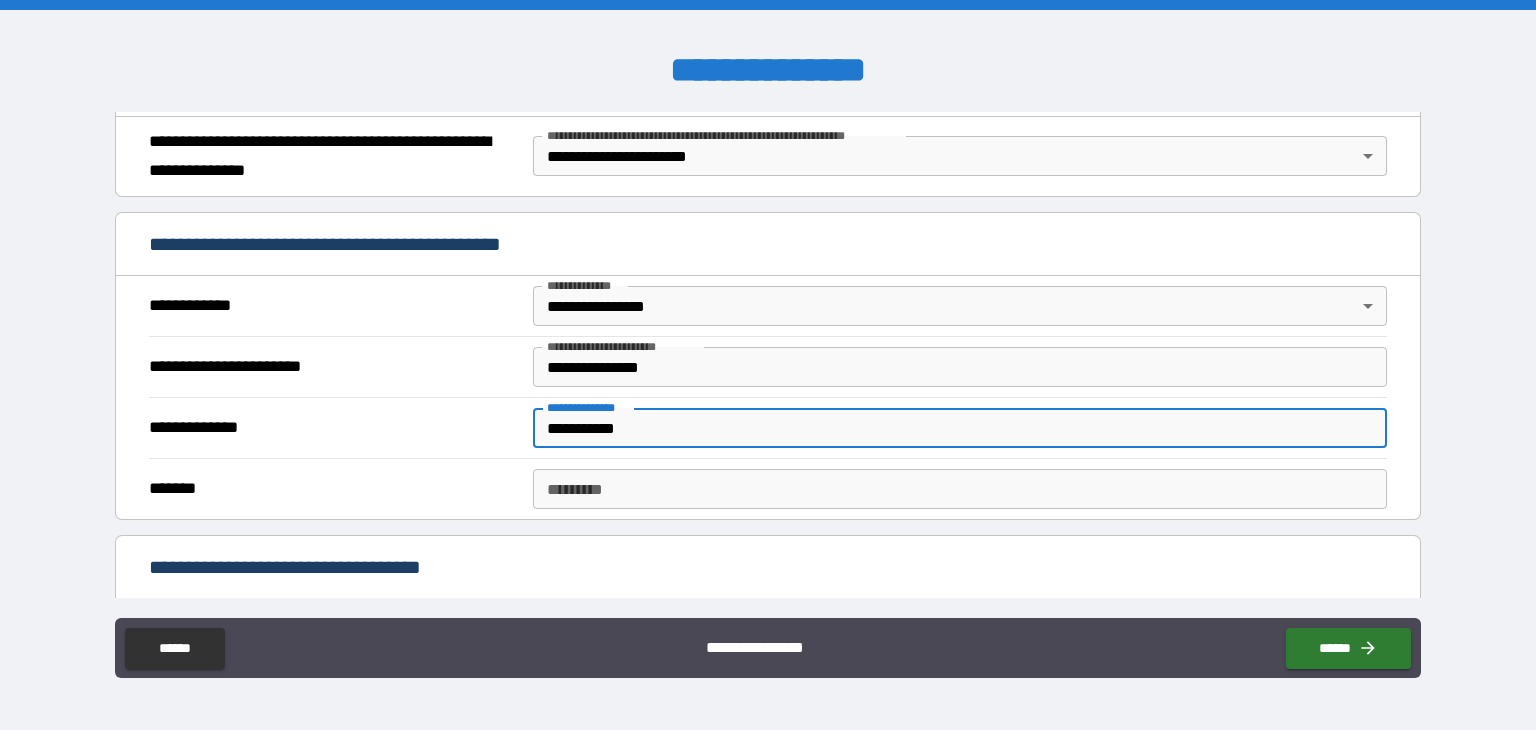 type on "**********" 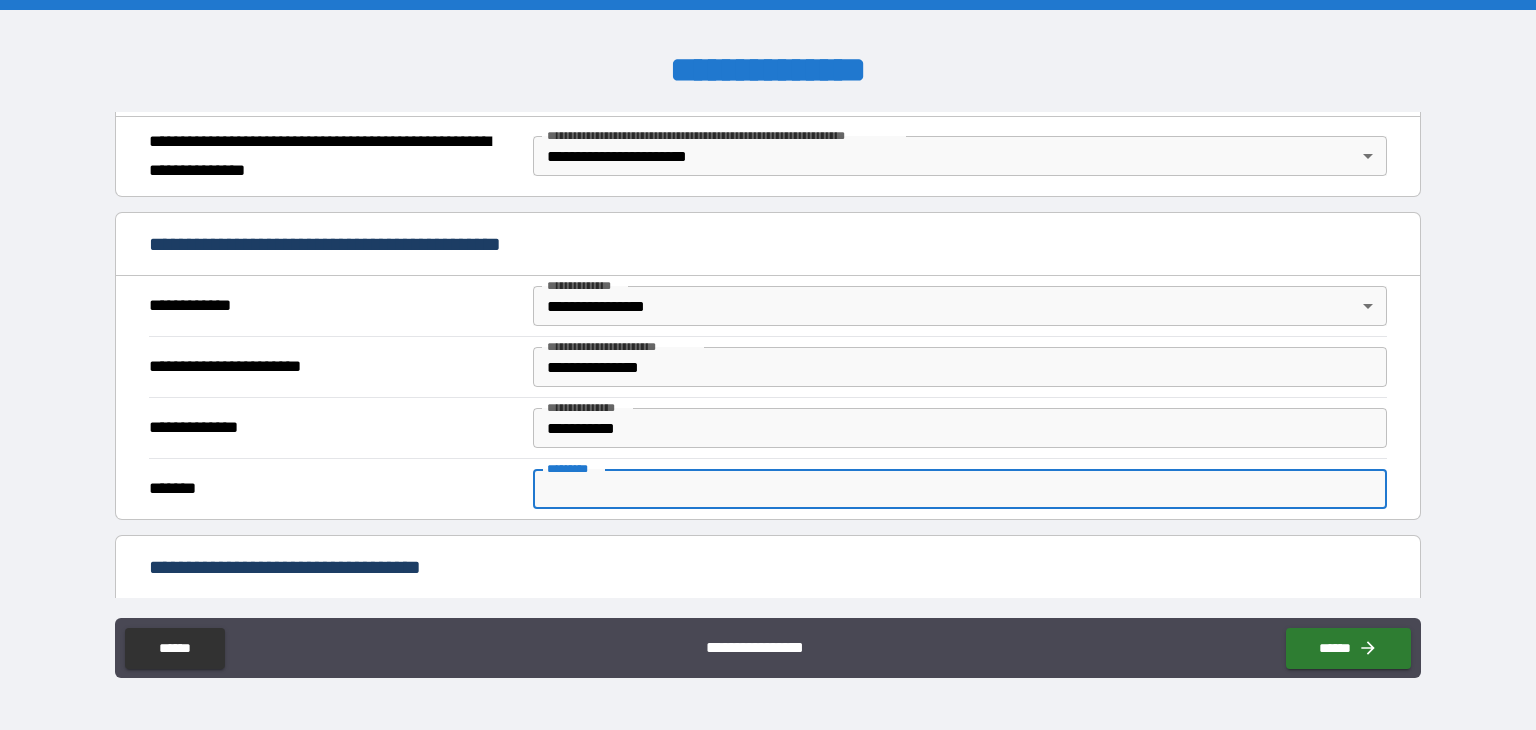 click on "*******   *" at bounding box center [960, 489] 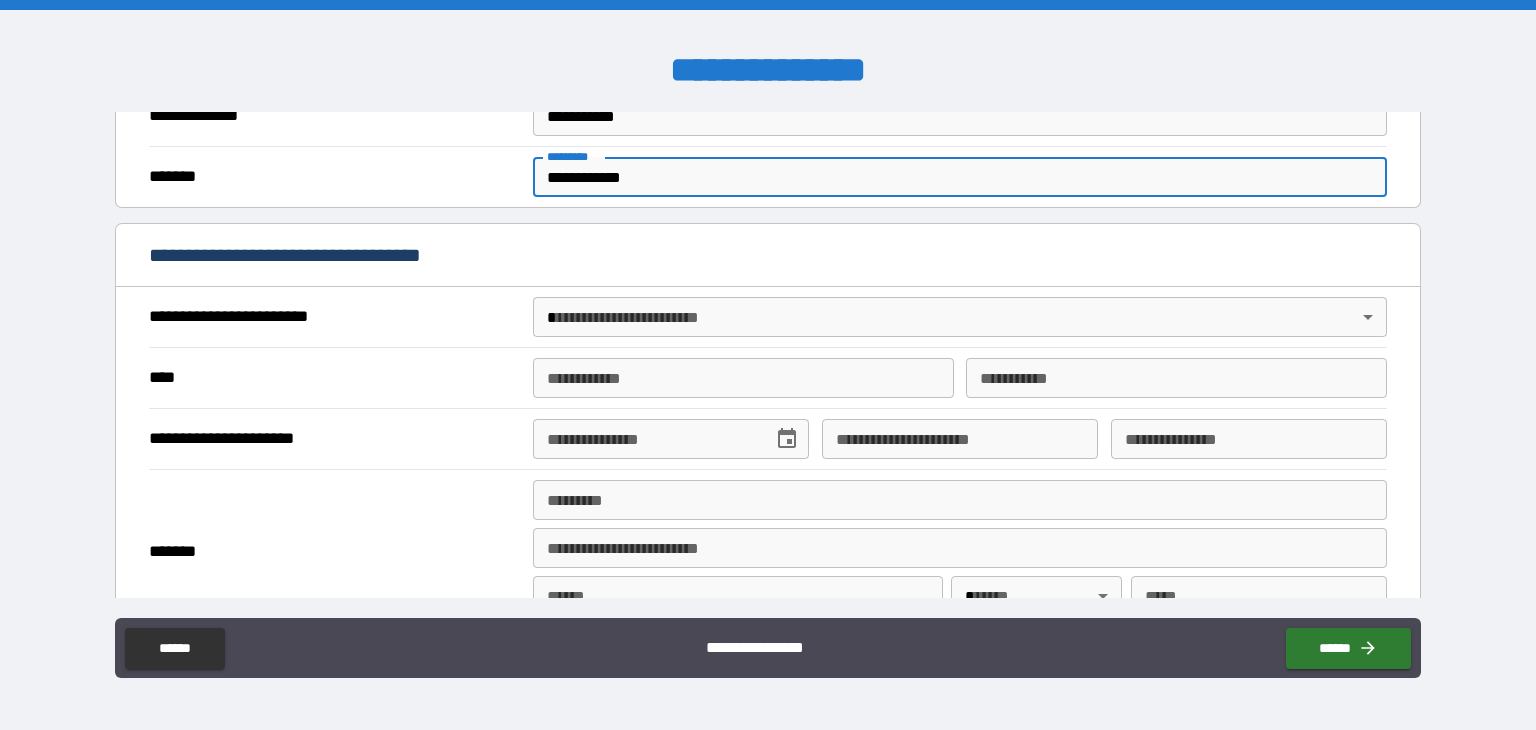 scroll, scrollTop: 604, scrollLeft: 0, axis: vertical 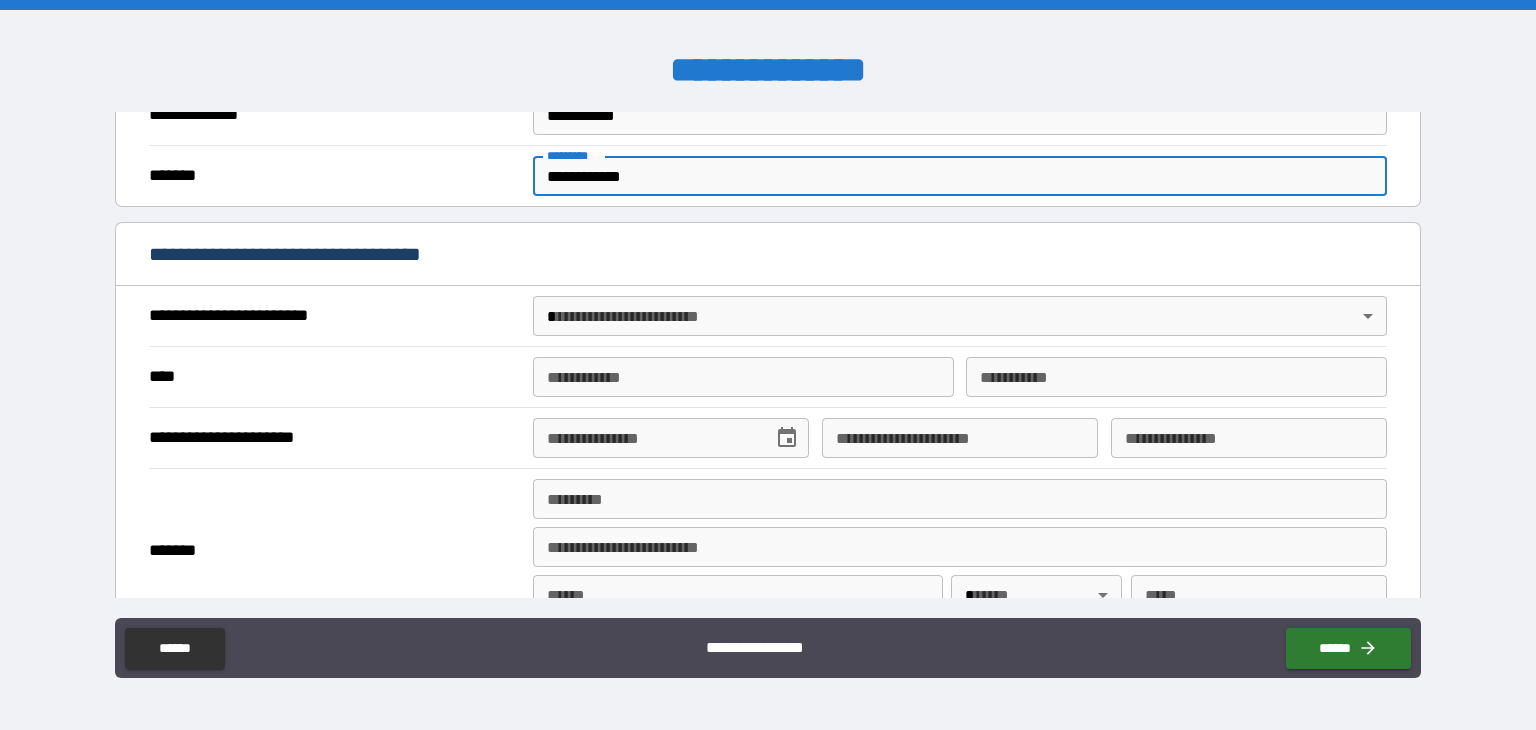 type on "**********" 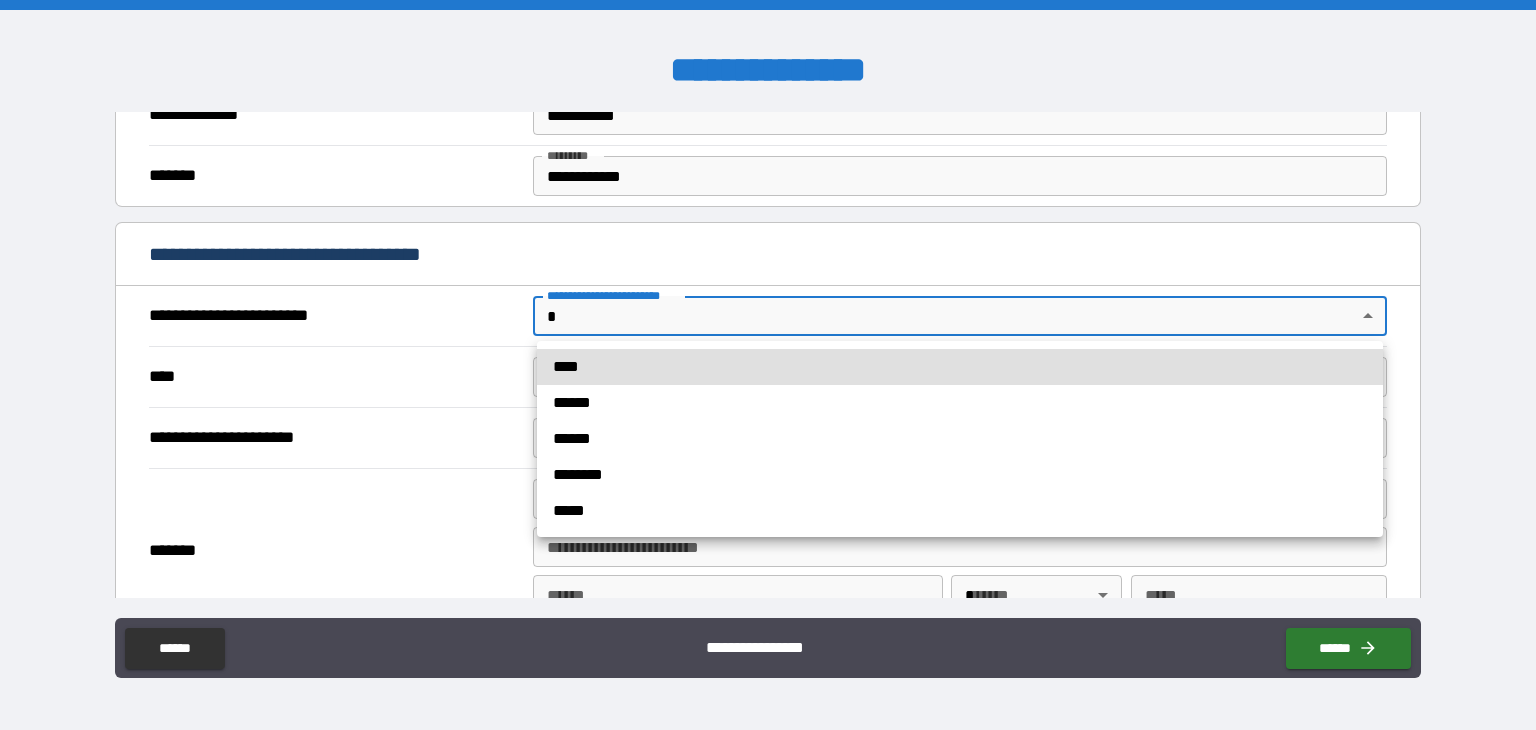 click on "**********" at bounding box center [768, 365] 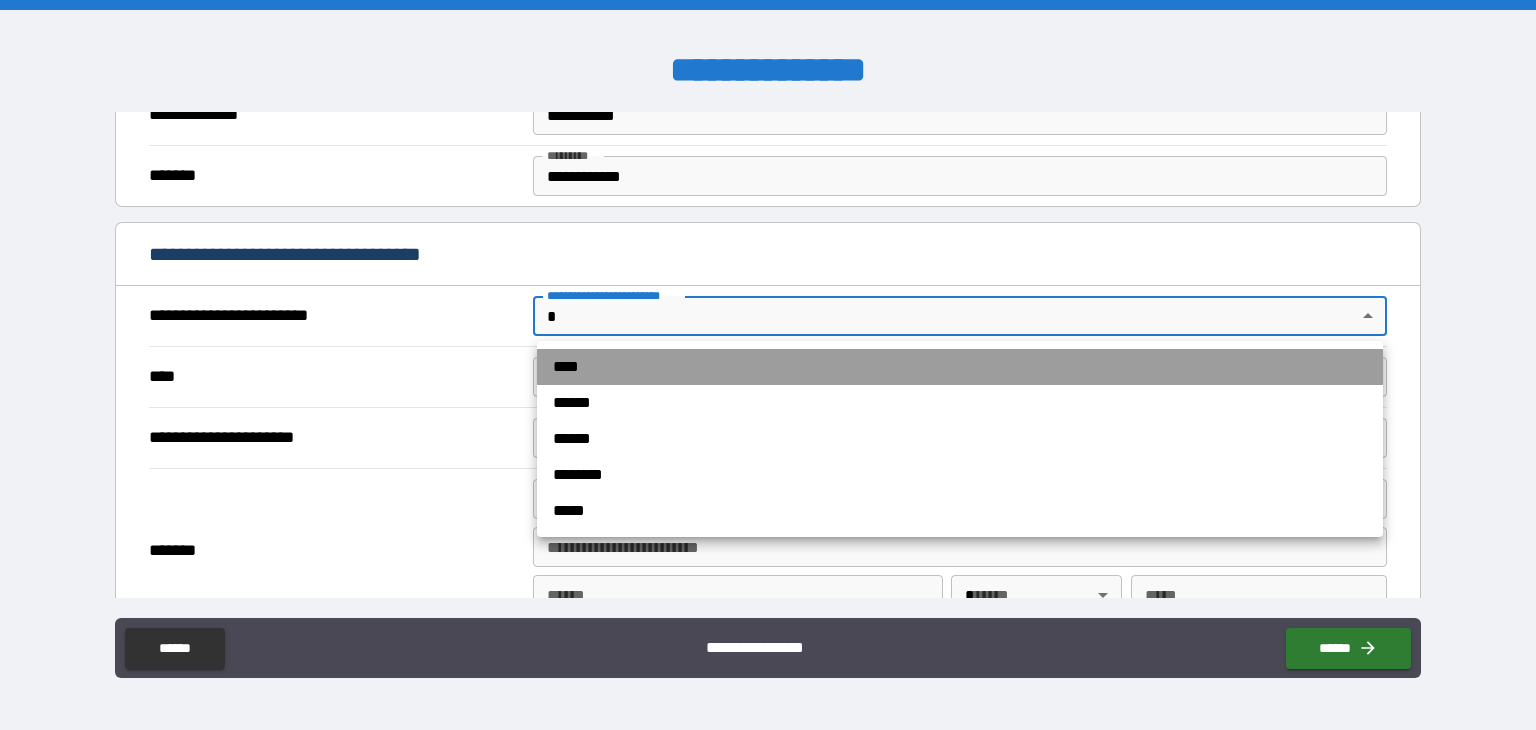 click on "****" at bounding box center (960, 367) 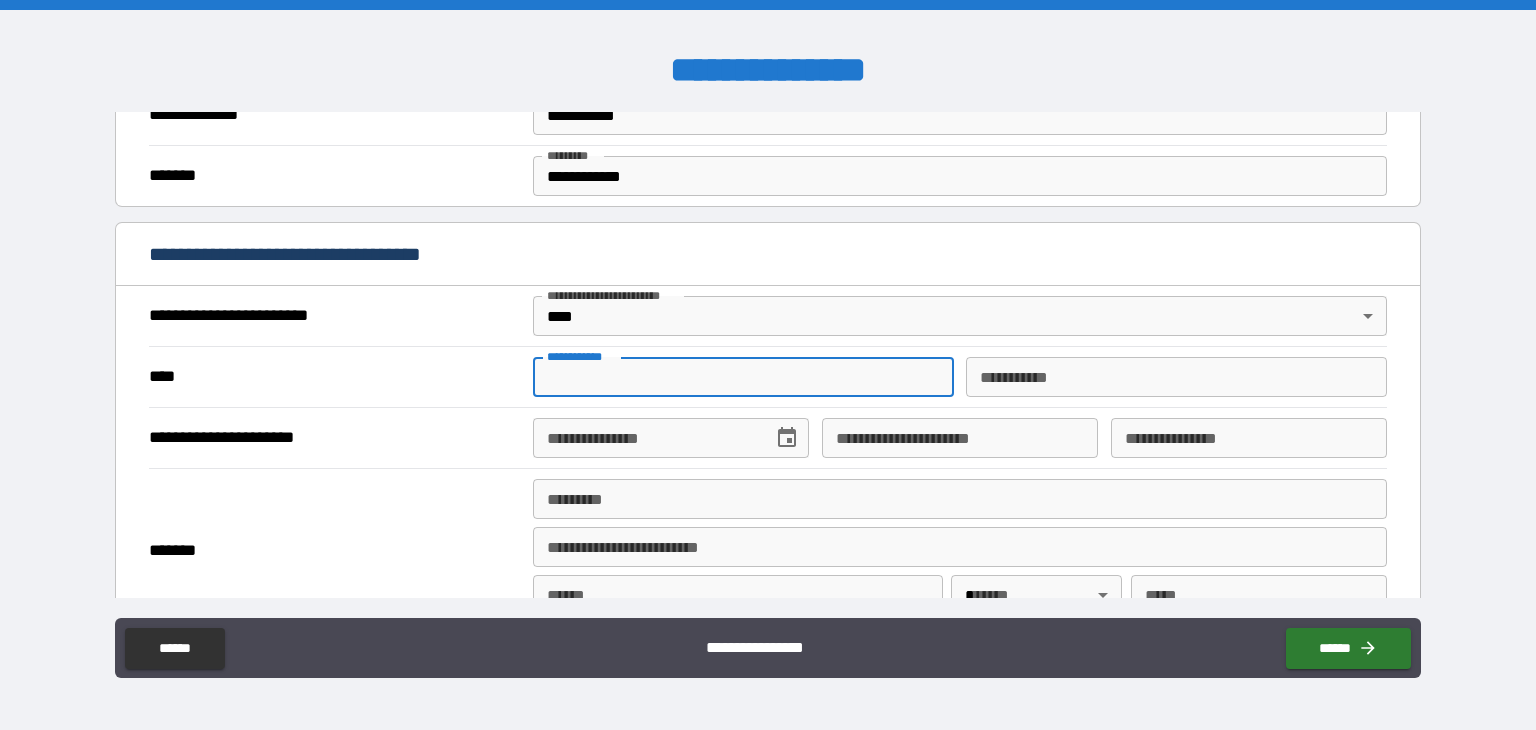 click on "**********" at bounding box center [743, 377] 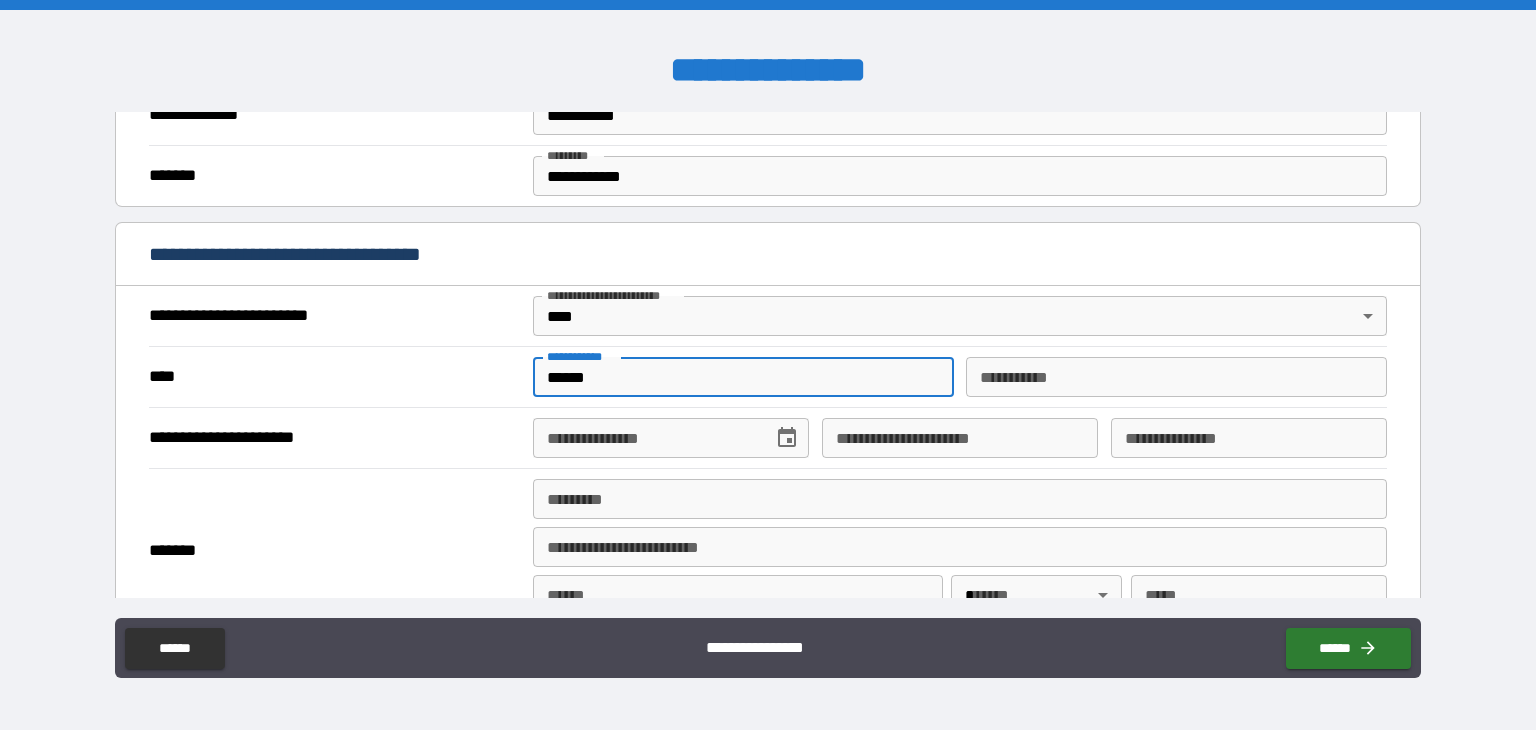 type on "******" 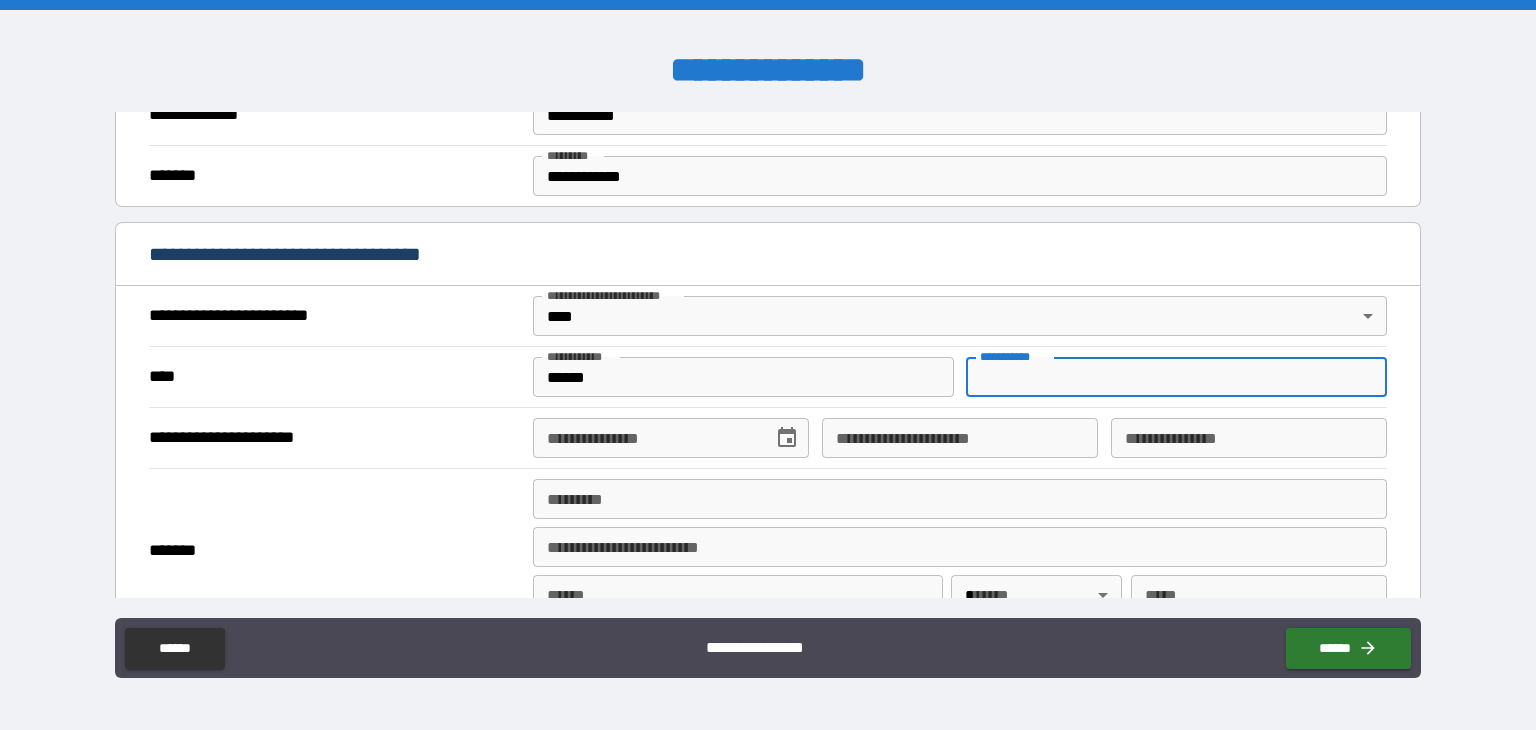 click on "*********   *" at bounding box center [1176, 377] 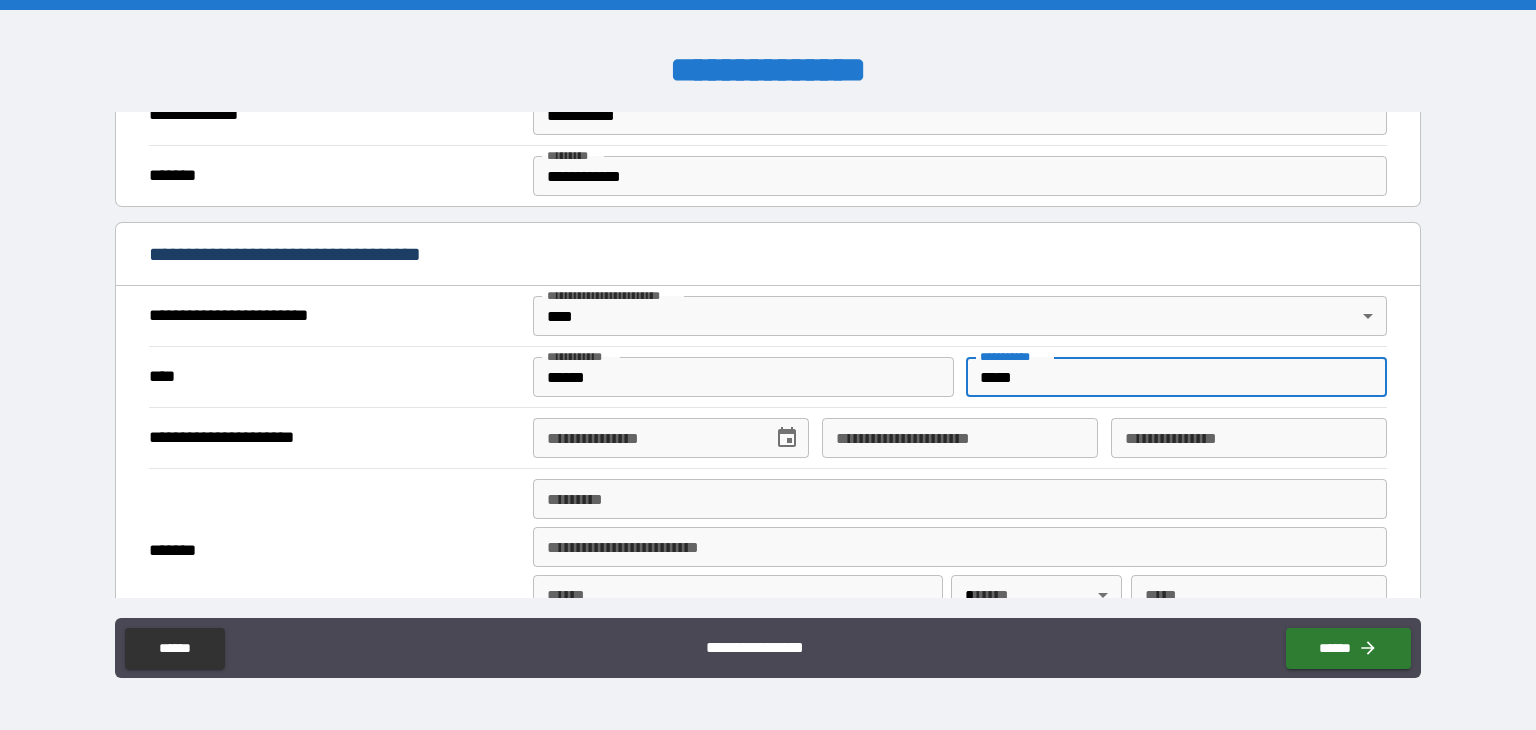 type on "*****" 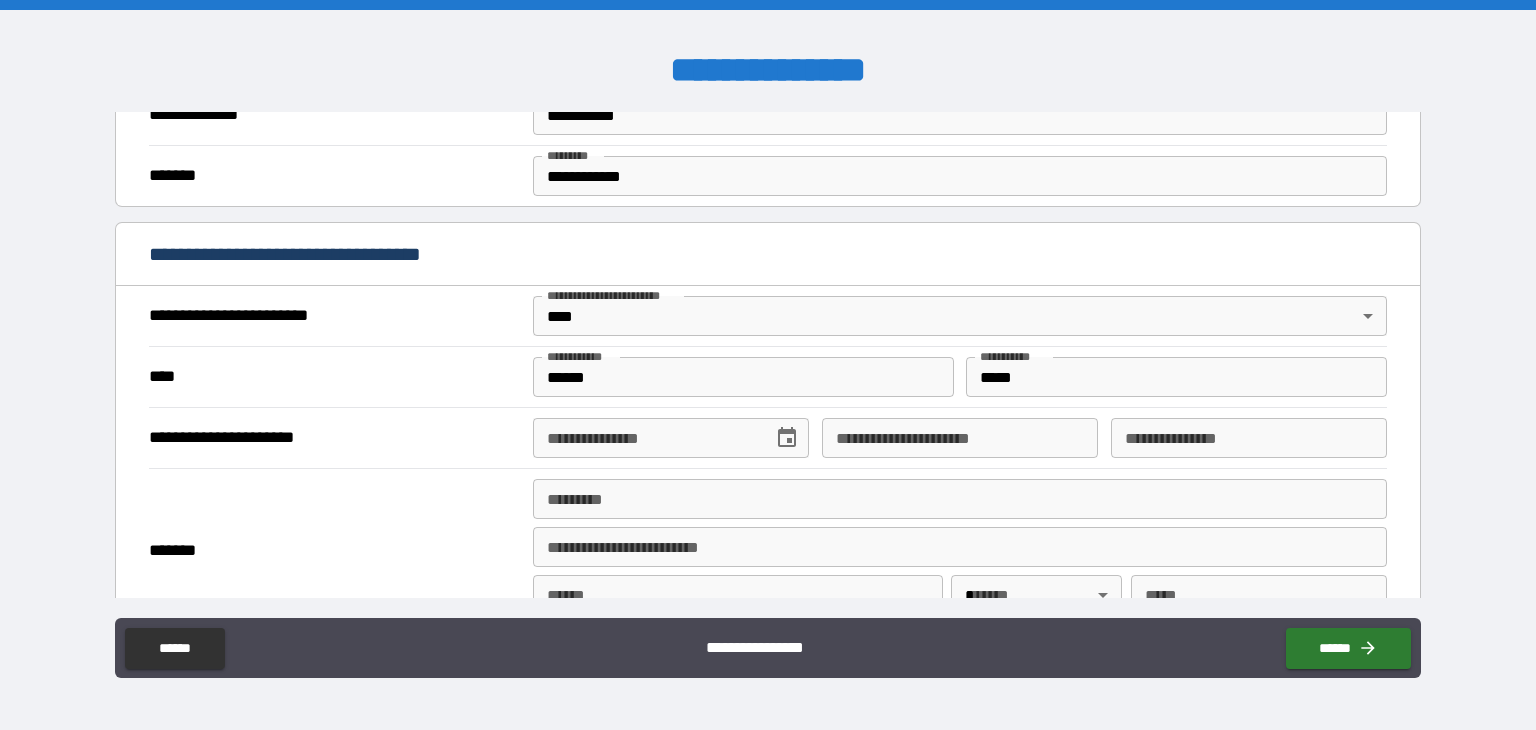 click on "**********" at bounding box center [671, 438] 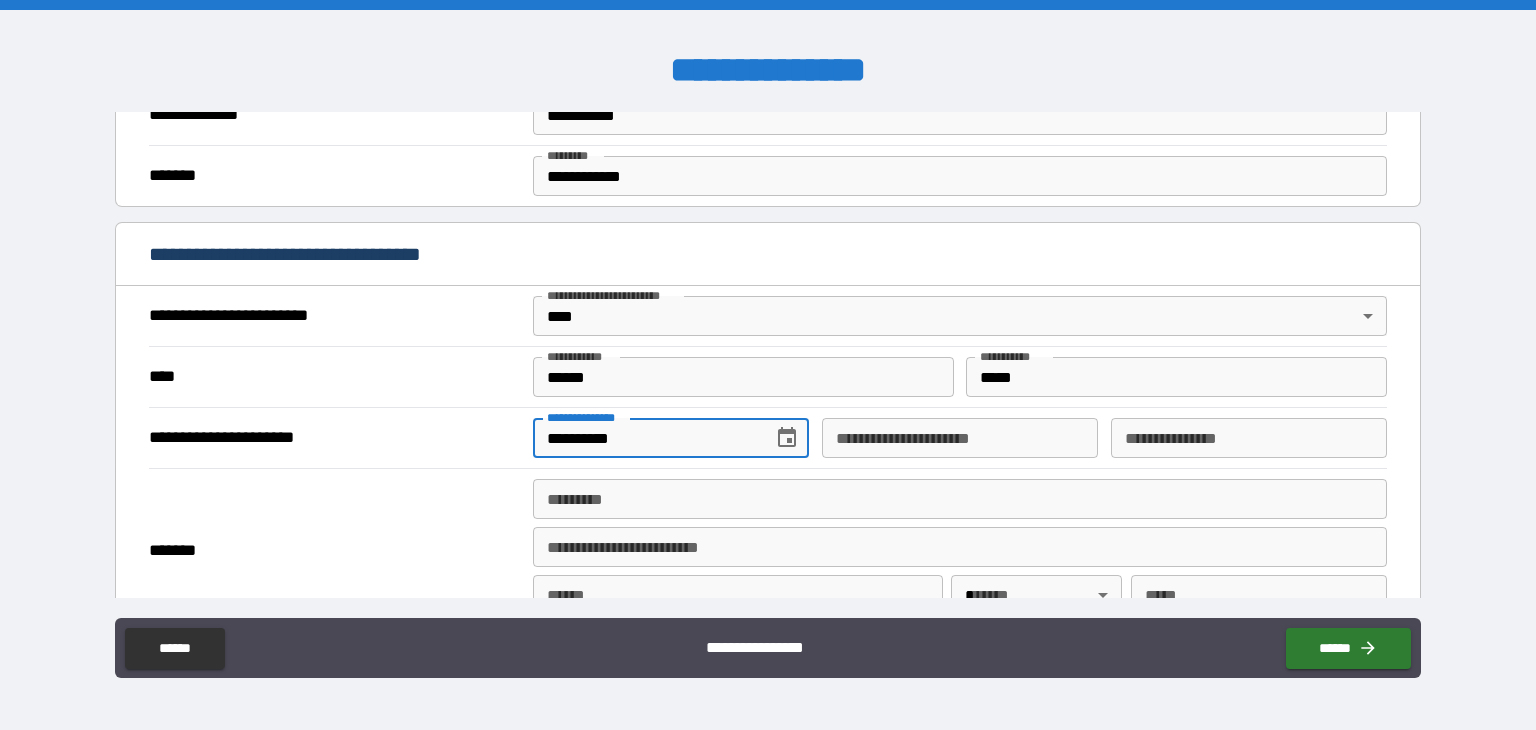 type on "**********" 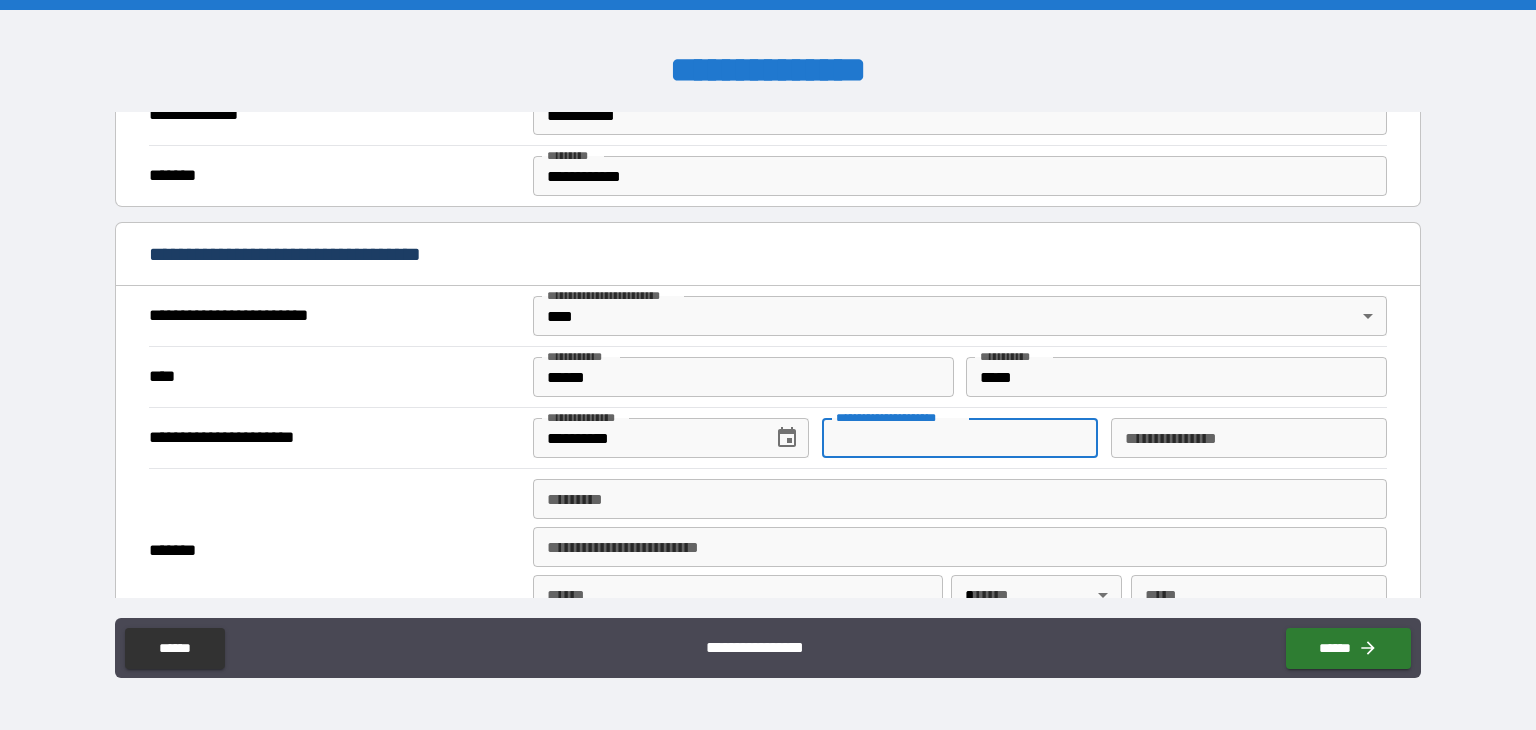 click on "**********" at bounding box center [960, 438] 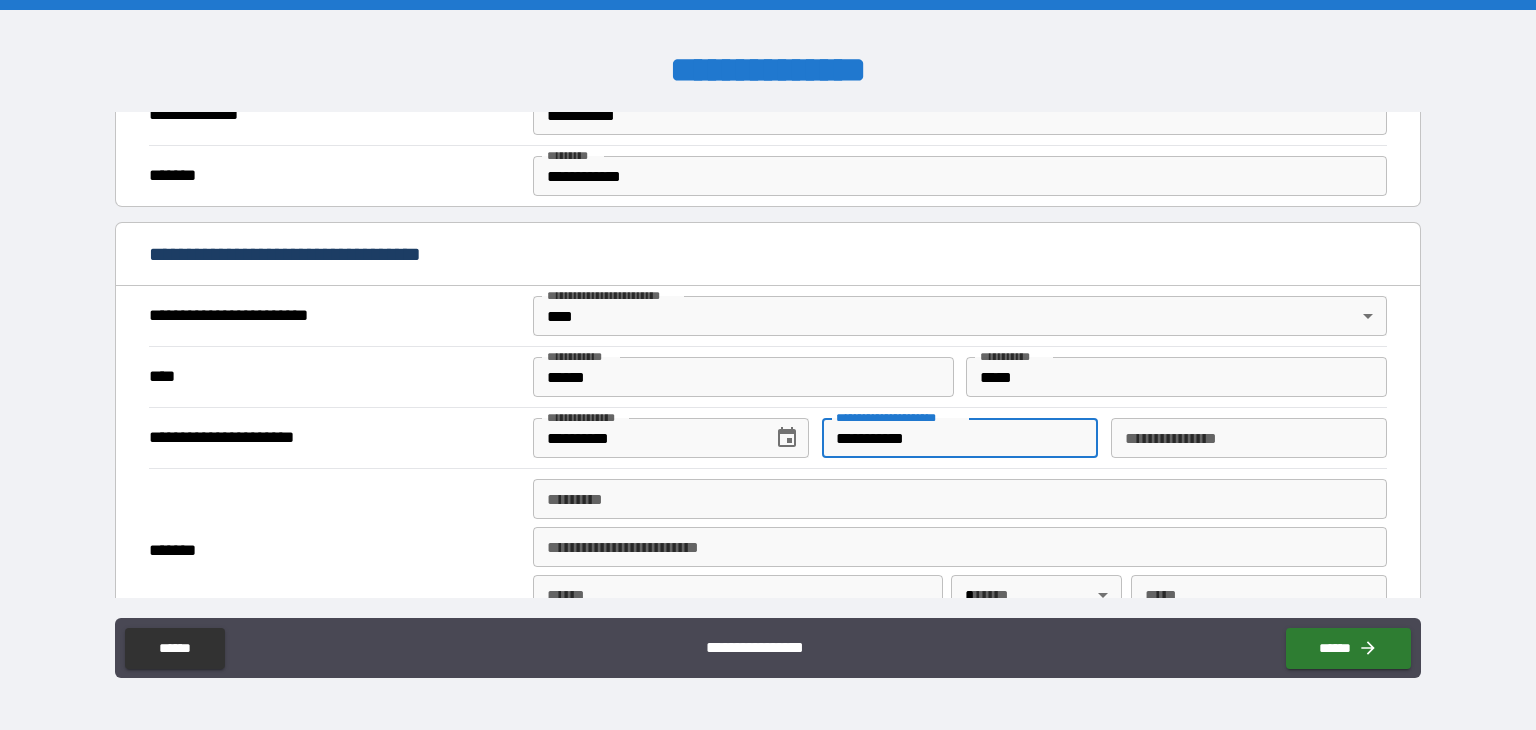 type on "**********" 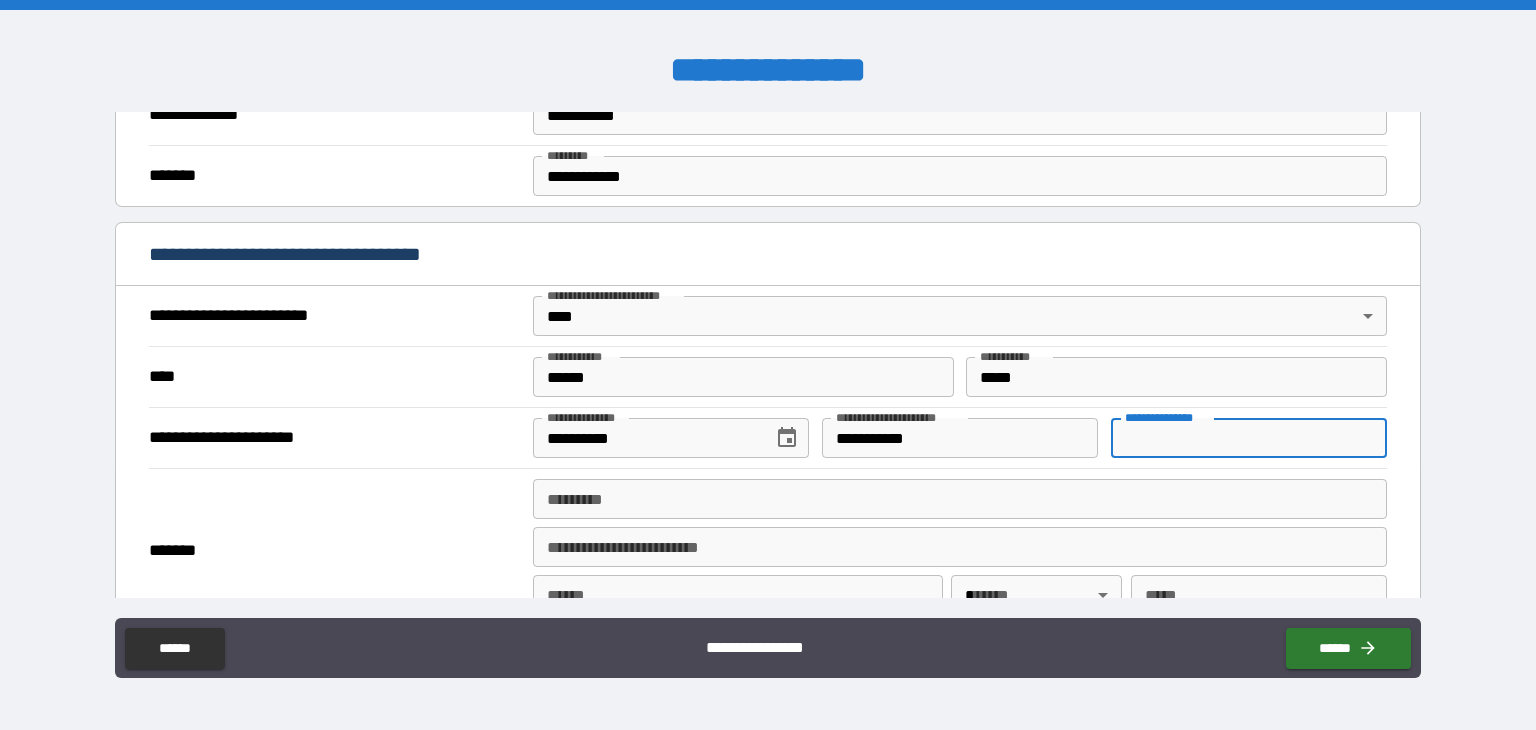 click on "**********" at bounding box center [1249, 438] 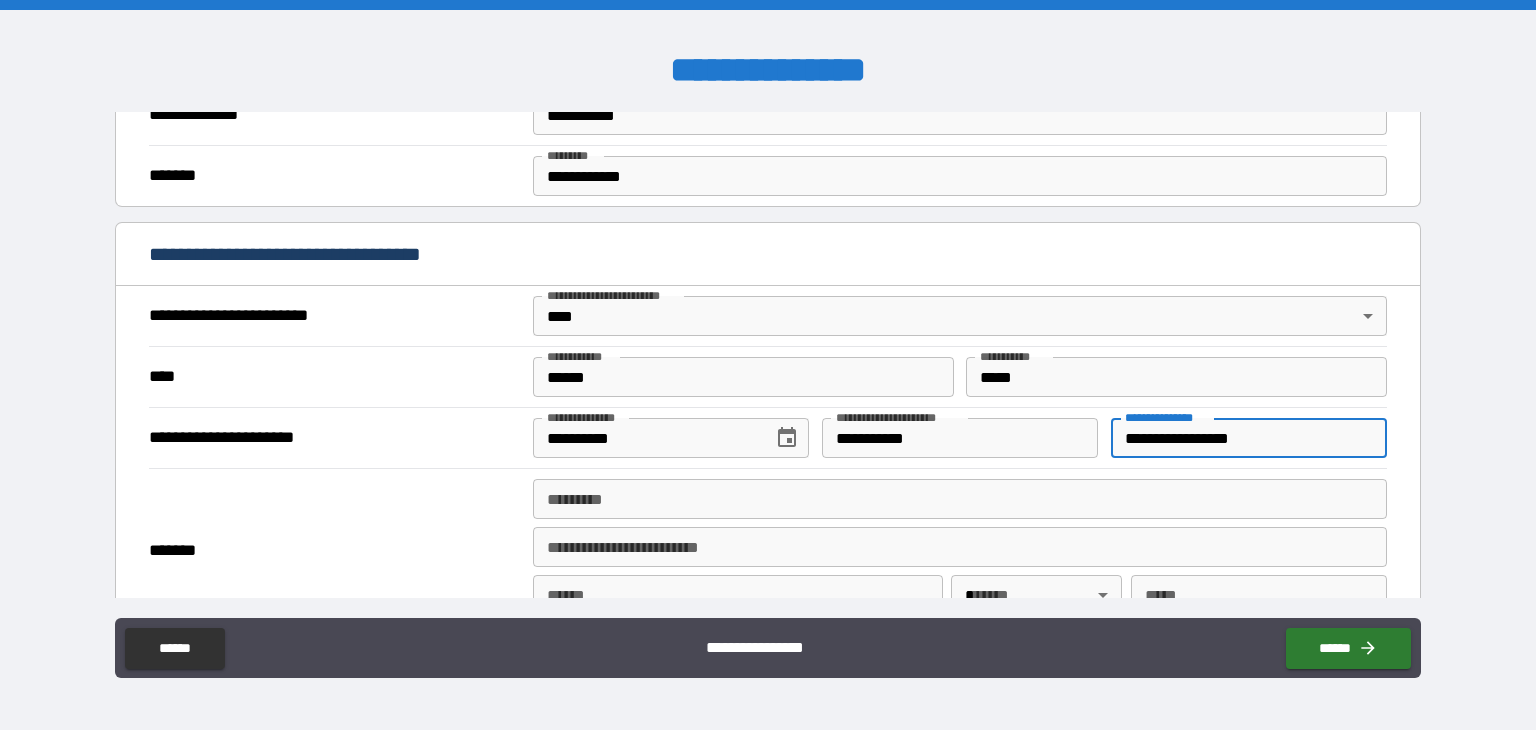 type on "**********" 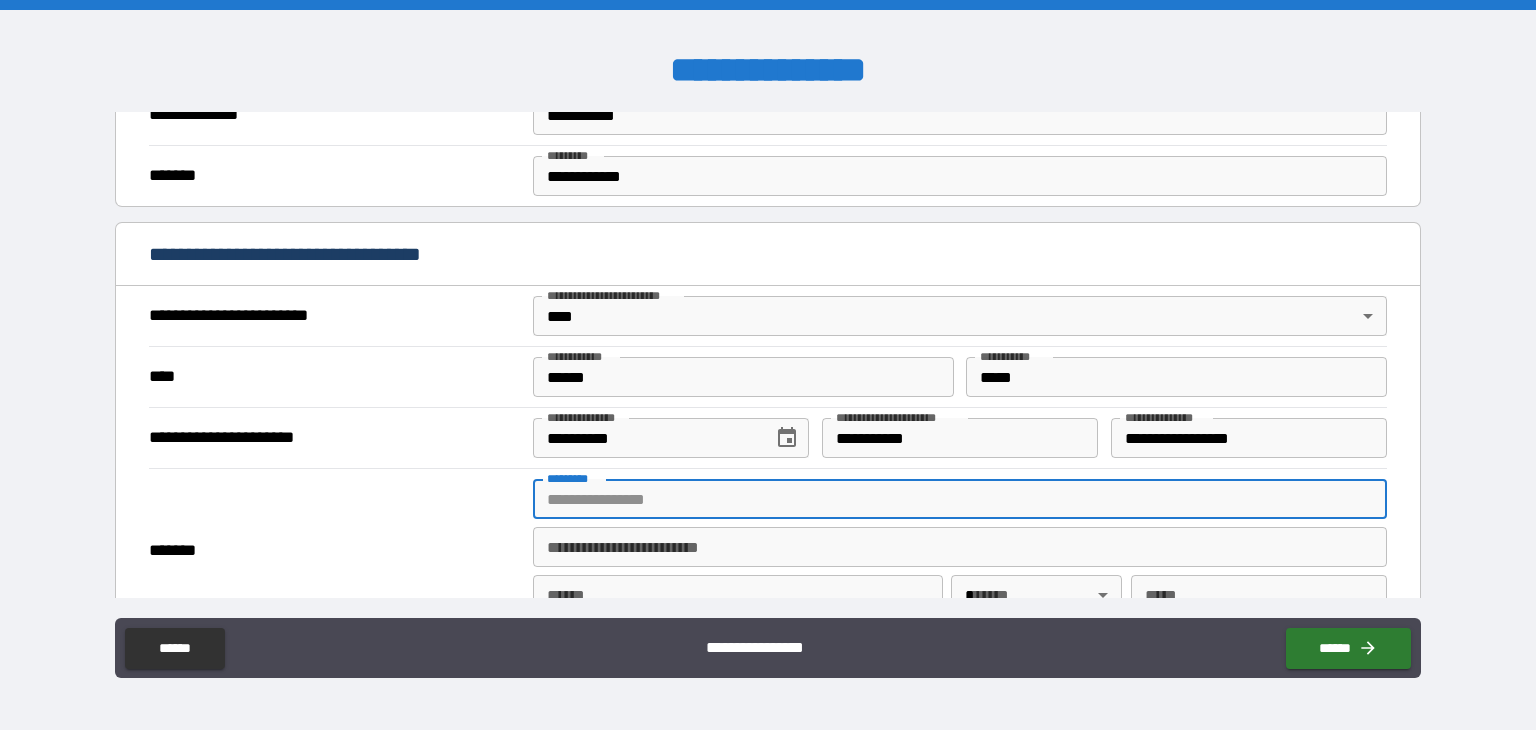 click on "*******   *" at bounding box center [960, 499] 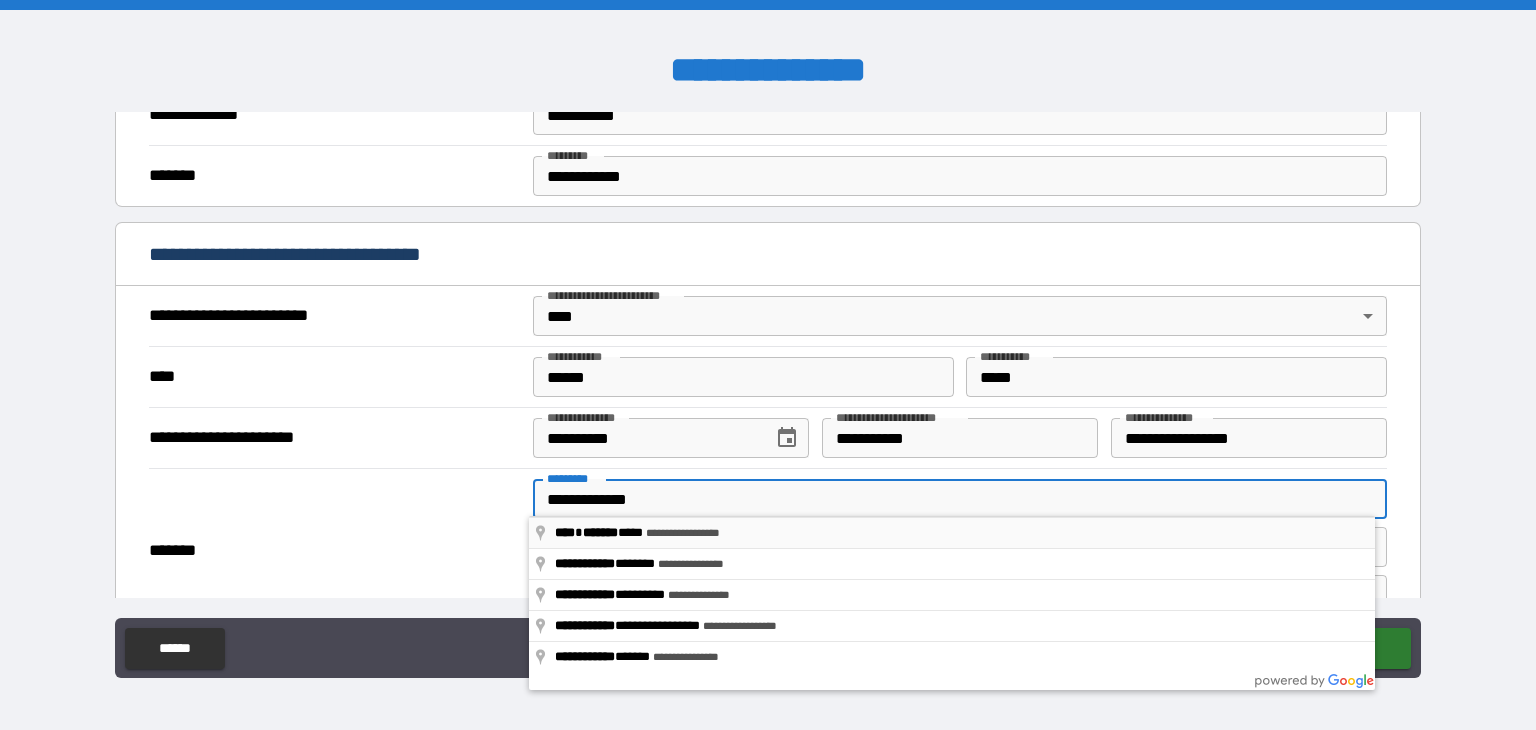 type on "**********" 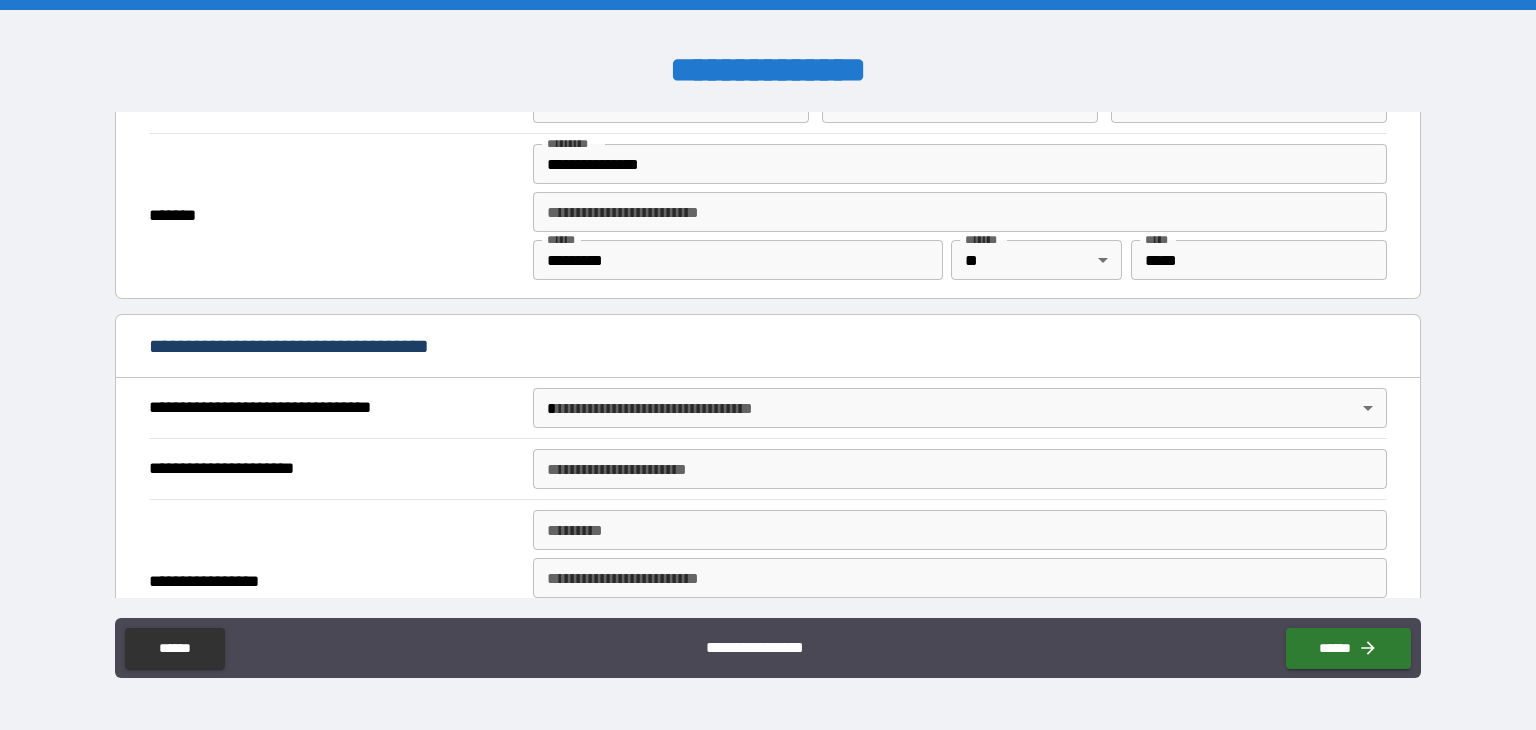 scroll, scrollTop: 947, scrollLeft: 0, axis: vertical 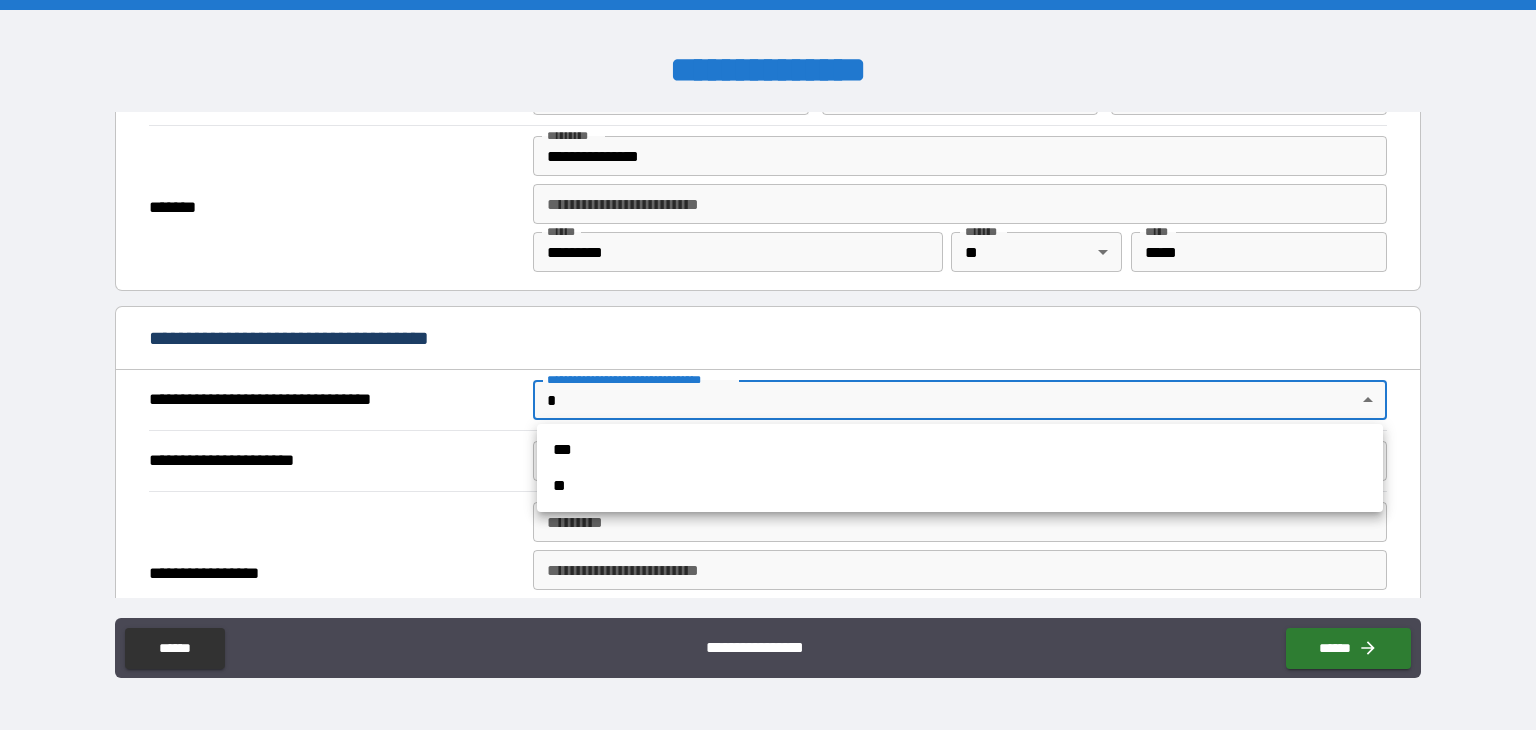 click on "**********" at bounding box center (768, 365) 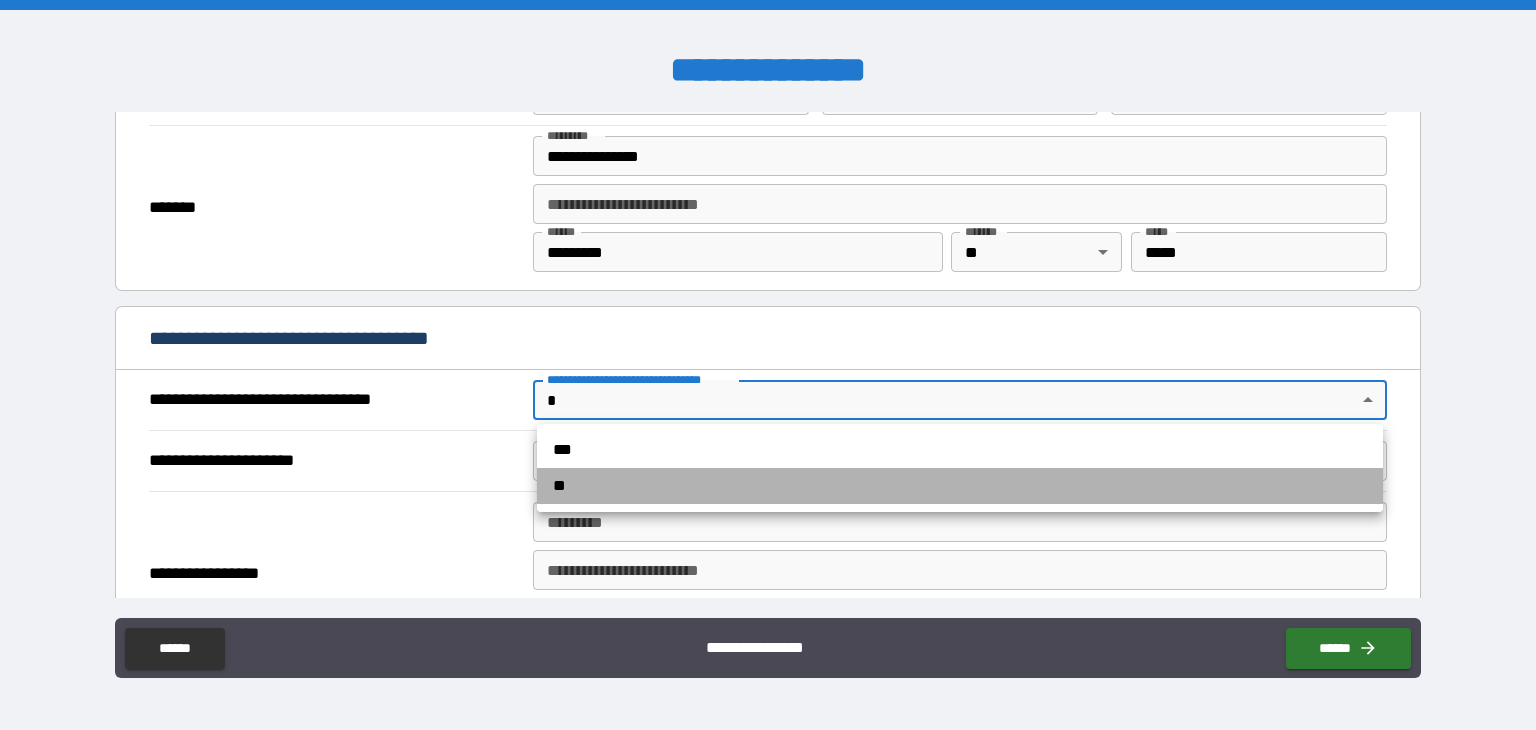 click on "**" at bounding box center [960, 486] 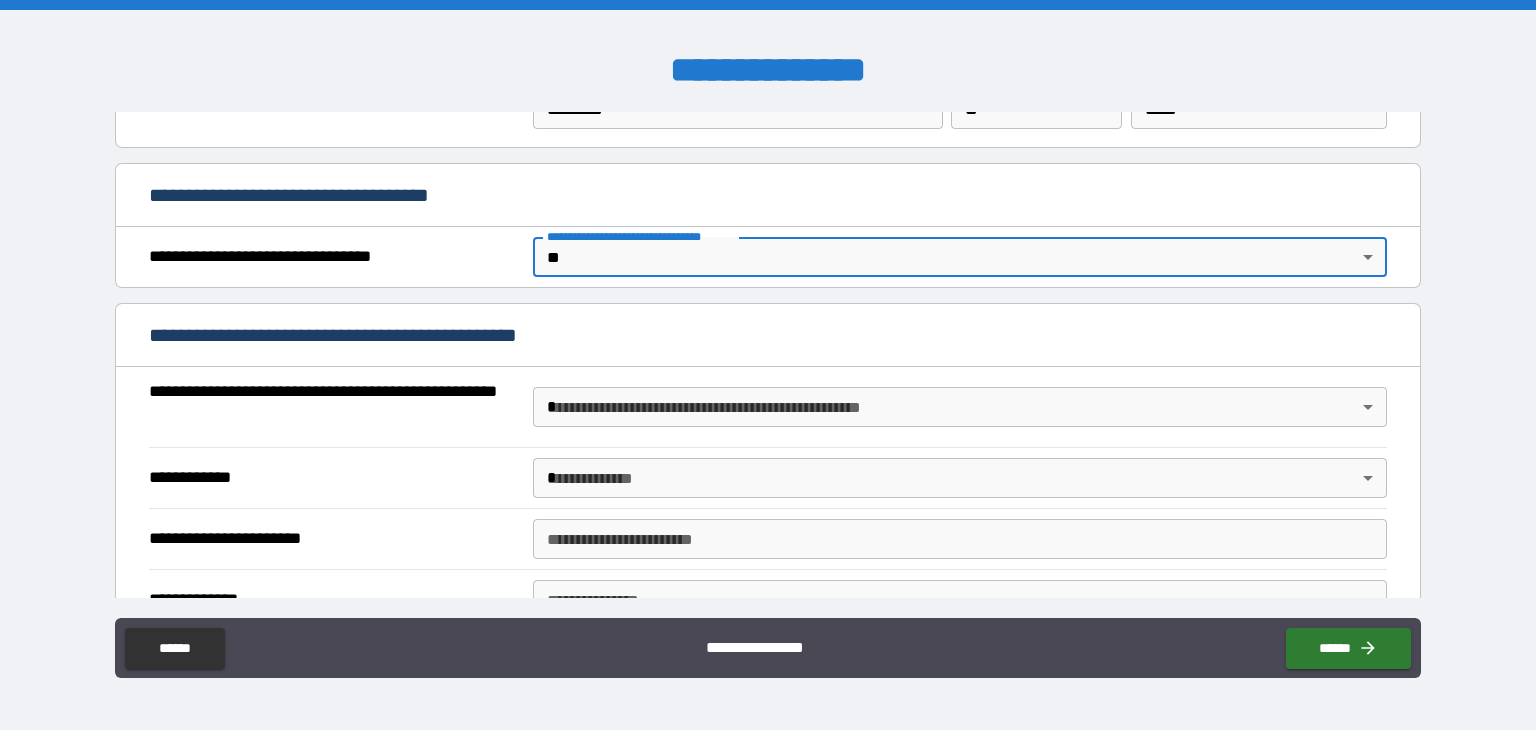 scroll, scrollTop: 1122, scrollLeft: 0, axis: vertical 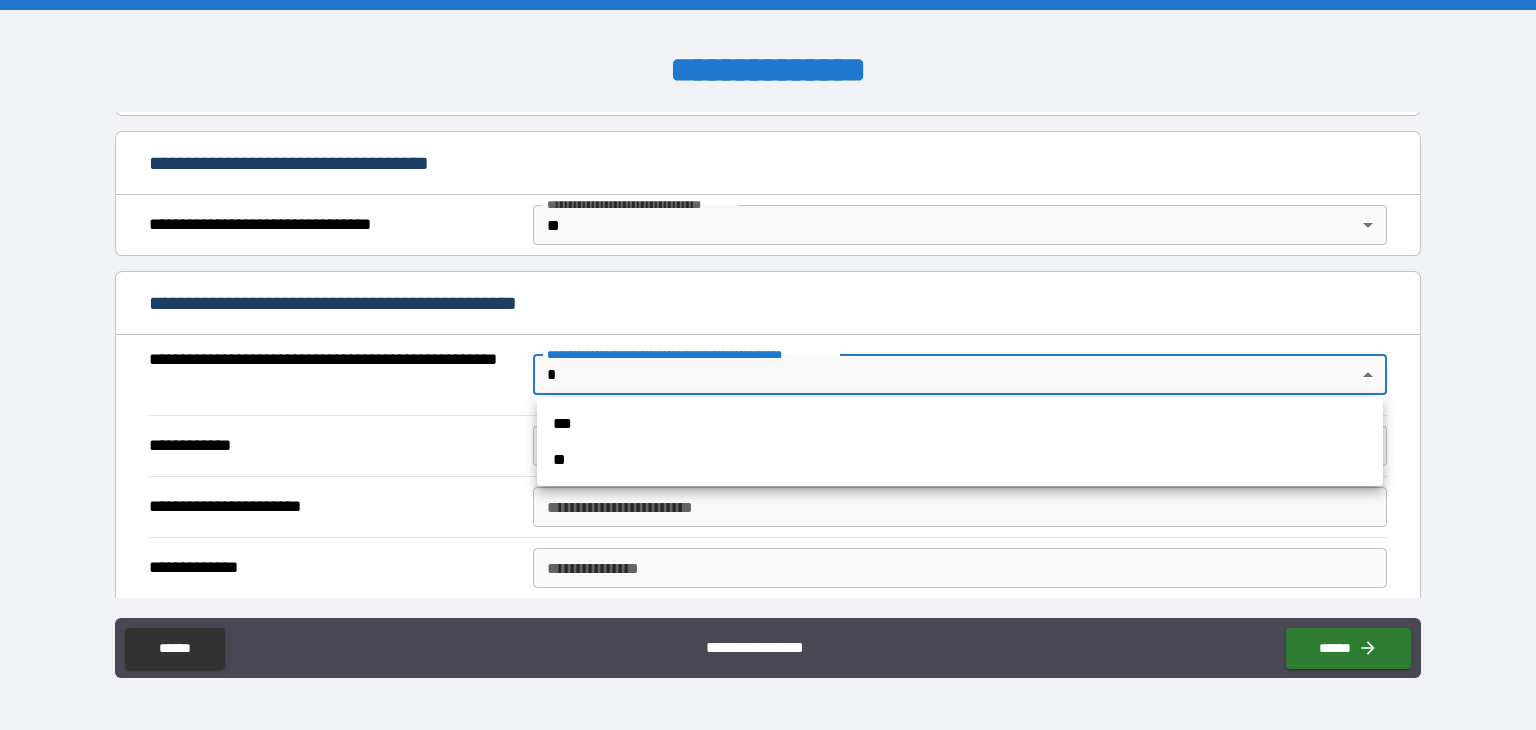 click on "**********" at bounding box center (768, 365) 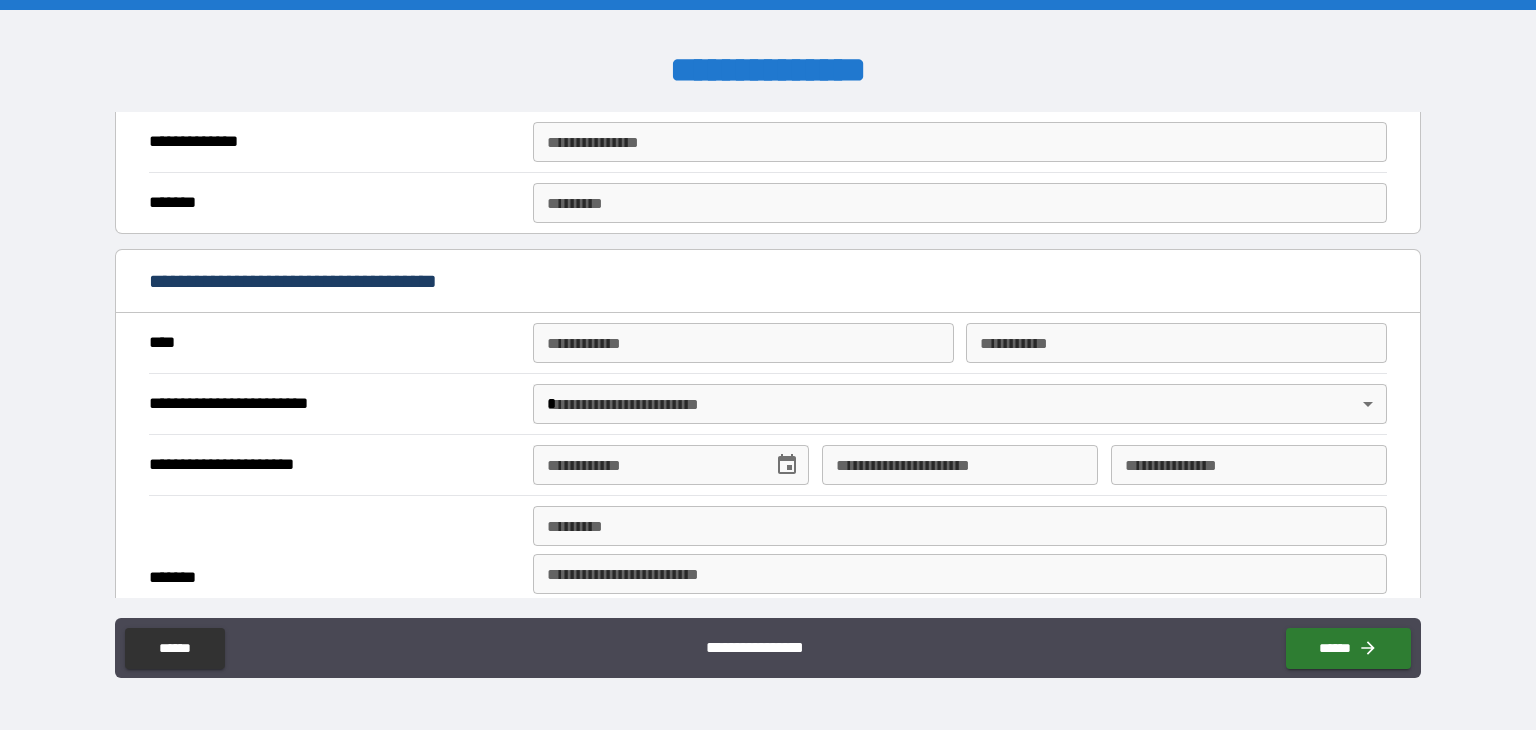 scroll, scrollTop: 1973, scrollLeft: 0, axis: vertical 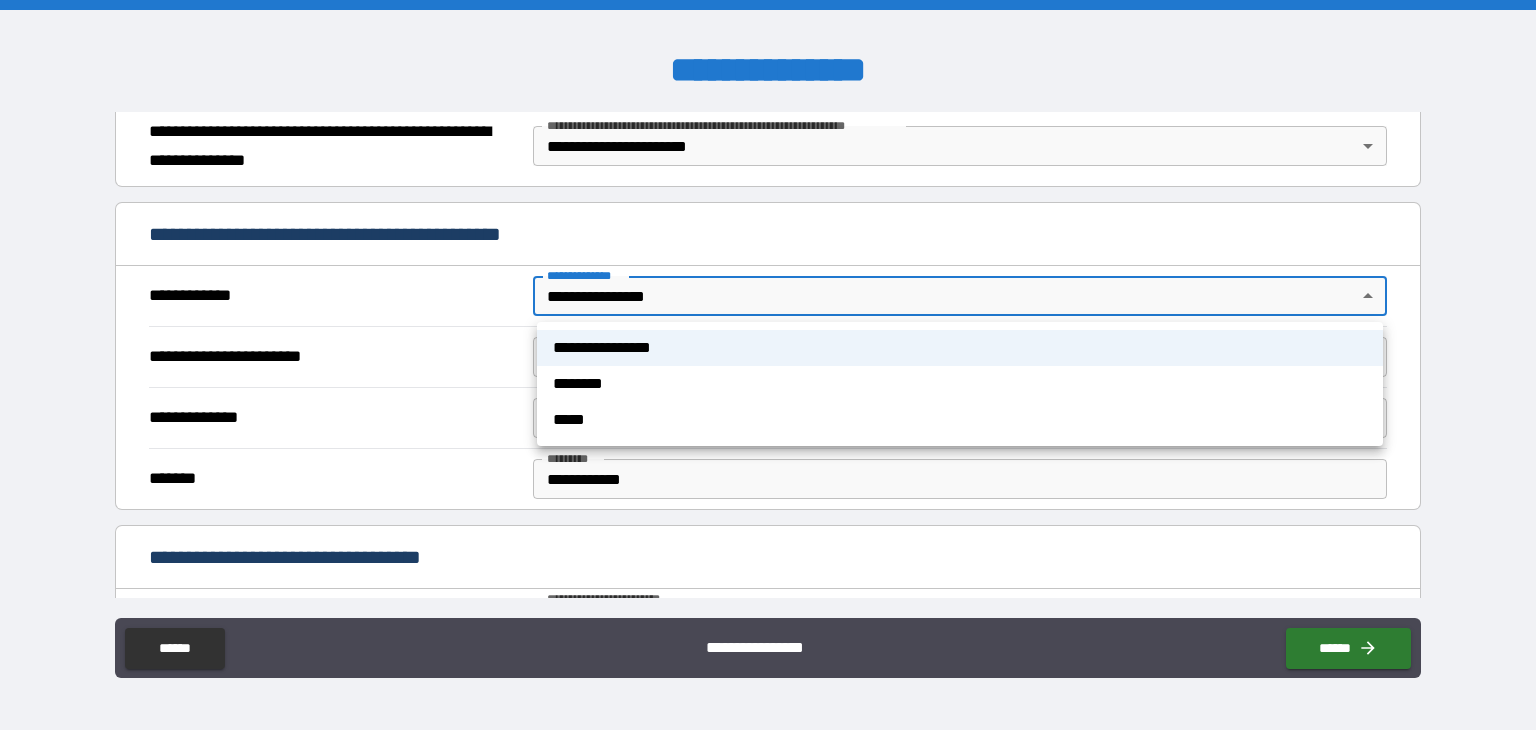 click on "**********" at bounding box center [768, 365] 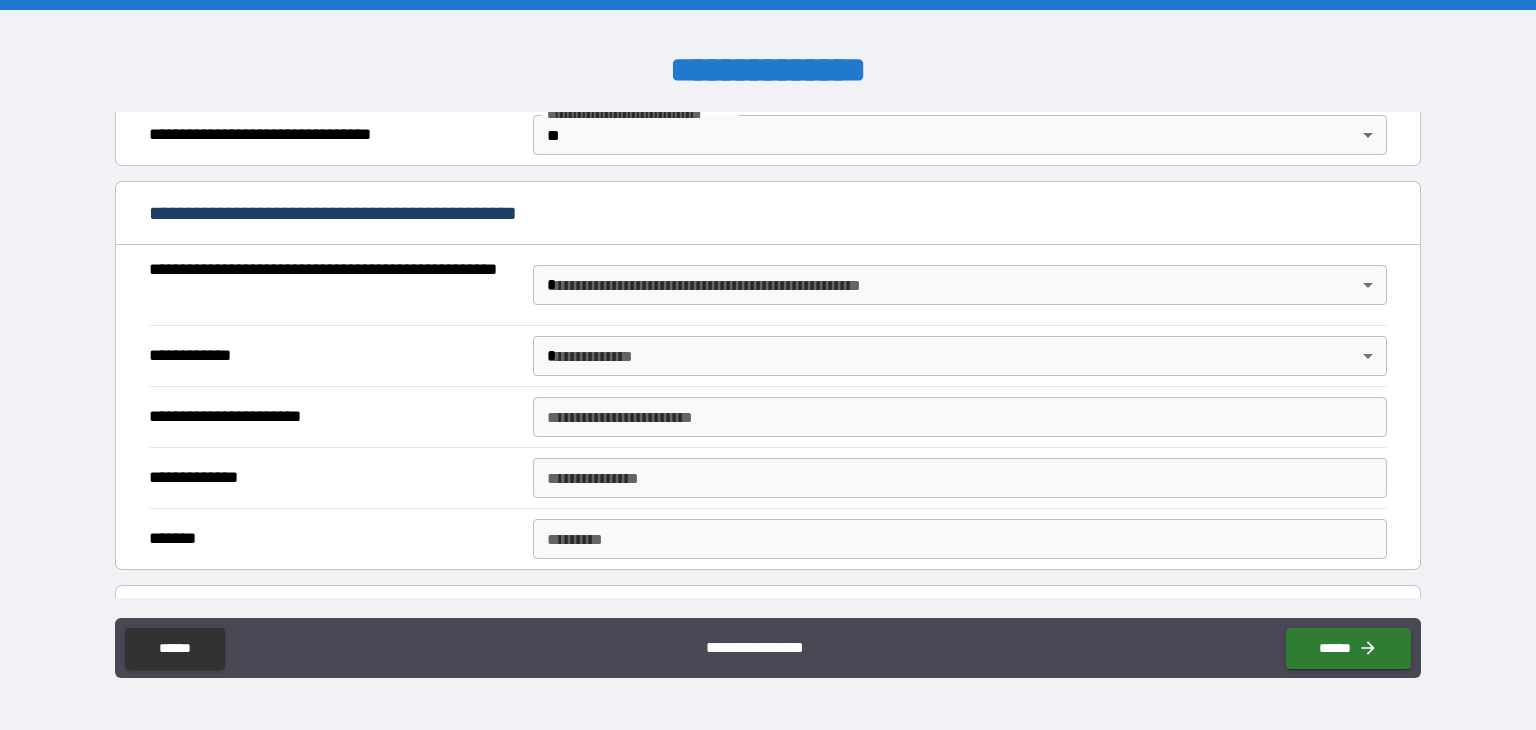 scroll, scrollTop: 1215, scrollLeft: 0, axis: vertical 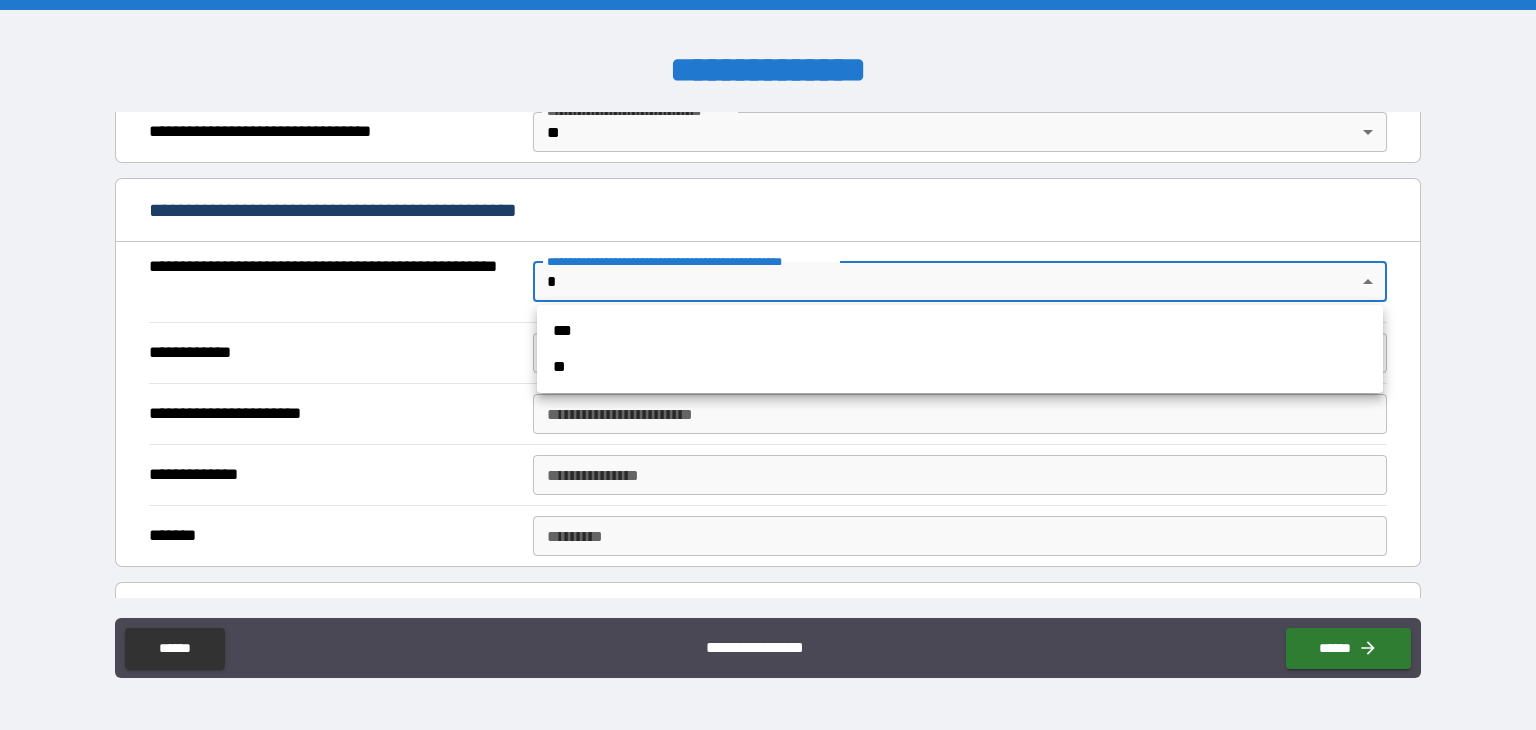 click on "**********" at bounding box center (768, 365) 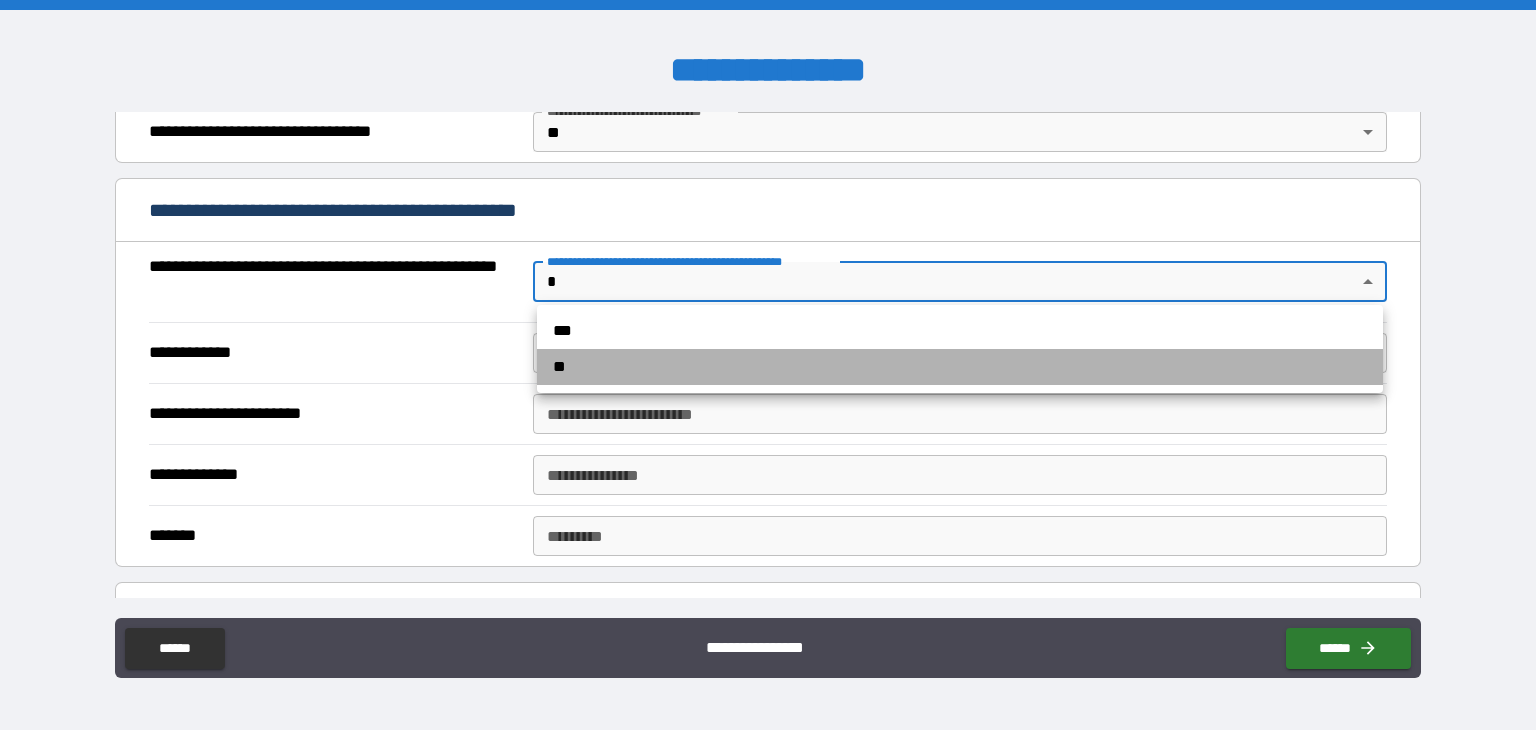 click on "**" at bounding box center [960, 367] 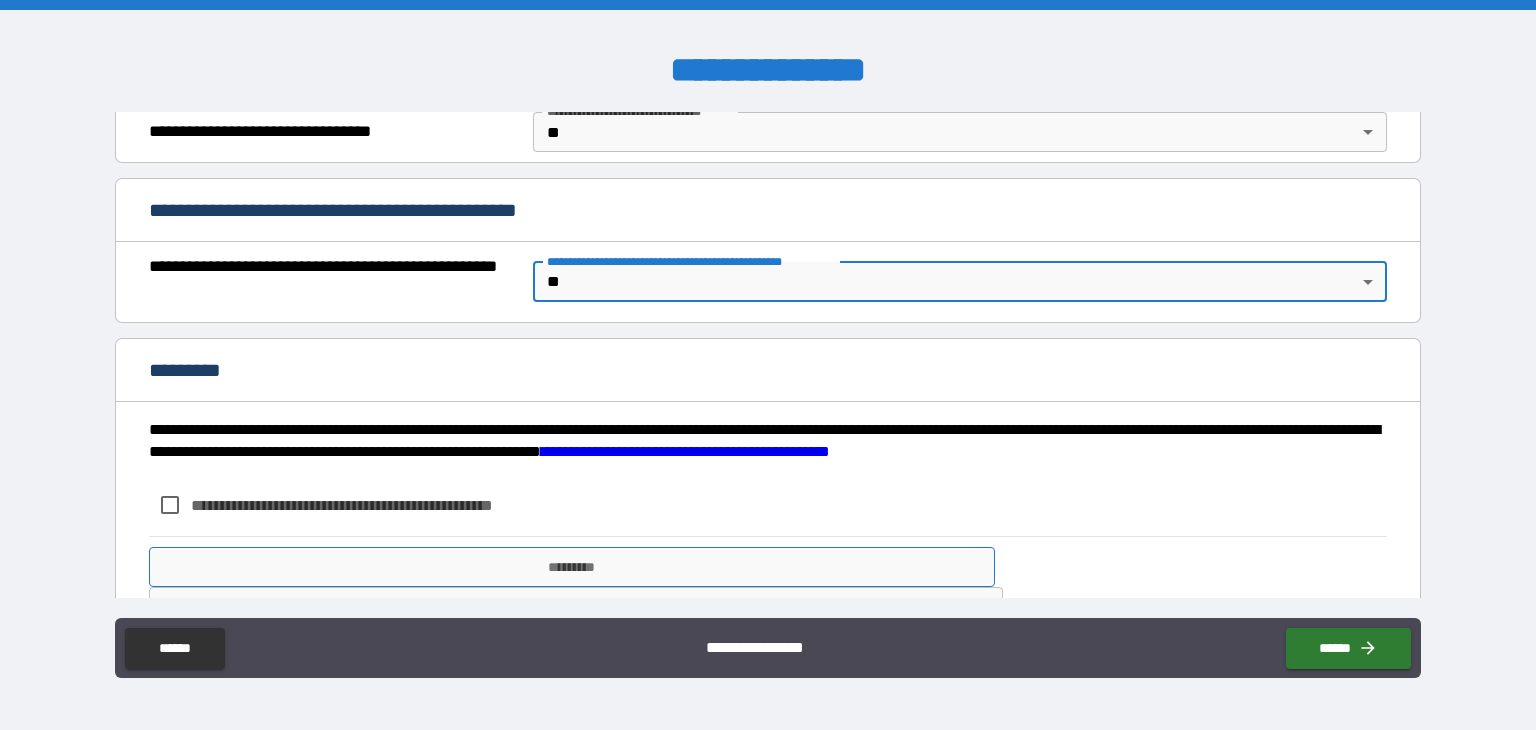 scroll, scrollTop: 1268, scrollLeft: 0, axis: vertical 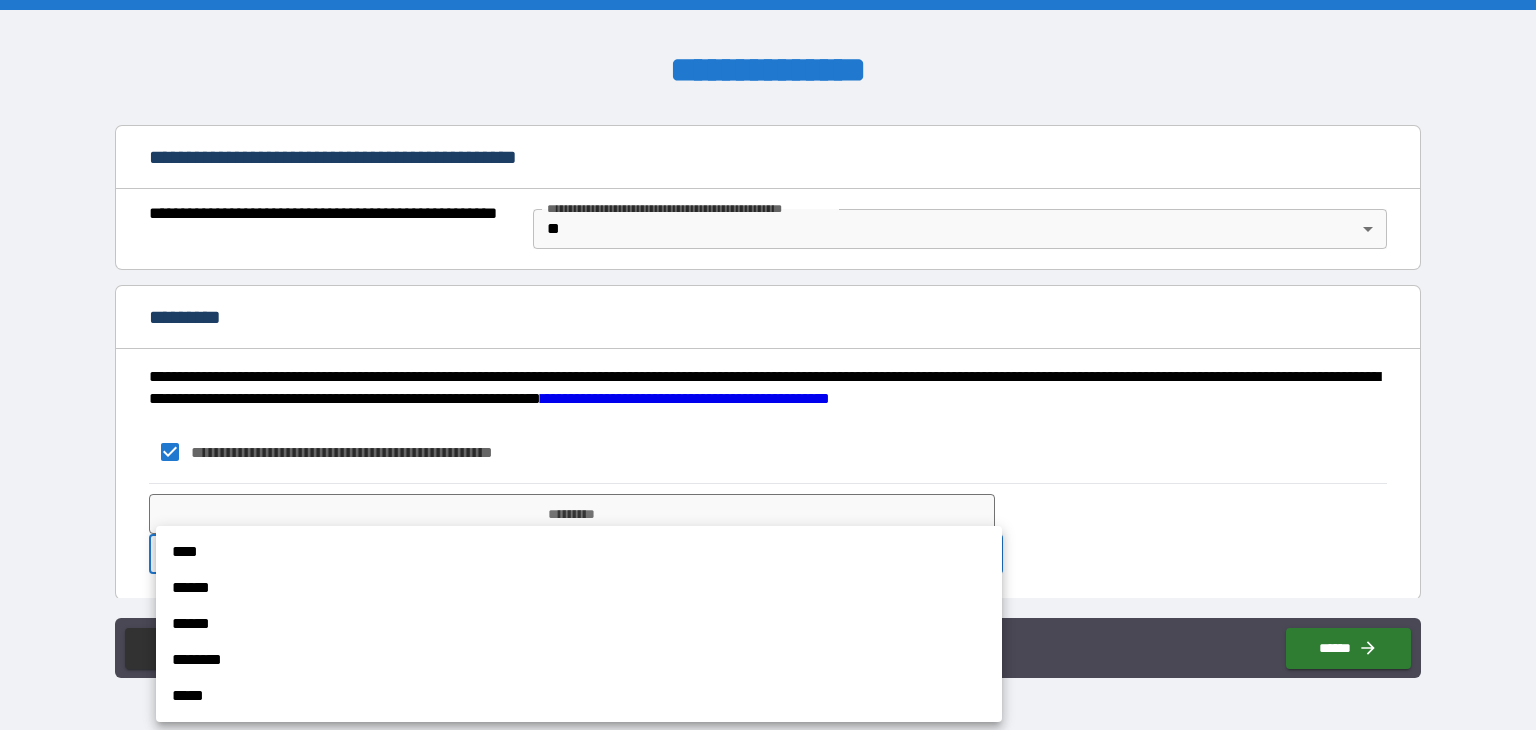 click on "**********" at bounding box center [768, 365] 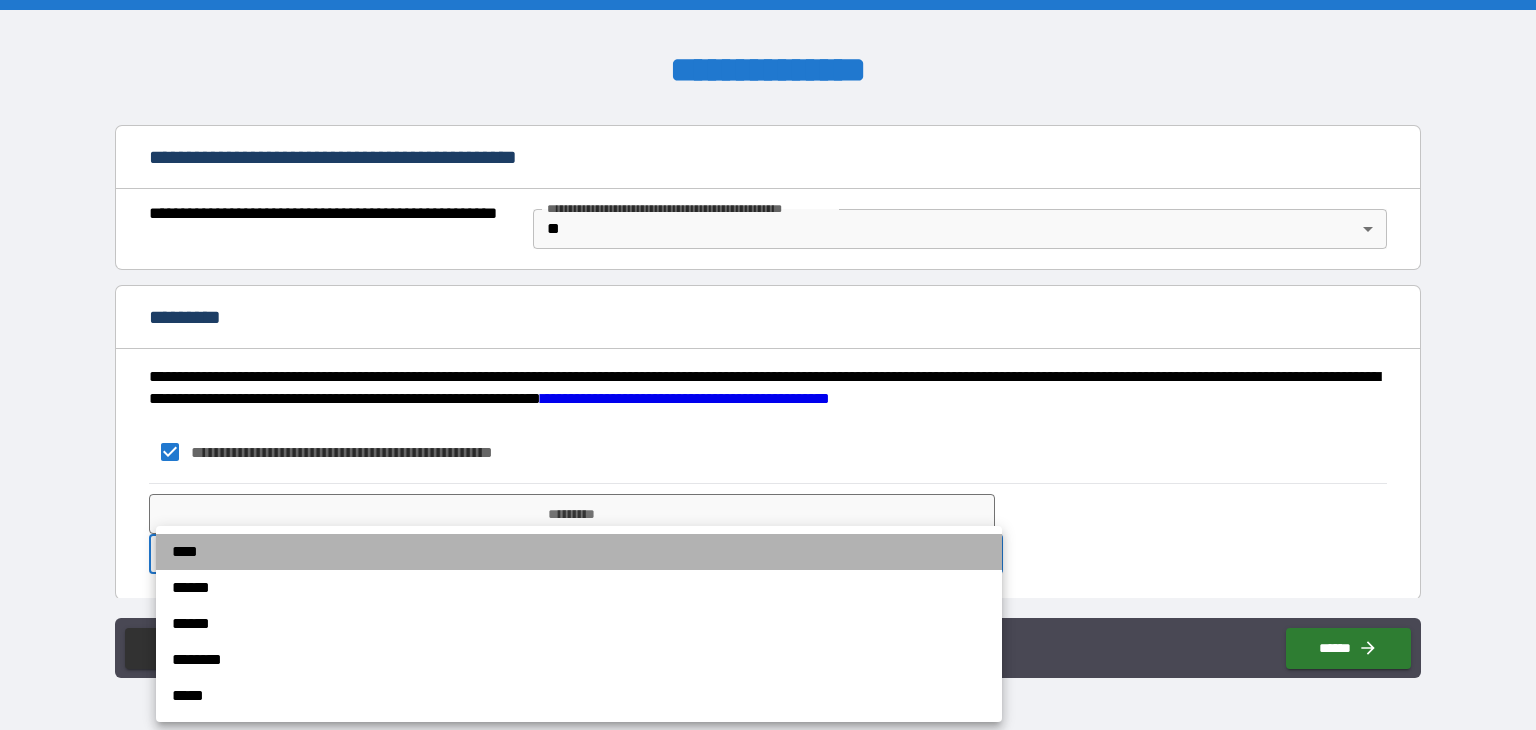 click on "****" at bounding box center (579, 552) 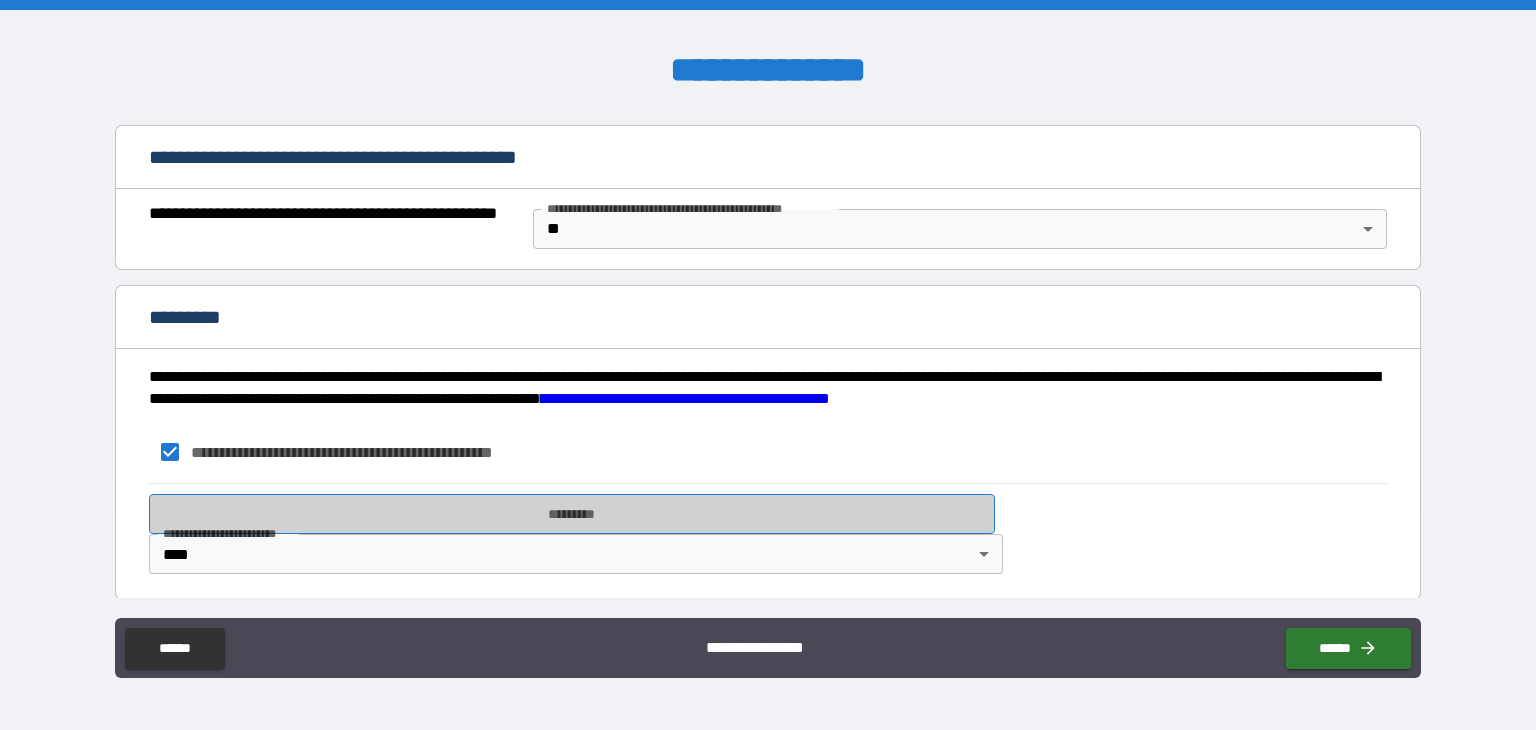 click on "*********" at bounding box center [572, 514] 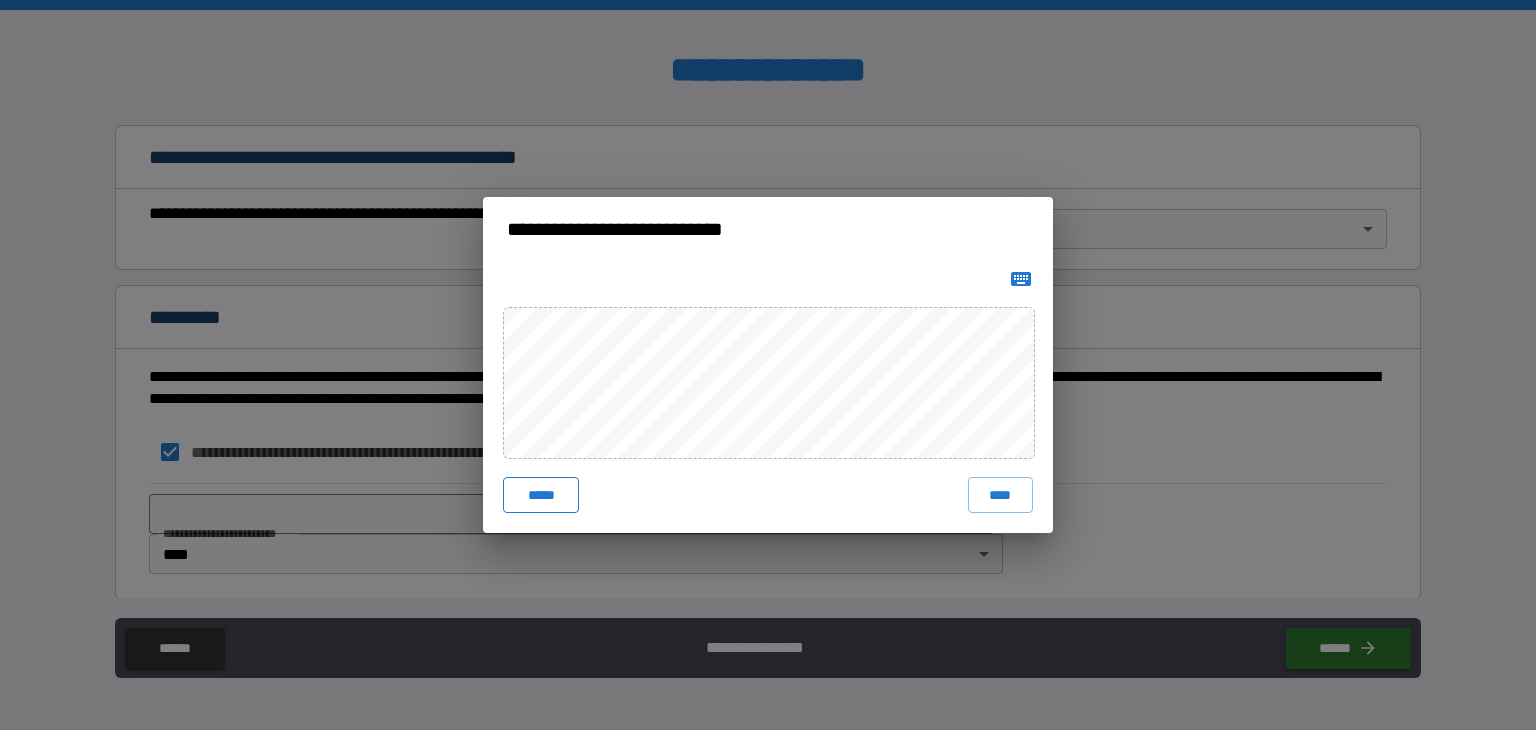 click on "*****" at bounding box center (541, 495) 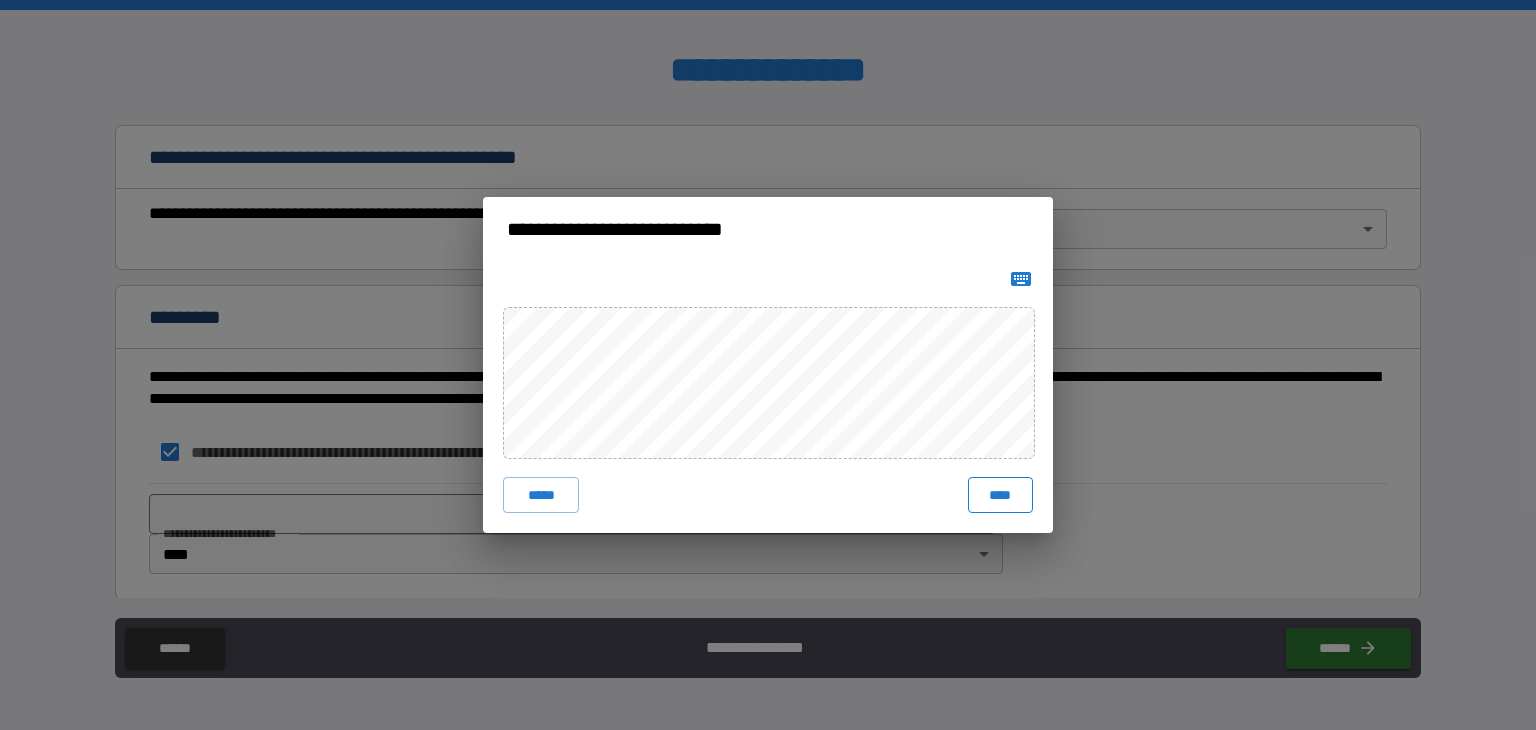 click on "****" at bounding box center [1000, 495] 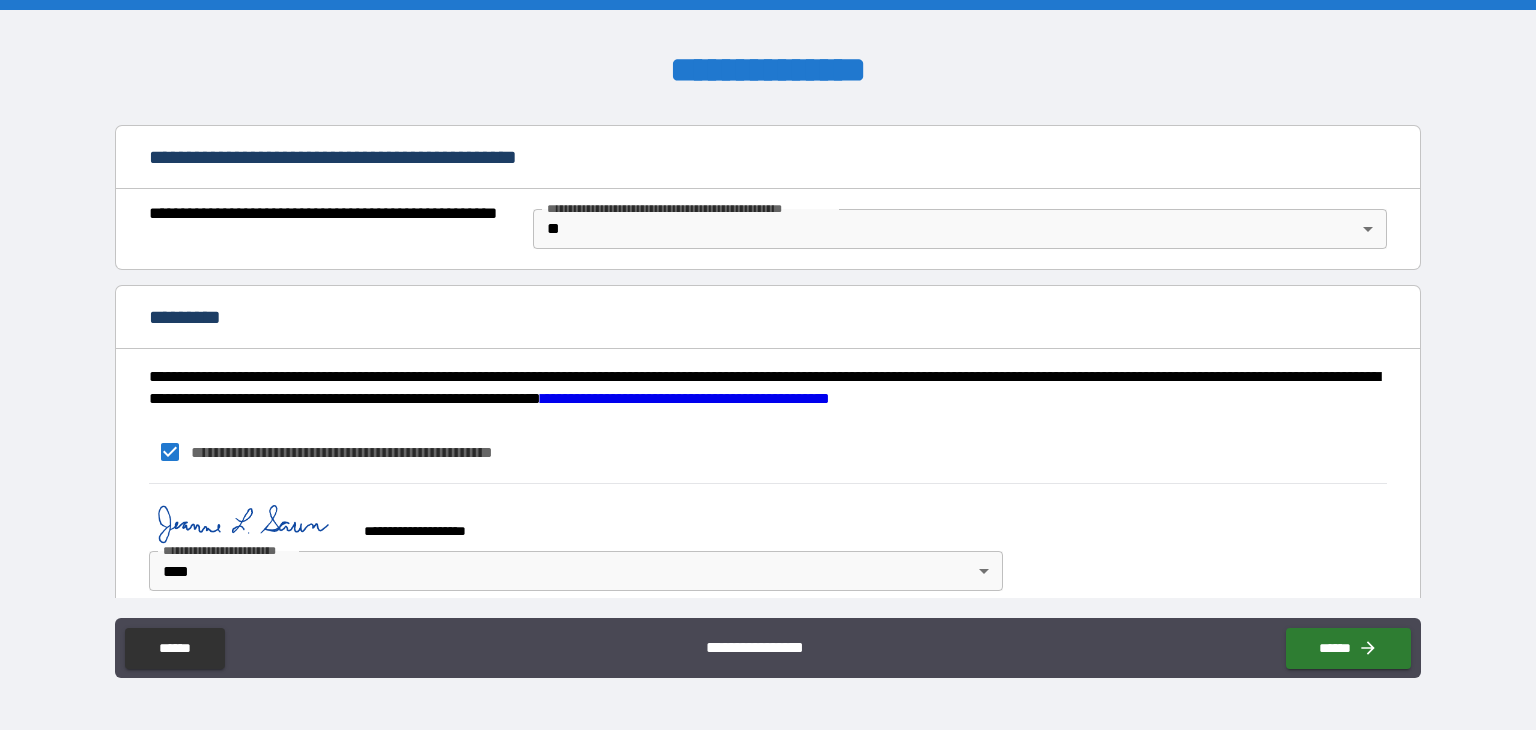 click on "******" at bounding box center (1348, 648) 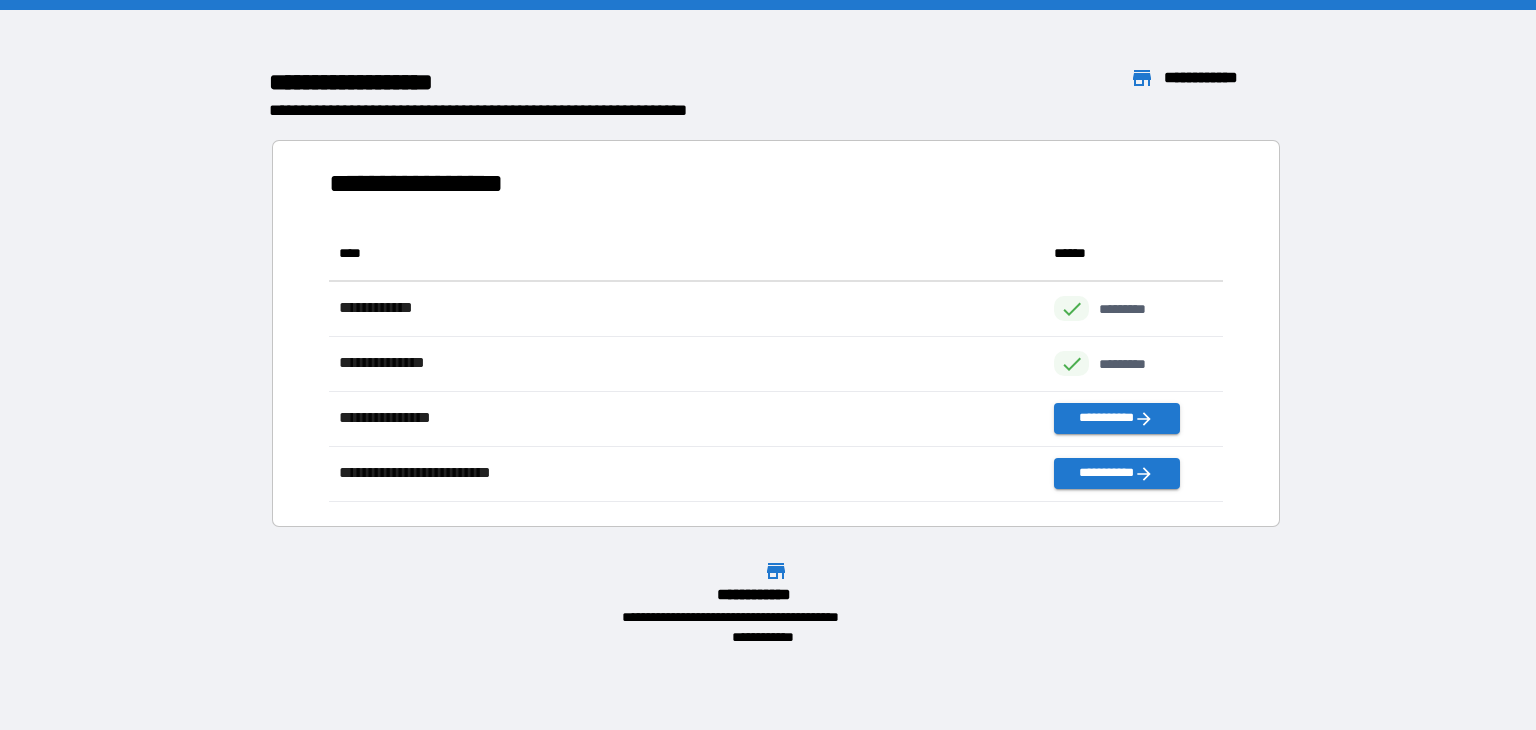 scroll, scrollTop: 16, scrollLeft: 16, axis: both 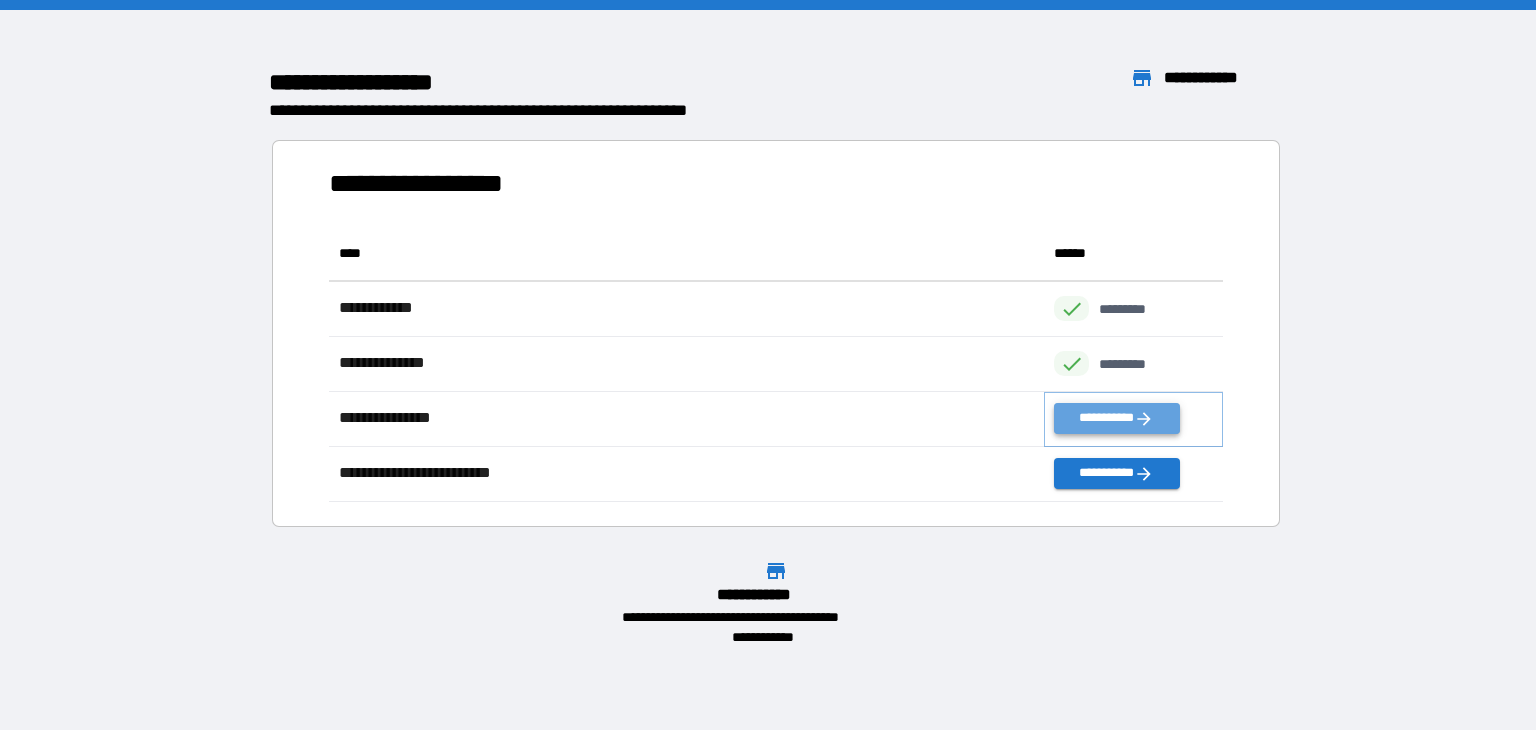 click on "**********" at bounding box center (1116, 418) 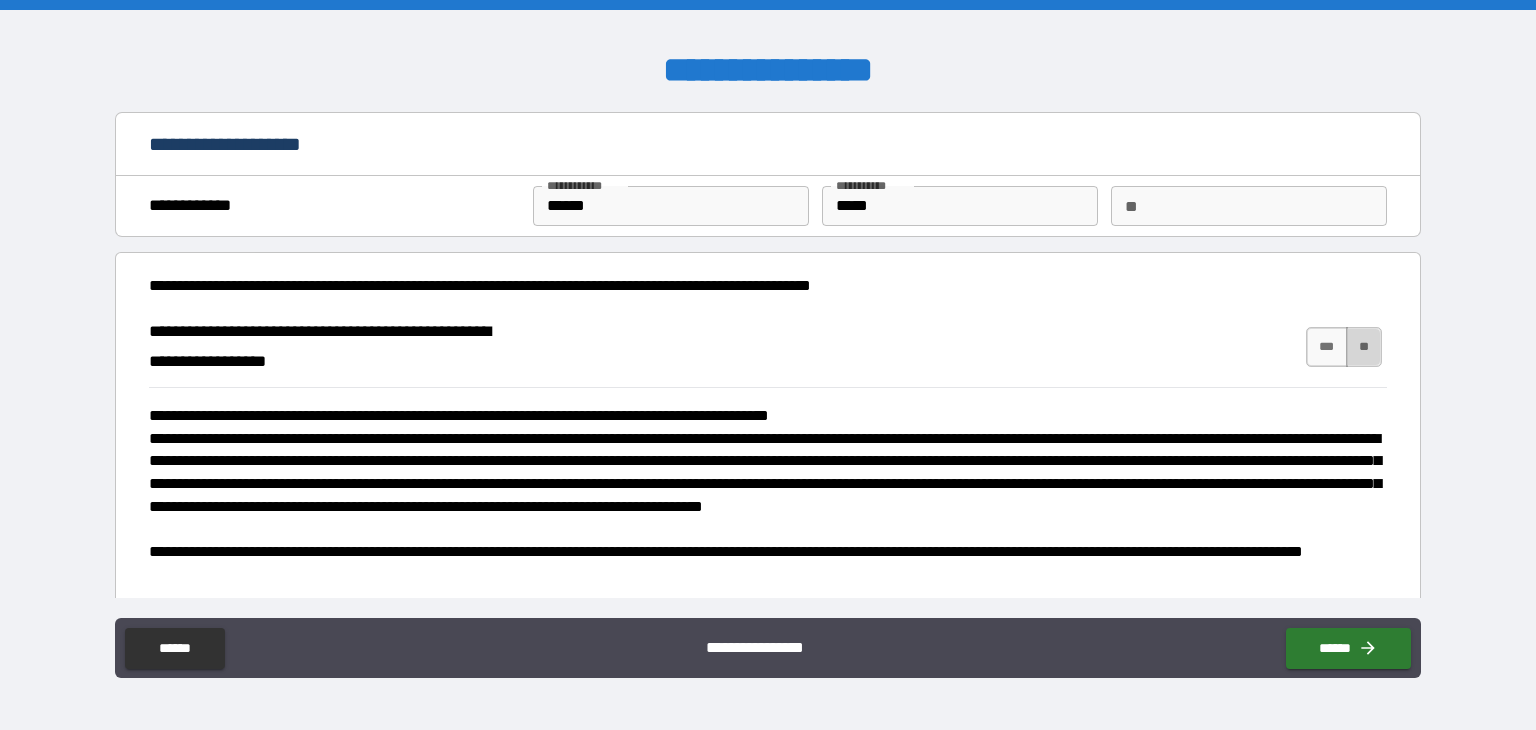 click on "**" at bounding box center [1364, 347] 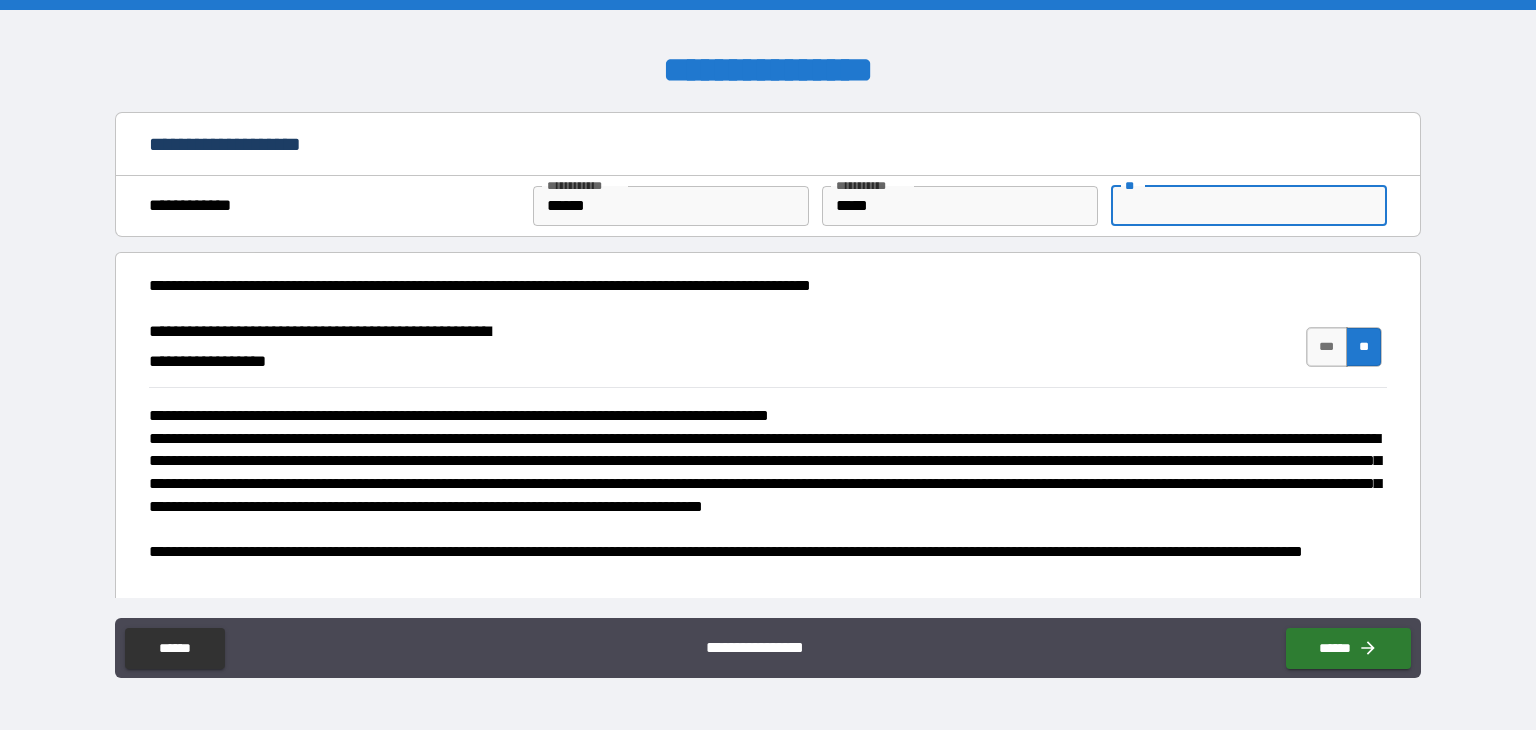click on "**" at bounding box center (1249, 206) 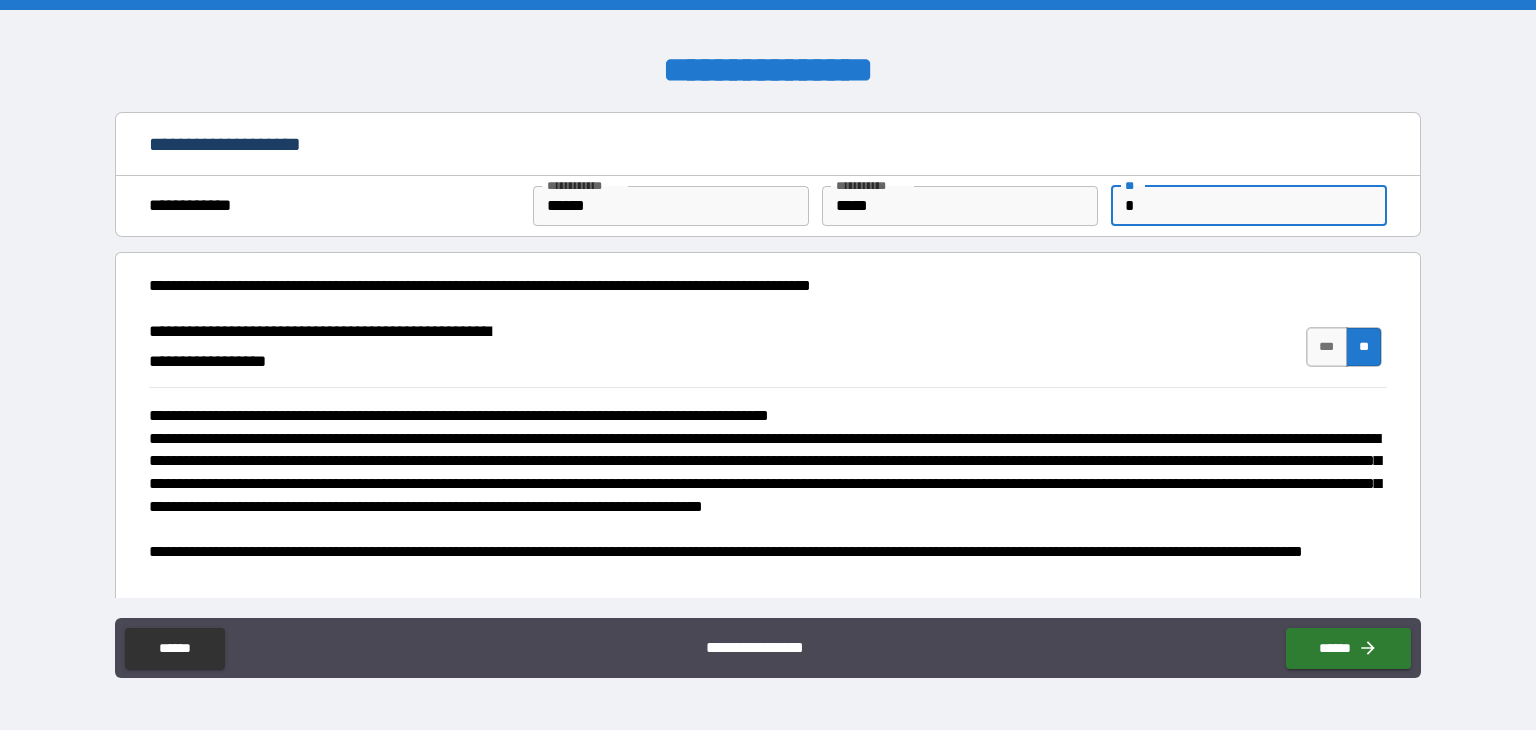 scroll, scrollTop: 412, scrollLeft: 0, axis: vertical 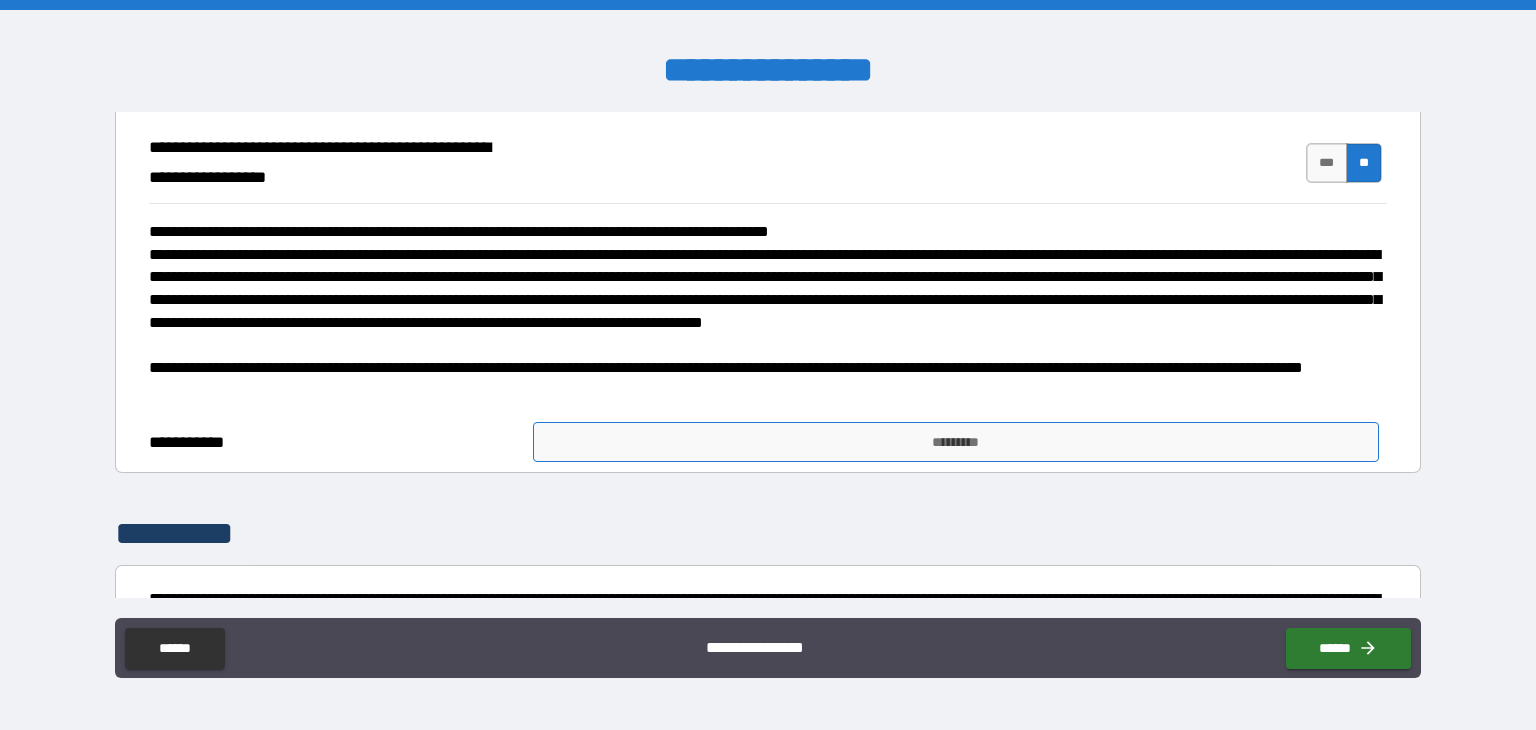 type on "*" 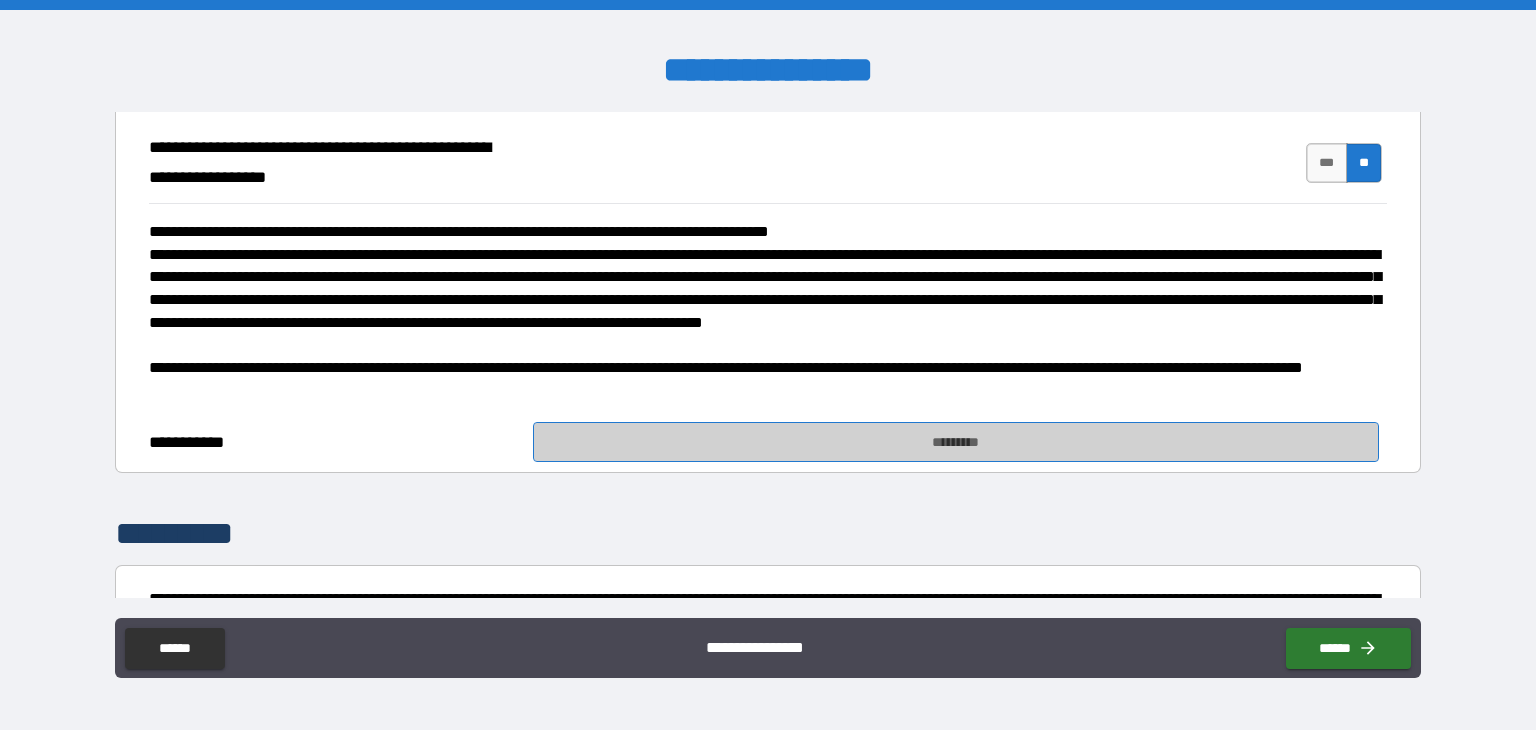 click on "*********" at bounding box center (956, 442) 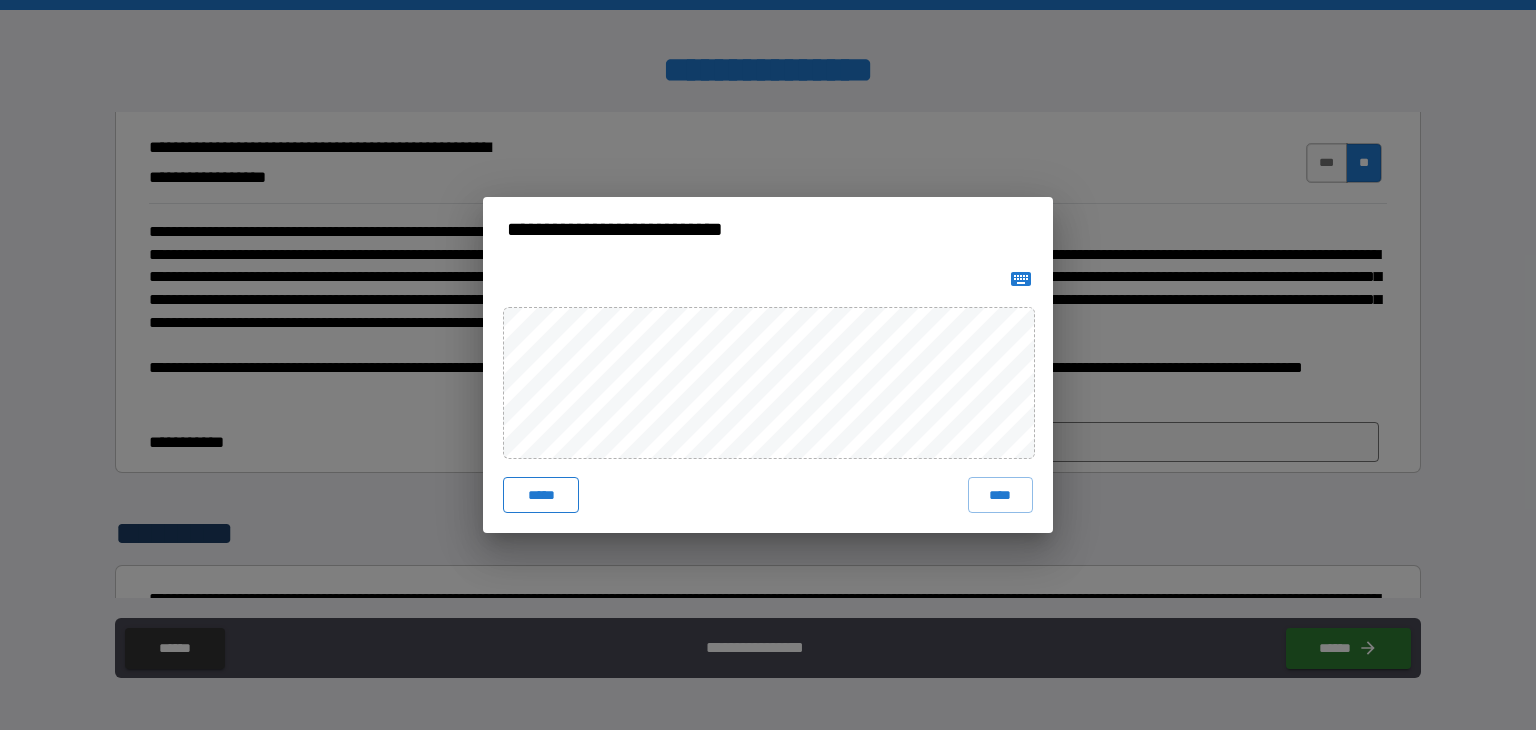 click on "*****" at bounding box center (541, 495) 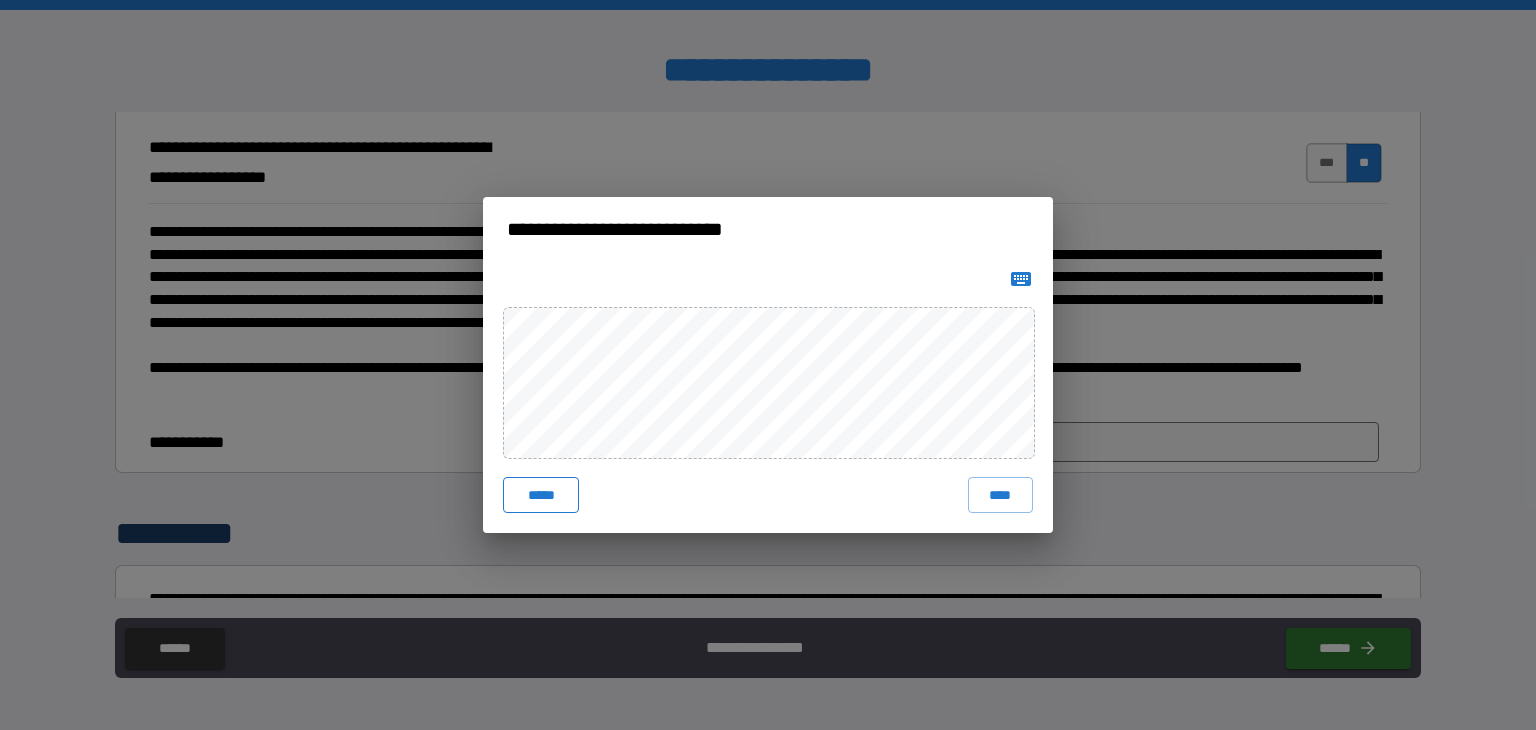 click on "*****" at bounding box center (541, 495) 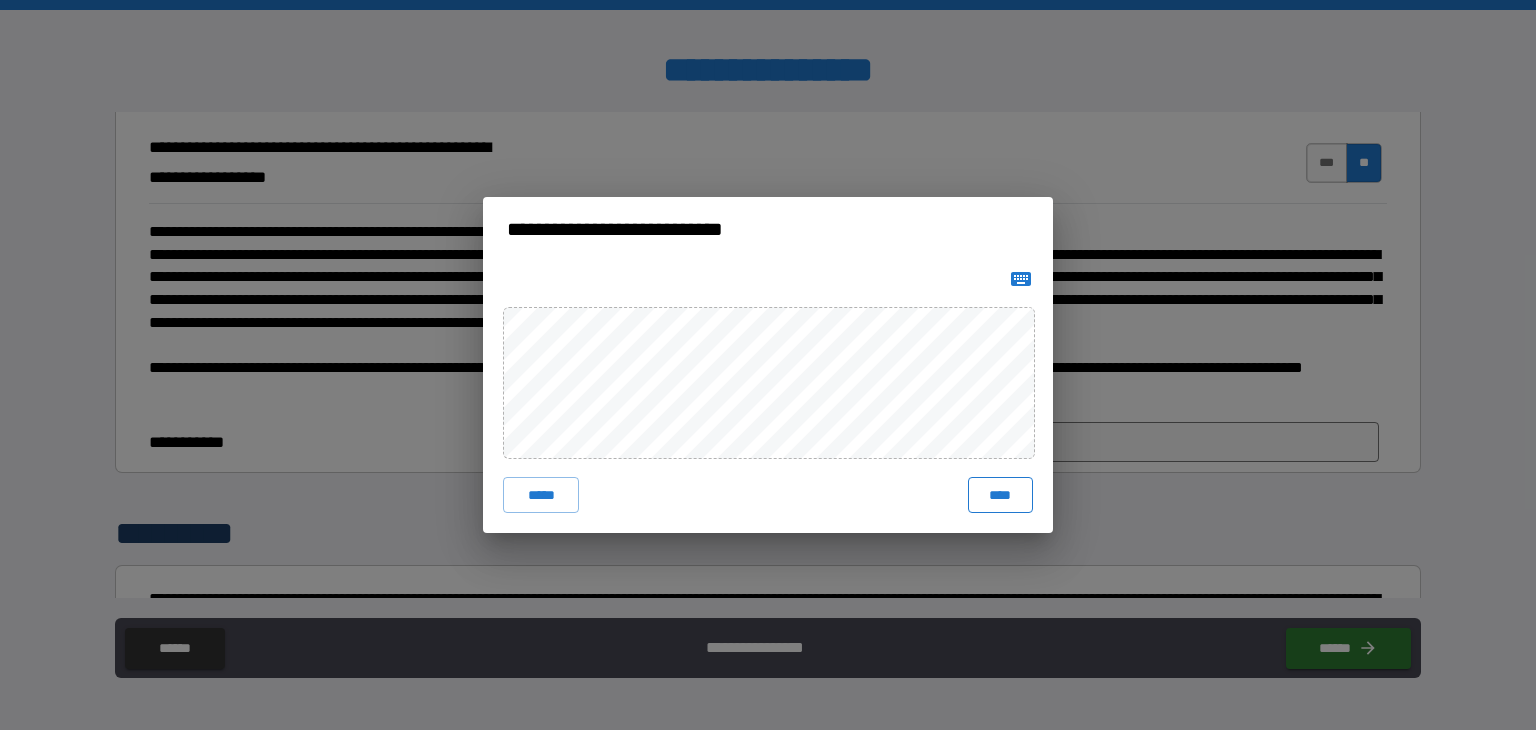 click on "****" at bounding box center (1000, 495) 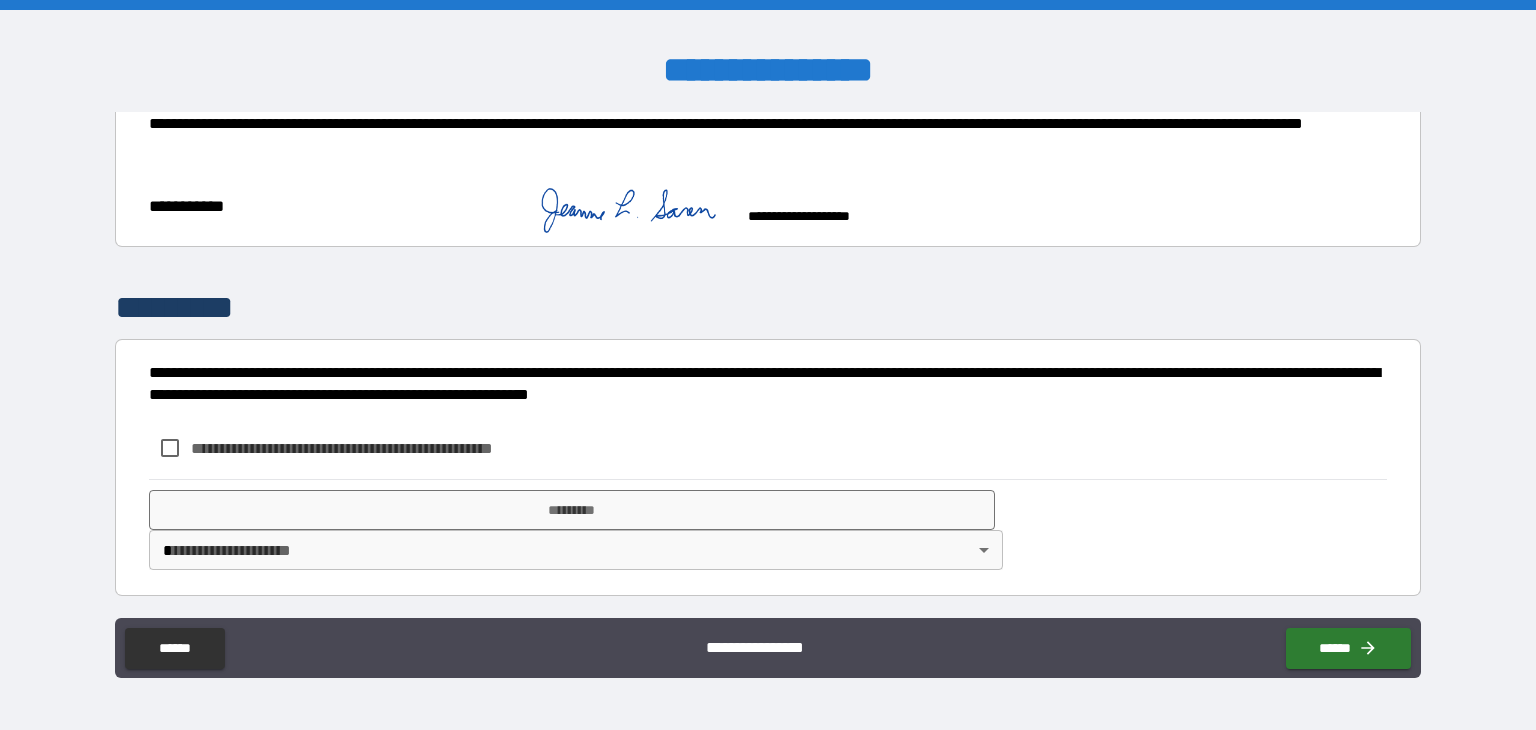 scroll, scrollTop: 426, scrollLeft: 0, axis: vertical 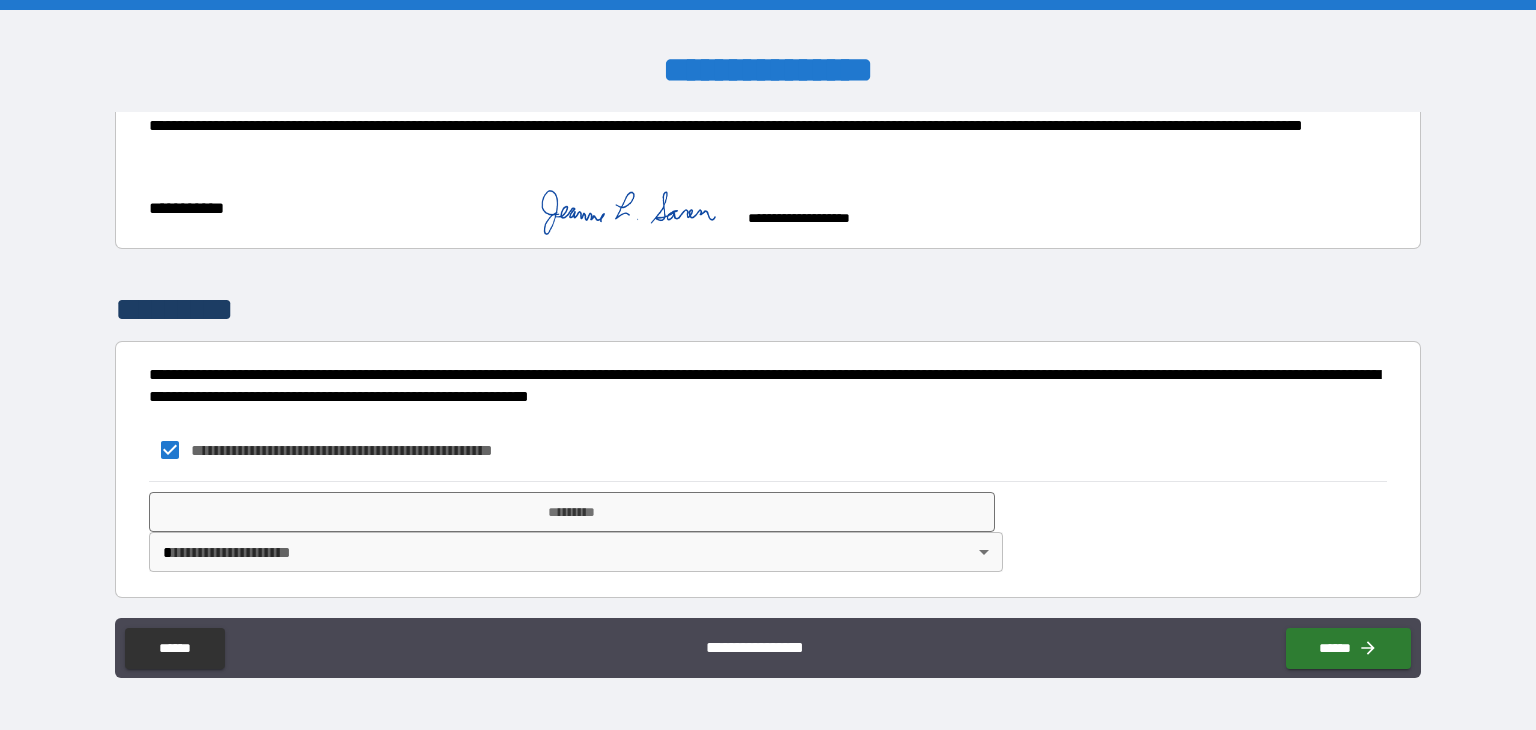 click on "**********" at bounding box center [768, 365] 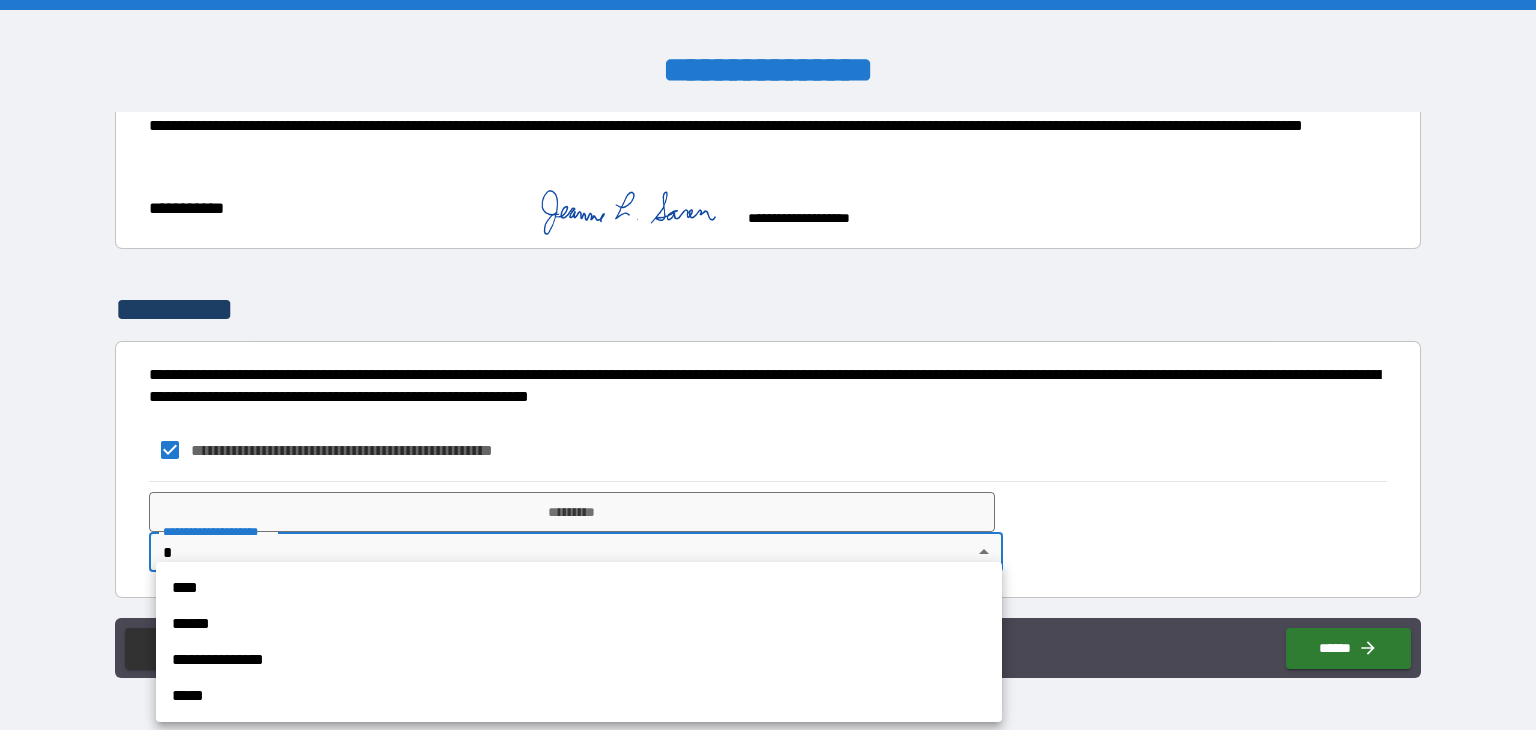 click on "****" at bounding box center [579, 588] 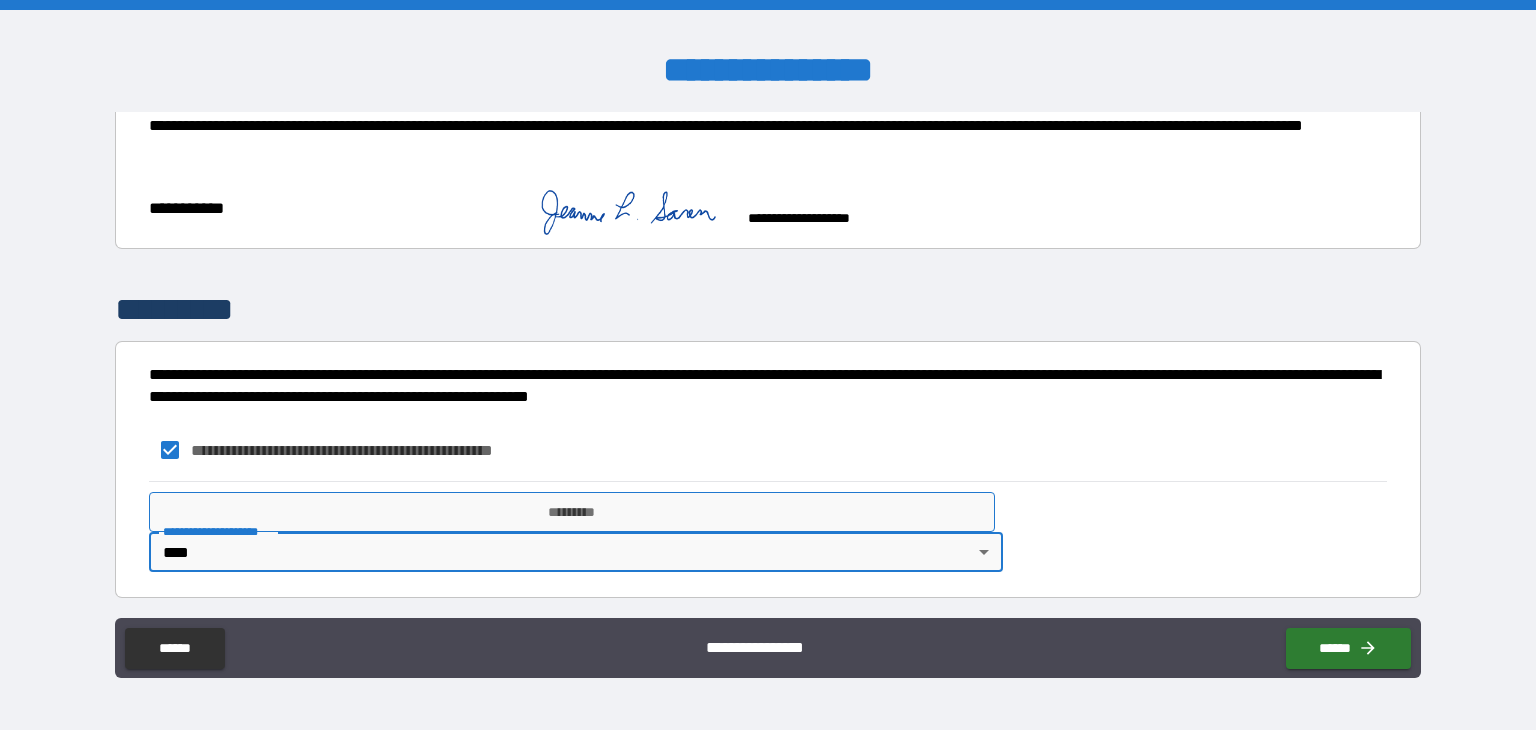 click on "*********" at bounding box center (572, 512) 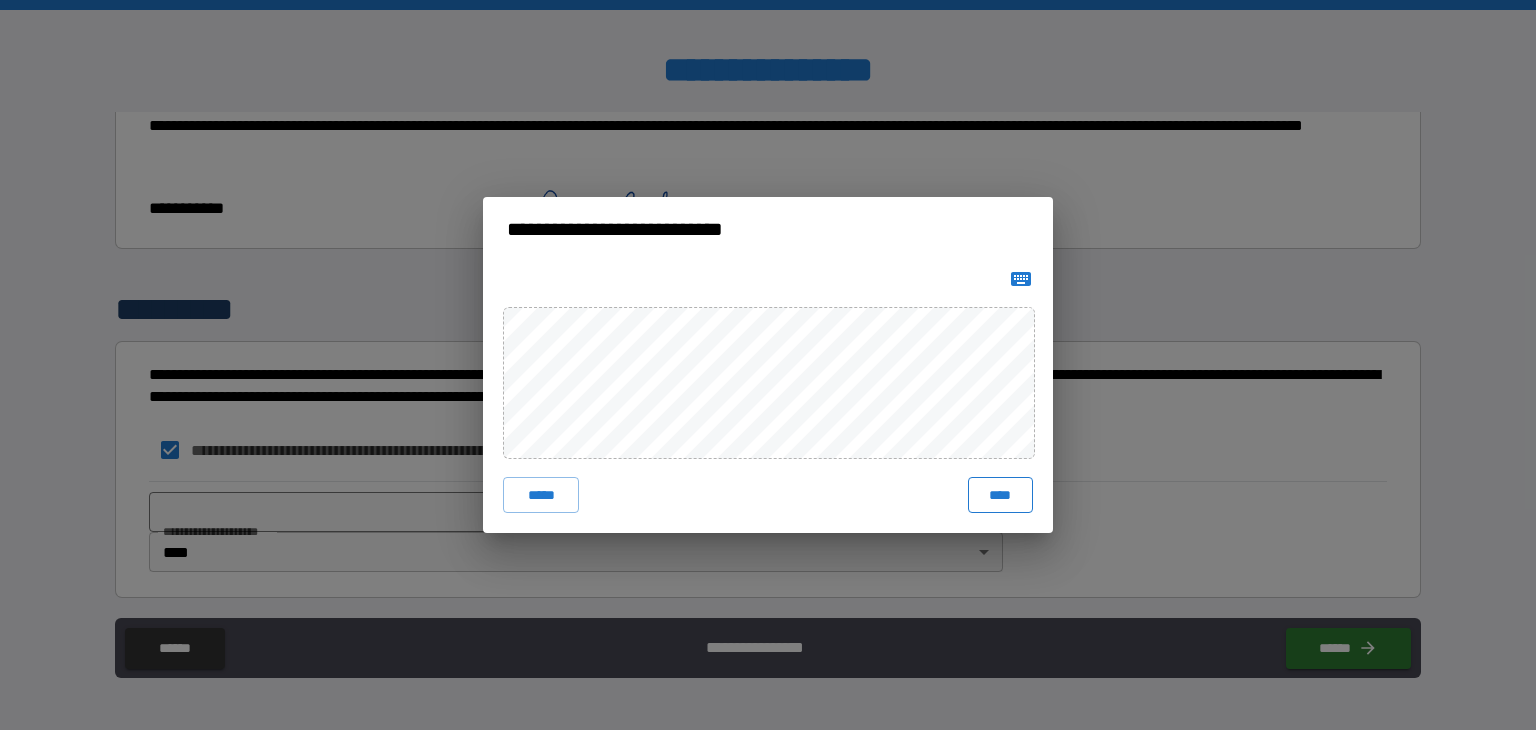 click on "****" at bounding box center [1000, 495] 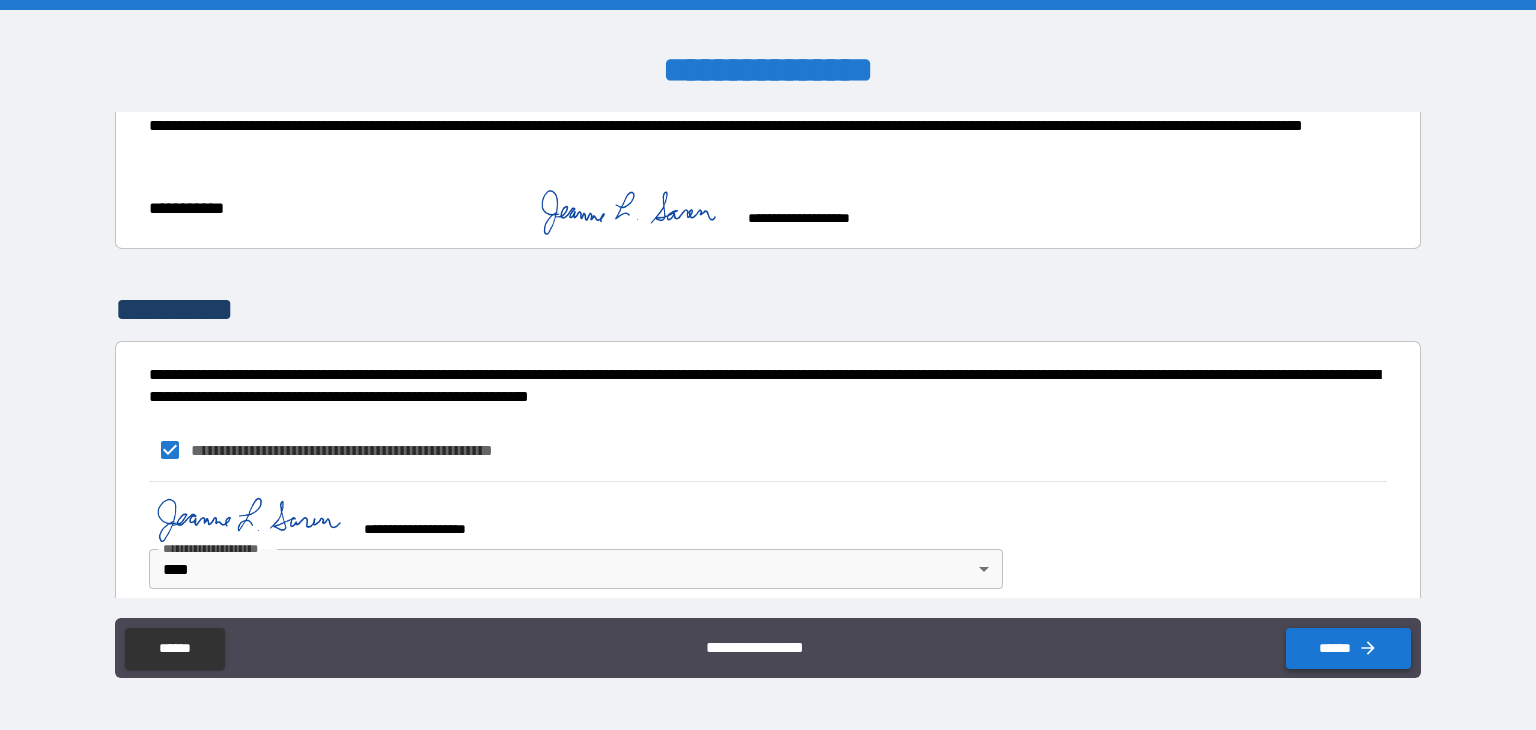 click on "******" at bounding box center [1348, 648] 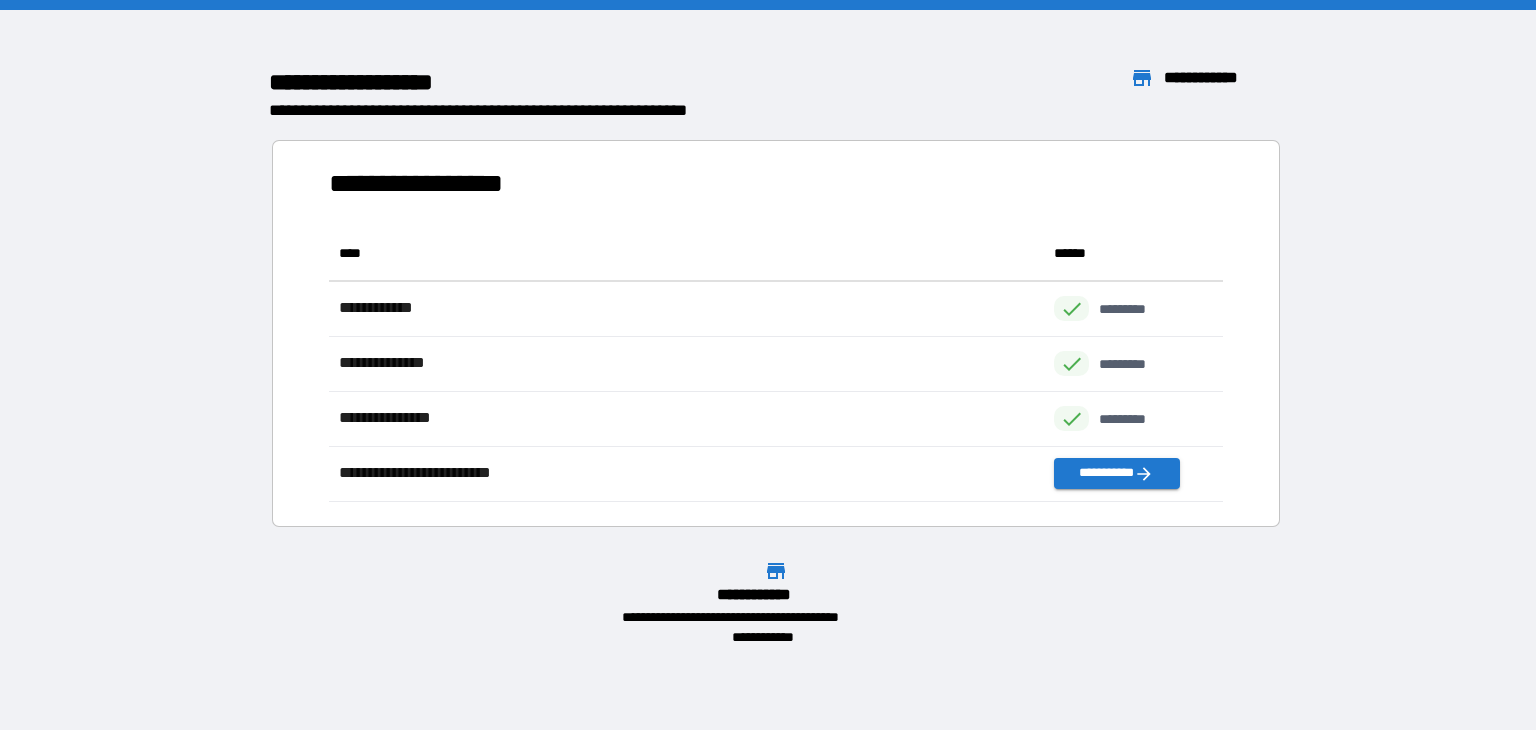 scroll, scrollTop: 16, scrollLeft: 16, axis: both 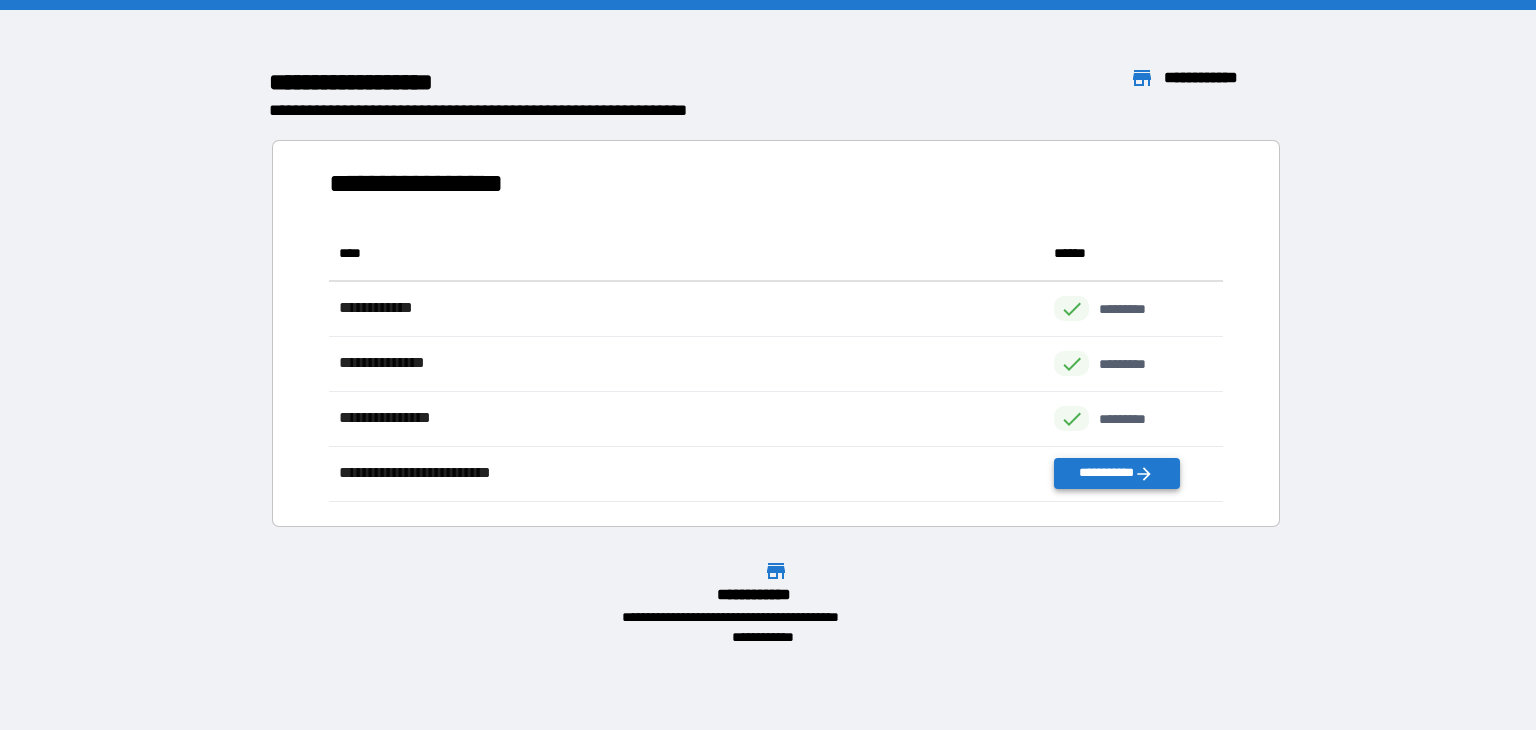 click on "**********" at bounding box center [1116, 473] 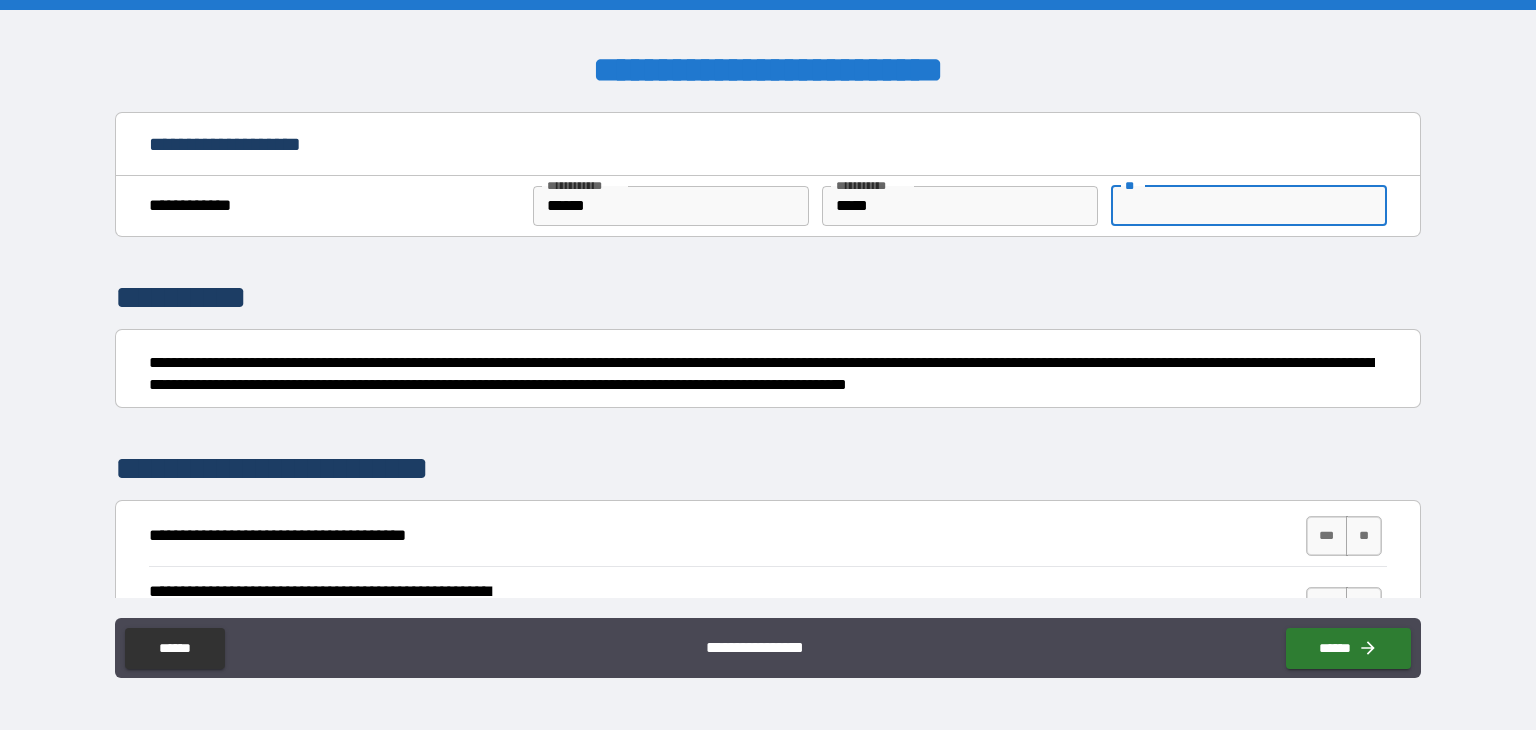 click on "**" at bounding box center (1249, 206) 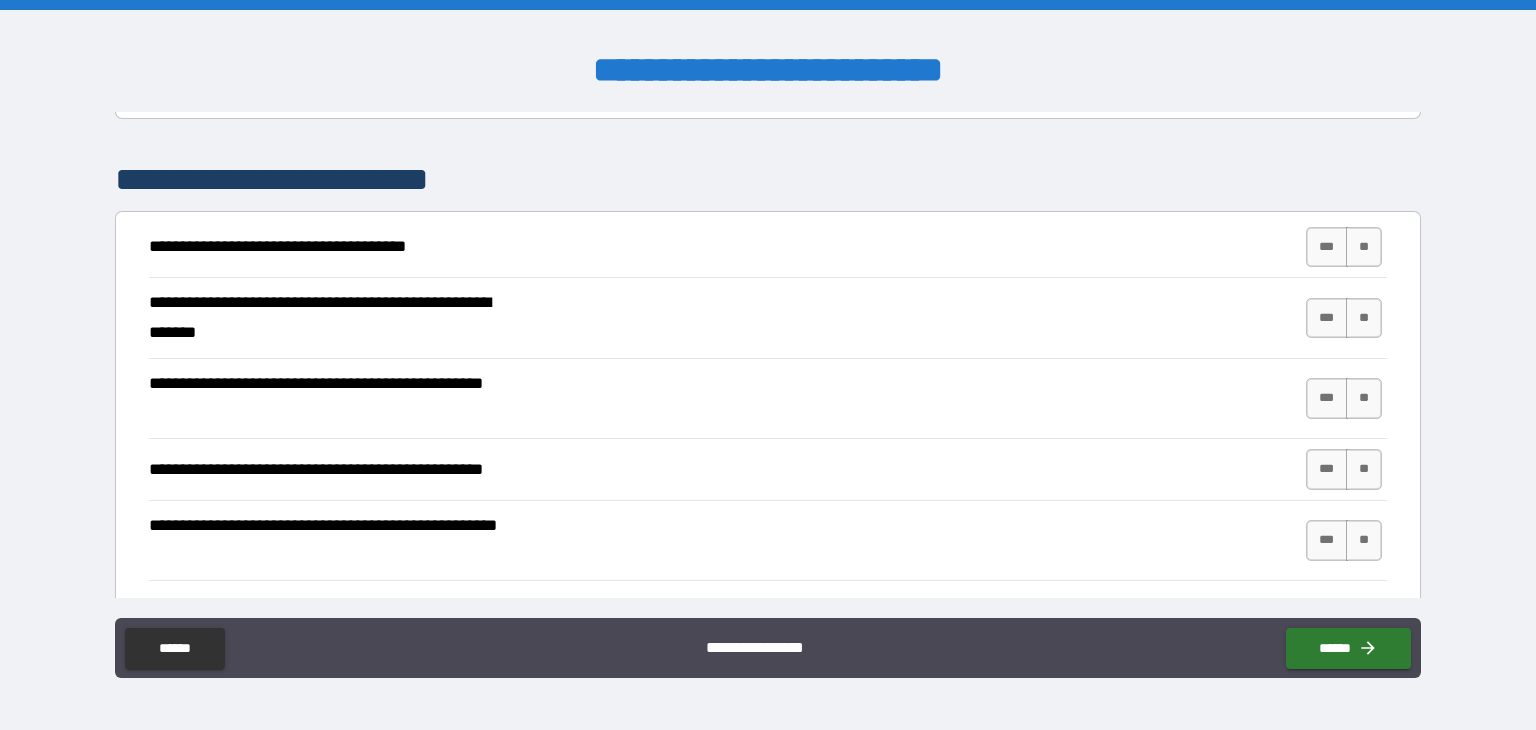 scroll, scrollTop: 304, scrollLeft: 0, axis: vertical 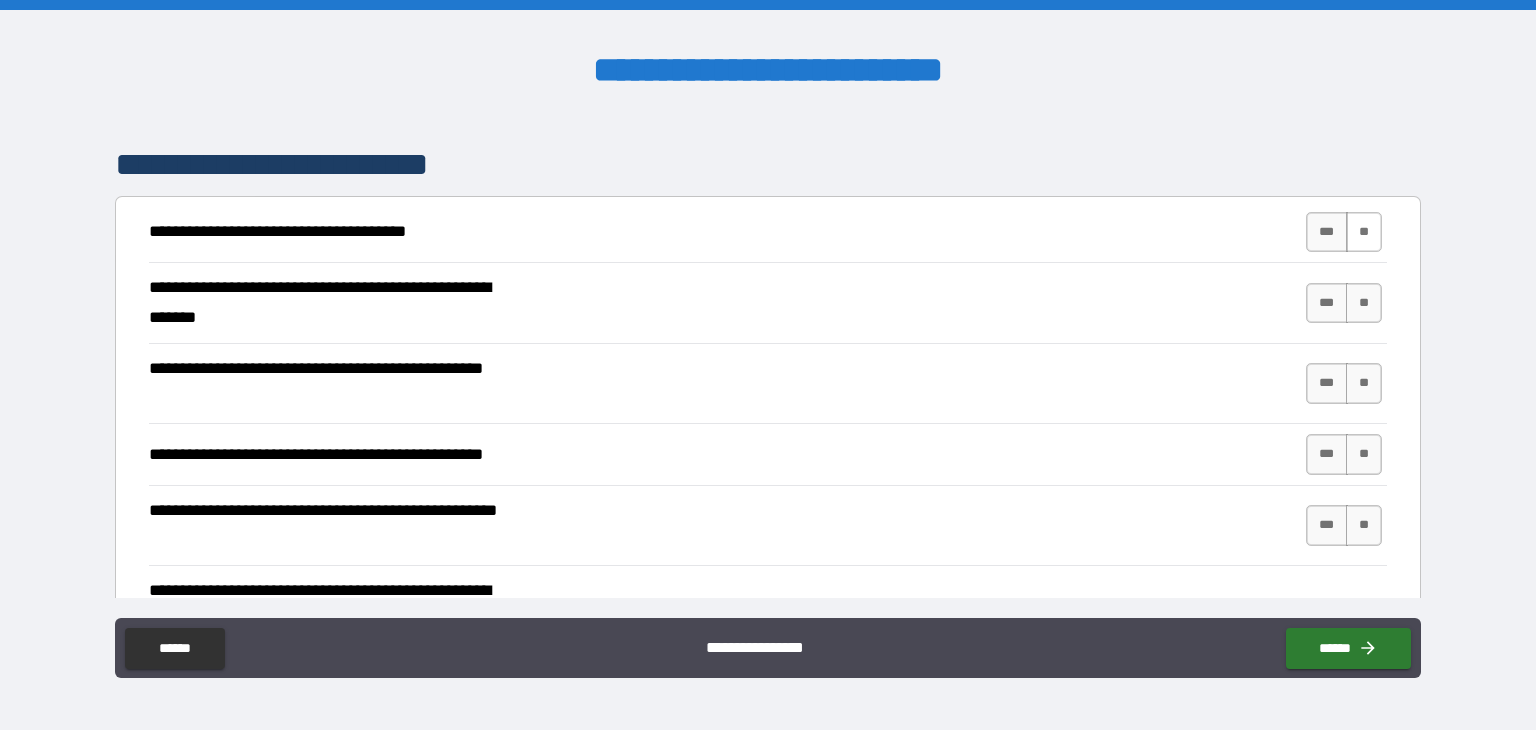 type on "*" 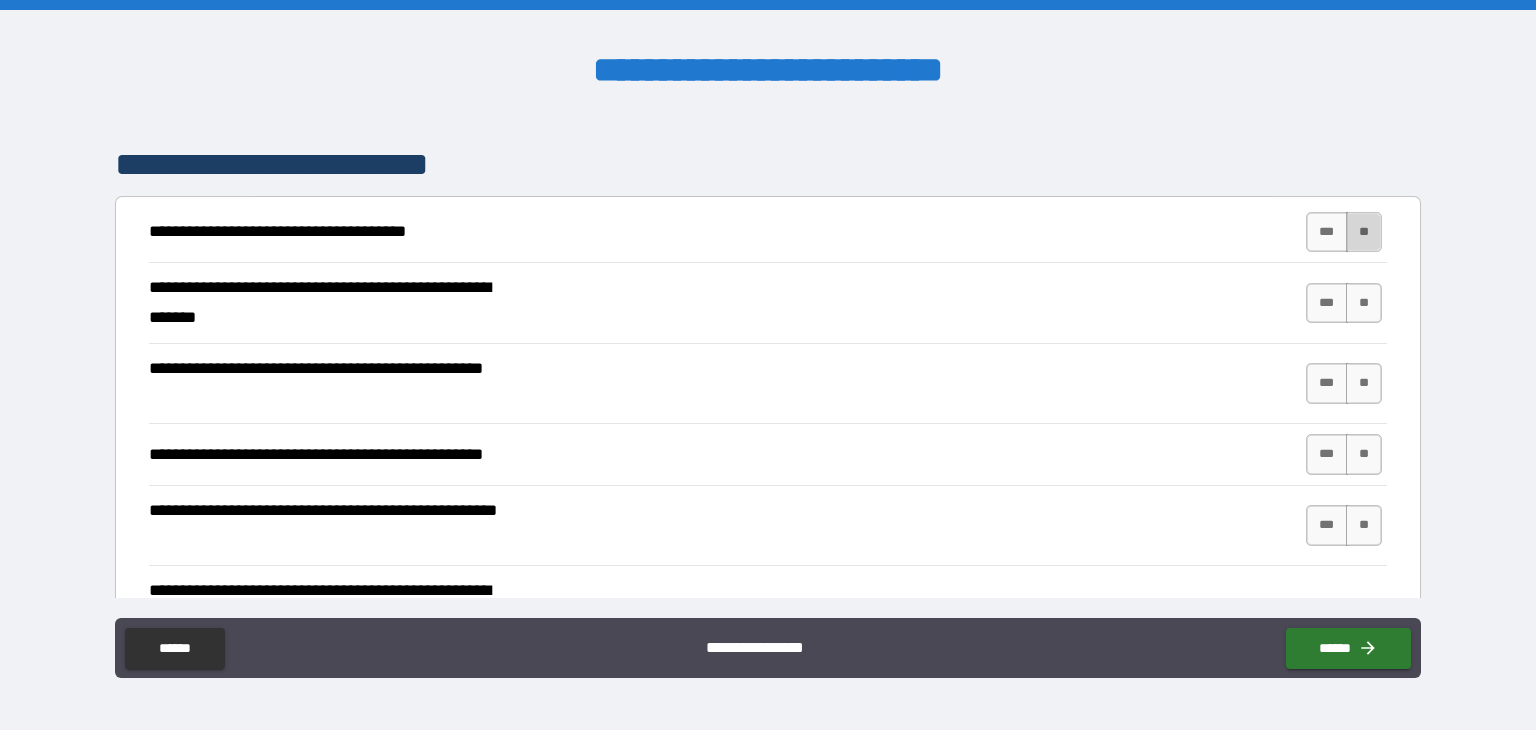 click on "**" at bounding box center [1364, 232] 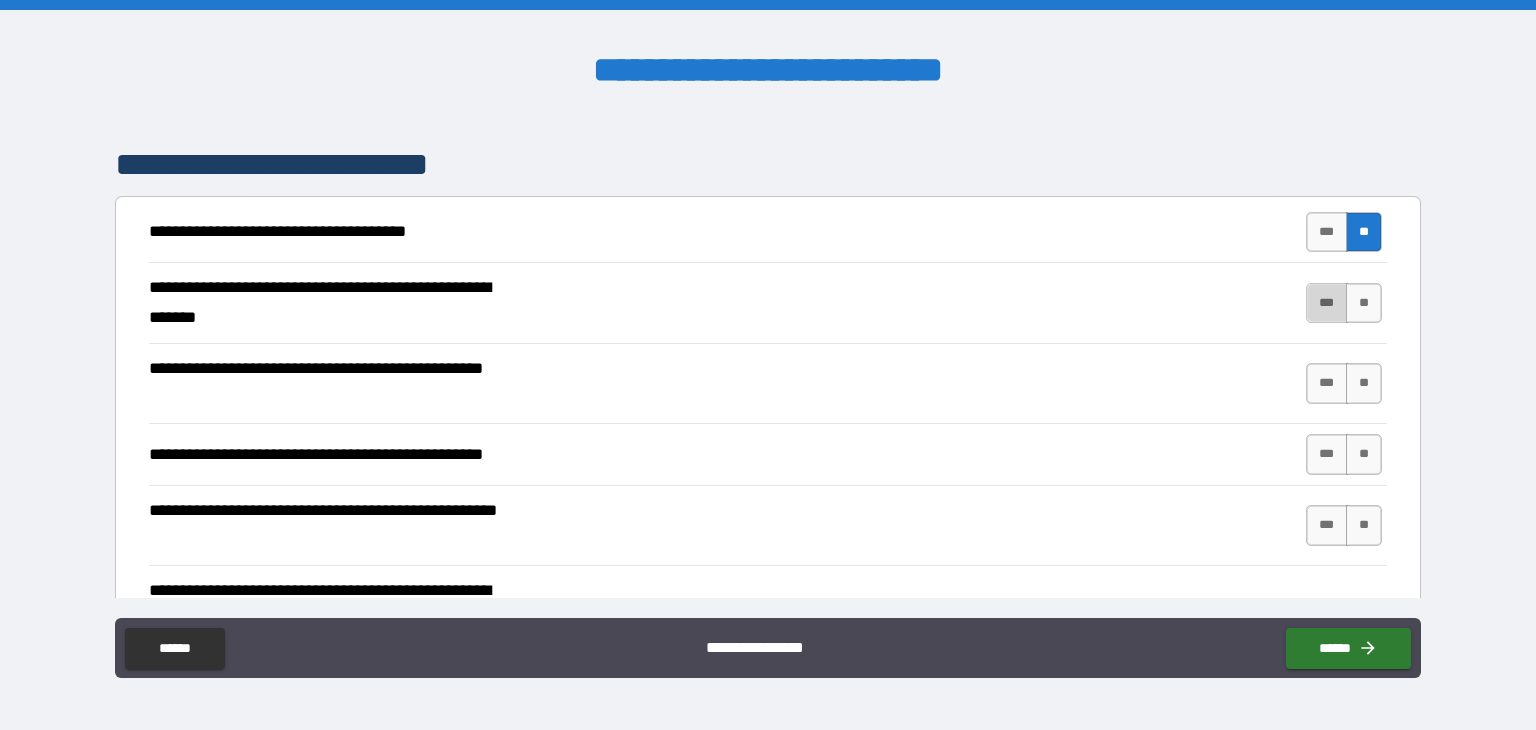 click on "***" at bounding box center (1327, 303) 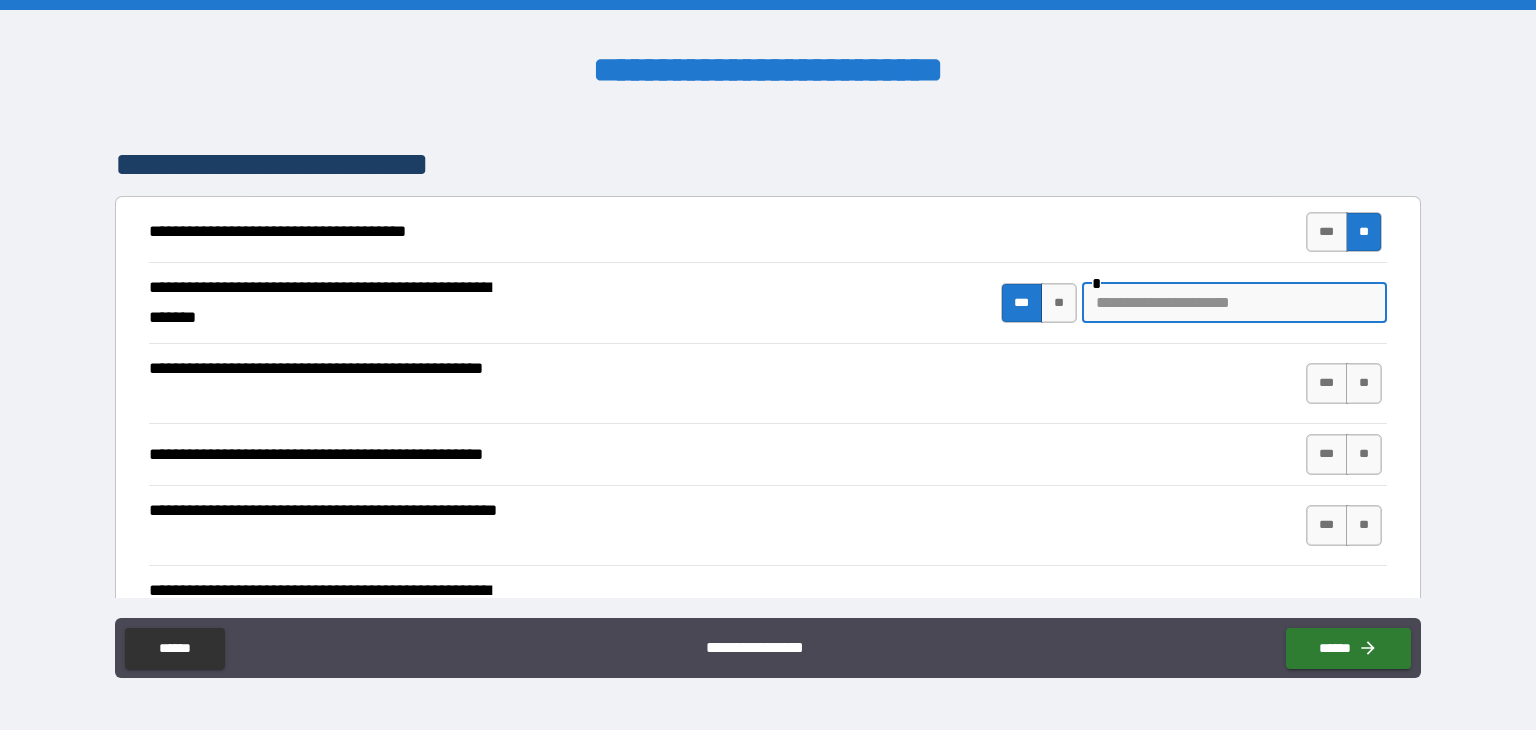 click at bounding box center [1234, 303] 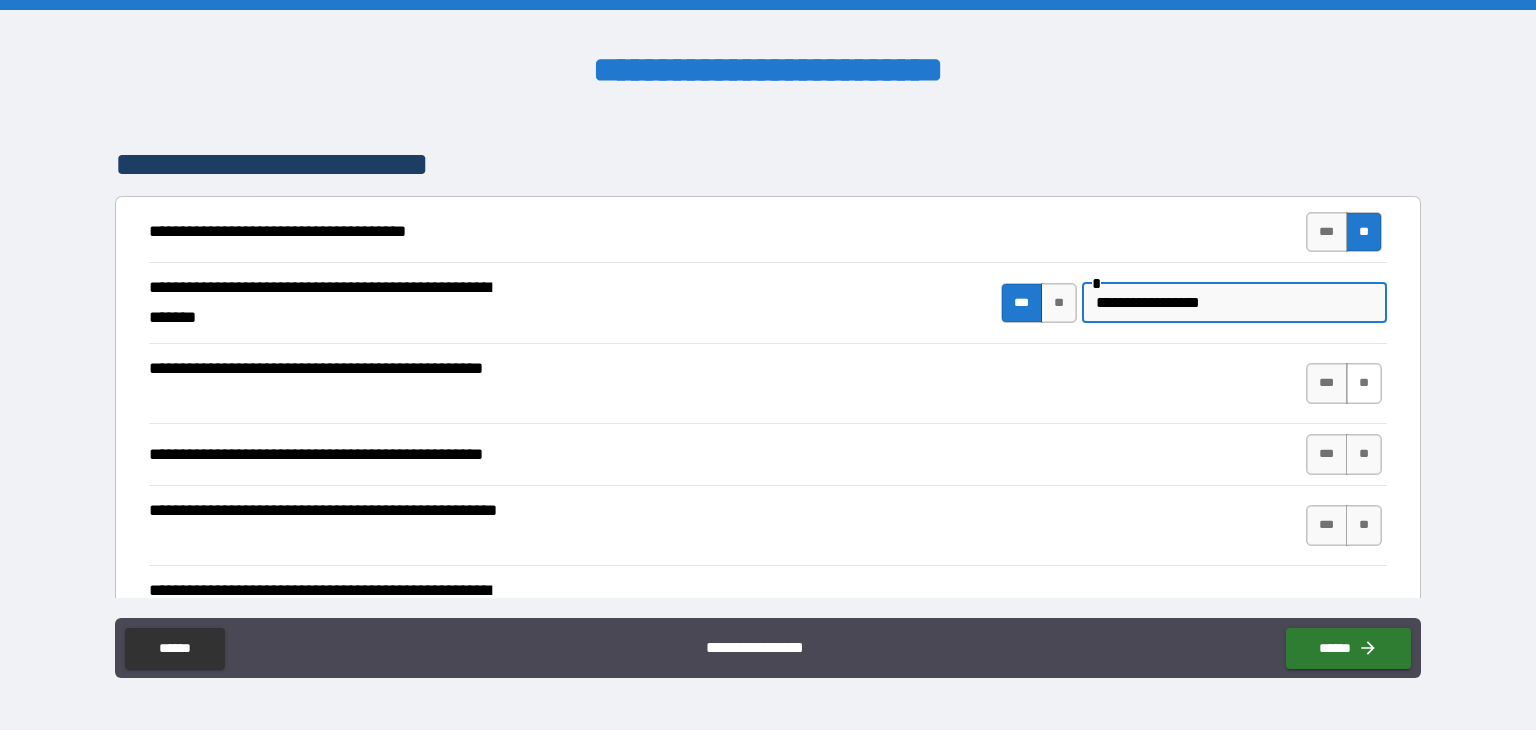 type on "**********" 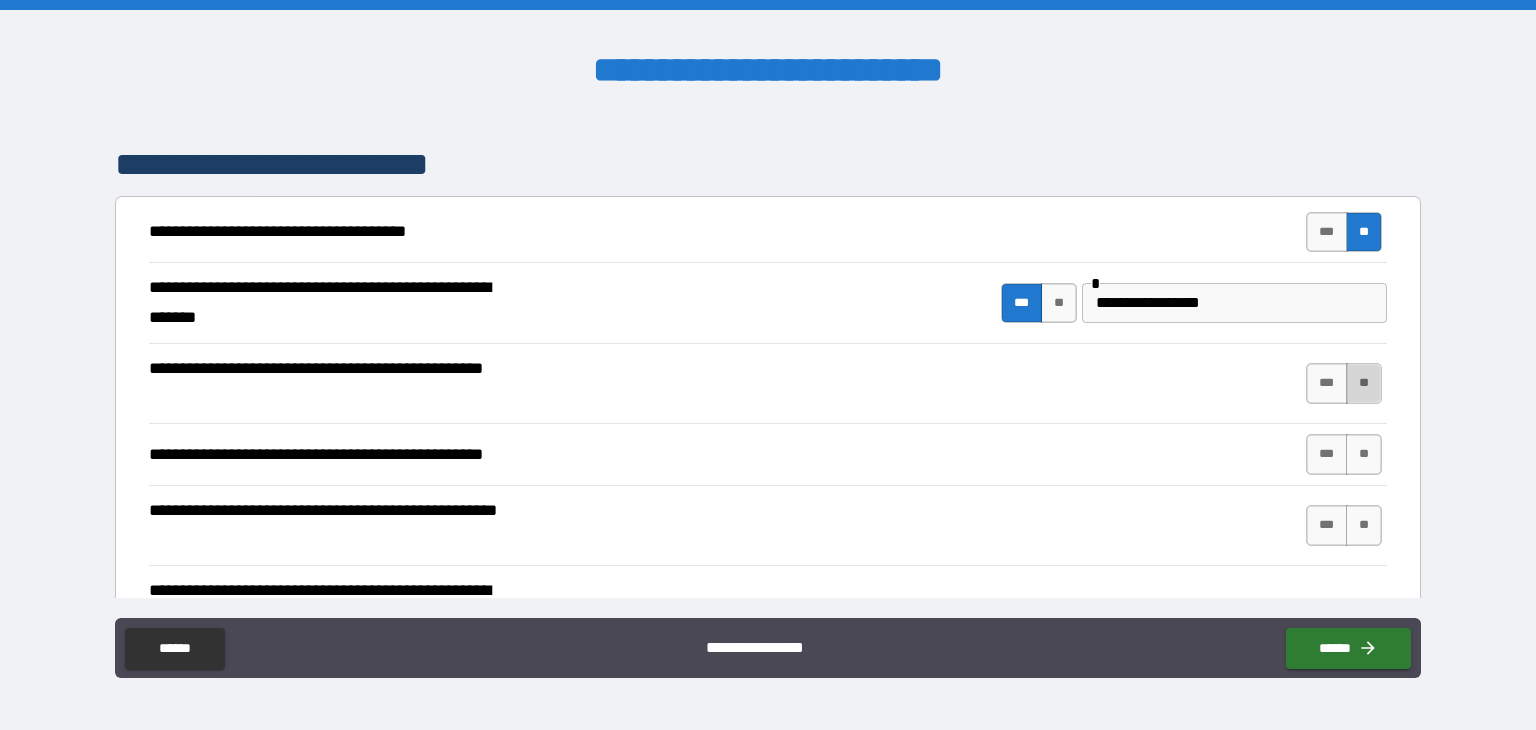 click on "**" at bounding box center (1364, 383) 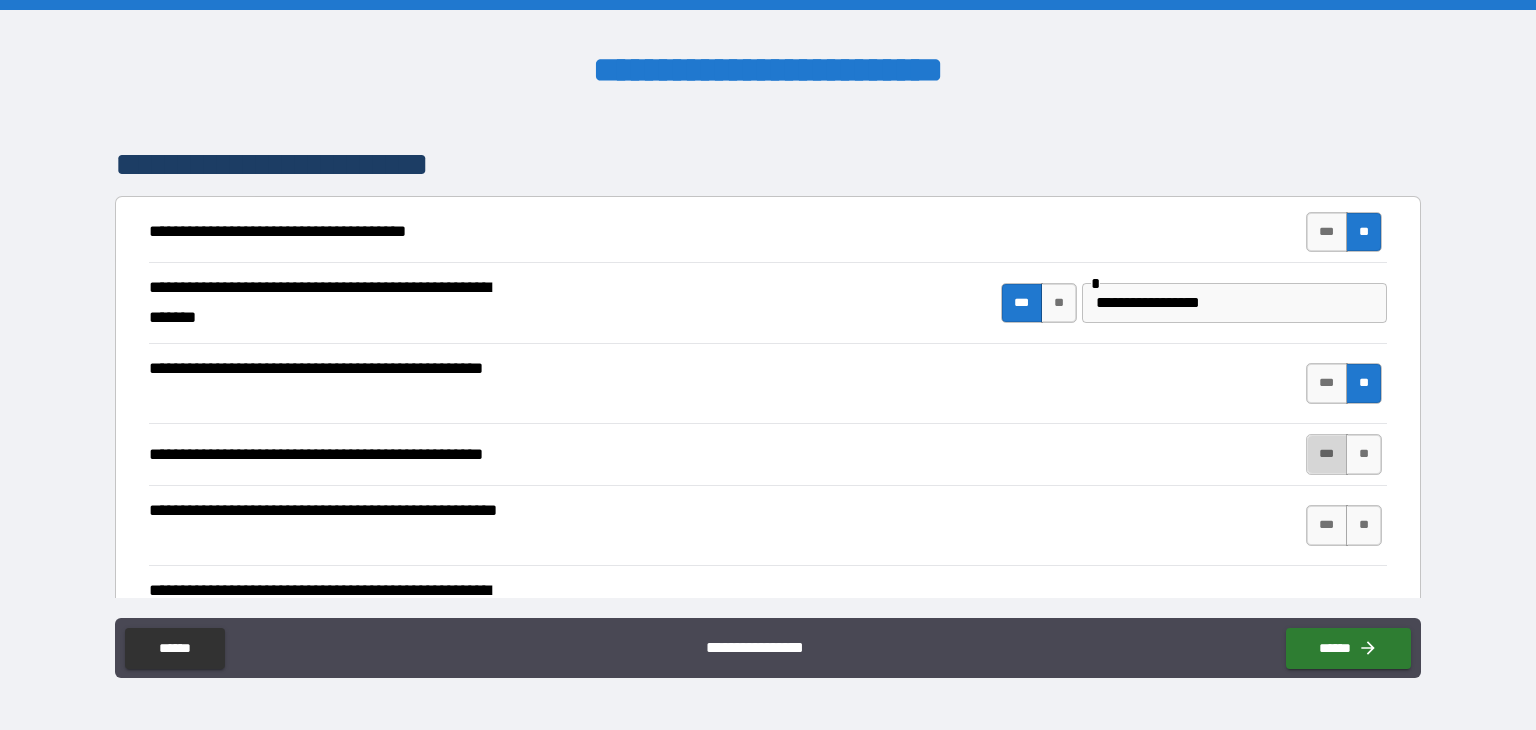 click on "***" at bounding box center (1327, 454) 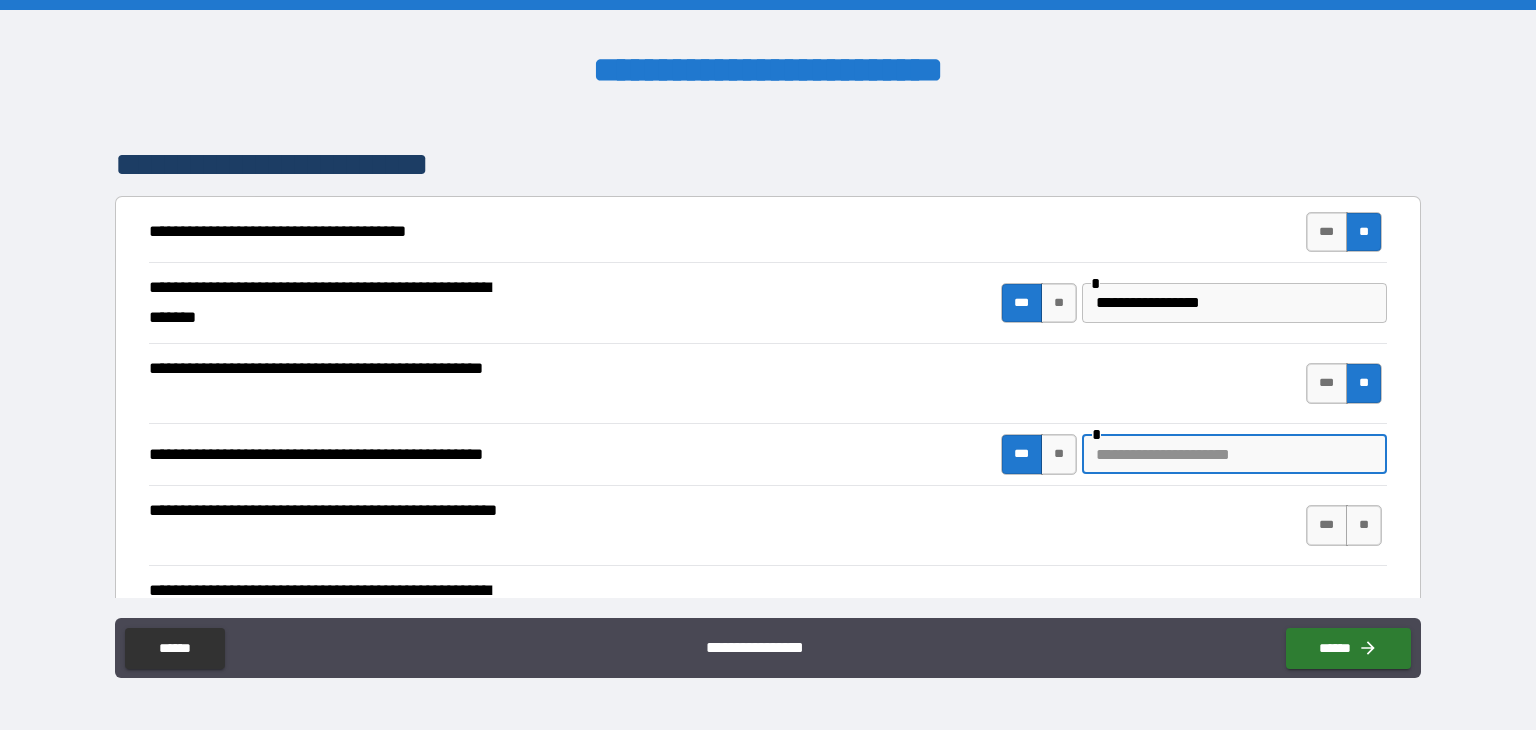 click at bounding box center [1234, 454] 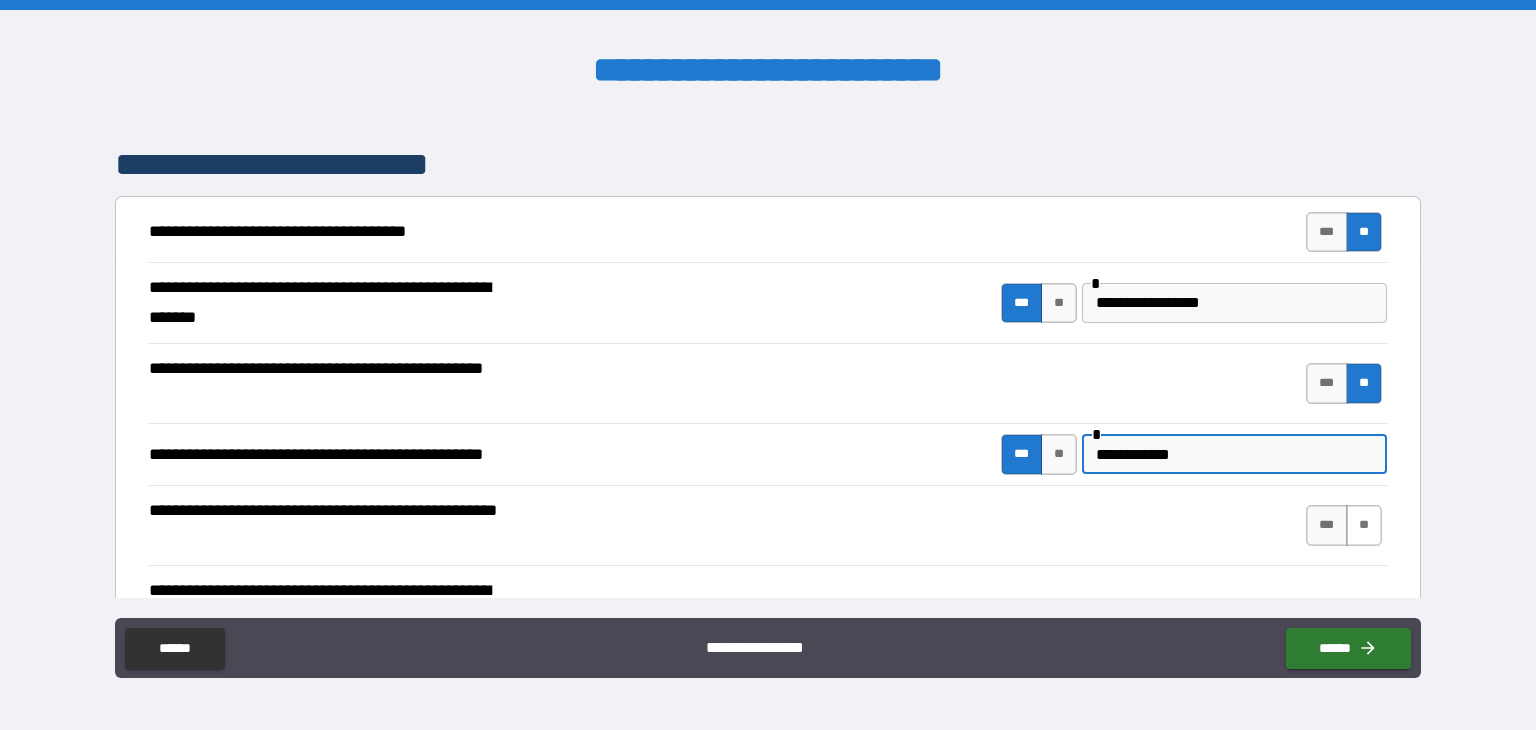 type on "**********" 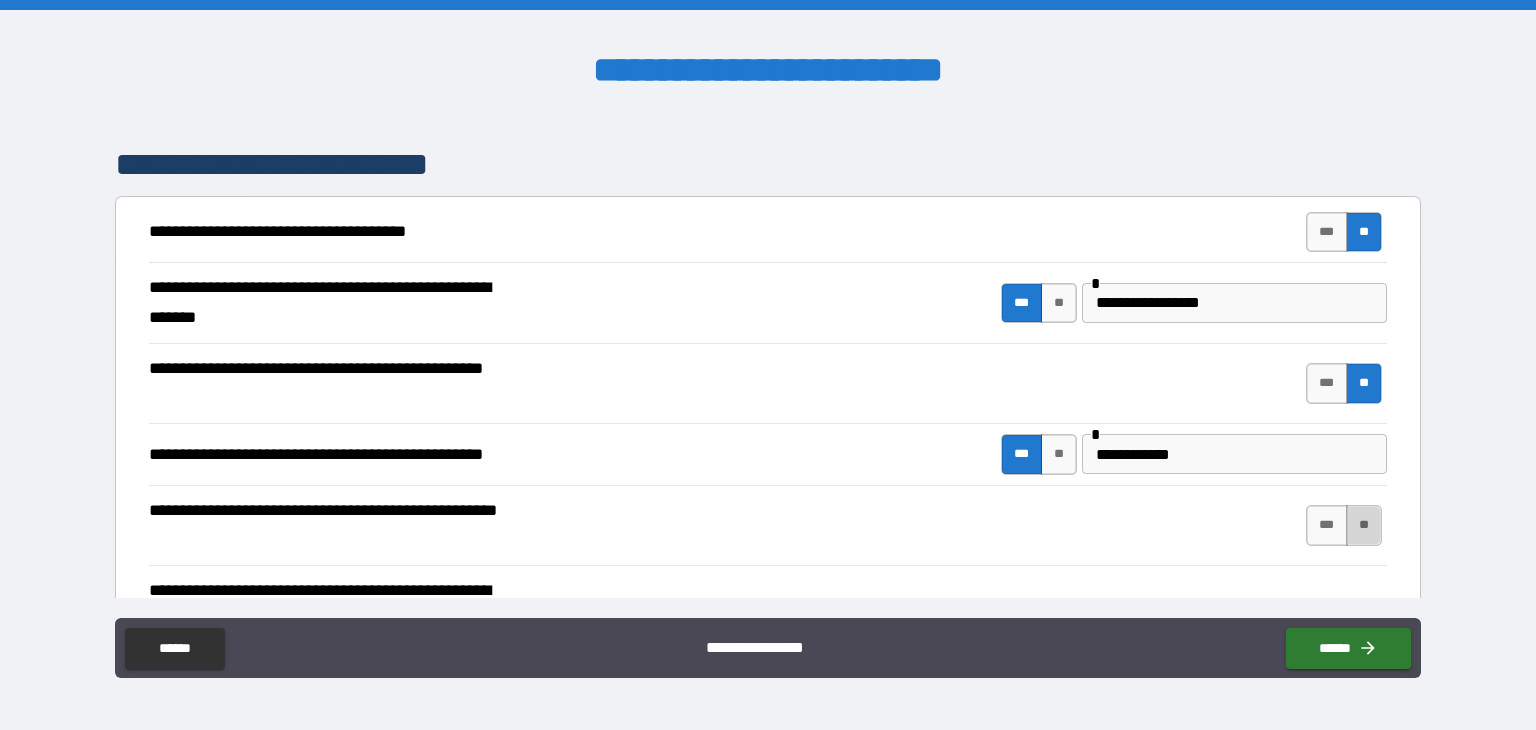 click on "**" at bounding box center [1364, 525] 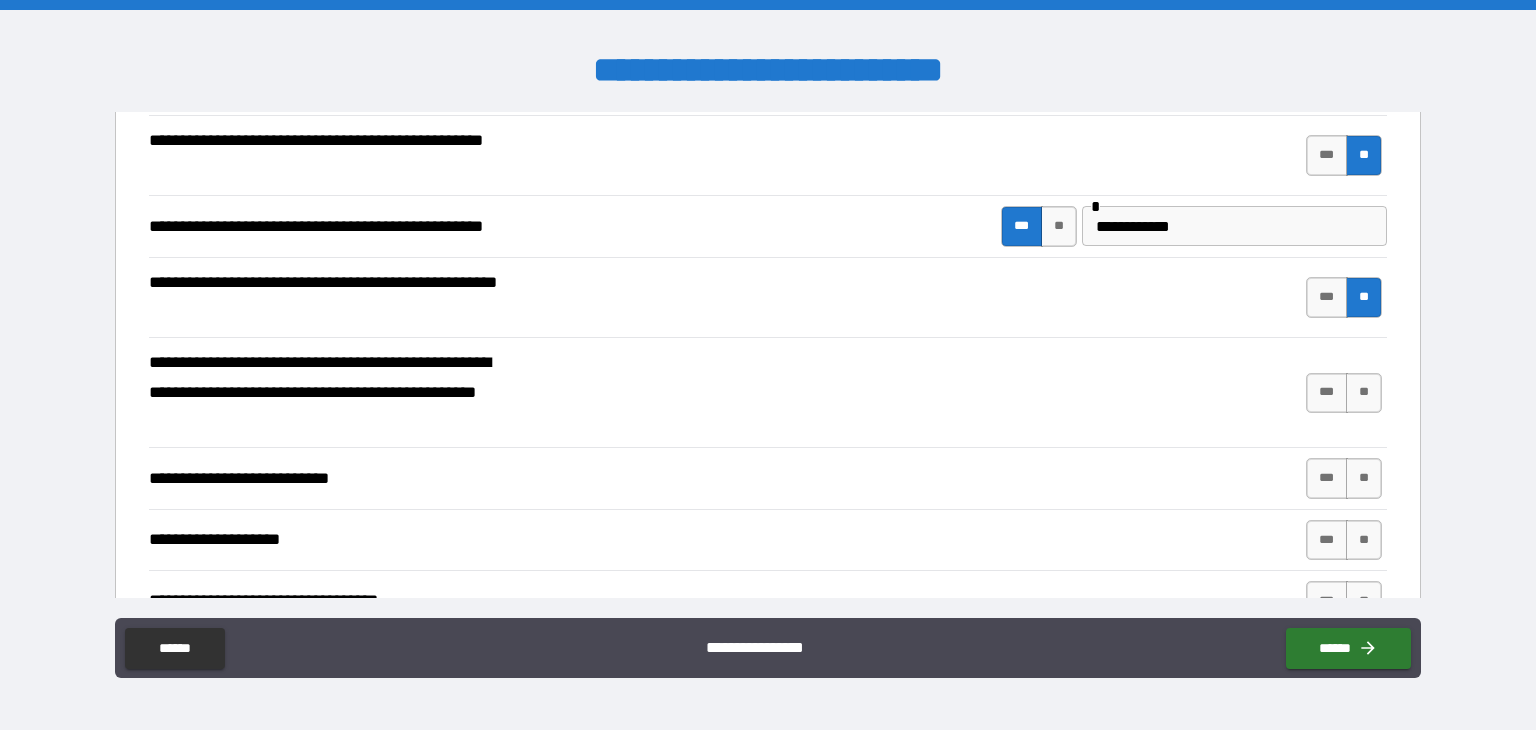scroll, scrollTop: 571, scrollLeft: 0, axis: vertical 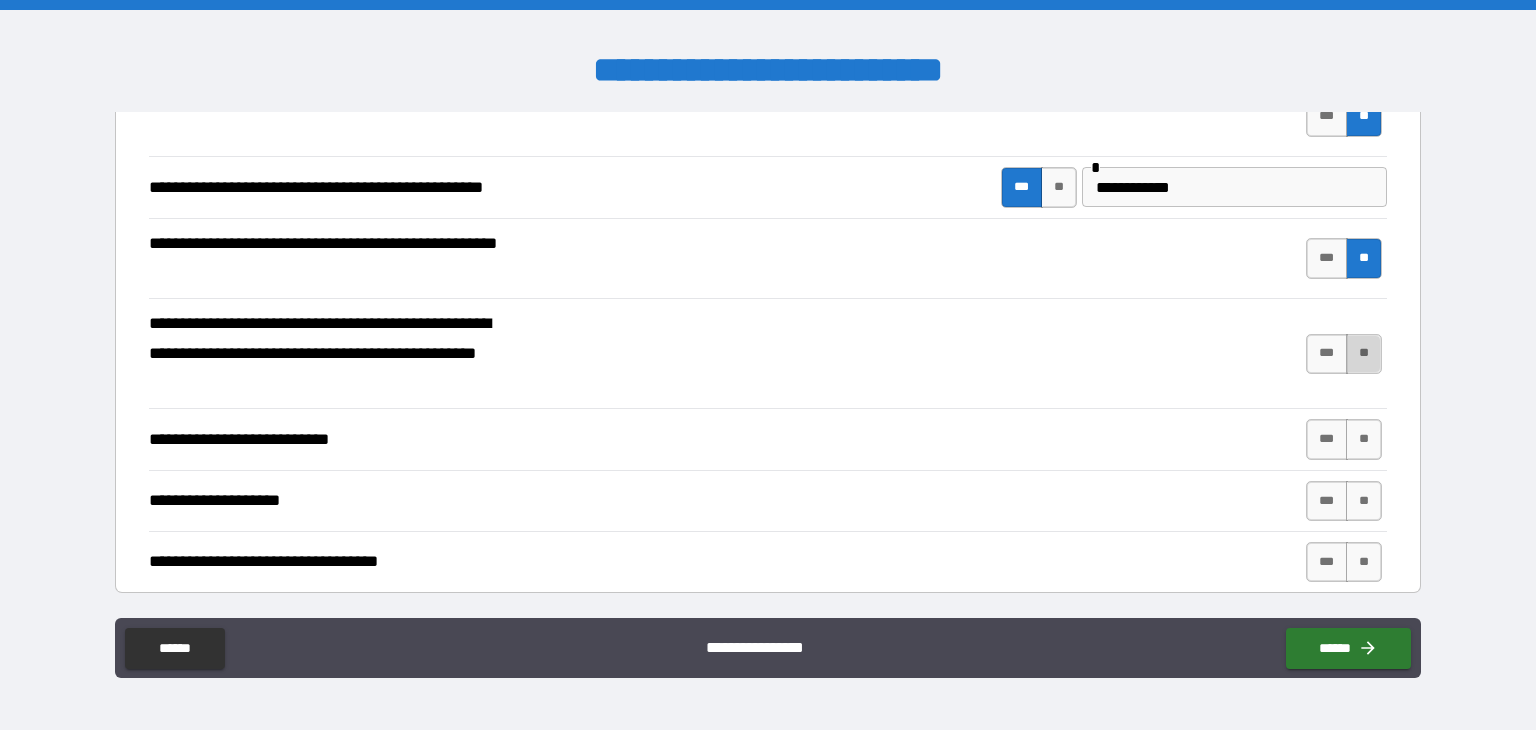 click on "**" at bounding box center [1364, 354] 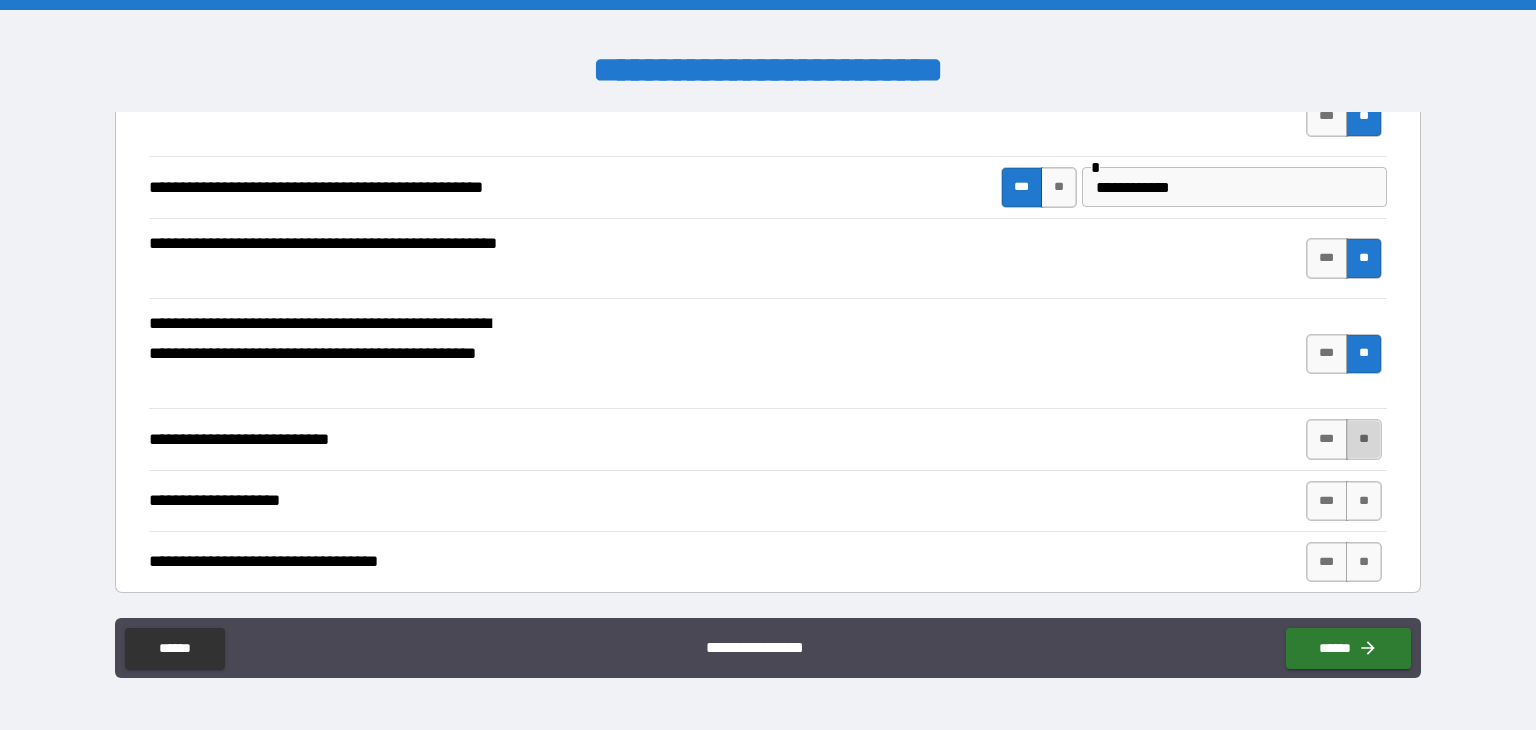 click on "**" at bounding box center (1364, 439) 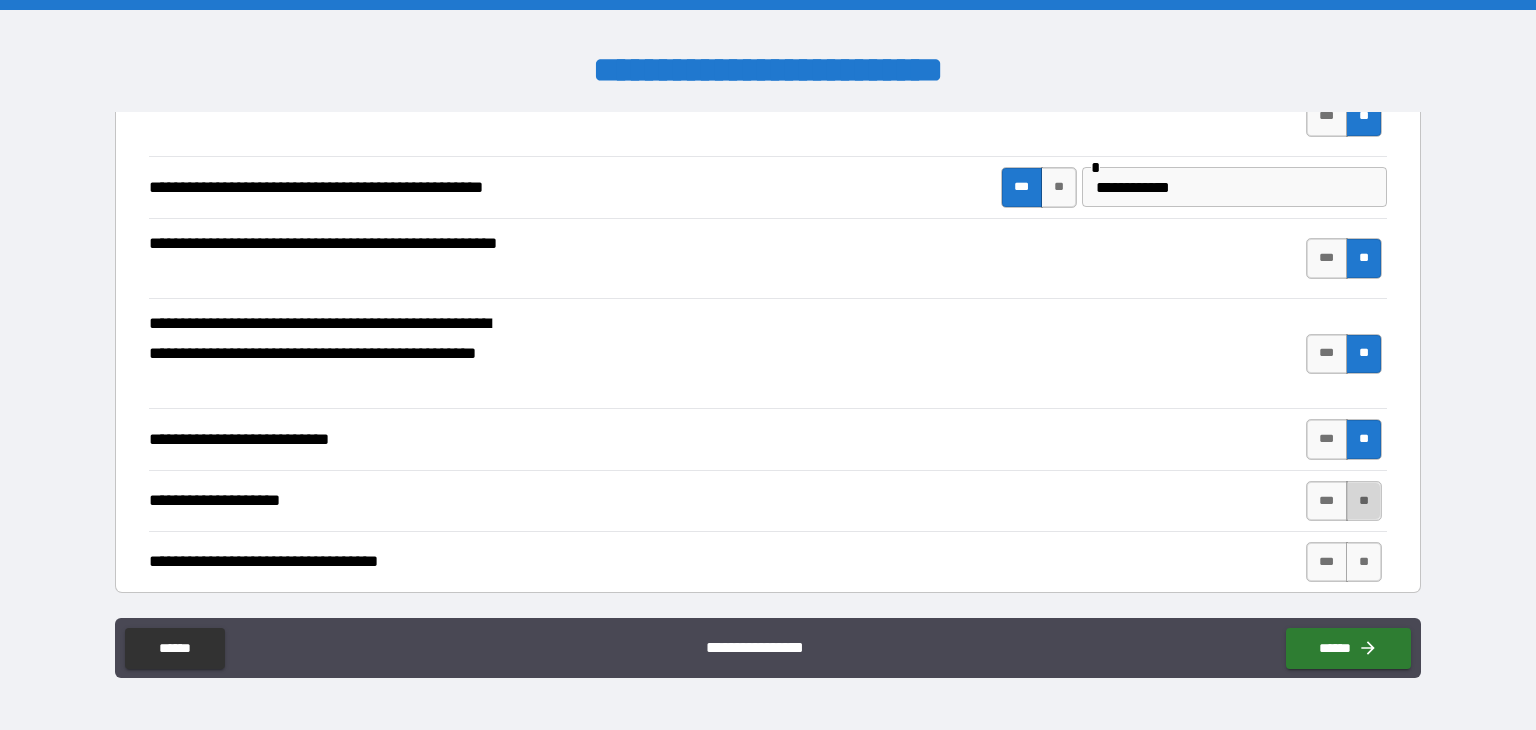 click on "**" at bounding box center (1364, 501) 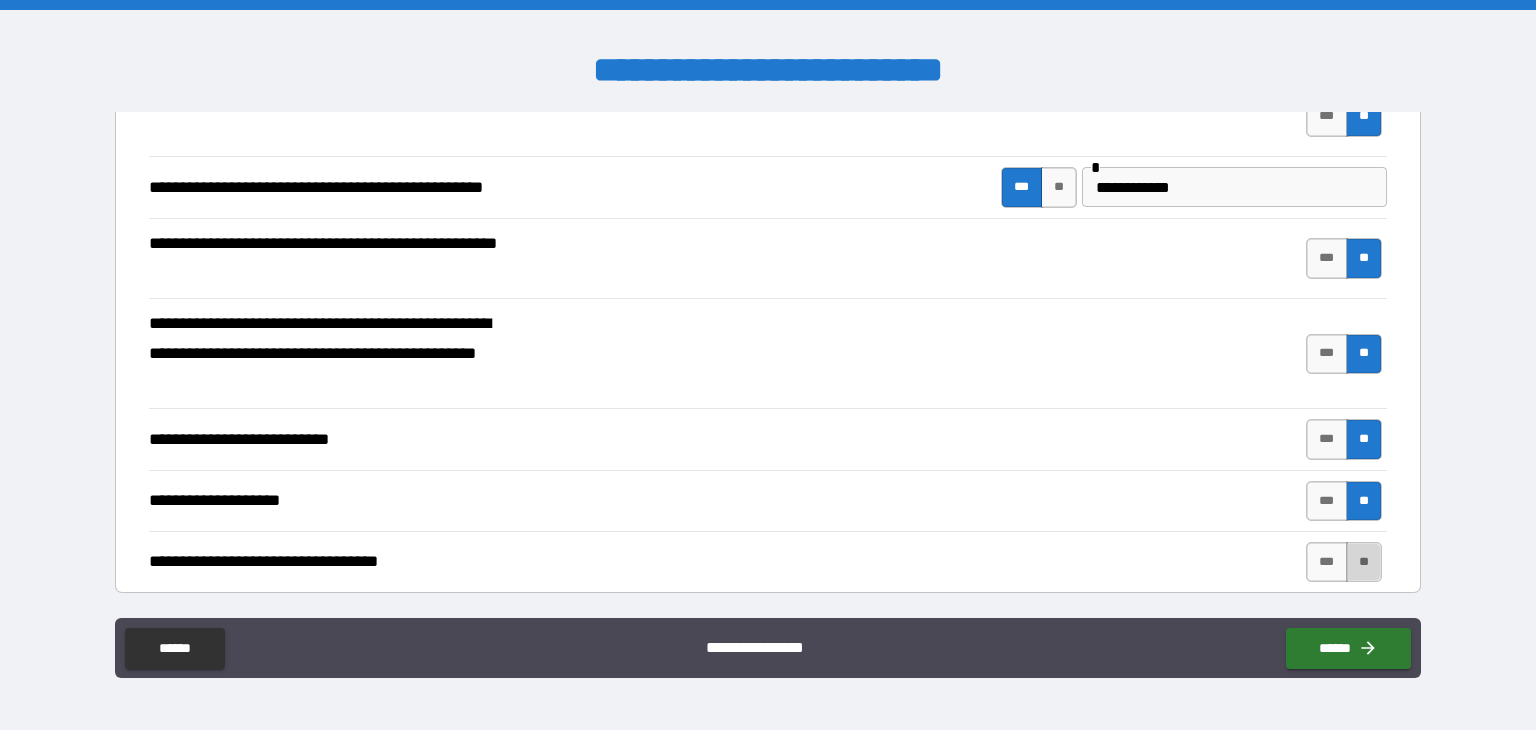 click on "**" at bounding box center [1364, 562] 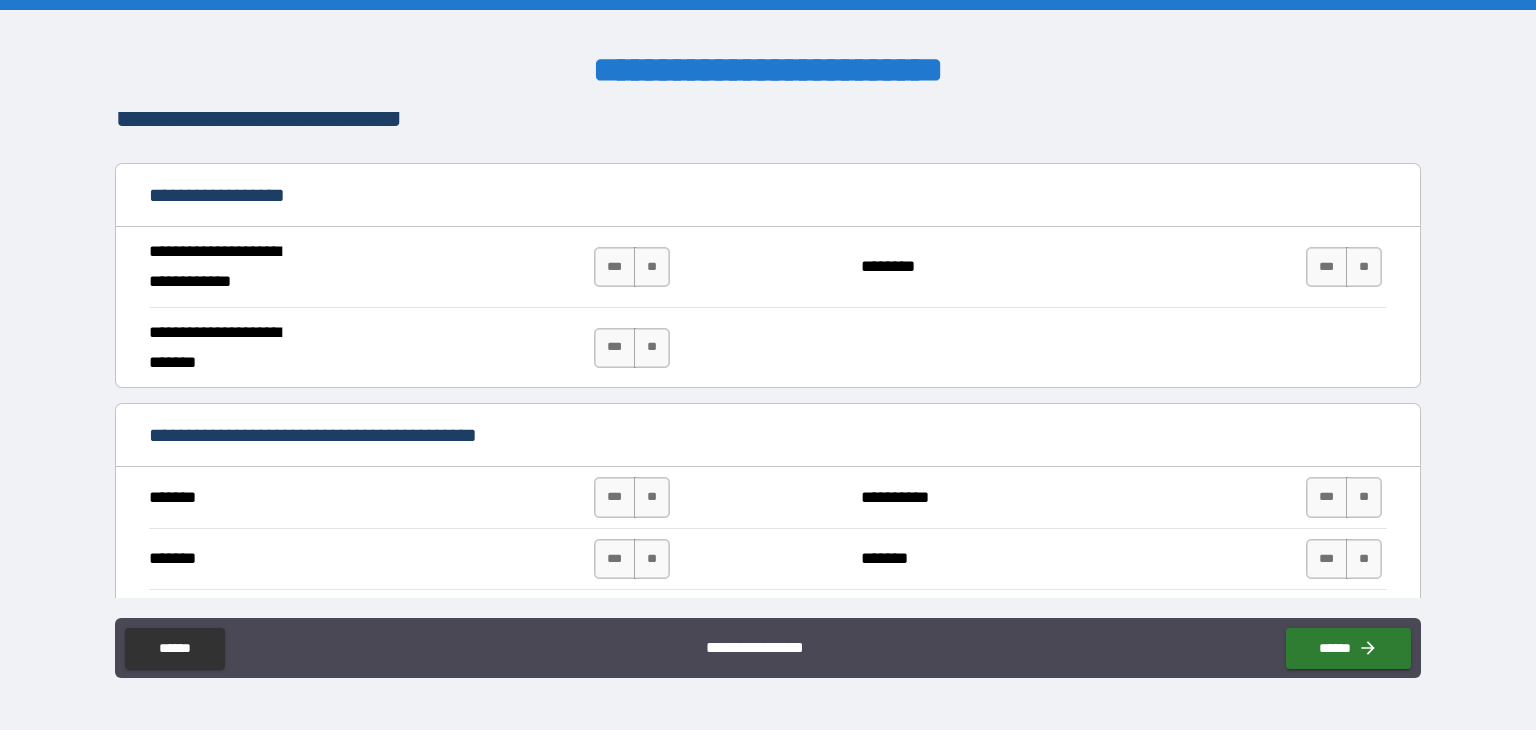 scroll, scrollTop: 1089, scrollLeft: 0, axis: vertical 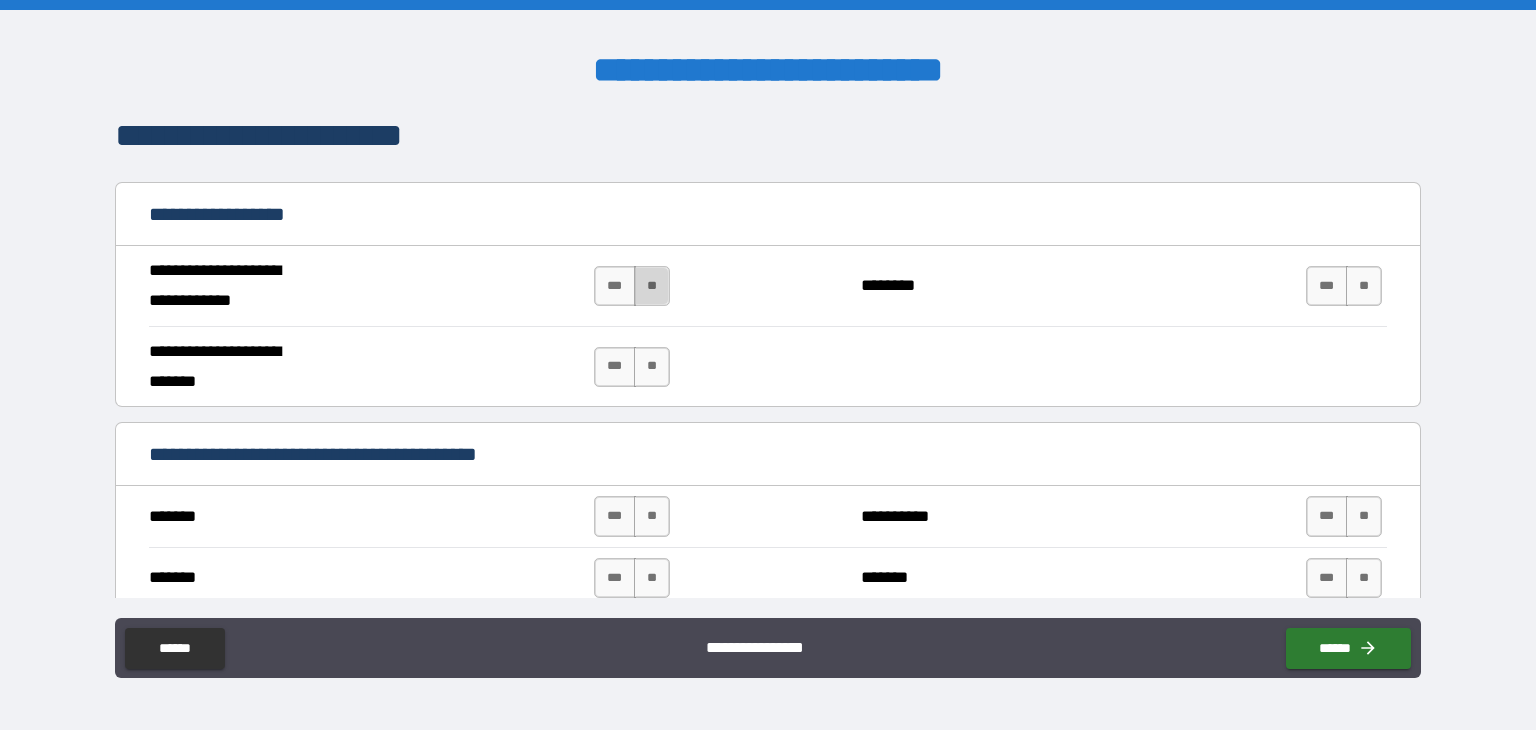 click on "**" at bounding box center [652, 286] 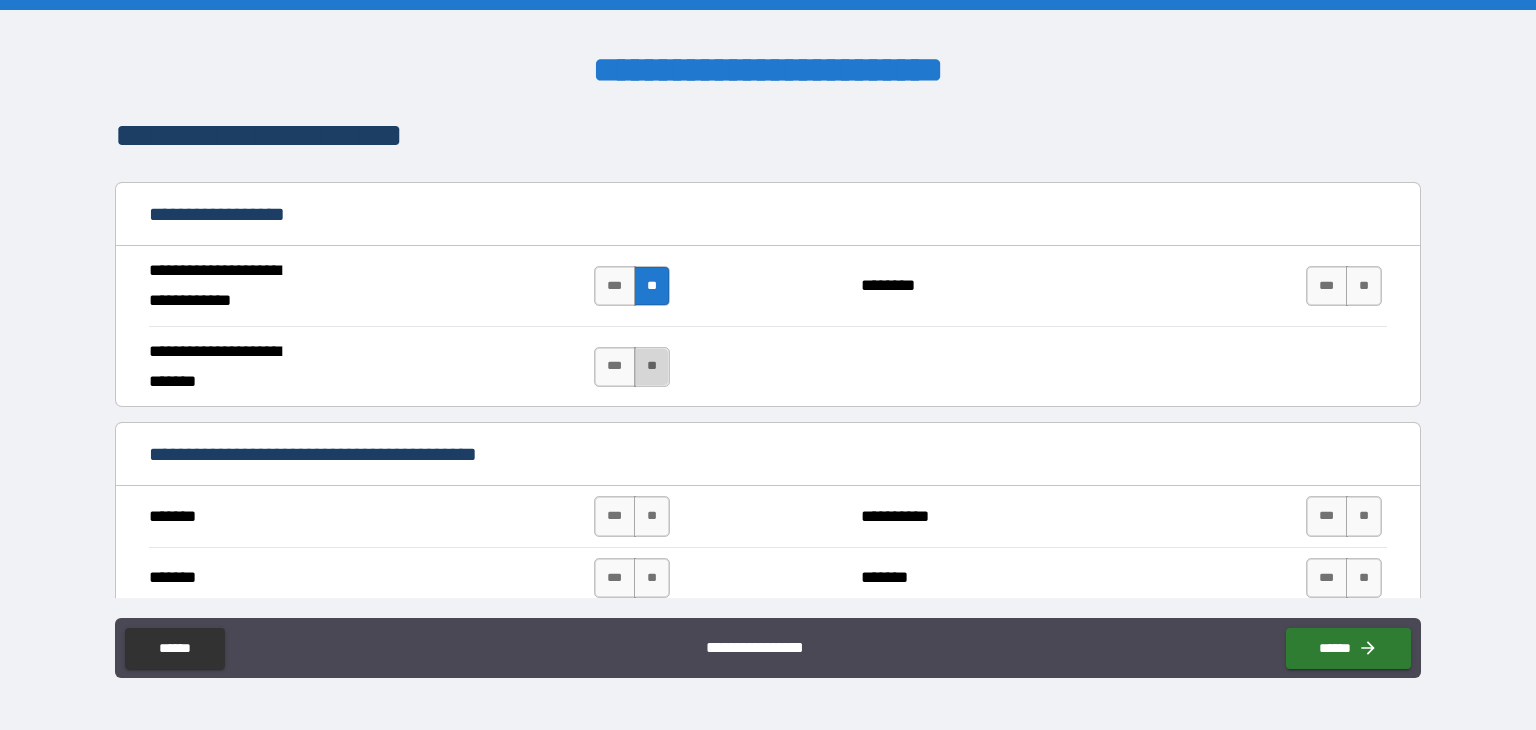 click on "**" at bounding box center [652, 367] 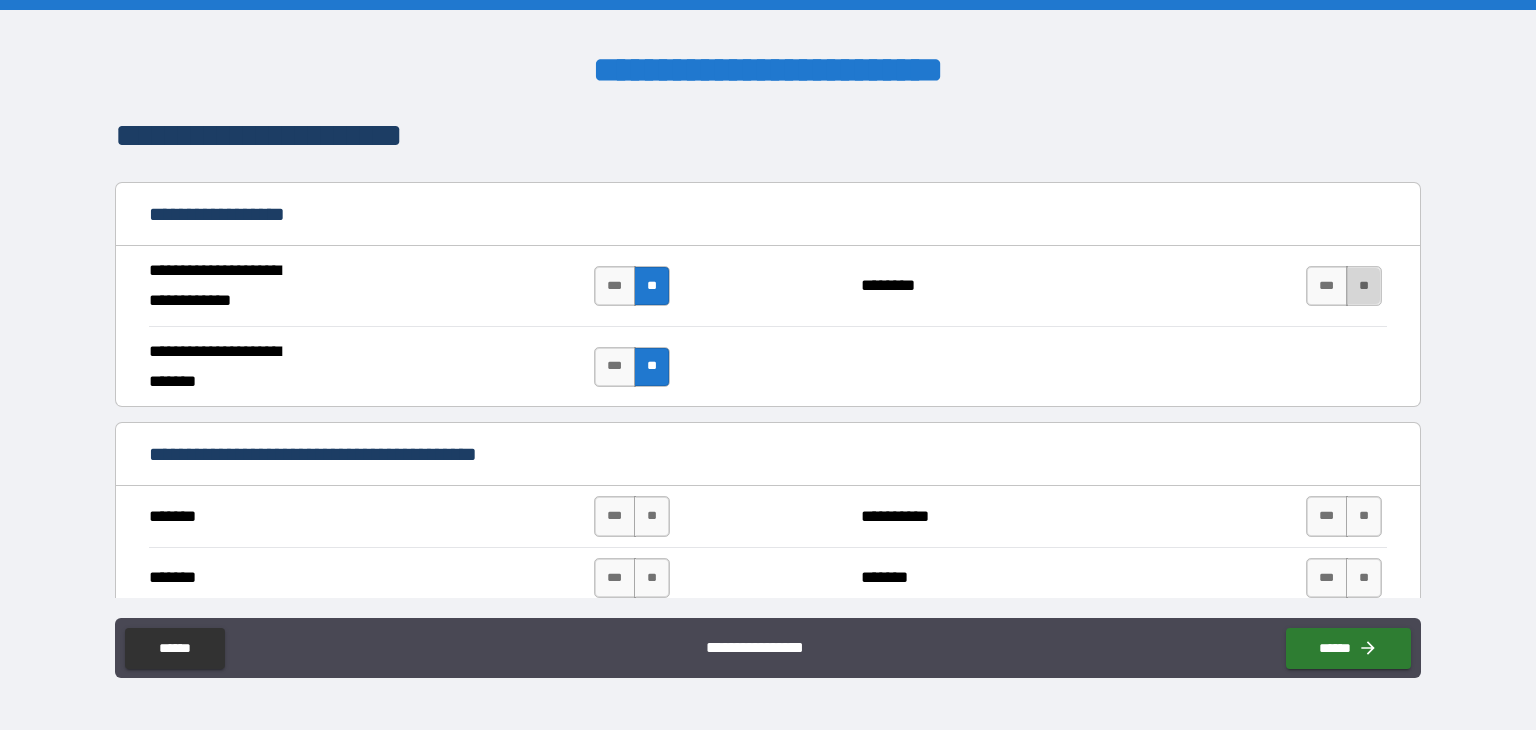 click on "**" at bounding box center [1364, 286] 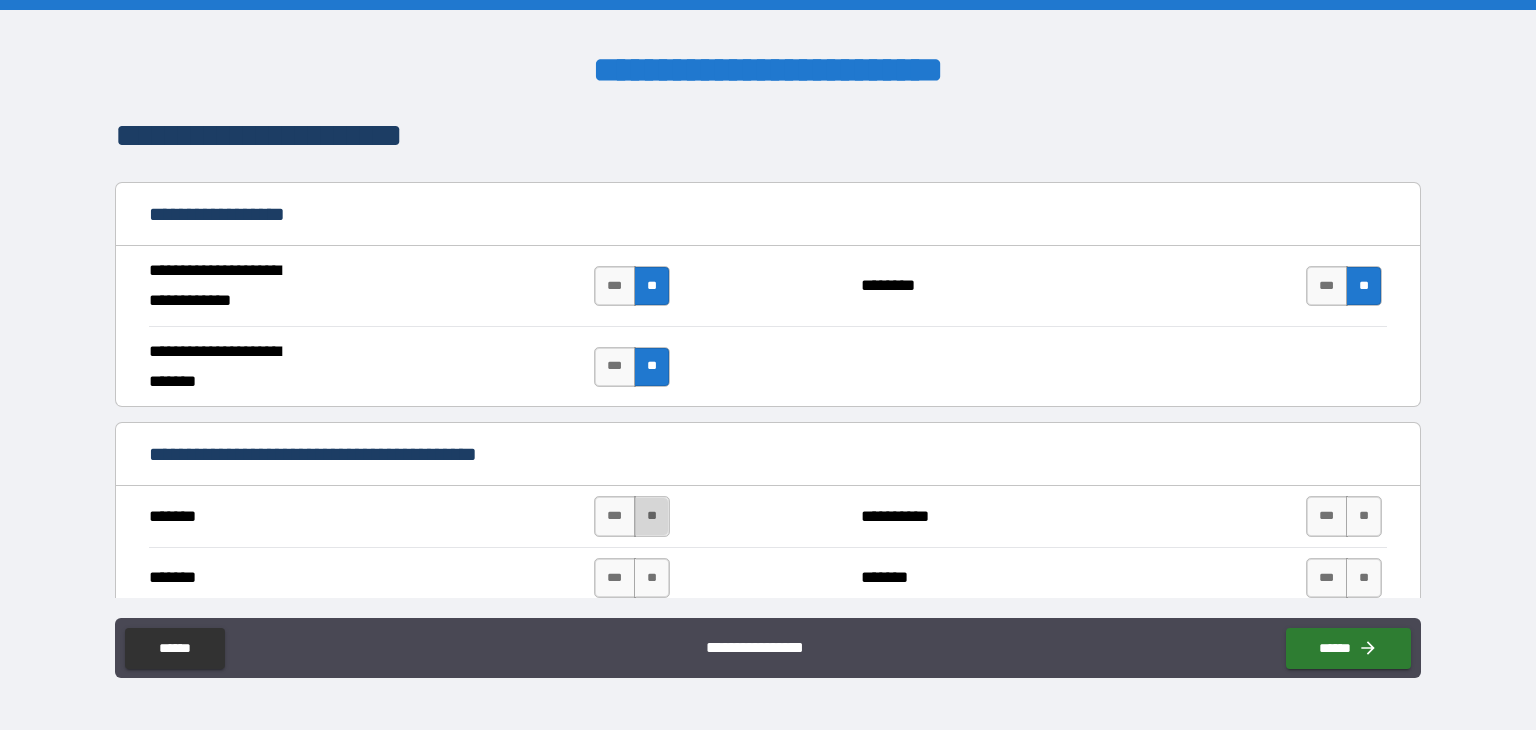 click on "**" at bounding box center (652, 516) 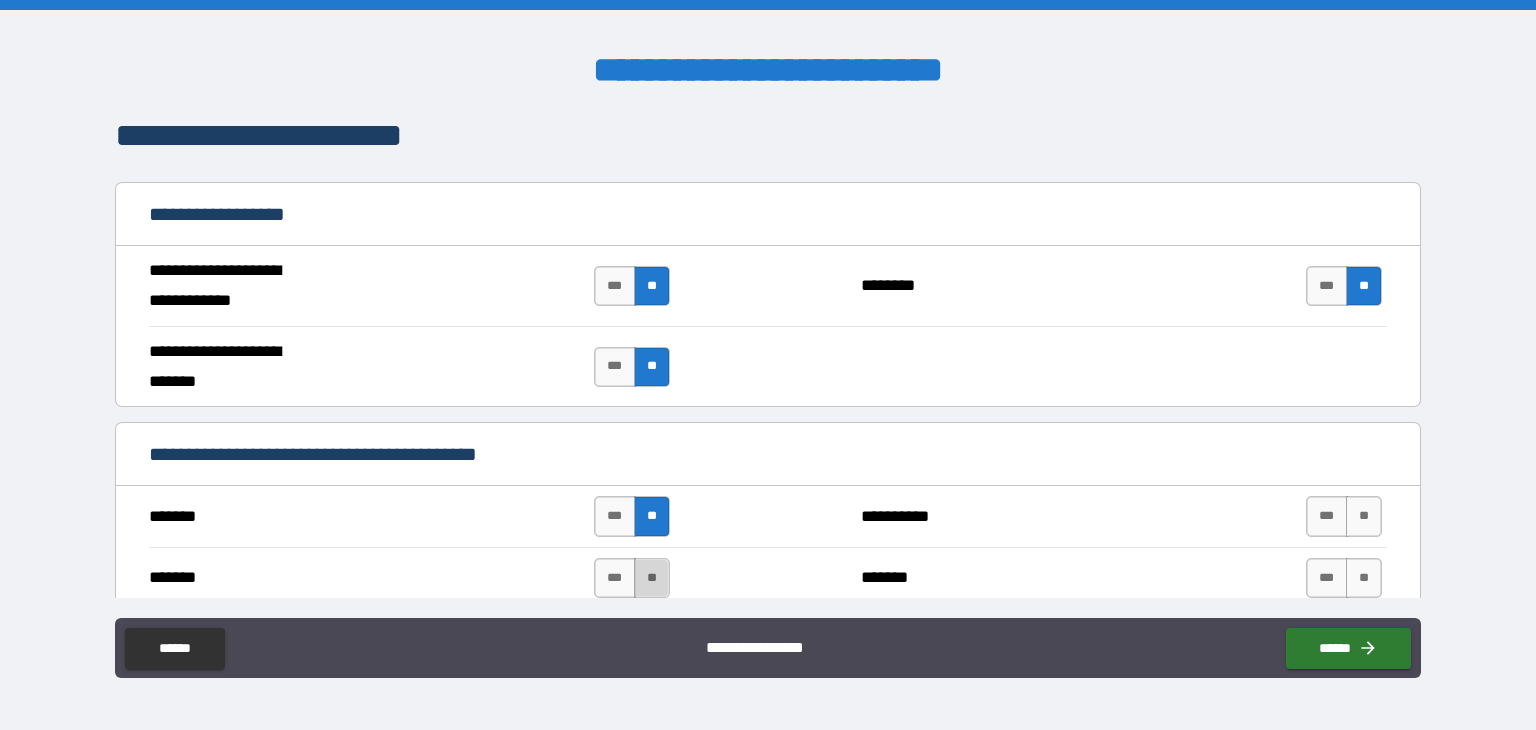 click on "**" at bounding box center [652, 578] 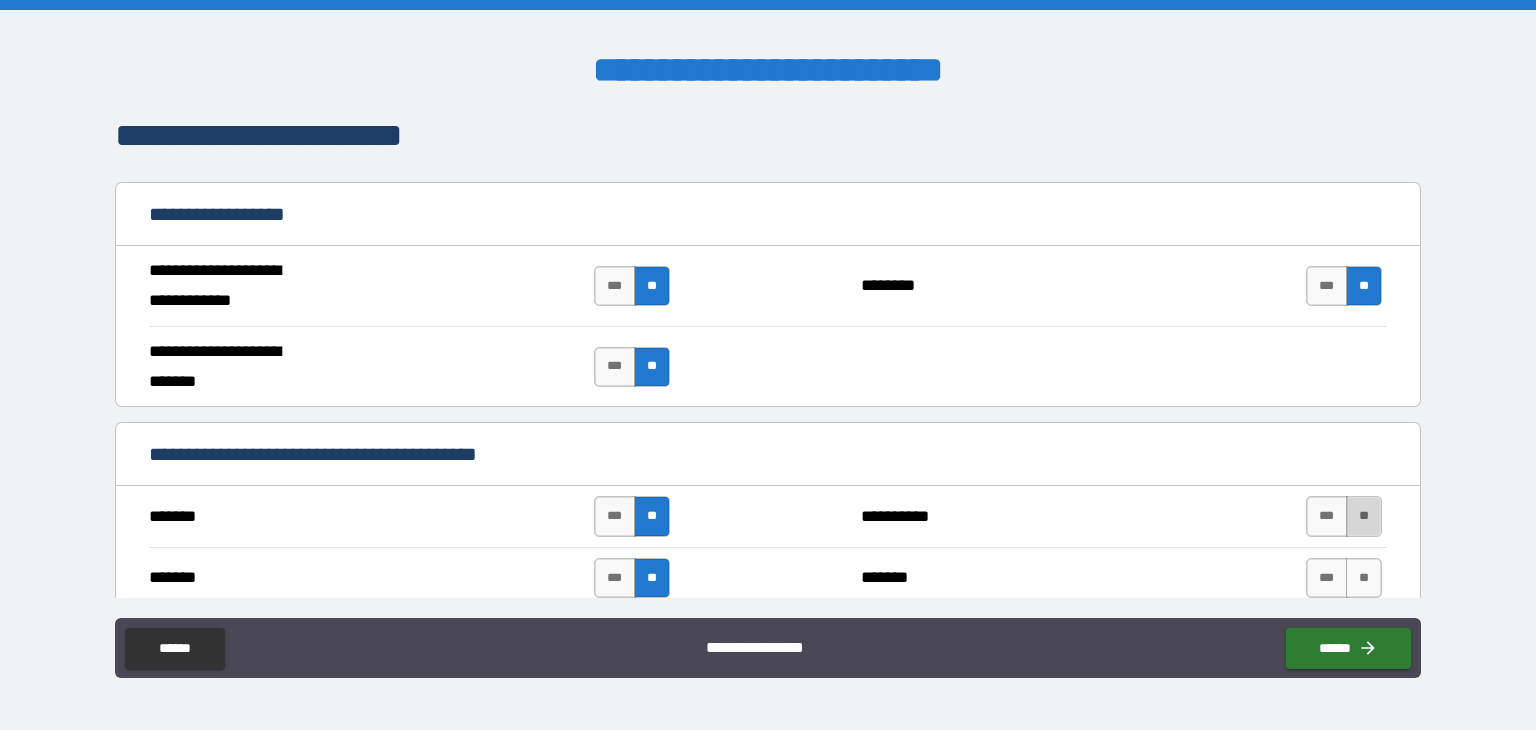 click on "**" at bounding box center (1364, 516) 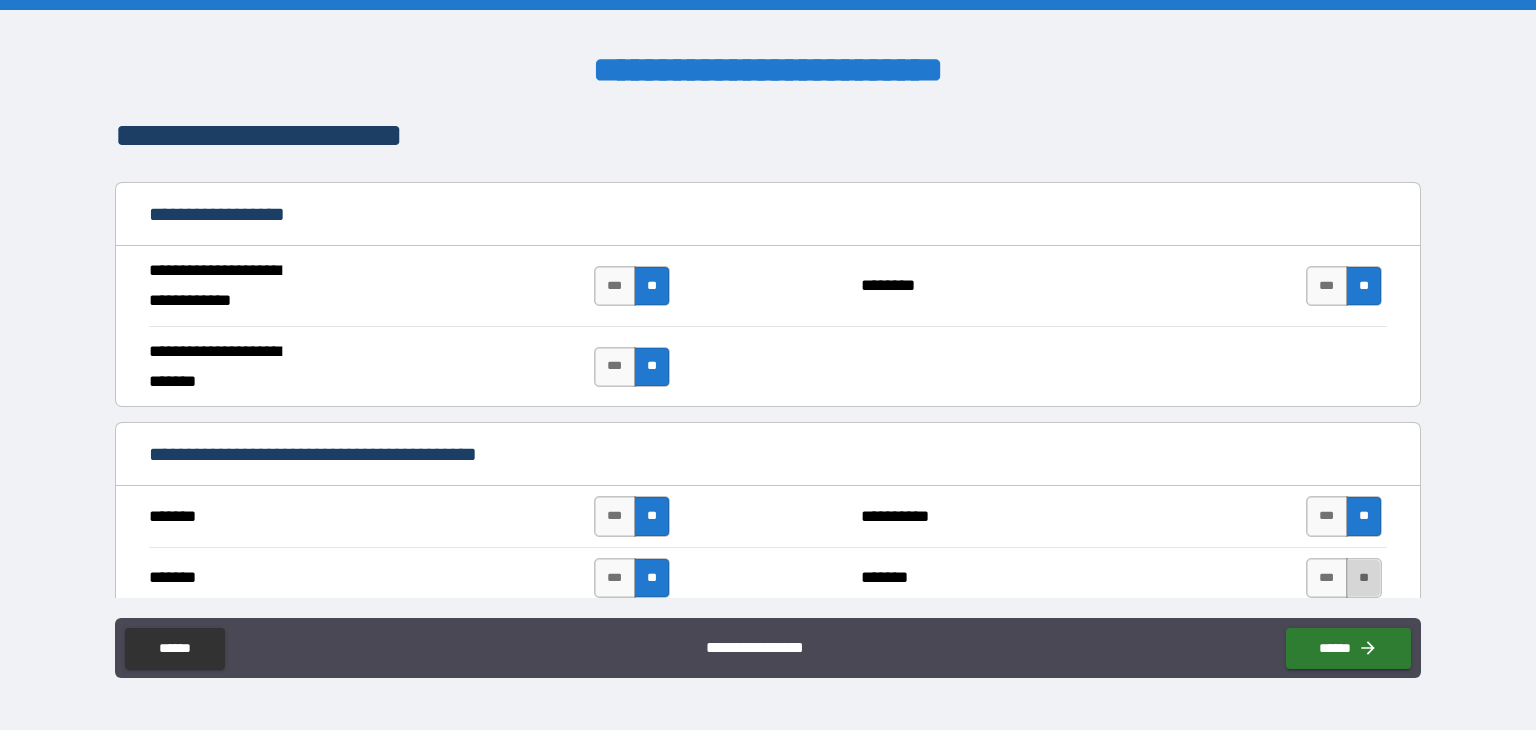 click on "**" at bounding box center (1364, 578) 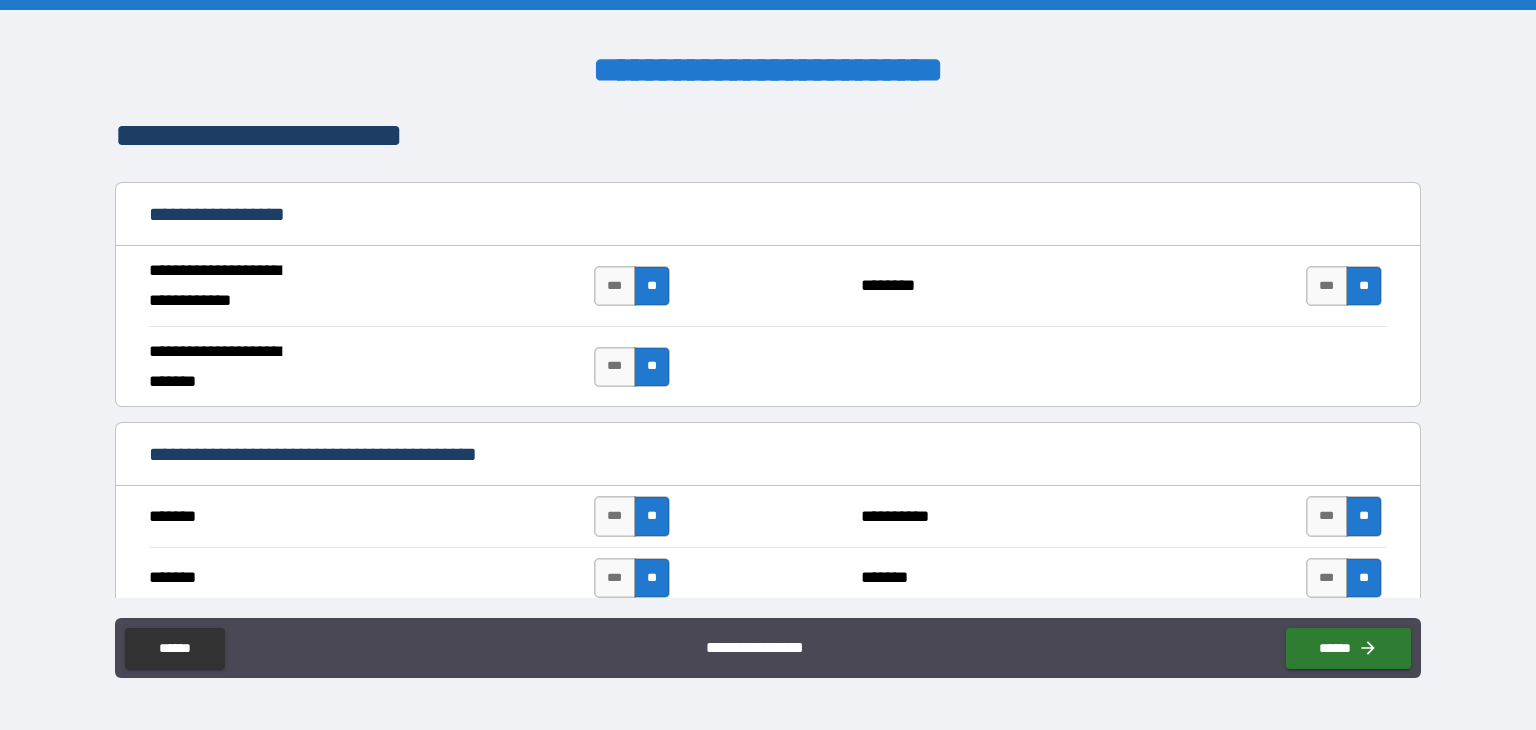 scroll, scrollTop: 1515, scrollLeft: 0, axis: vertical 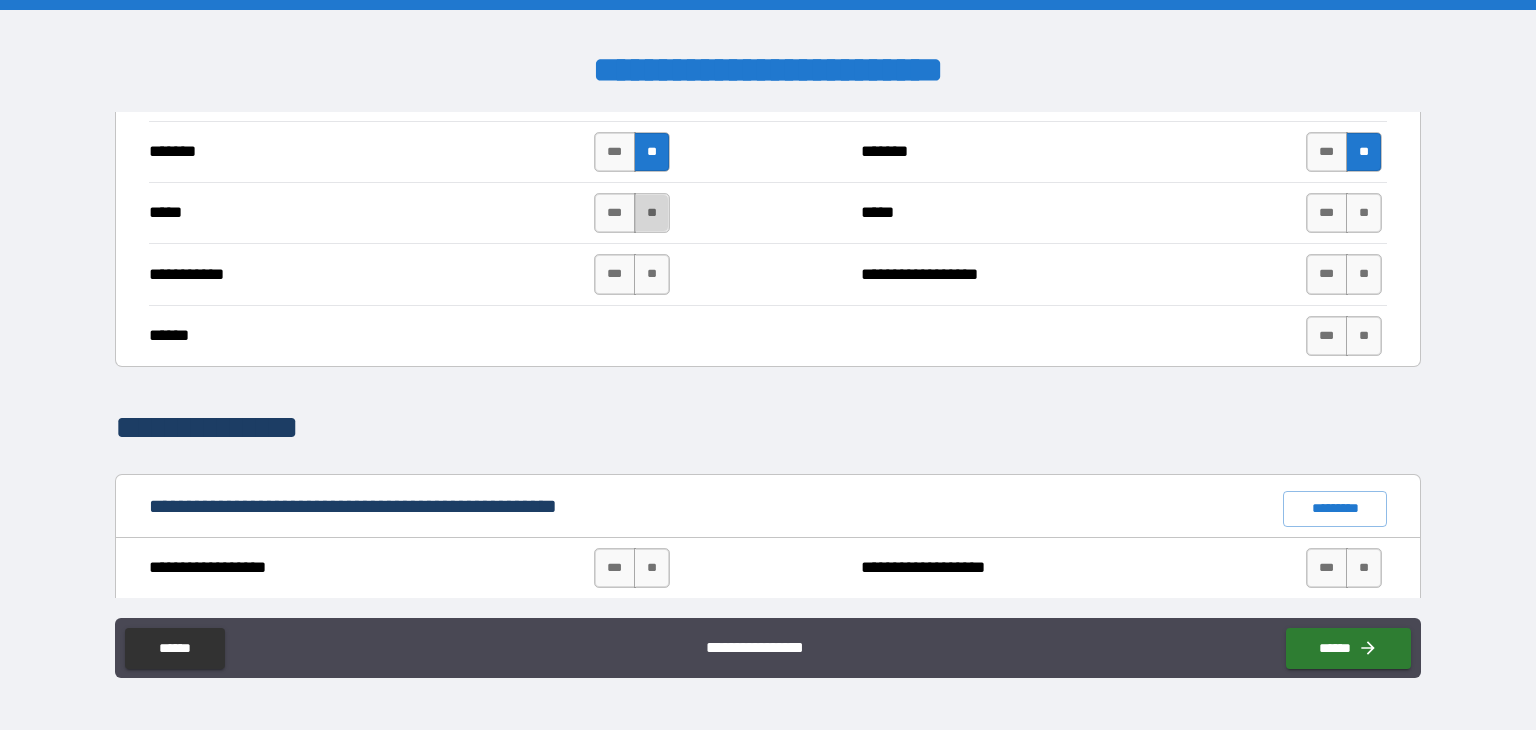 click on "**" at bounding box center [652, 213] 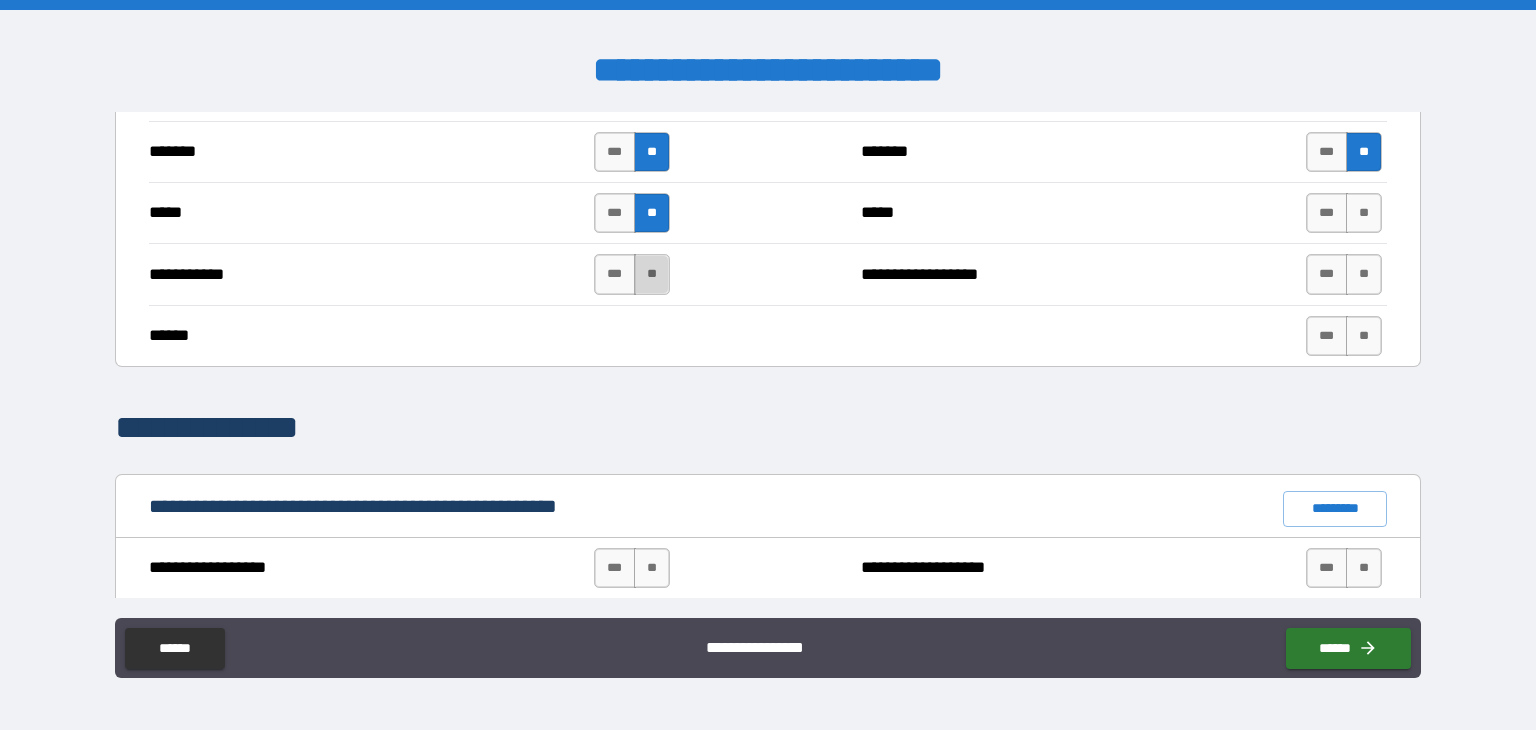 click on "**" at bounding box center (652, 274) 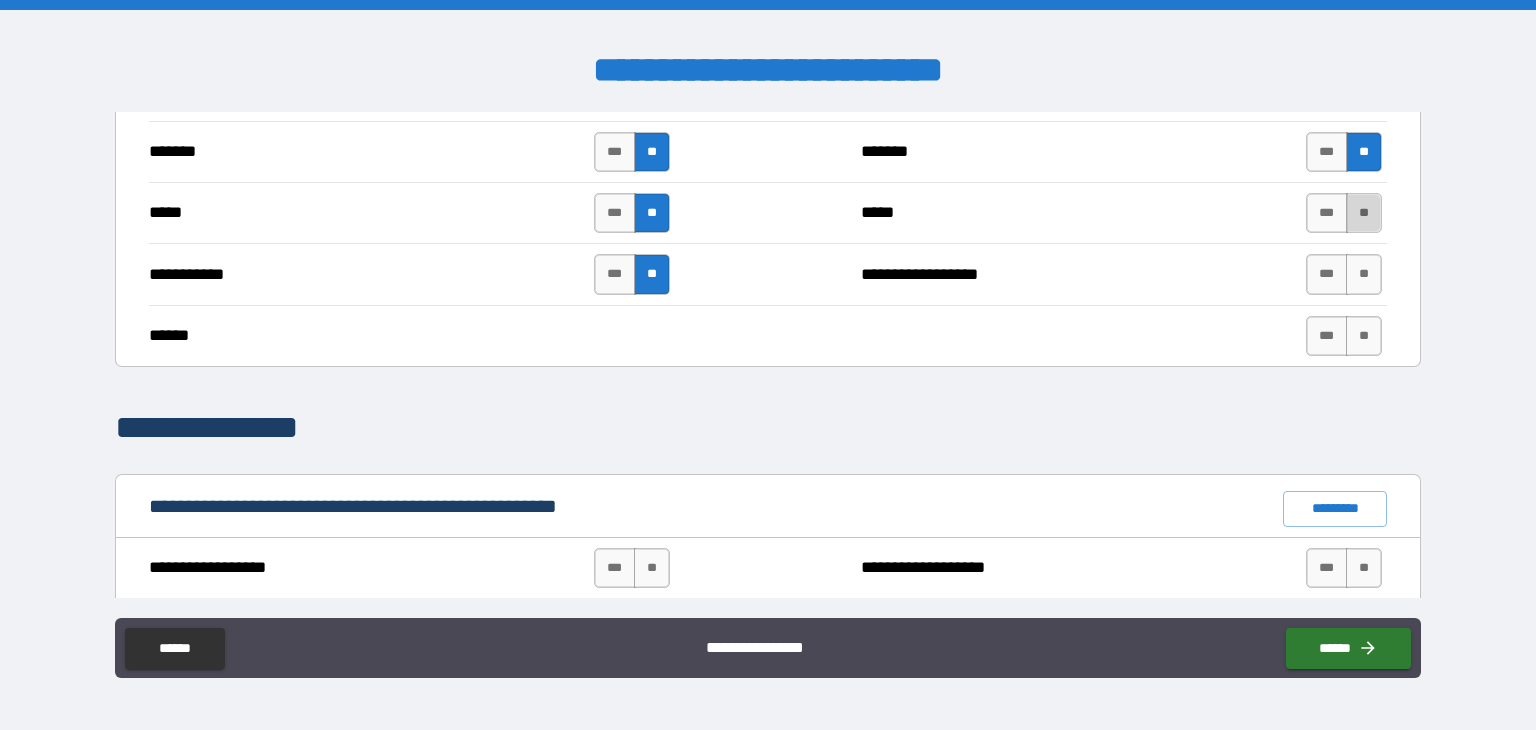 click on "**" at bounding box center [1364, 213] 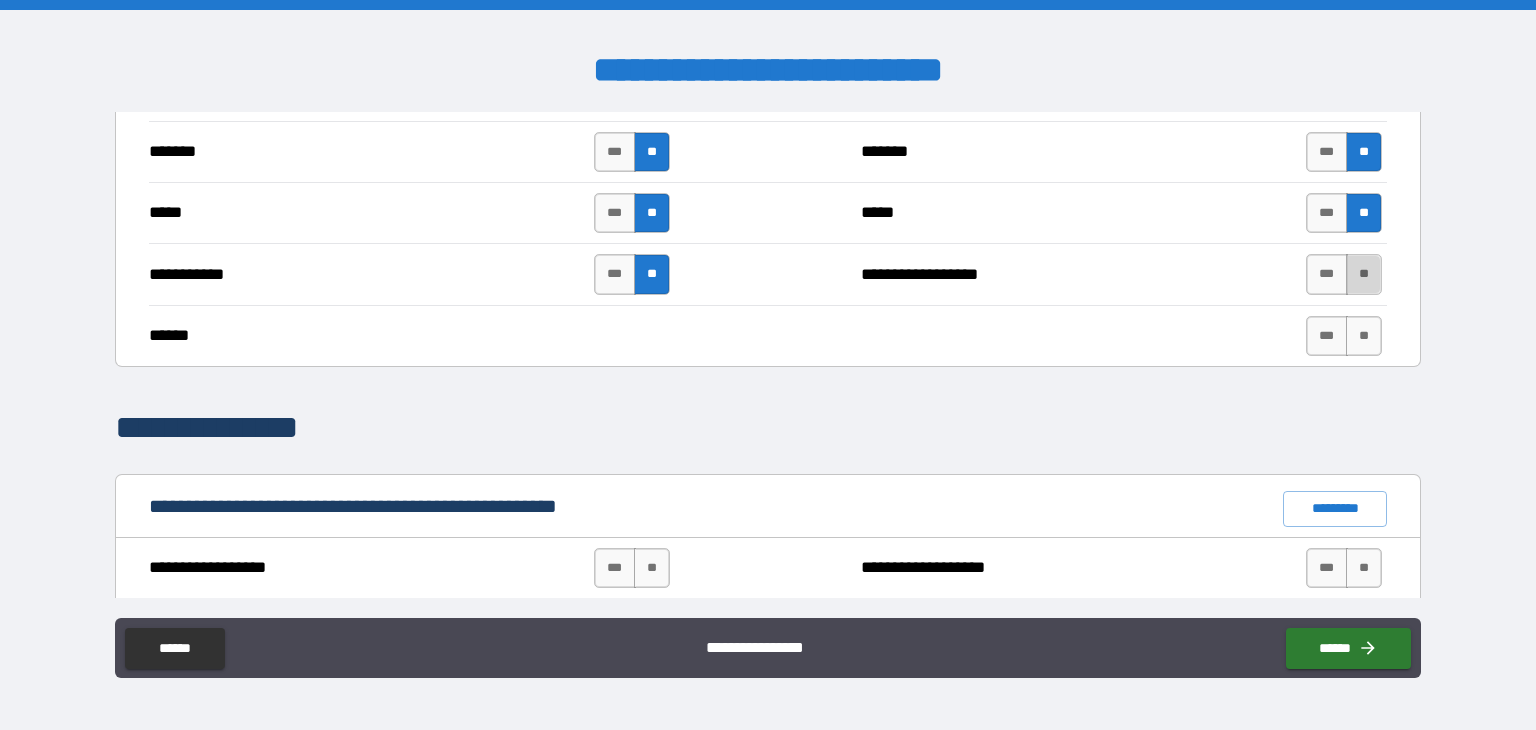 click on "**" at bounding box center (1364, 274) 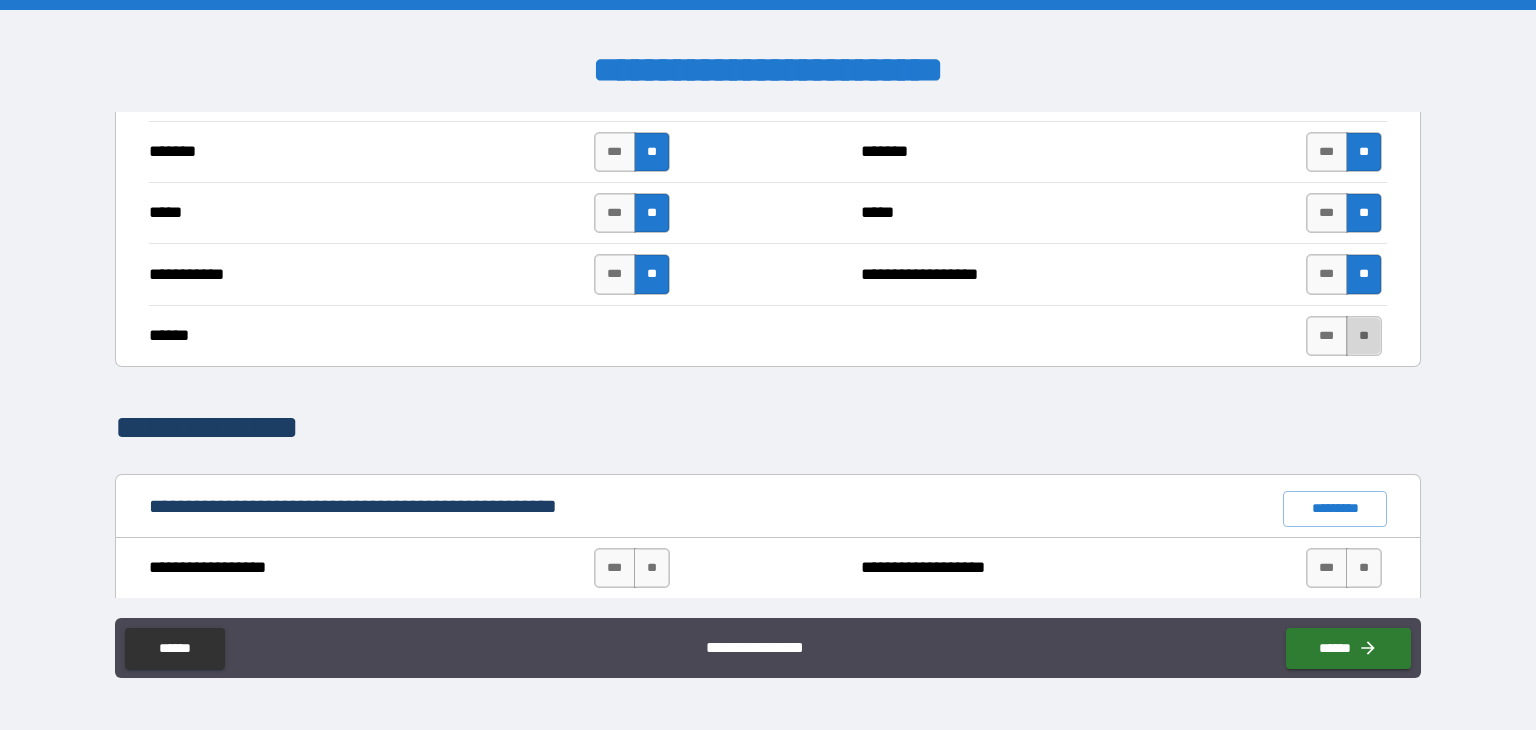 click on "**" at bounding box center (1364, 336) 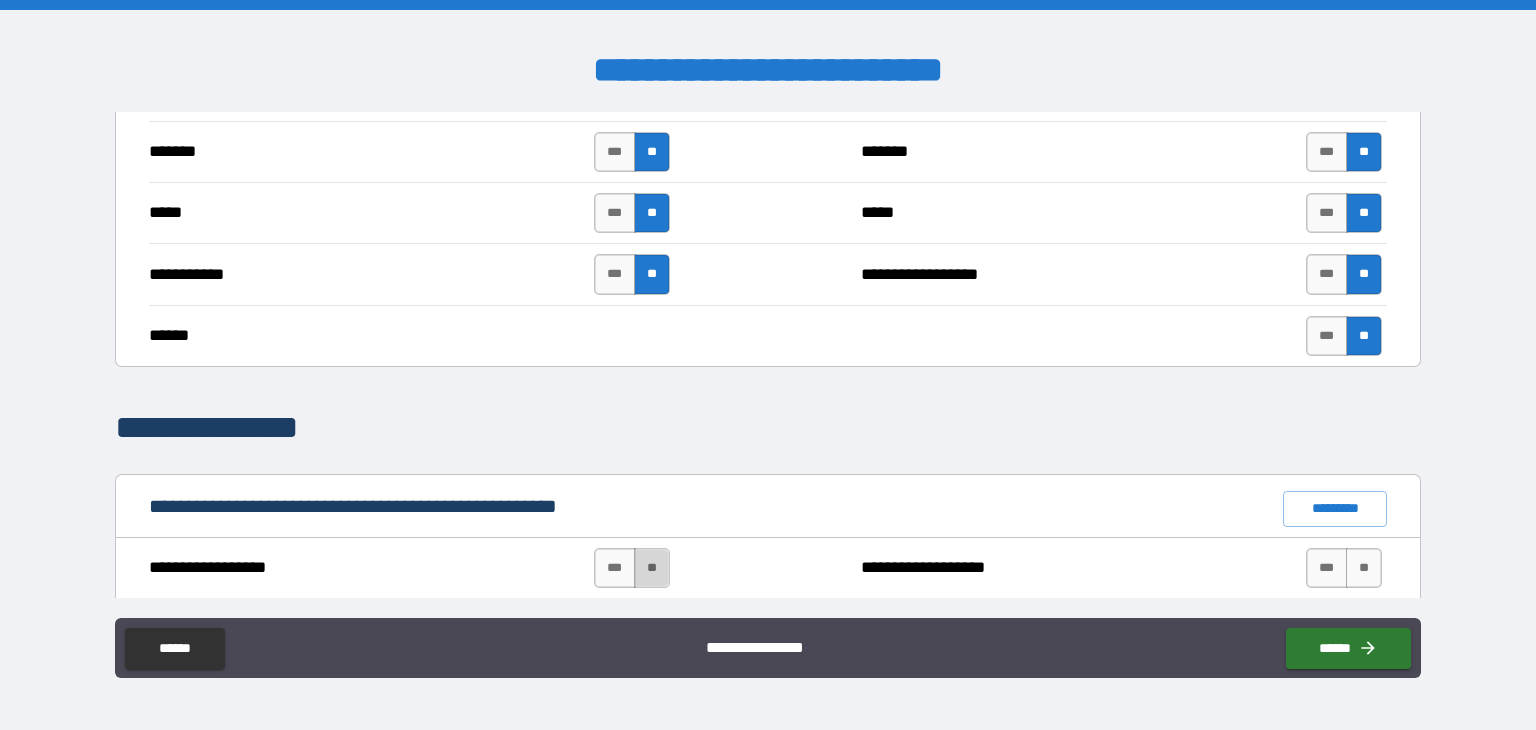 click on "**" at bounding box center (652, 568) 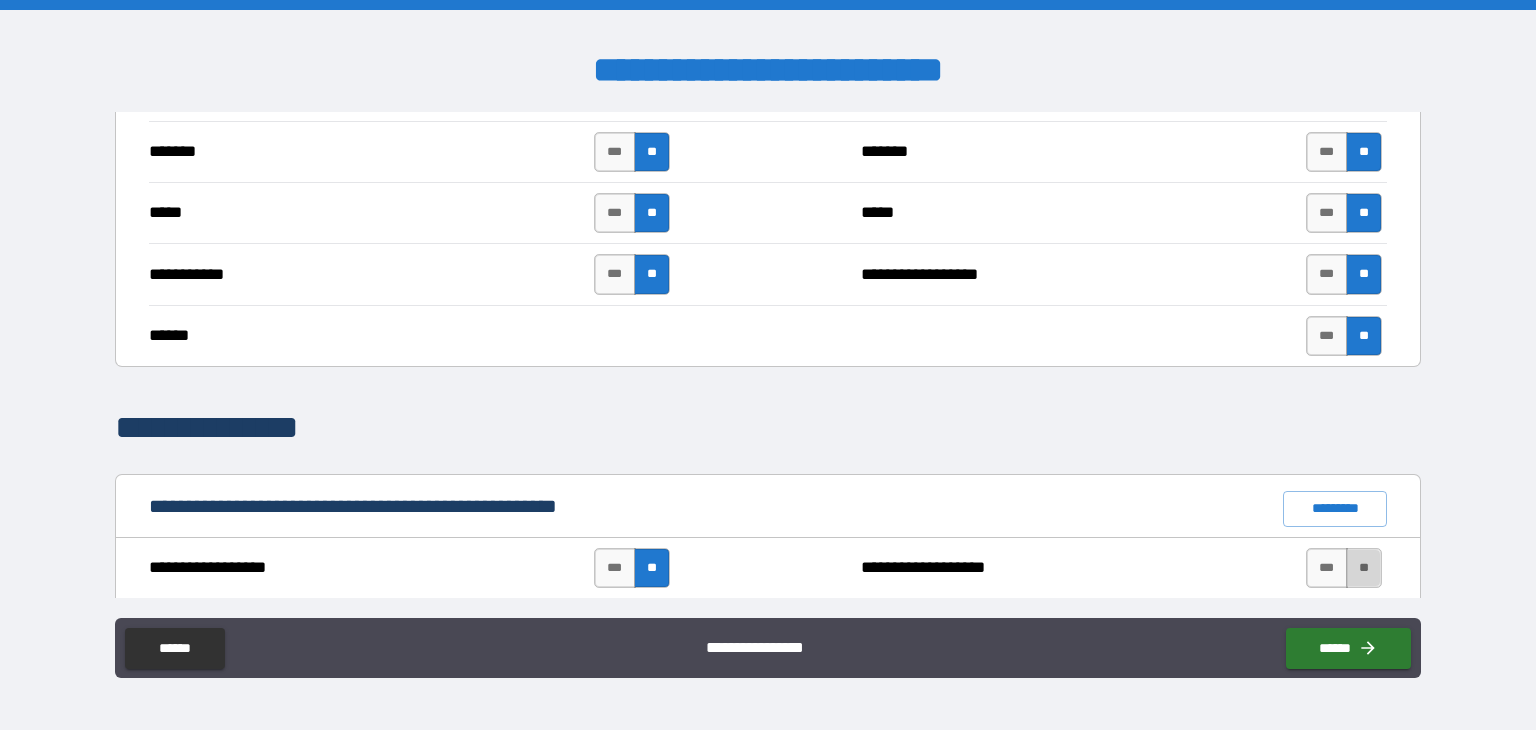 click on "**" at bounding box center (1364, 568) 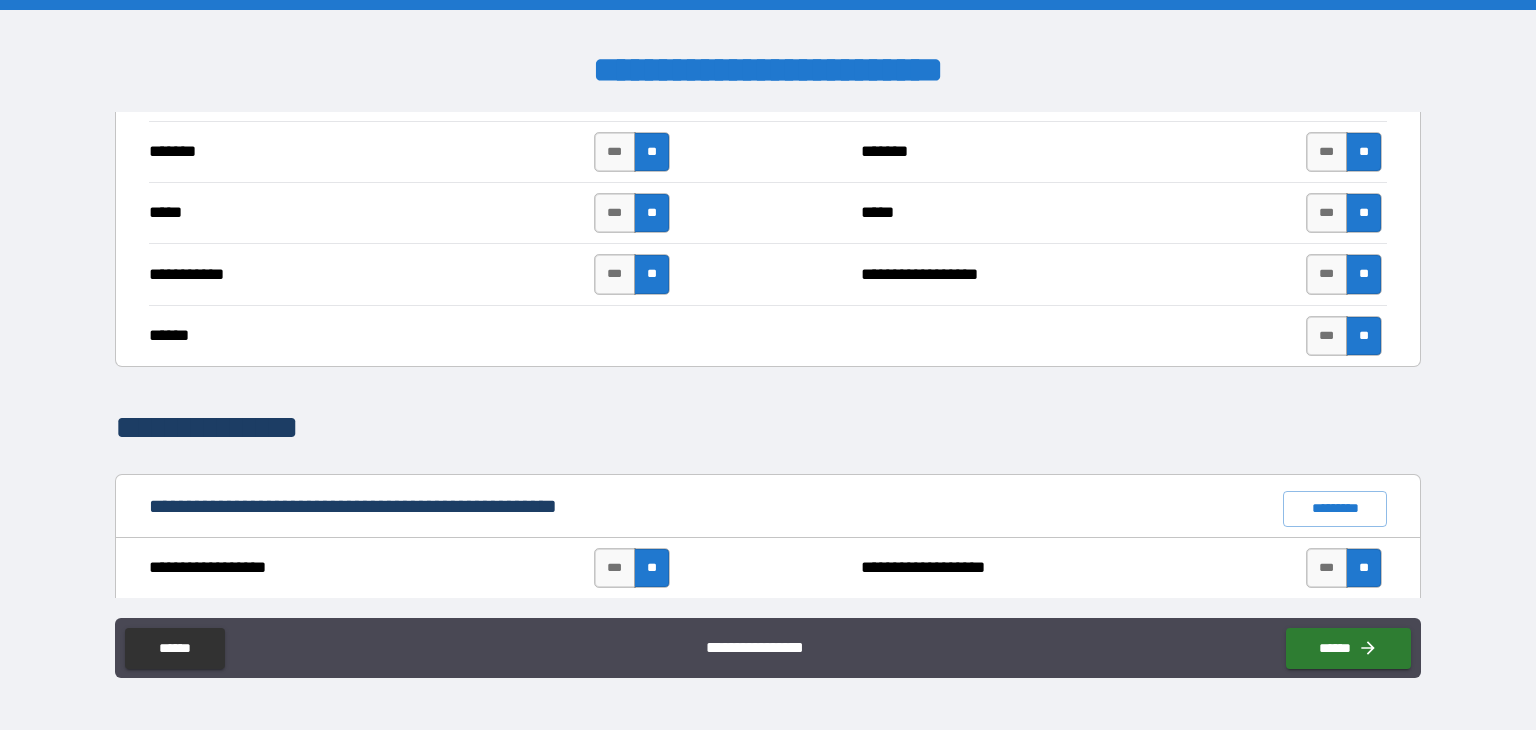 scroll, scrollTop: 1940, scrollLeft: 0, axis: vertical 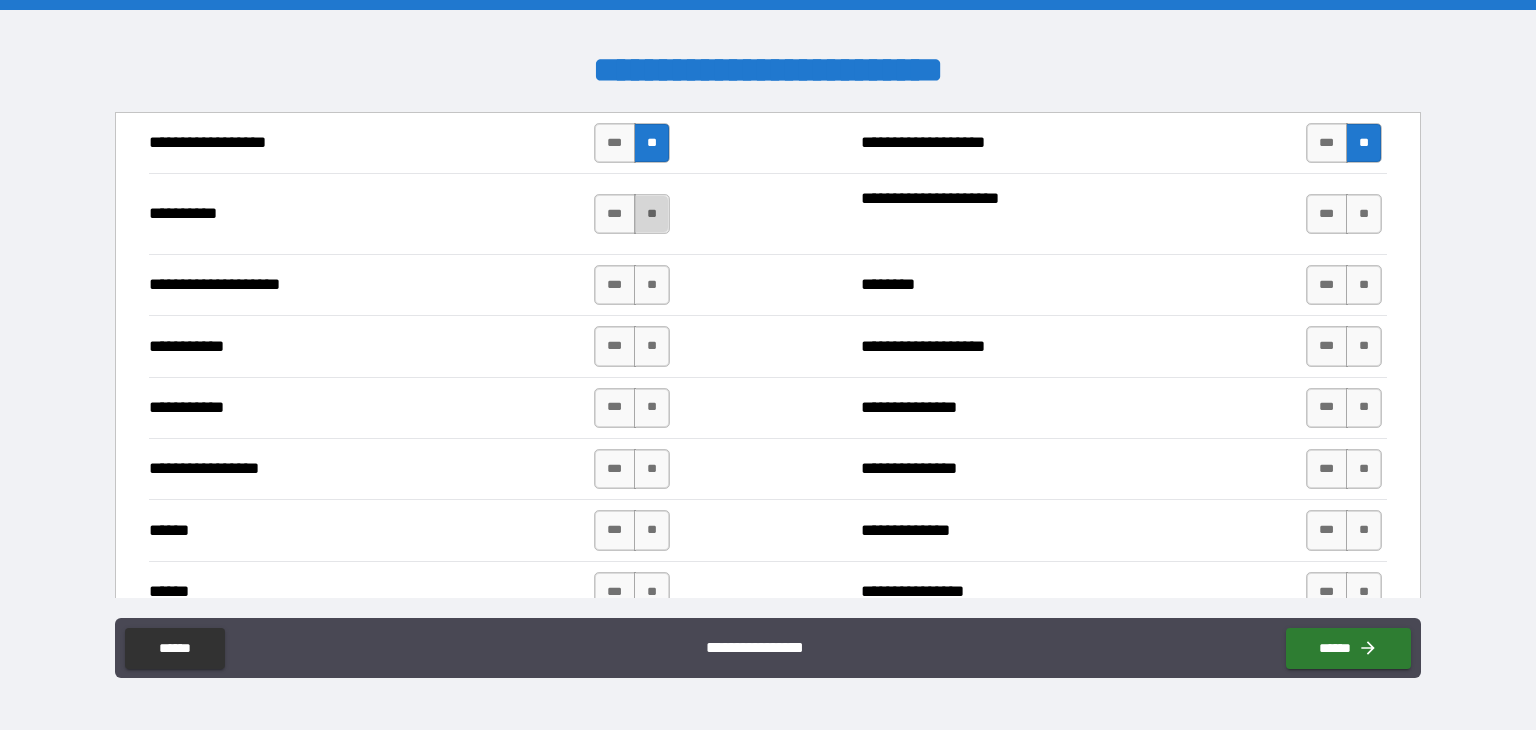click on "**" at bounding box center (652, 214) 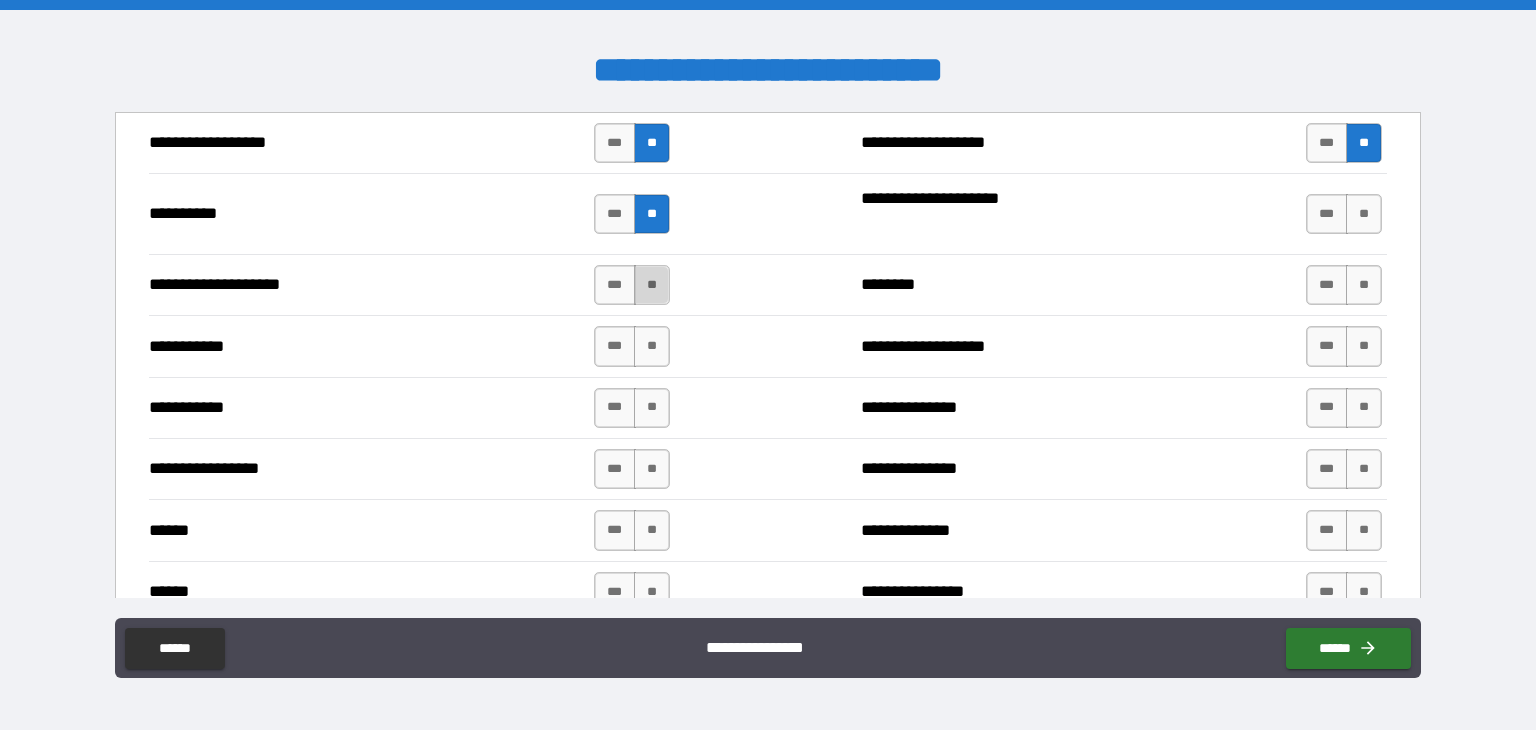 click on "**" at bounding box center (652, 285) 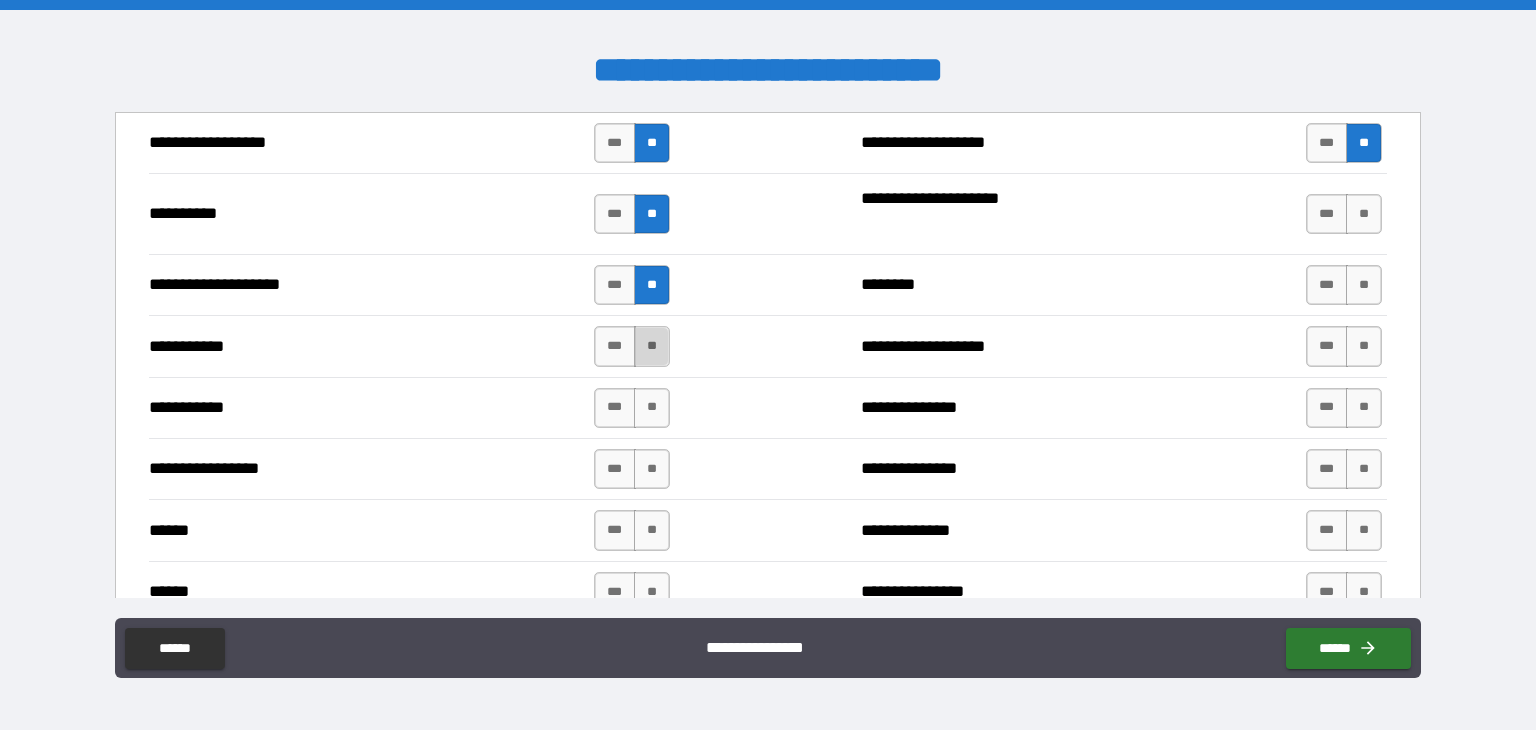 click on "**" at bounding box center [652, 346] 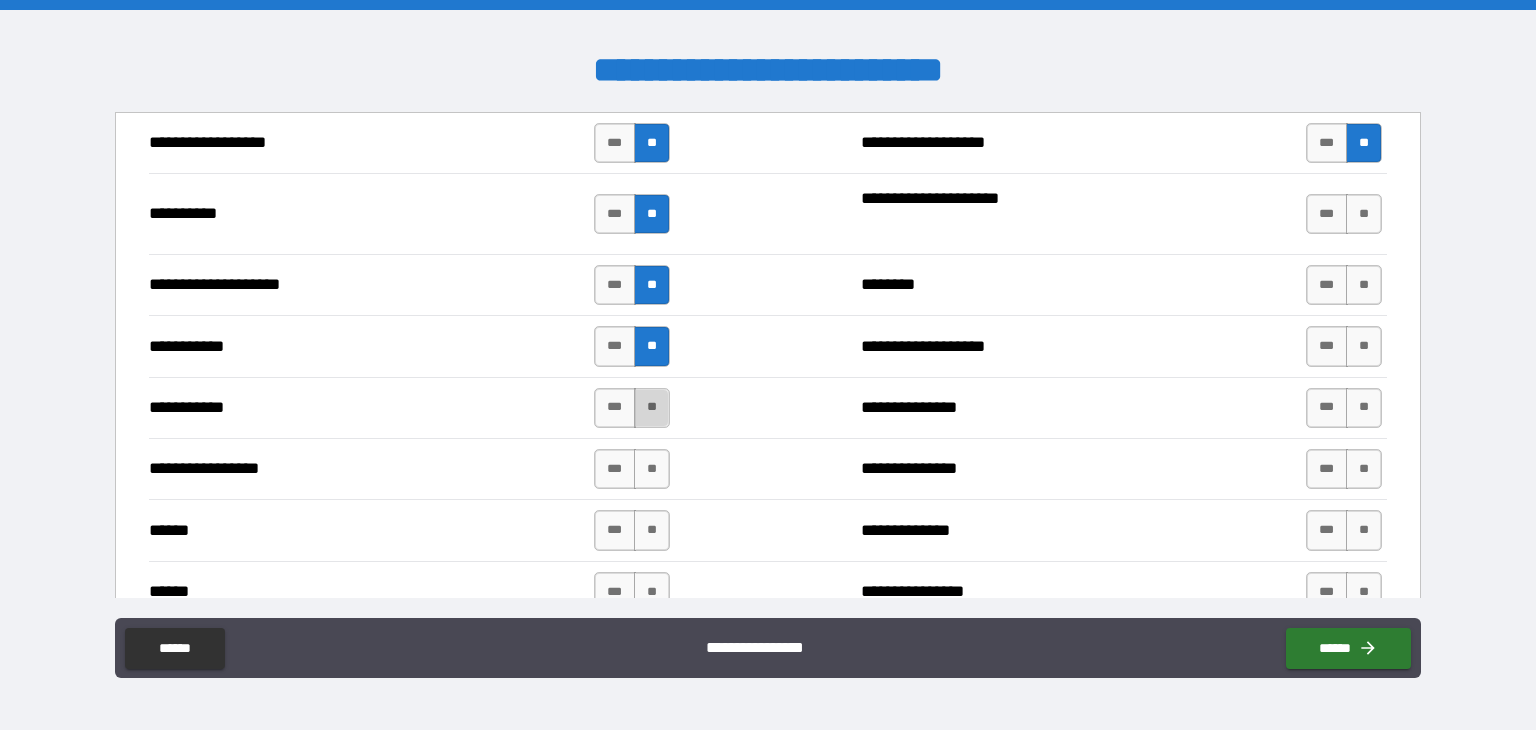 click on "**" at bounding box center [652, 408] 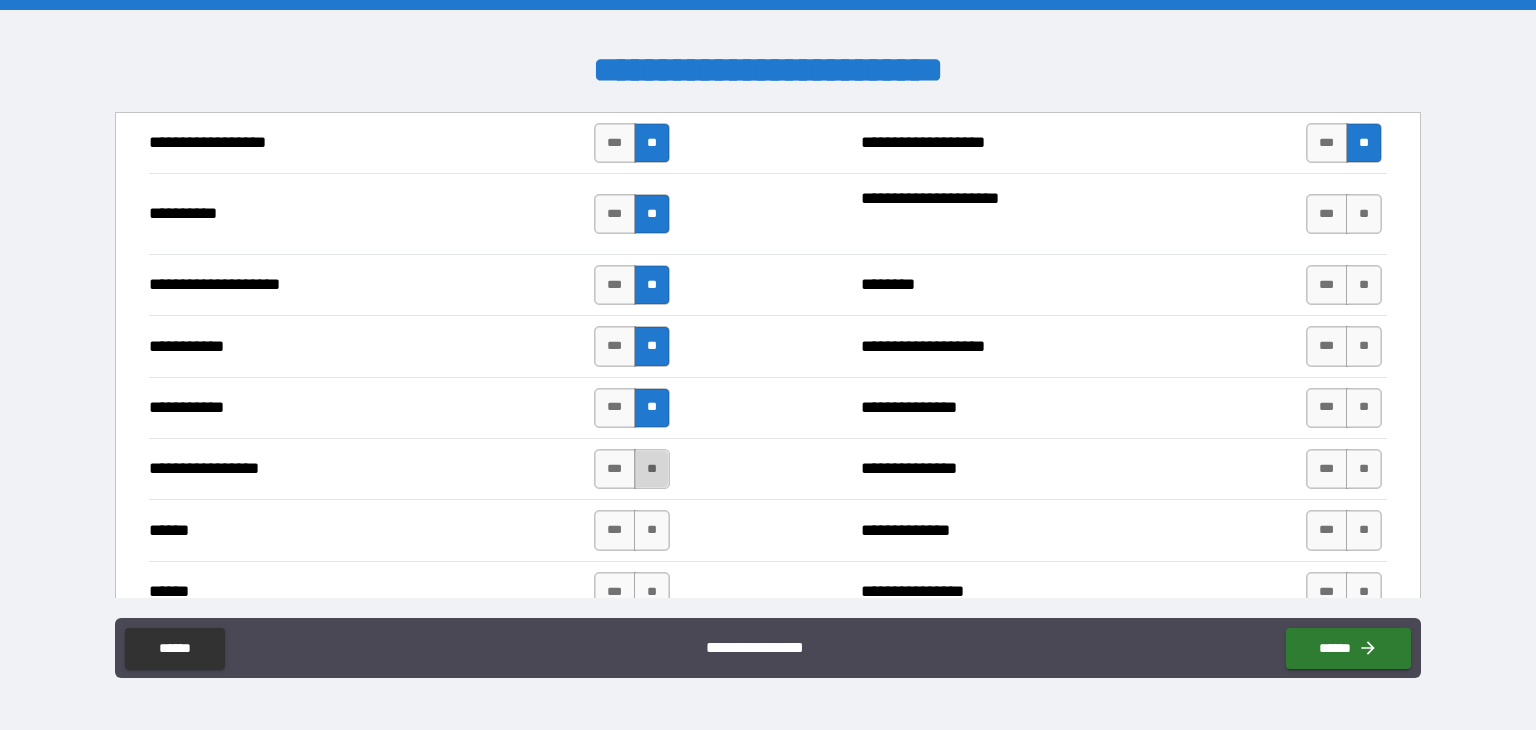 click on "**" at bounding box center [652, 469] 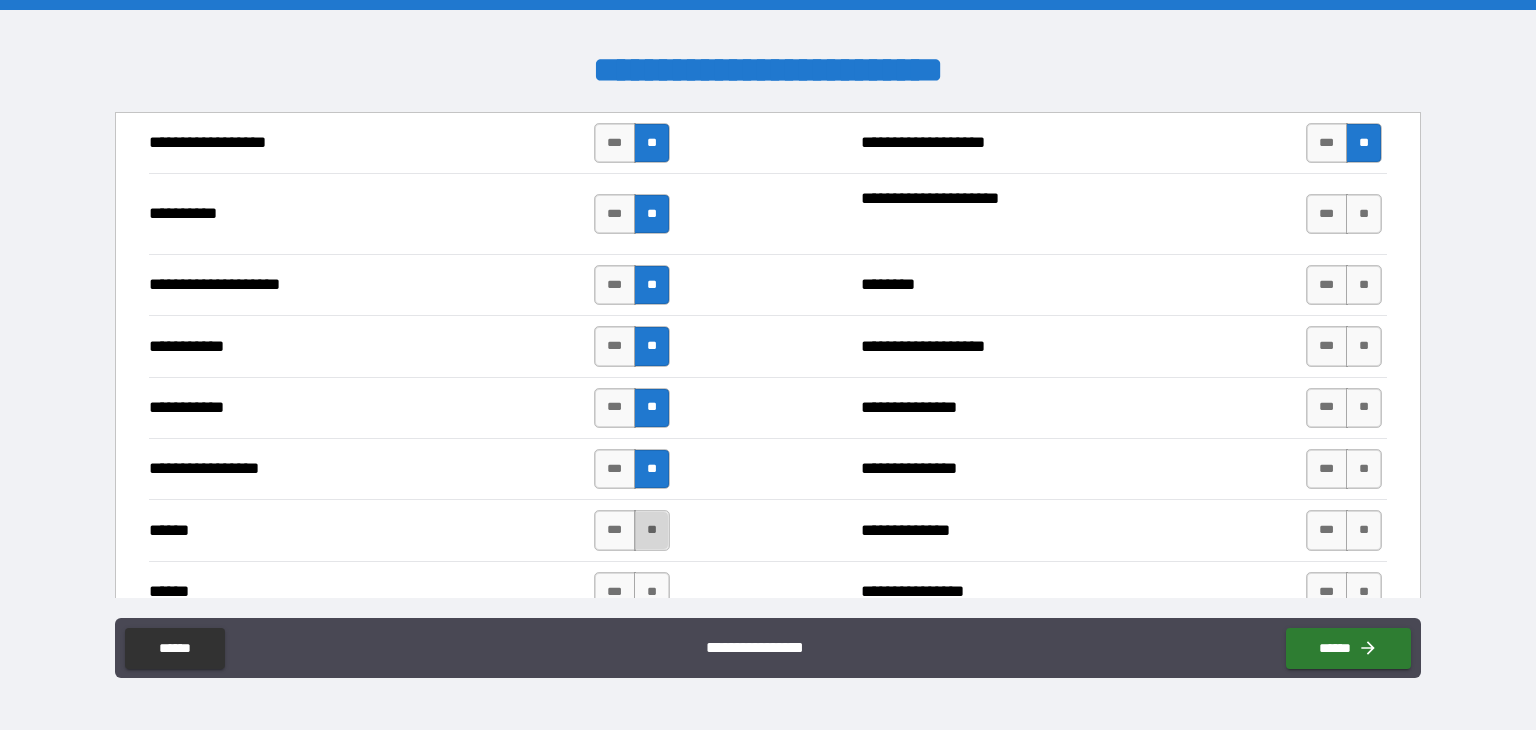 click on "**" at bounding box center [652, 530] 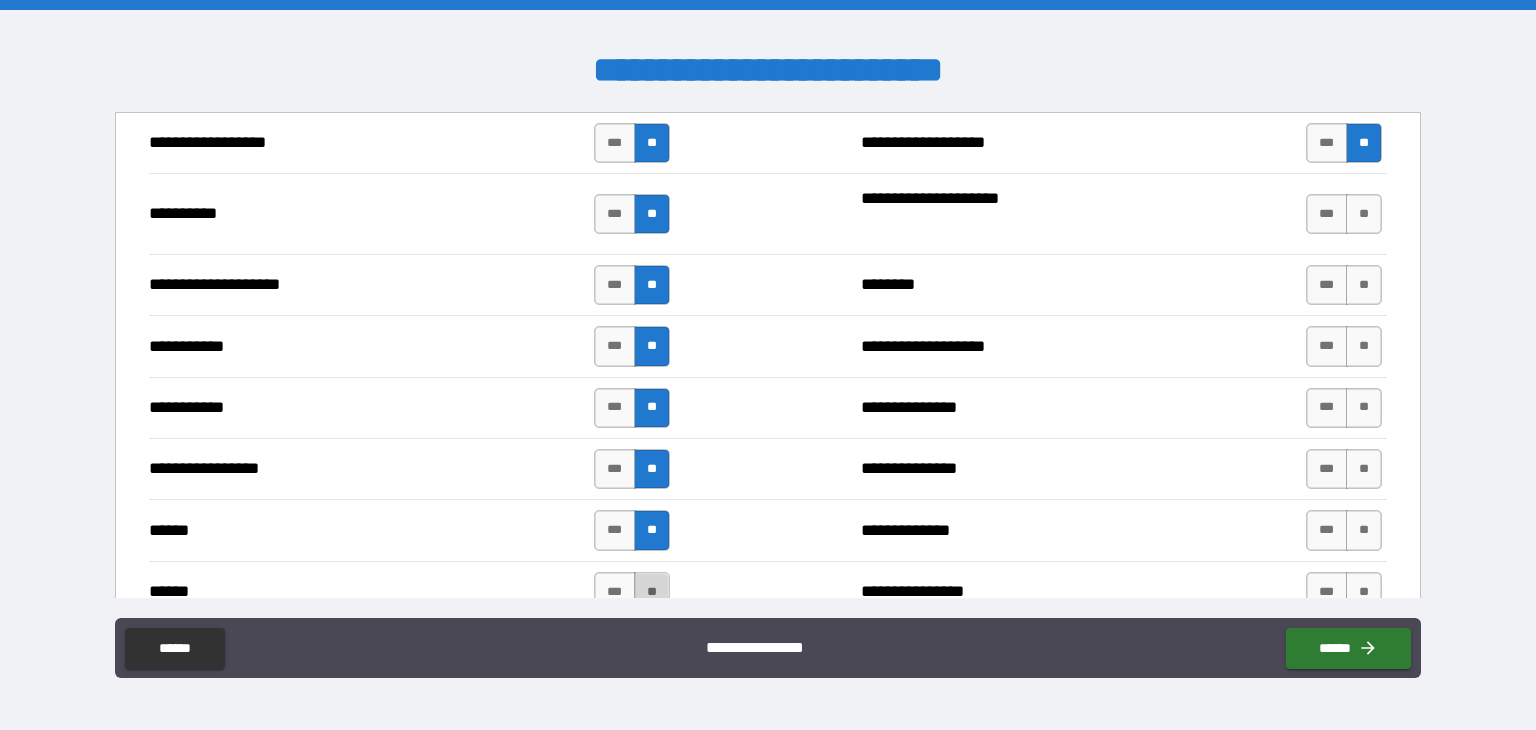 click on "**" at bounding box center [652, 592] 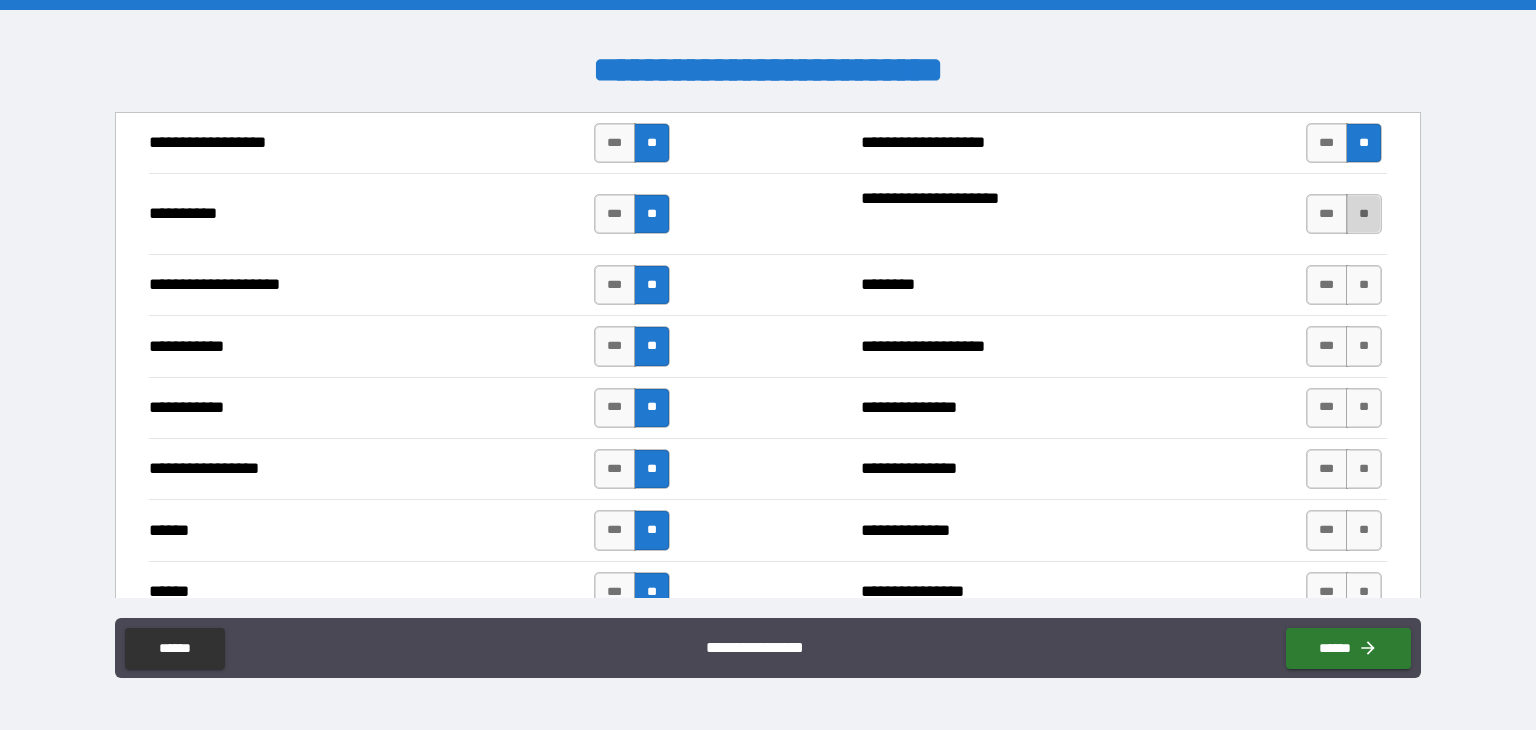 click on "**" at bounding box center [1364, 214] 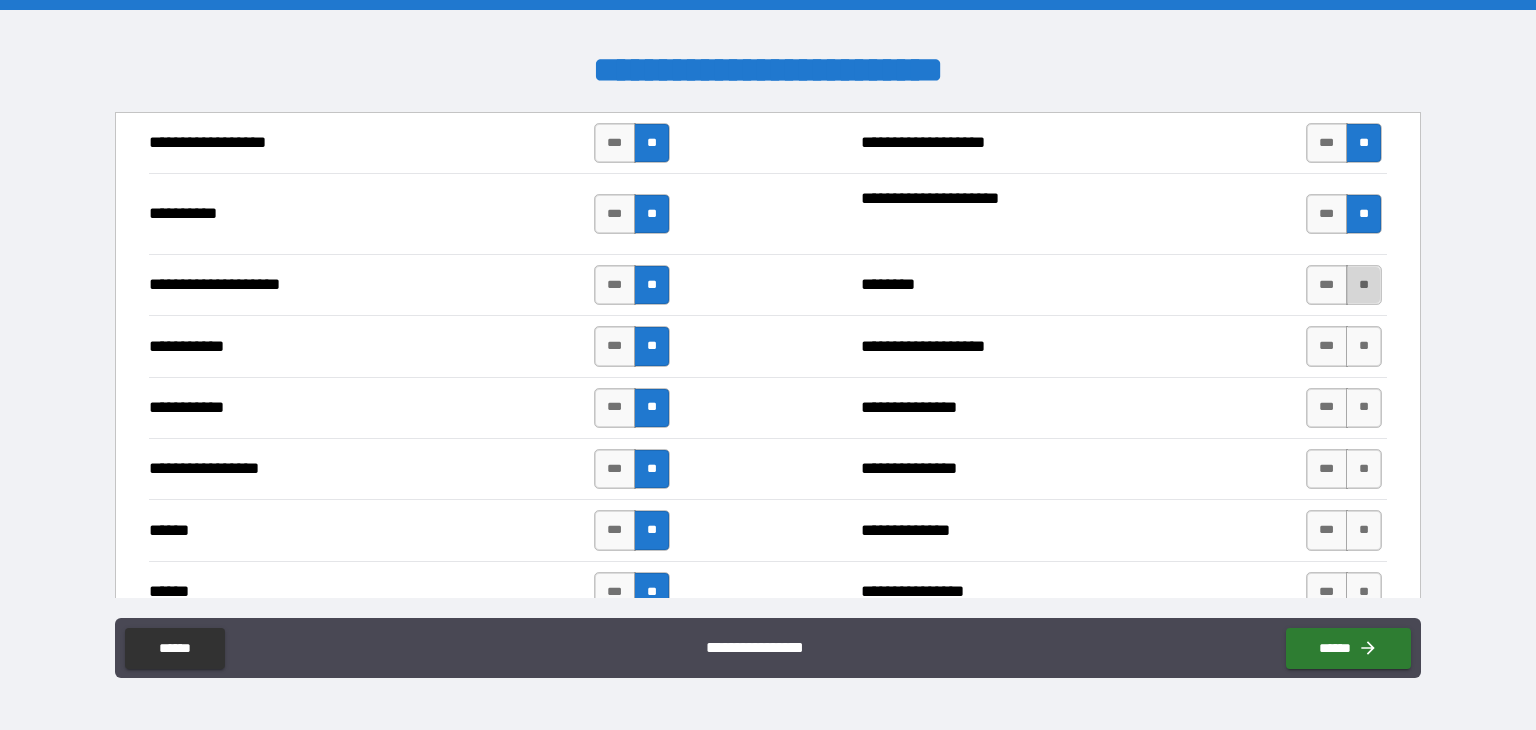 click on "**" at bounding box center [1364, 285] 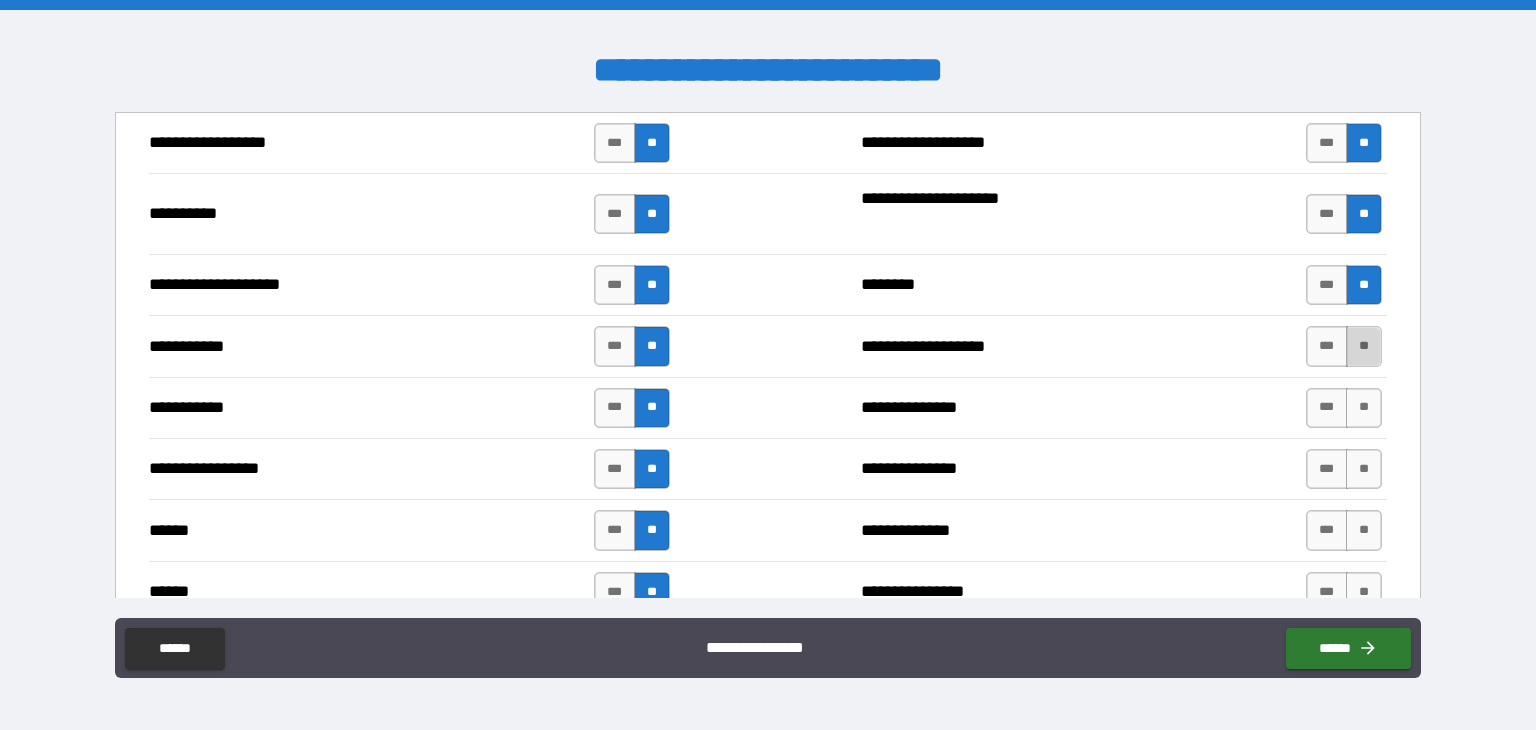 click on "**" at bounding box center (1364, 346) 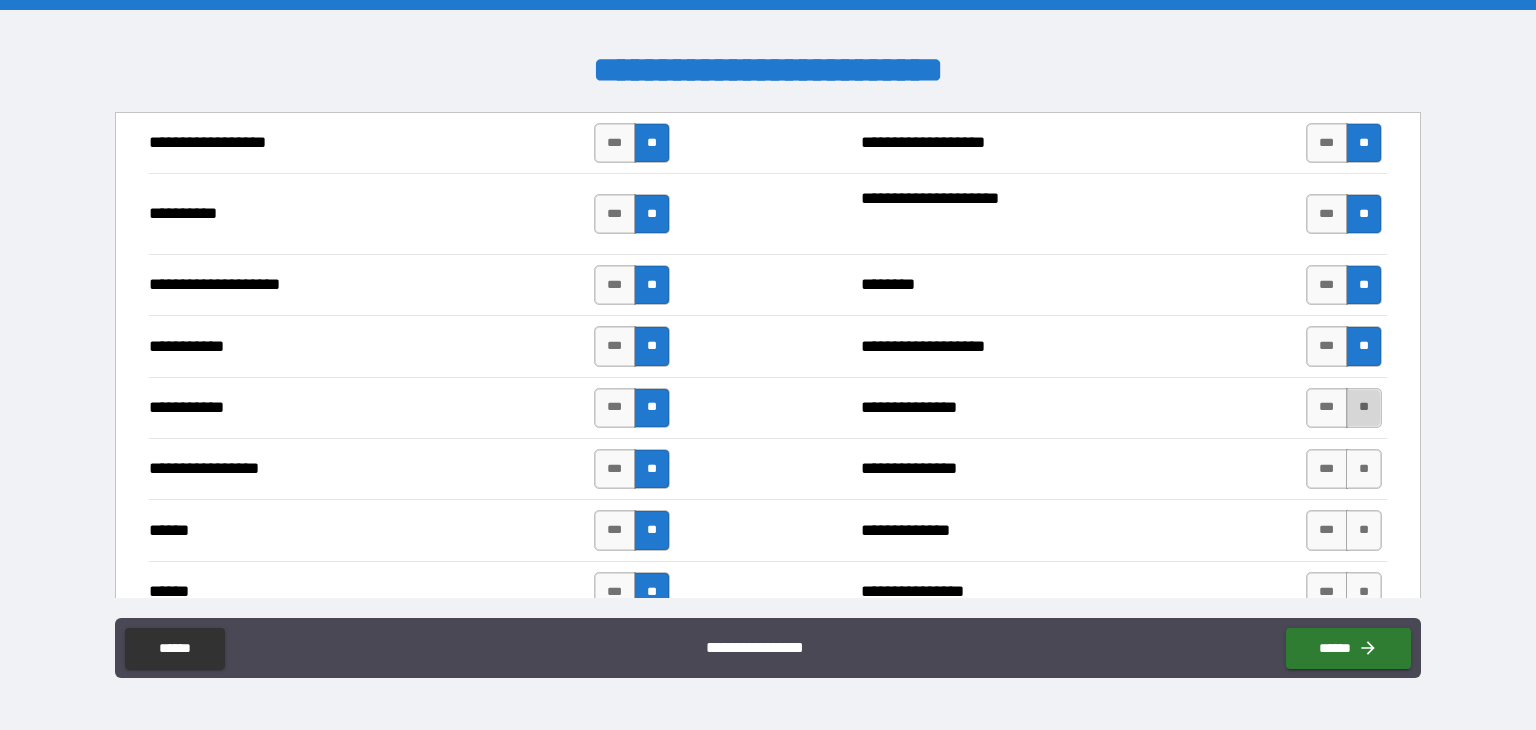 click on "**" at bounding box center [1364, 408] 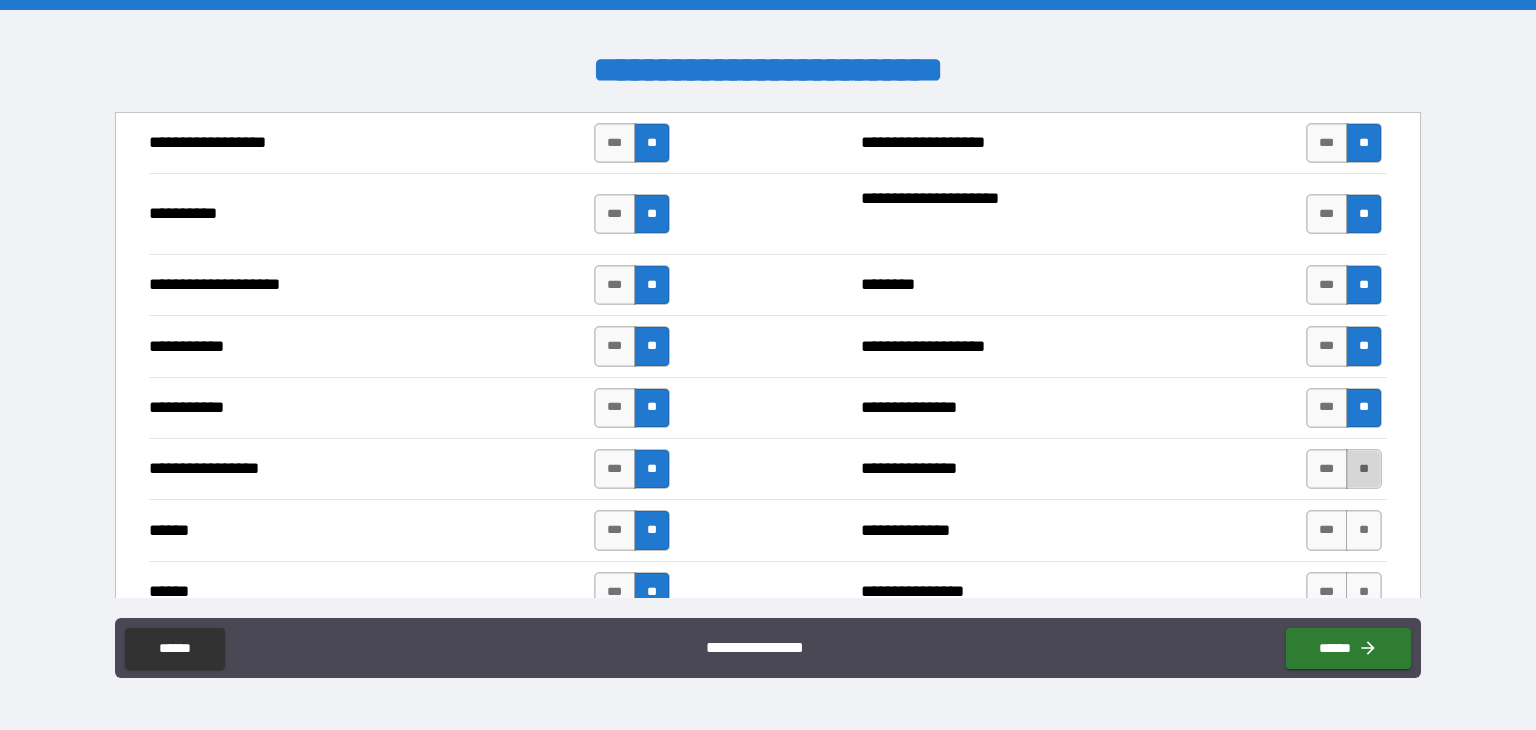 click on "**" at bounding box center (1364, 469) 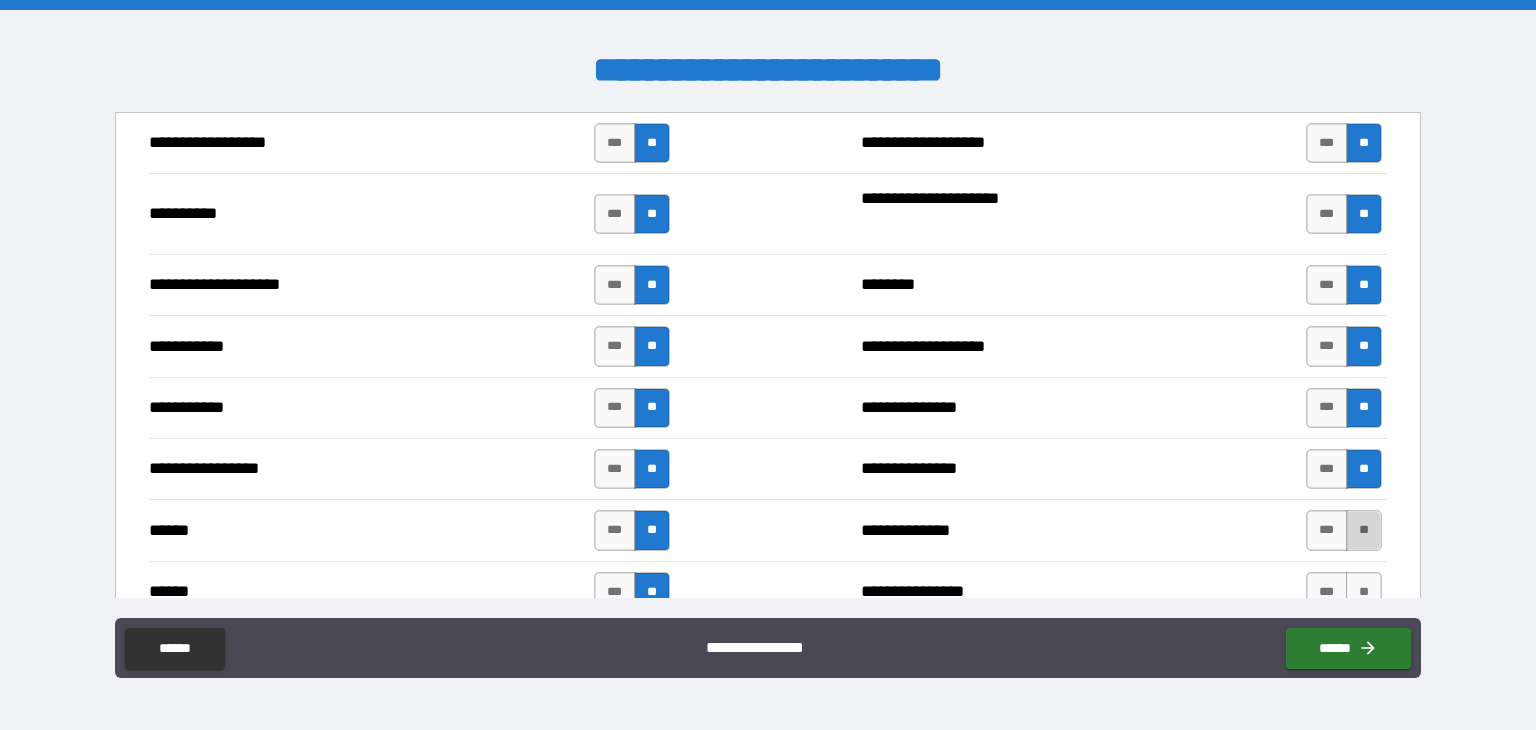 click on "**" at bounding box center [1364, 530] 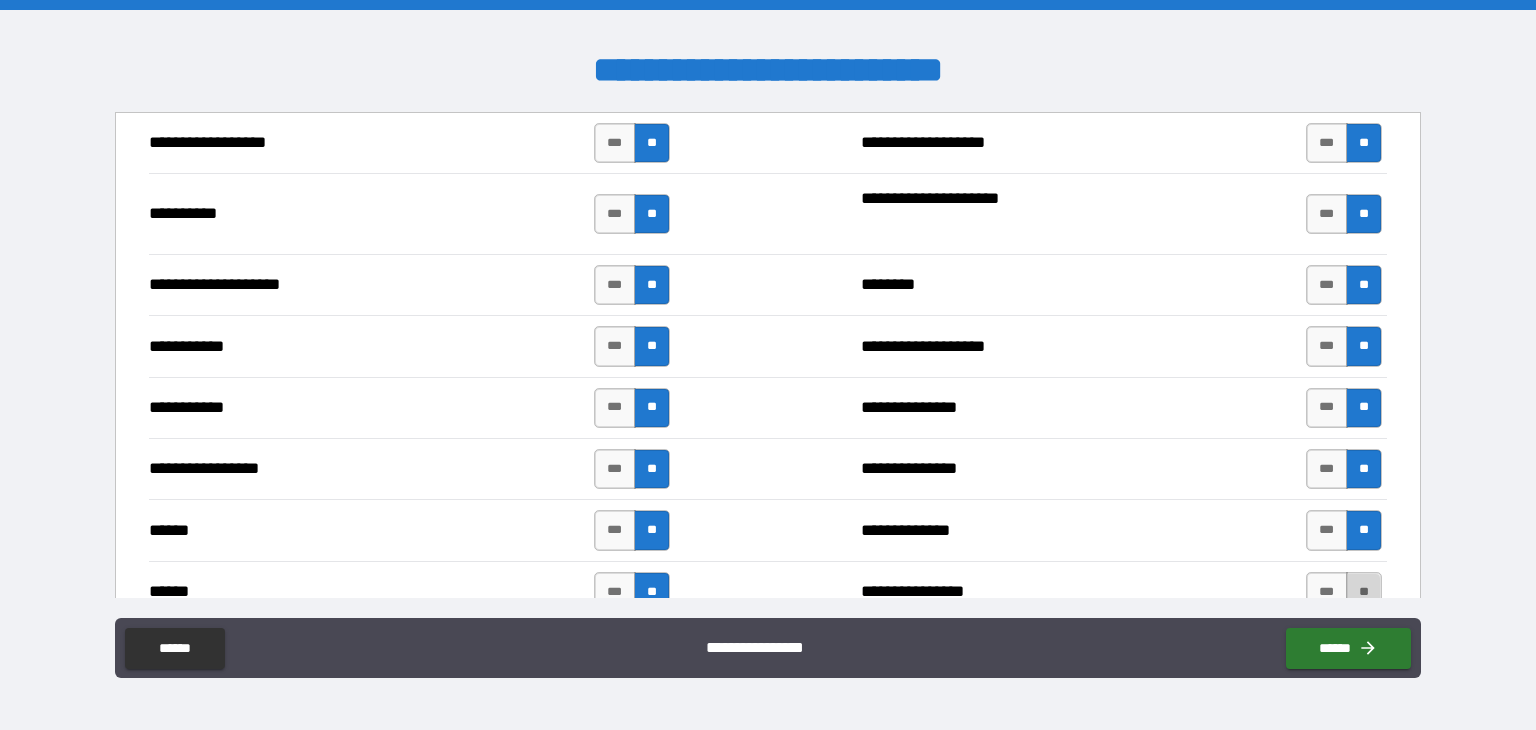 click on "**" at bounding box center (1364, 592) 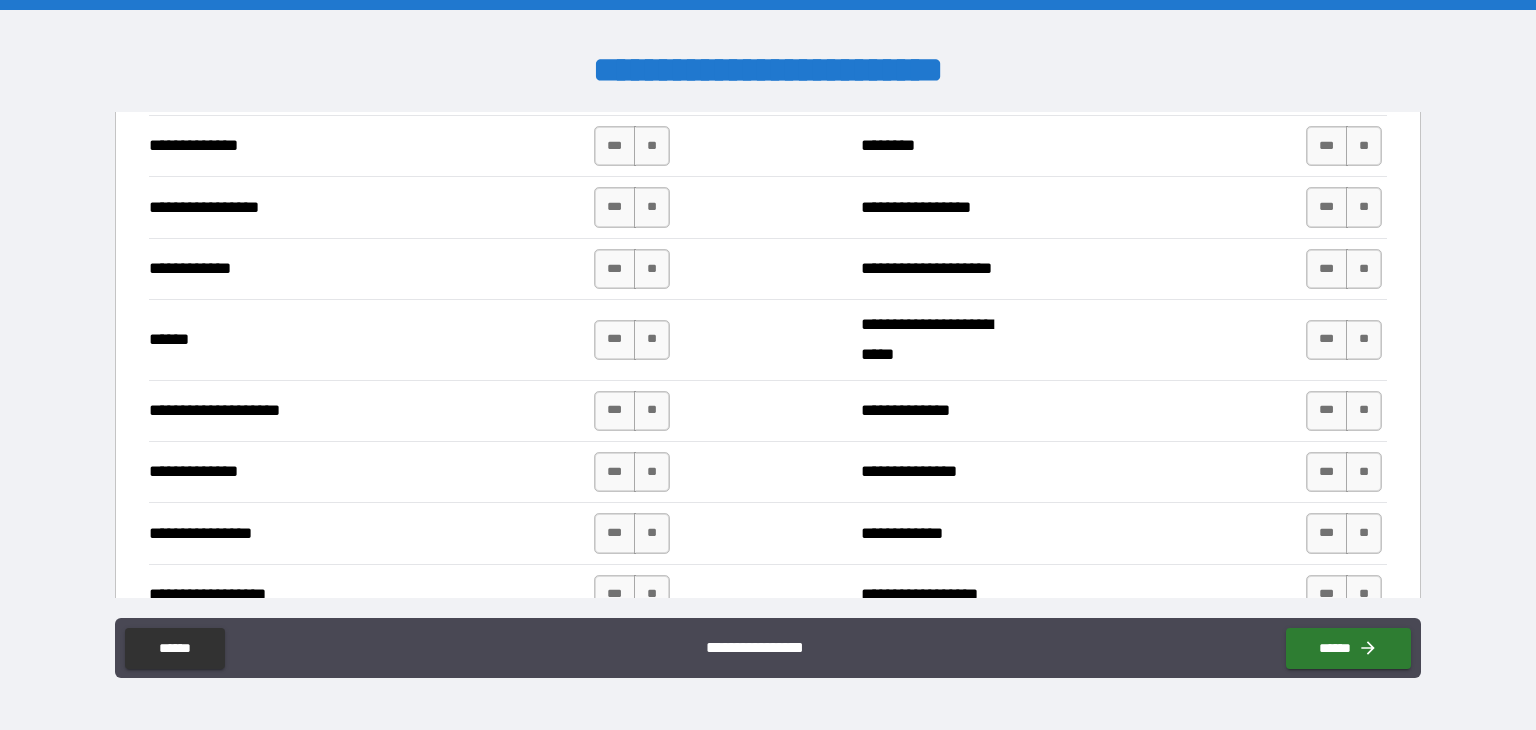 scroll, scrollTop: 2366, scrollLeft: 0, axis: vertical 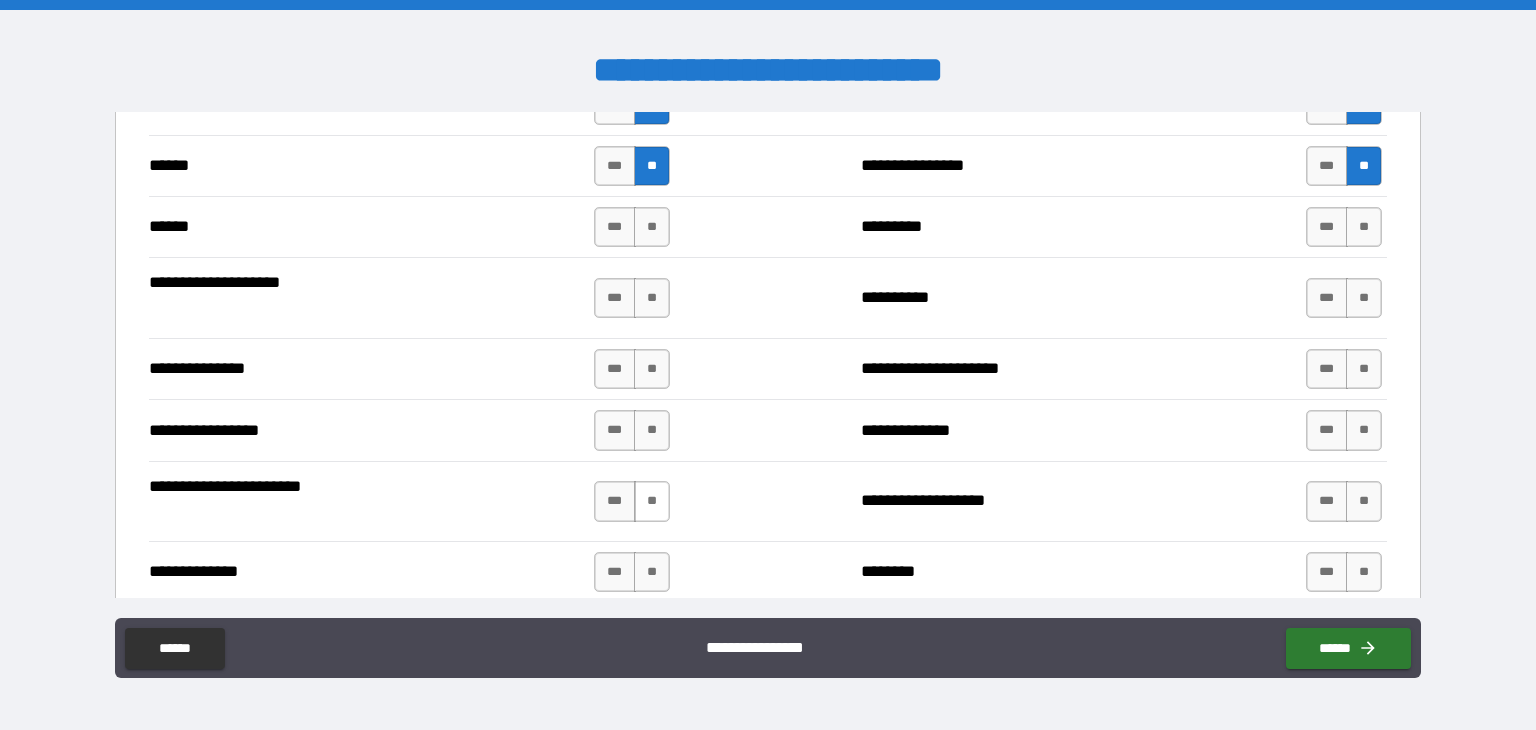 drag, startPoint x: 648, startPoint y: 551, endPoint x: 648, endPoint y: 481, distance: 70 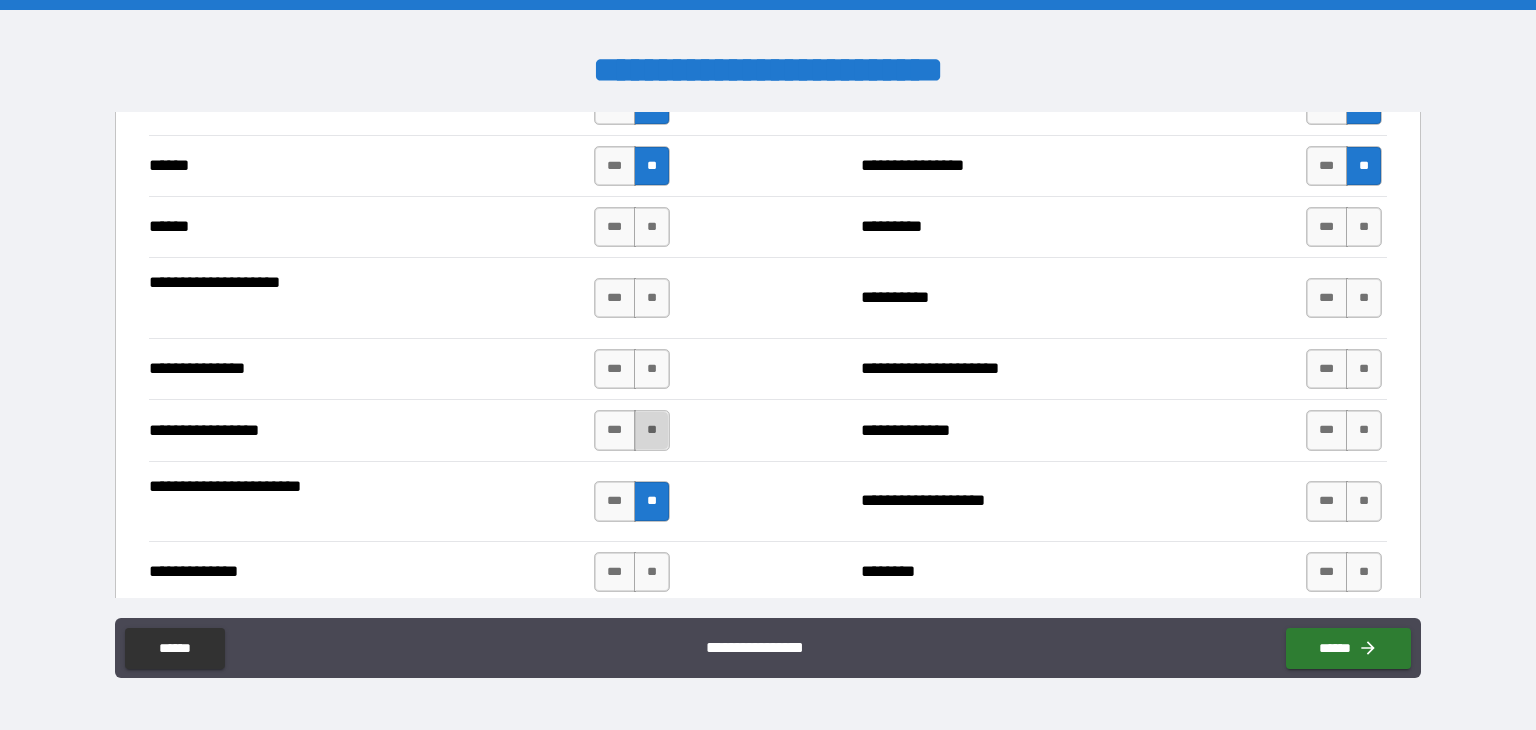 click on "**" at bounding box center [652, 430] 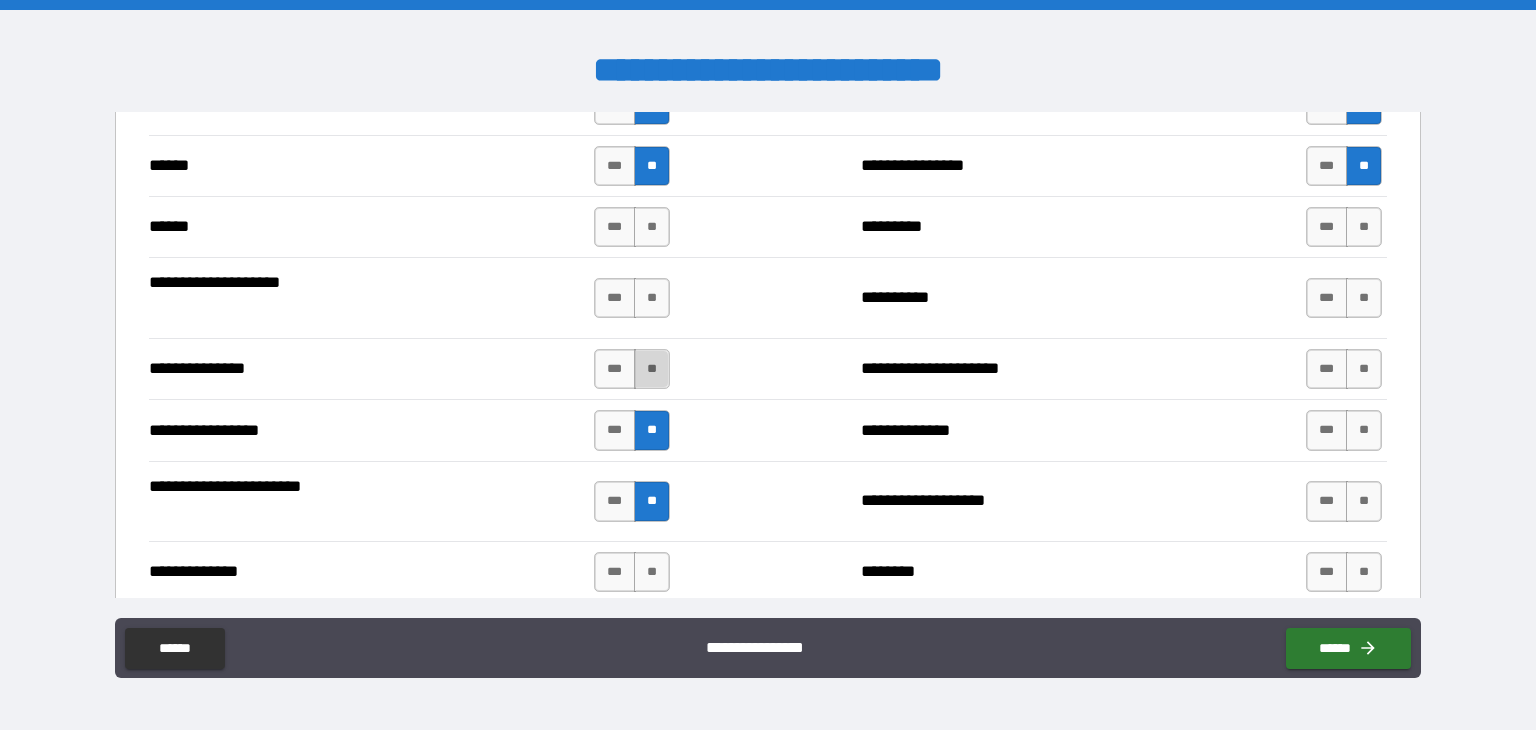 click on "**" at bounding box center [652, 369] 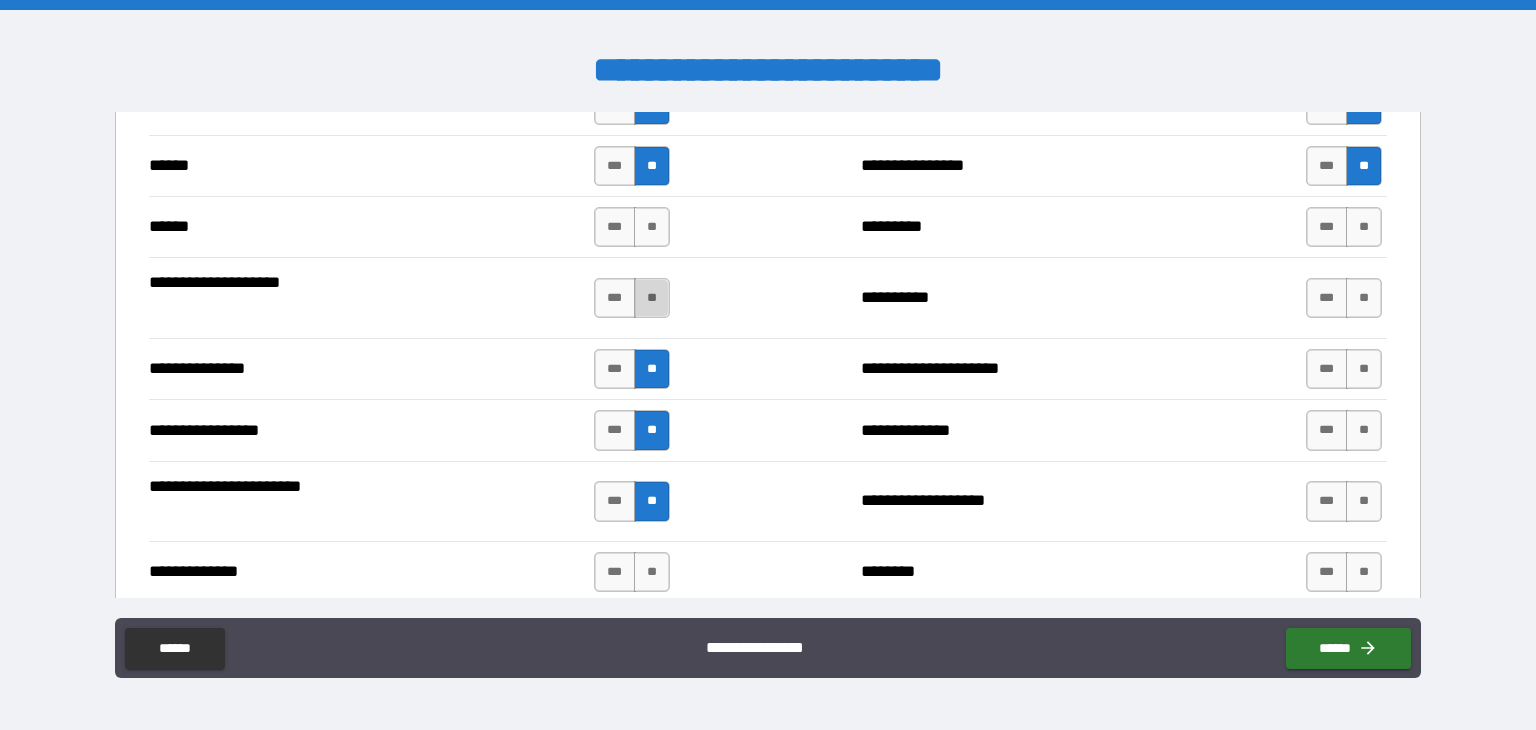 click on "**" at bounding box center [652, 298] 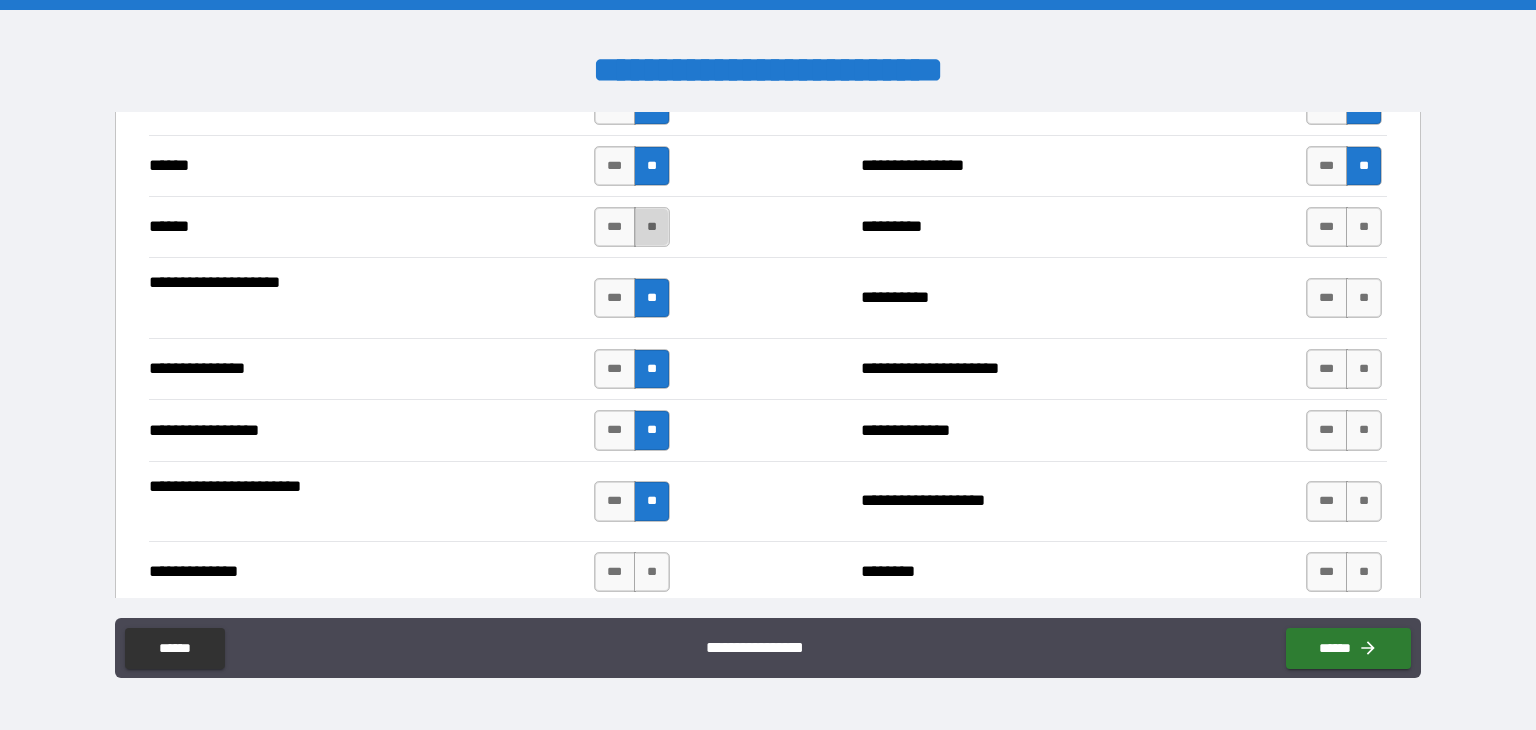 click on "**" at bounding box center (652, 227) 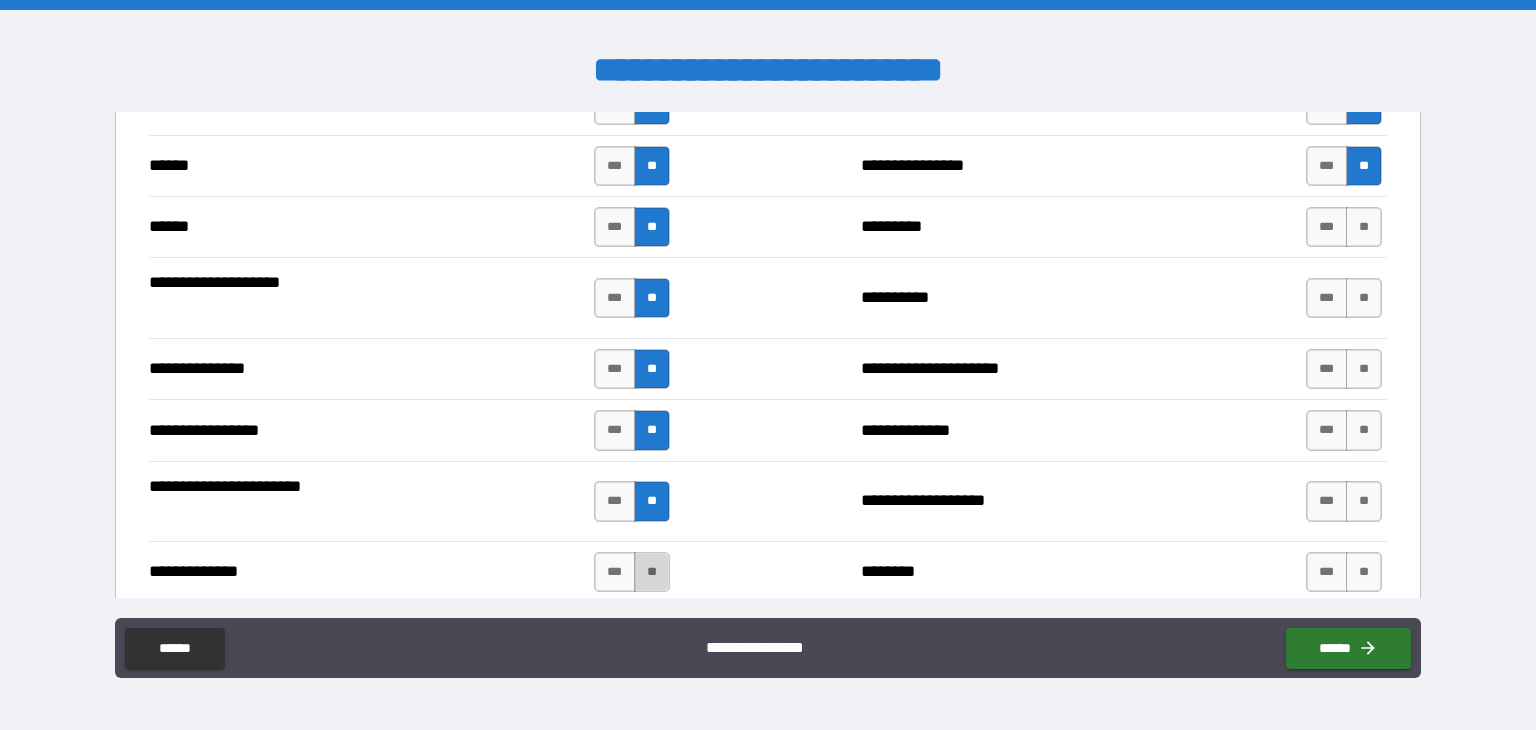click on "**" at bounding box center [652, 572] 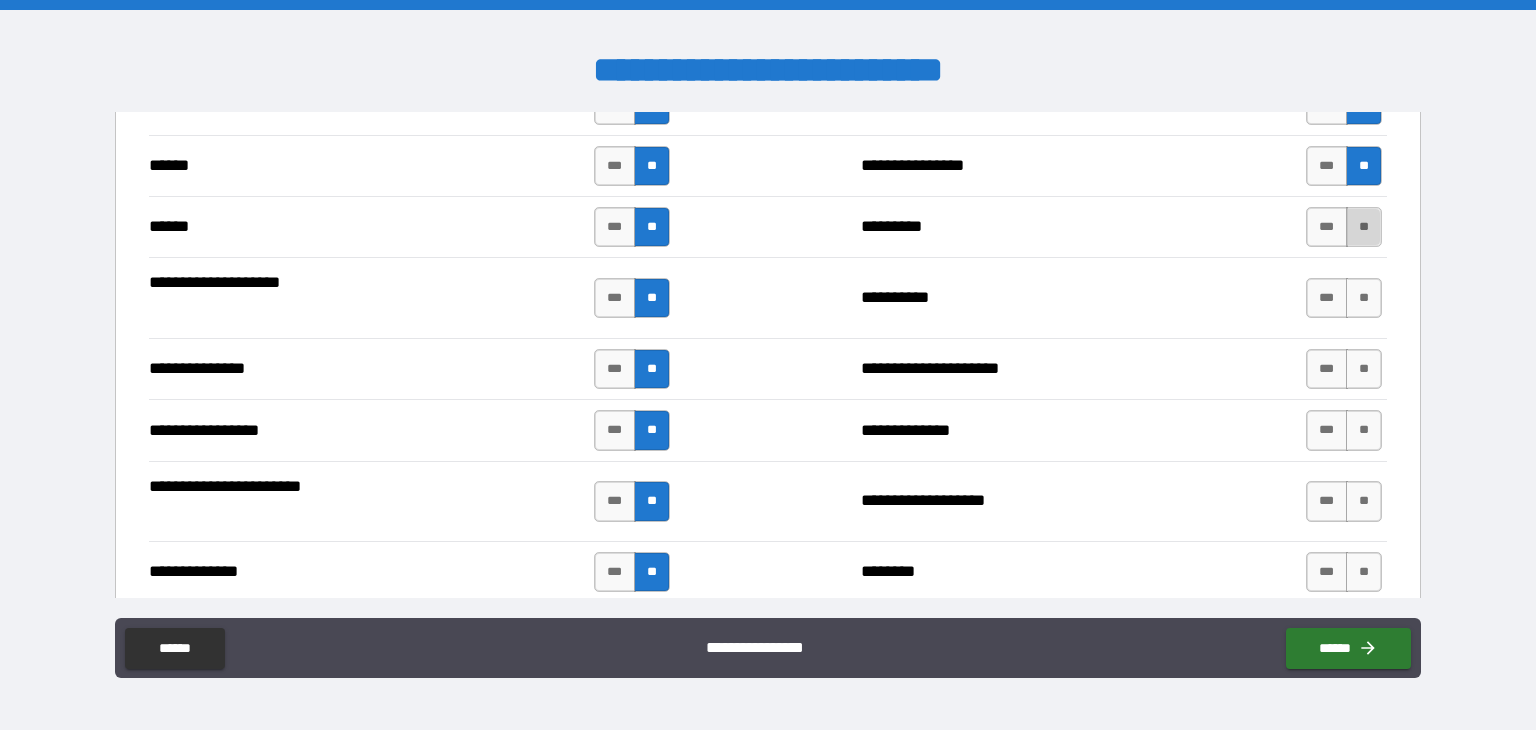 click on "**" at bounding box center (1364, 227) 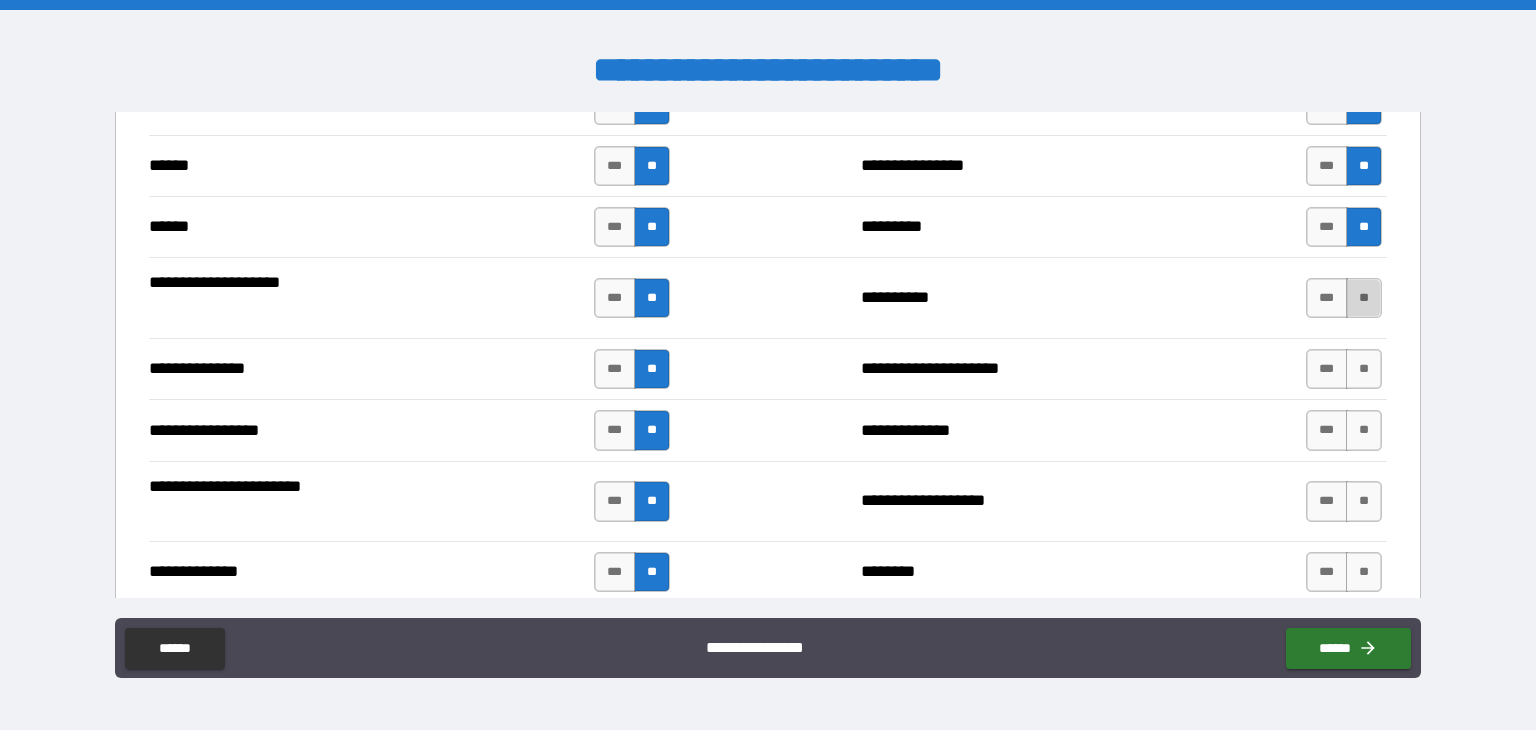 click on "**" at bounding box center (1364, 298) 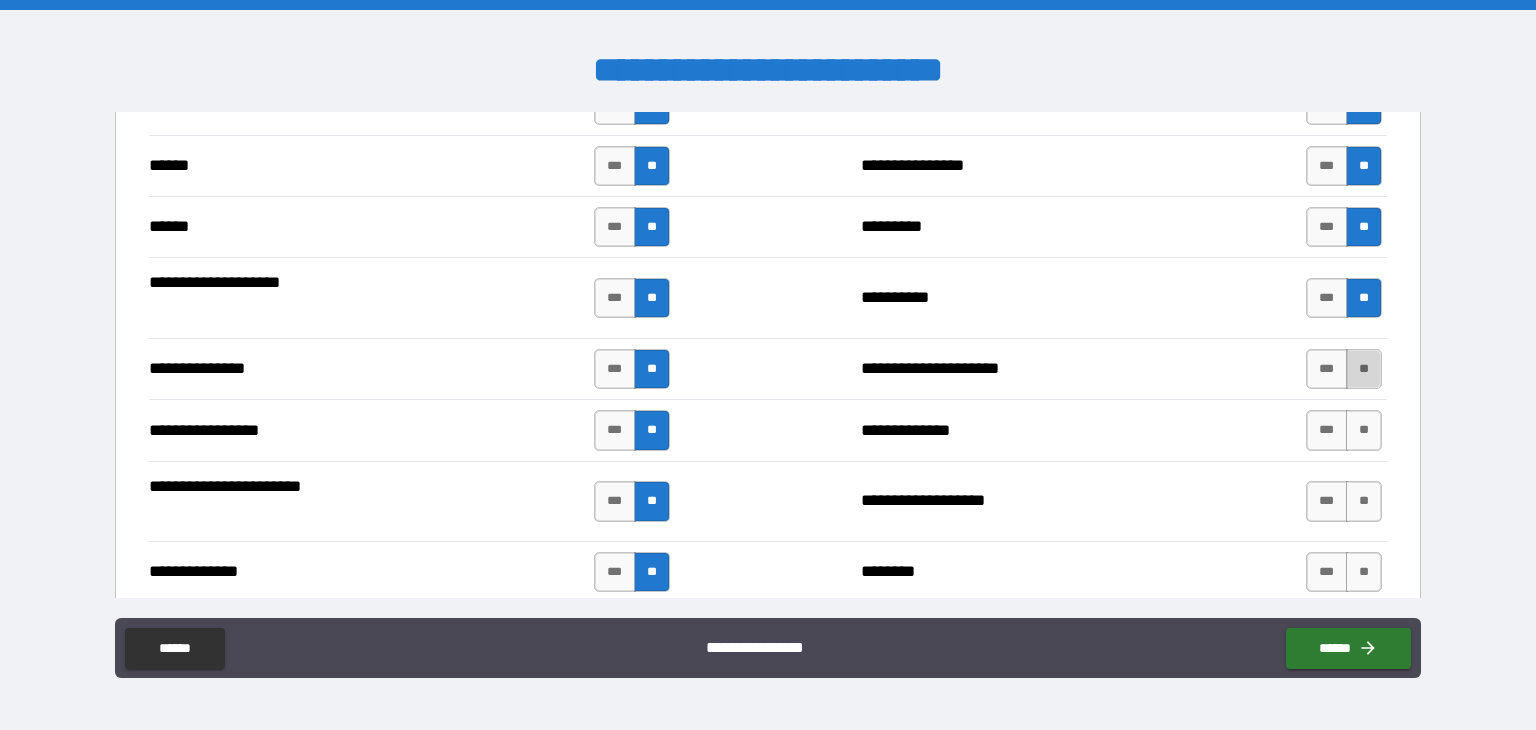 click on "**" at bounding box center [1364, 369] 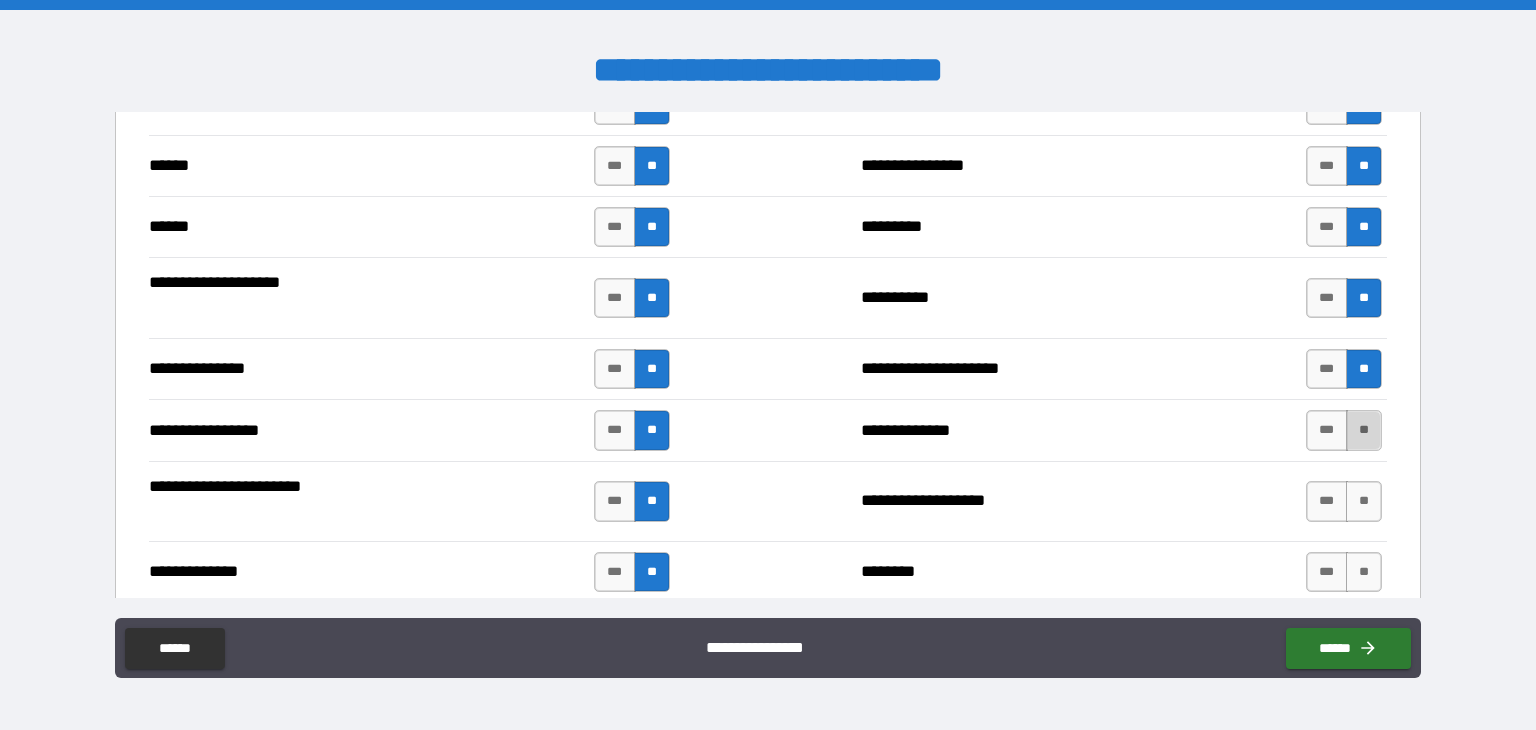 click on "**" at bounding box center [1364, 430] 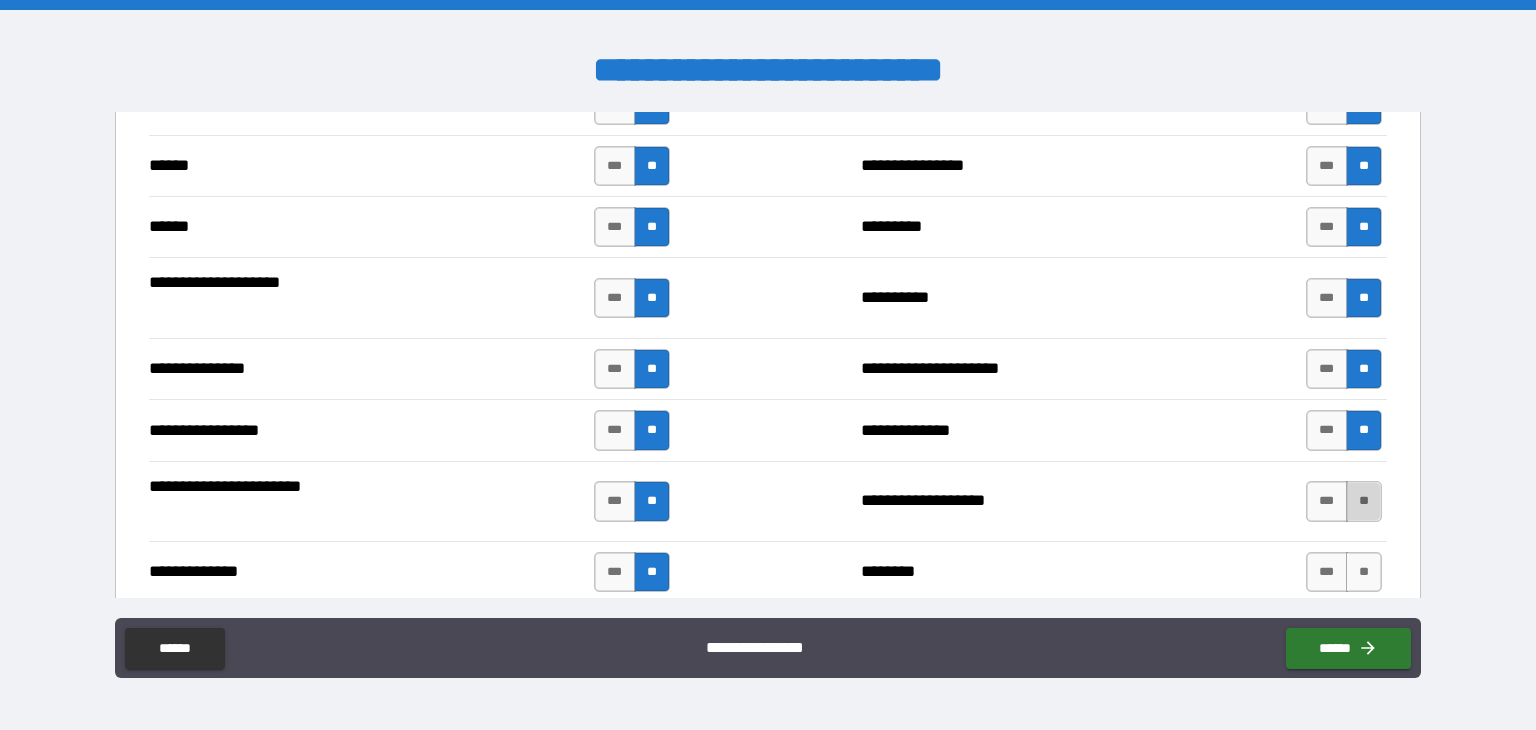 click on "**" at bounding box center [1364, 501] 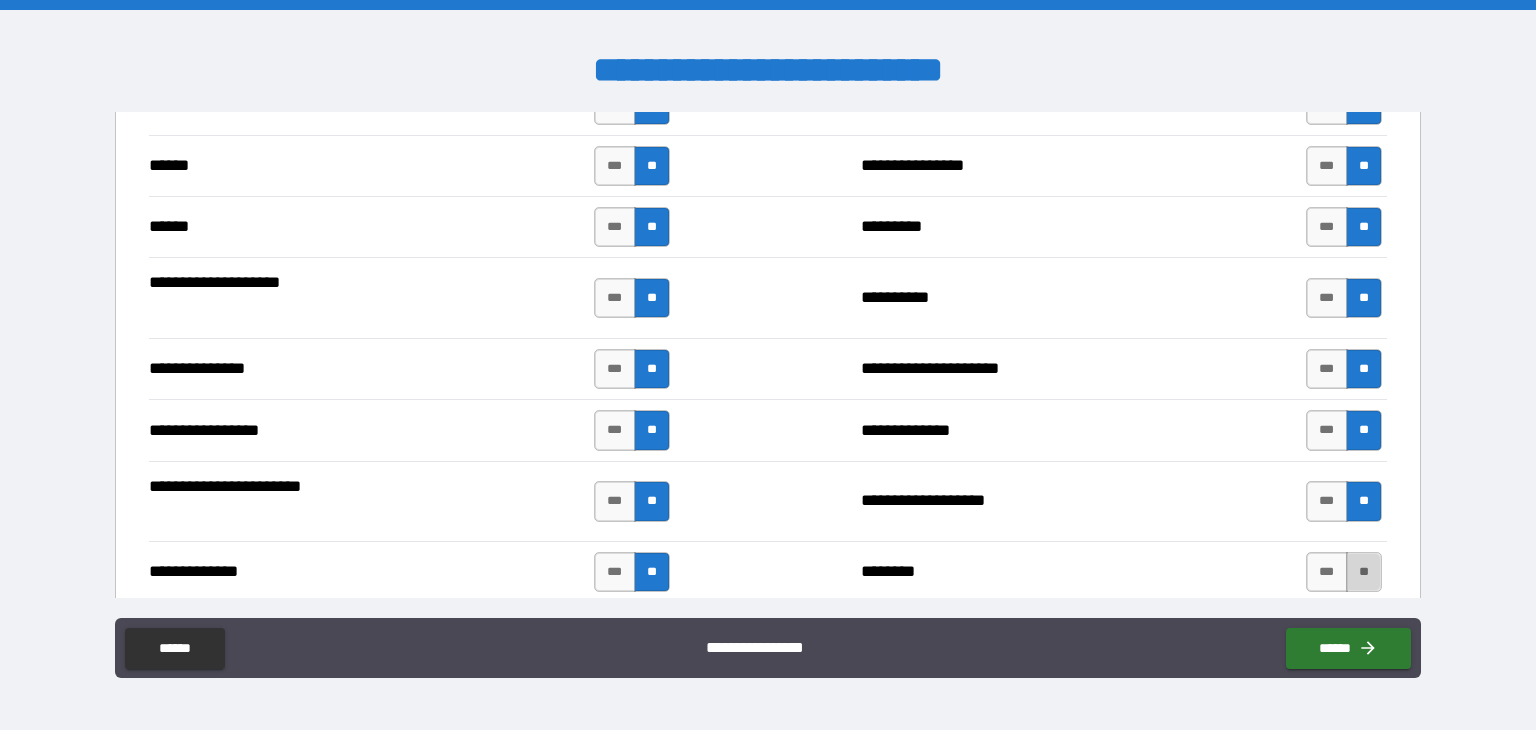 click on "**" at bounding box center [1364, 572] 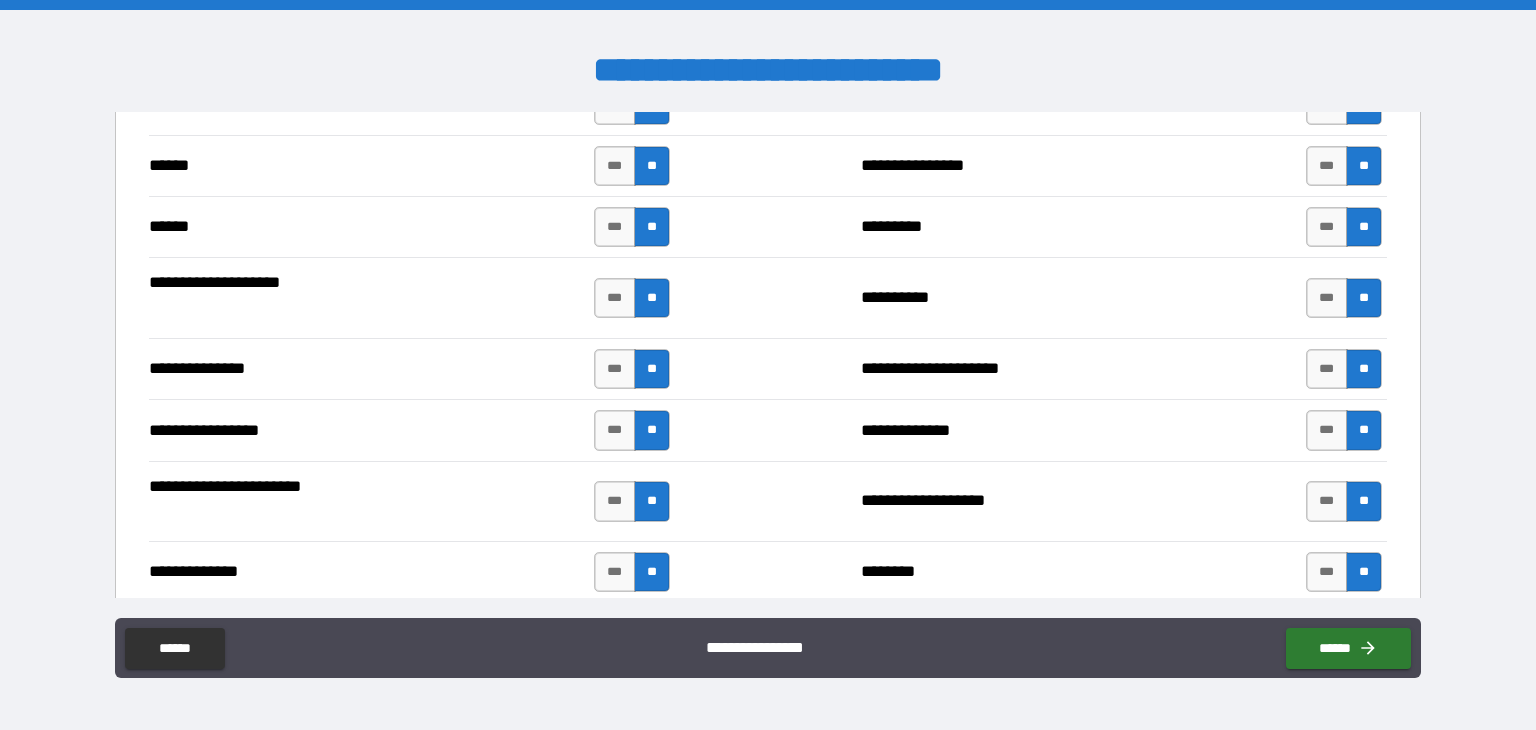 scroll, scrollTop: 2792, scrollLeft: 0, axis: vertical 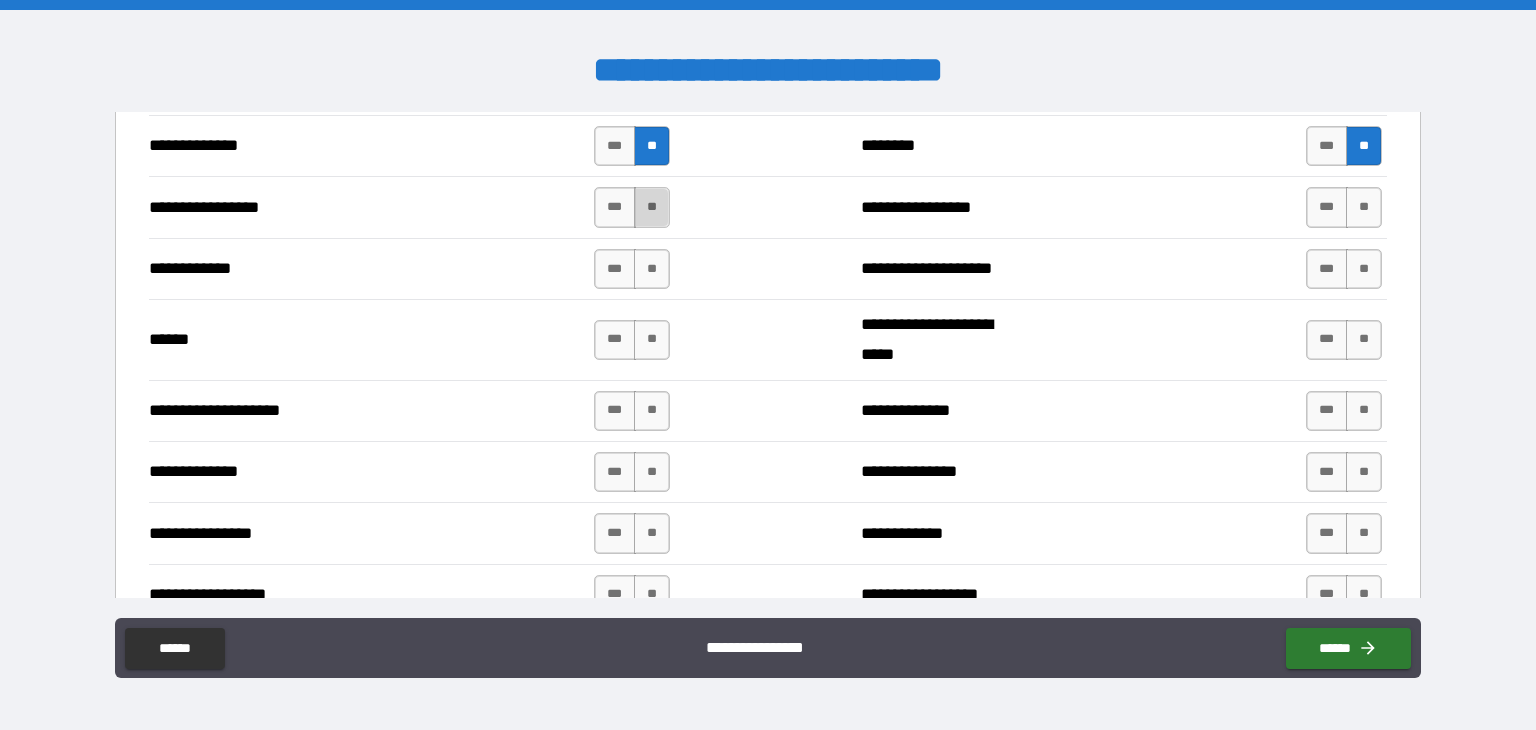 click on "**" at bounding box center (652, 207) 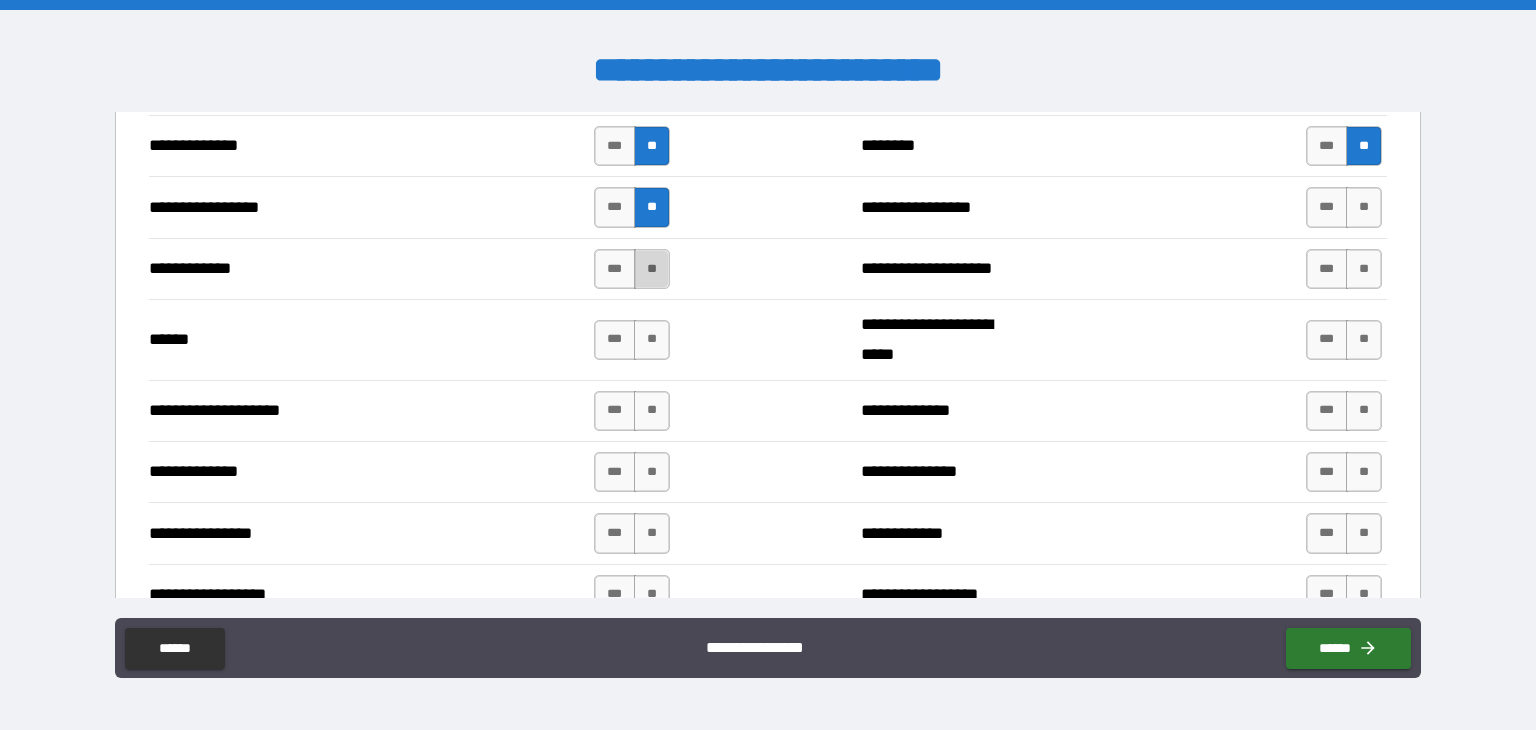 click on "**" at bounding box center (652, 269) 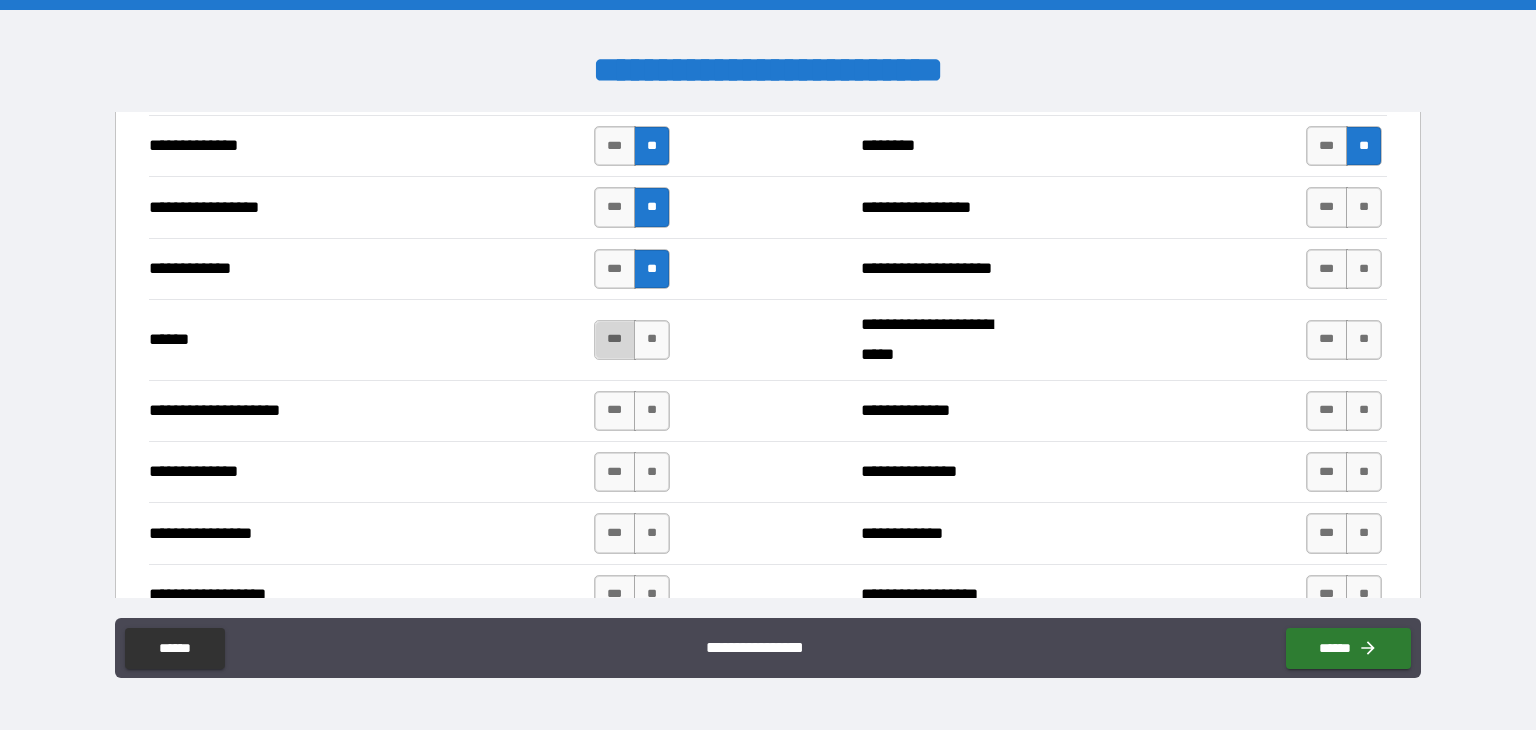 click on "***" at bounding box center [615, 340] 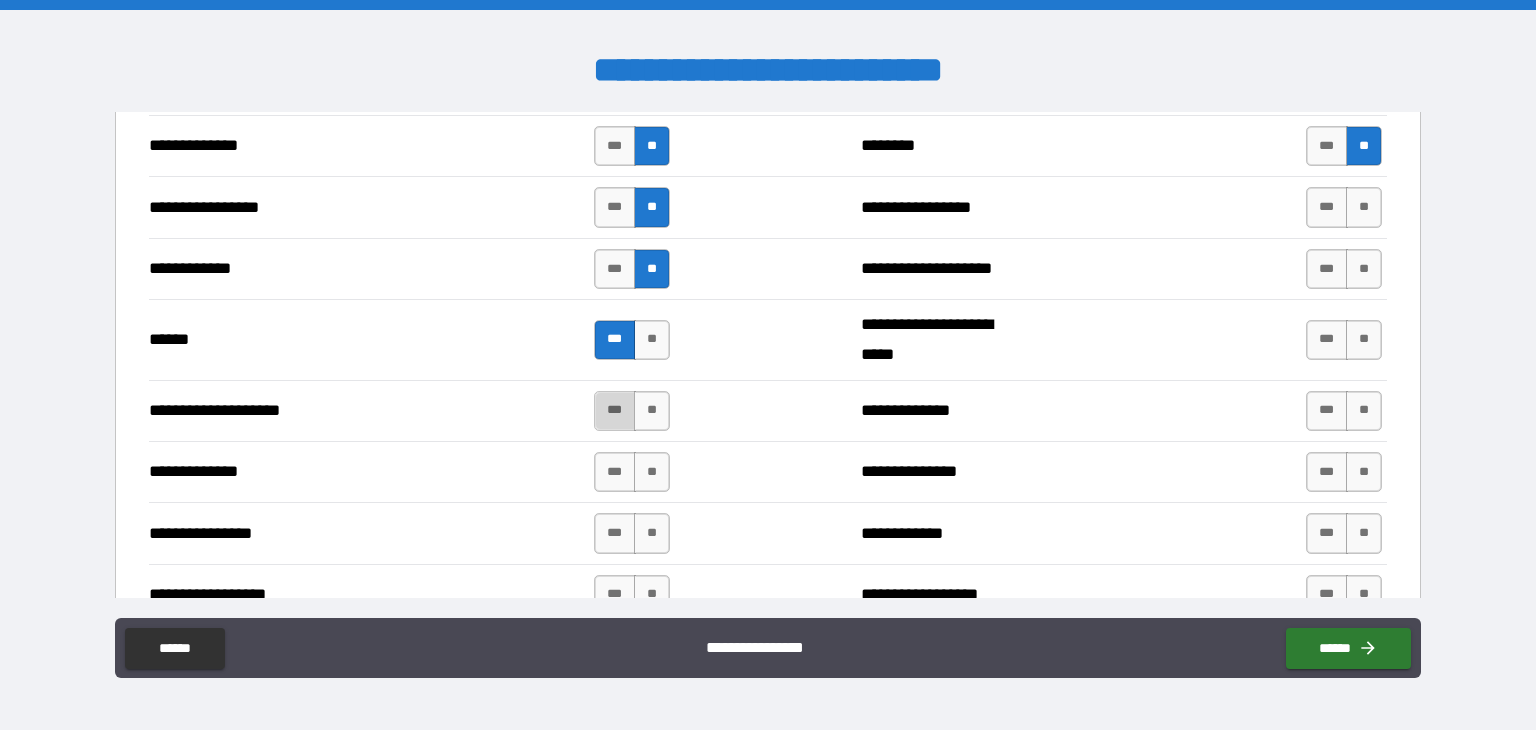 click on "***" at bounding box center (615, 411) 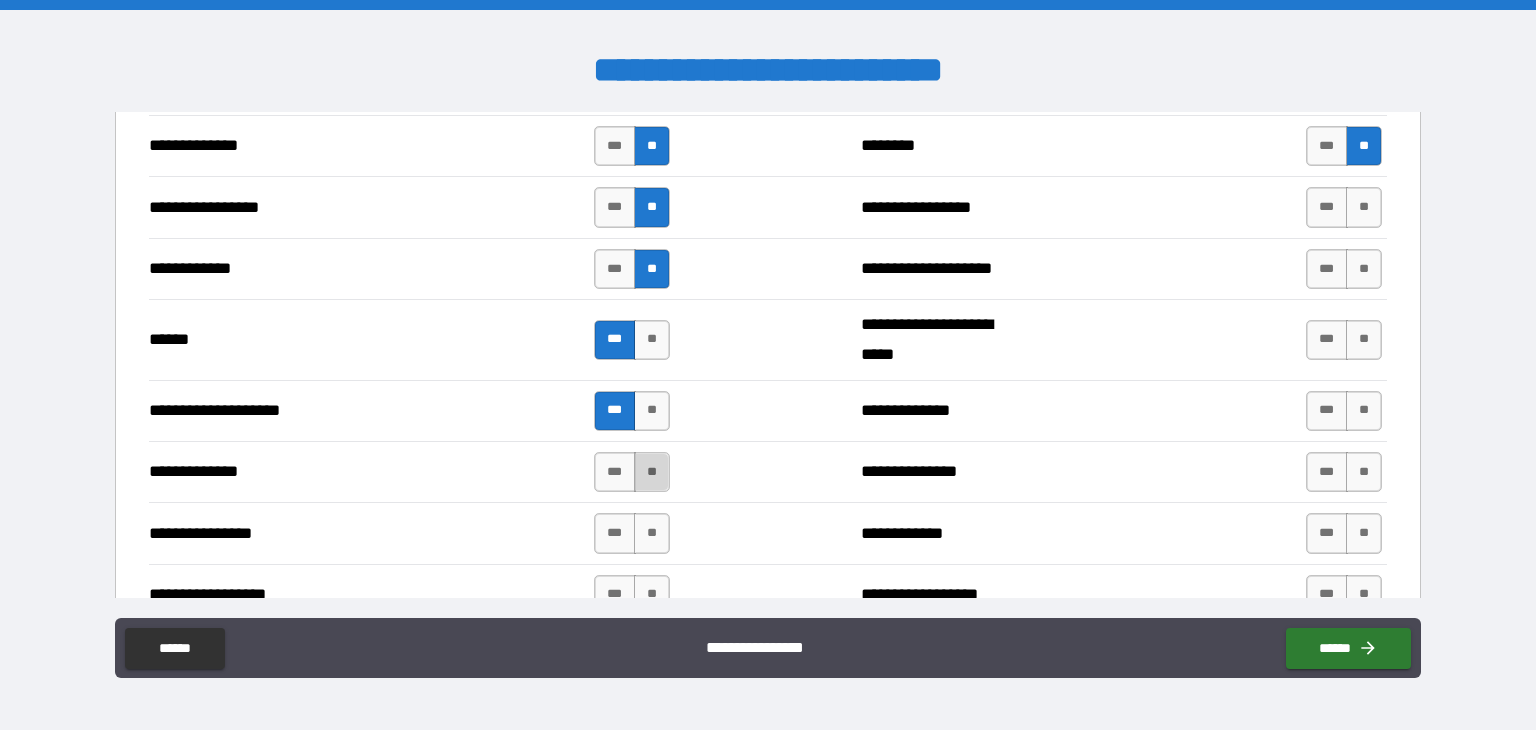 click on "**" at bounding box center (652, 472) 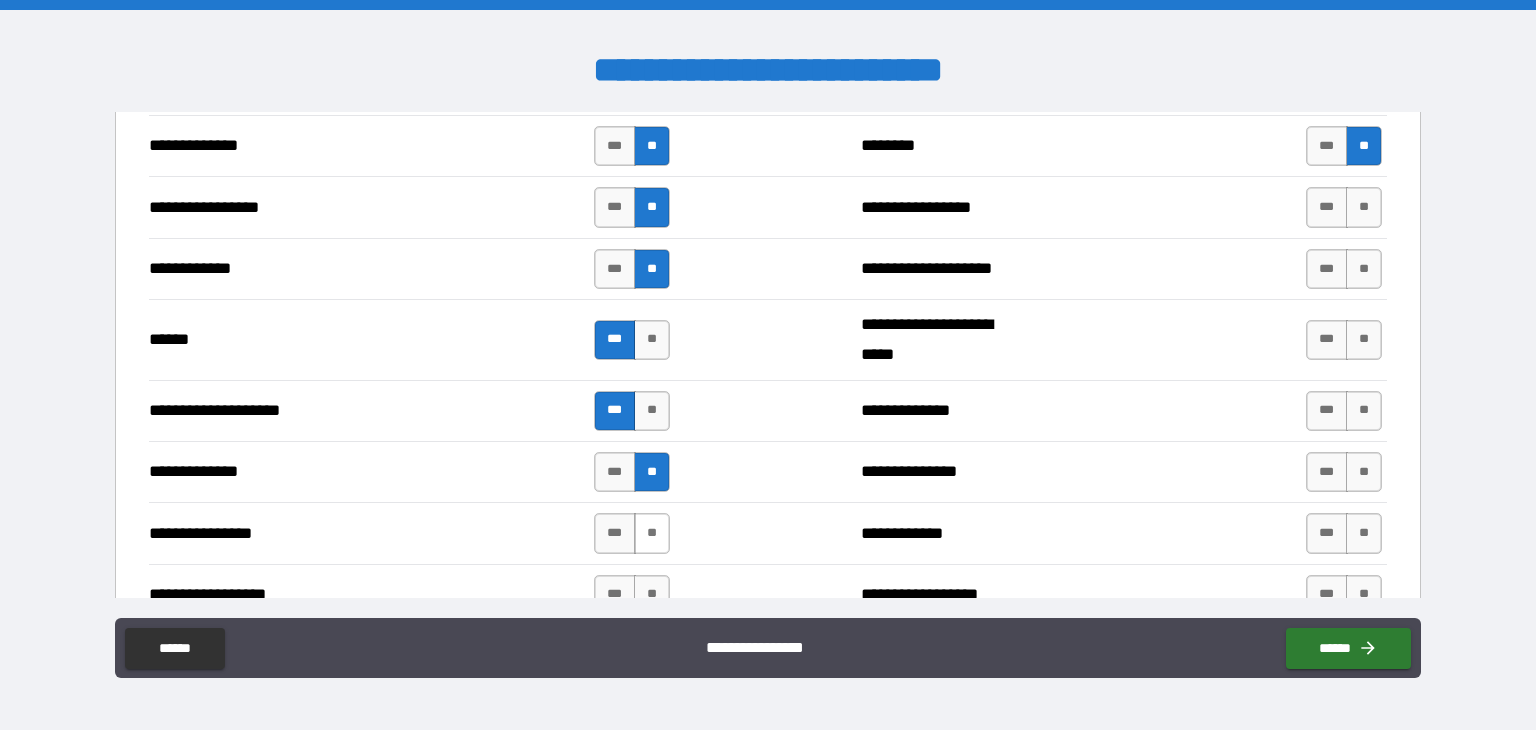 click on "**" at bounding box center [652, 533] 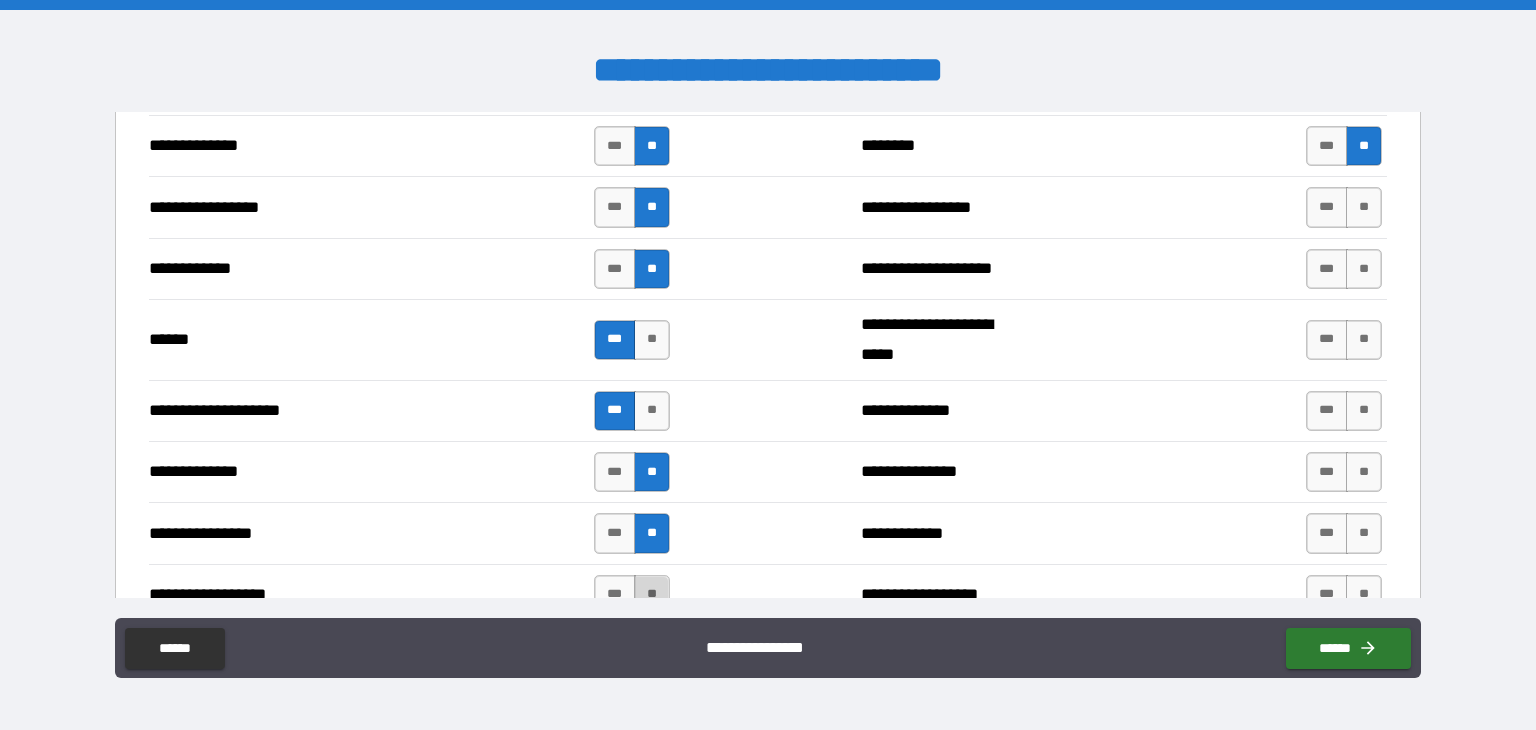click on "**" at bounding box center [652, 595] 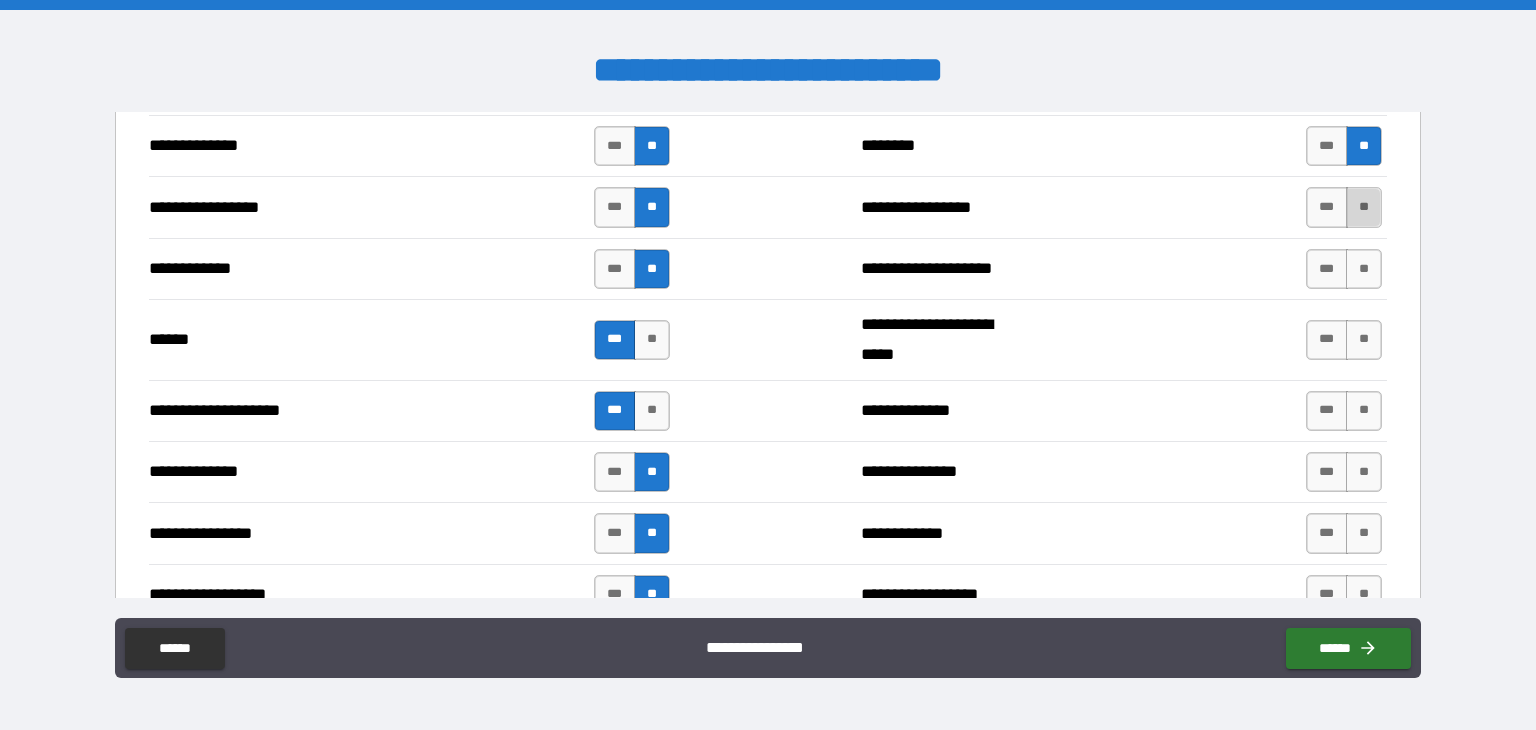 click on "**" at bounding box center (1364, 207) 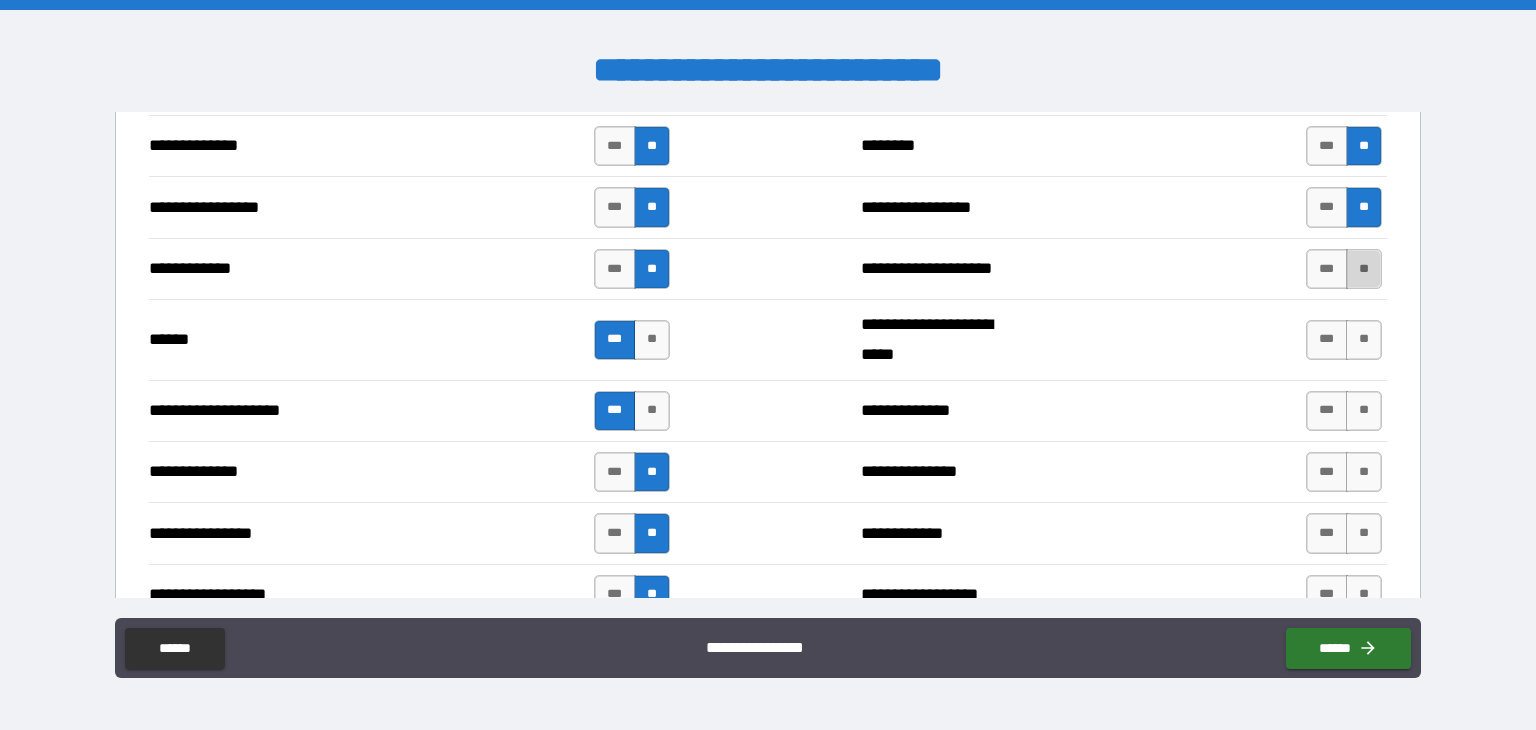 click on "**" at bounding box center [1364, 269] 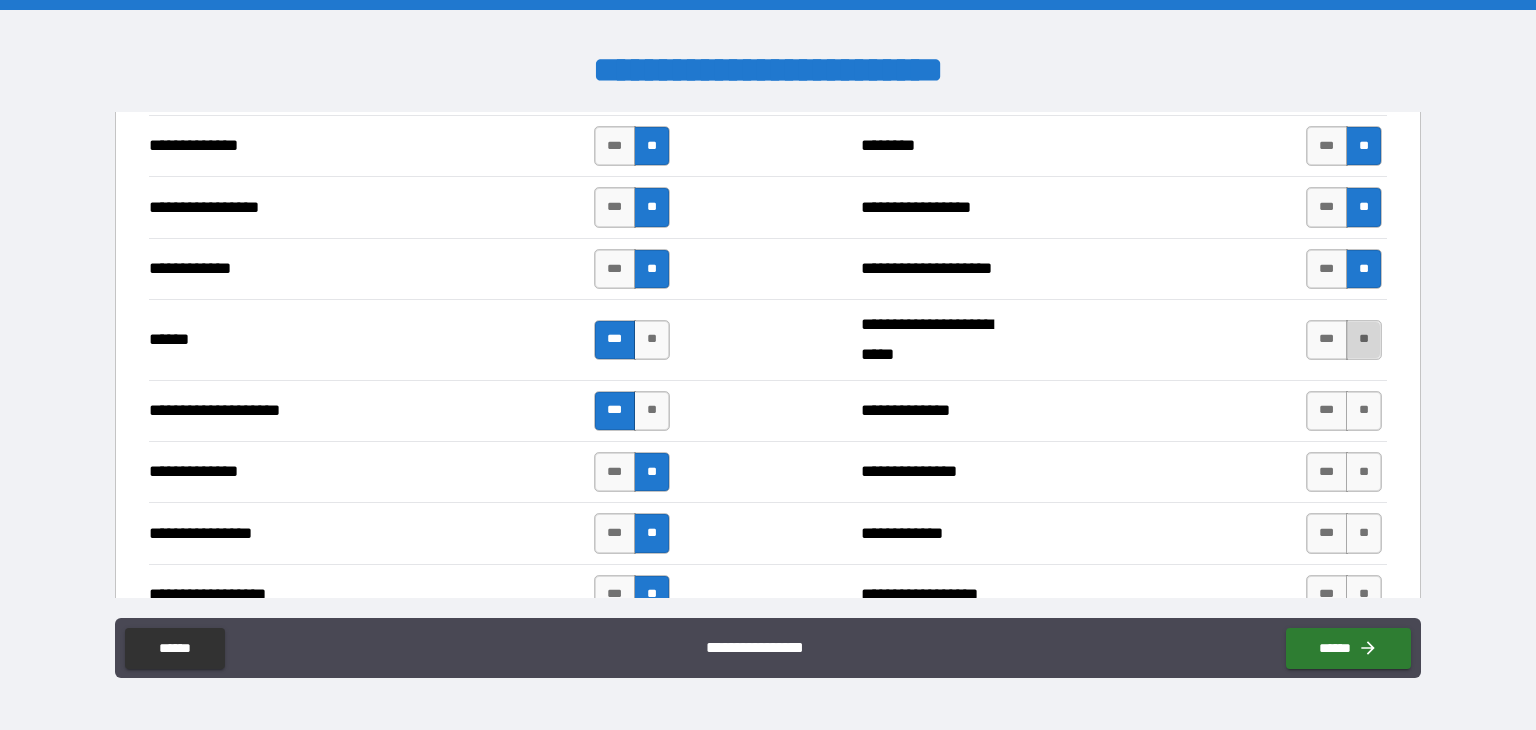 click on "**" at bounding box center (1364, 340) 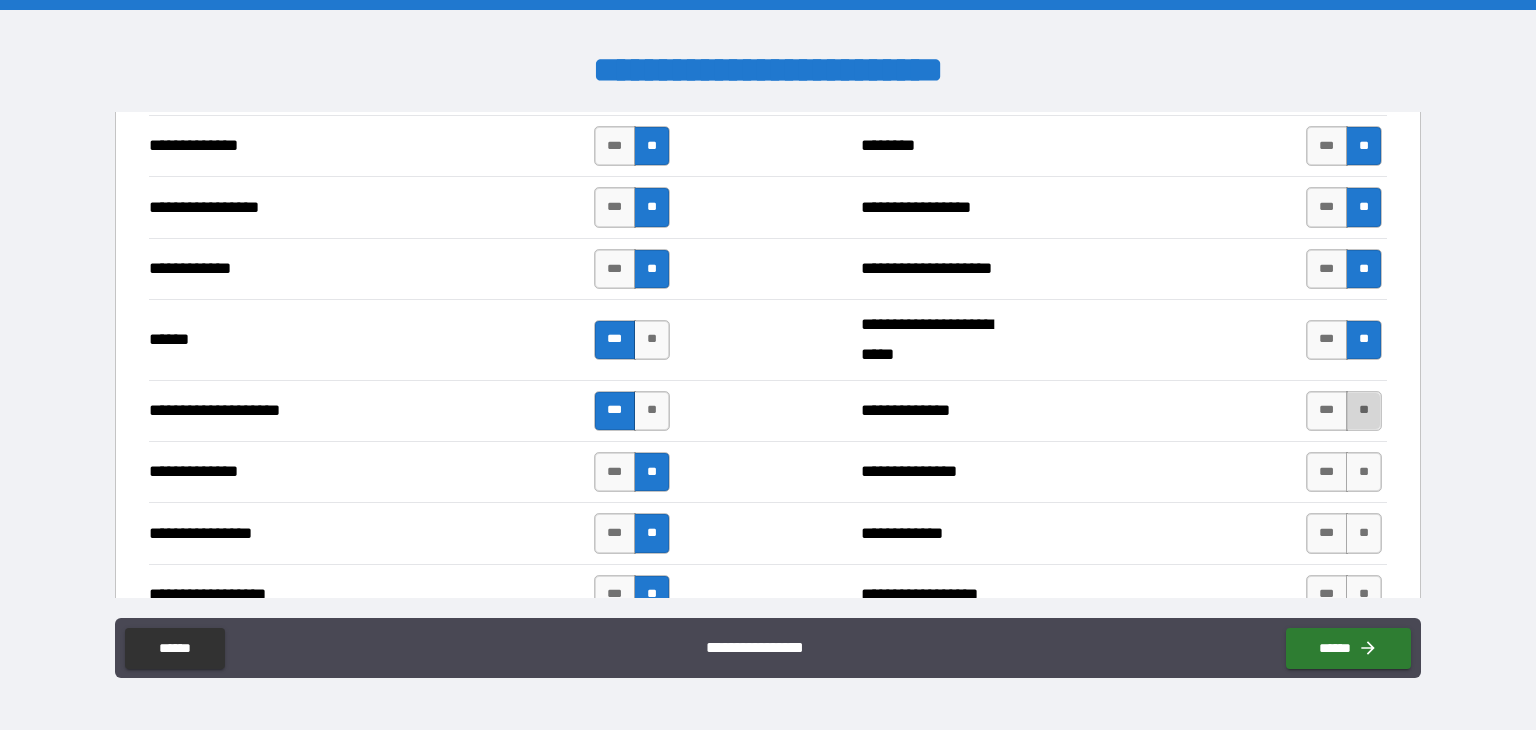 click on "**" at bounding box center [1364, 411] 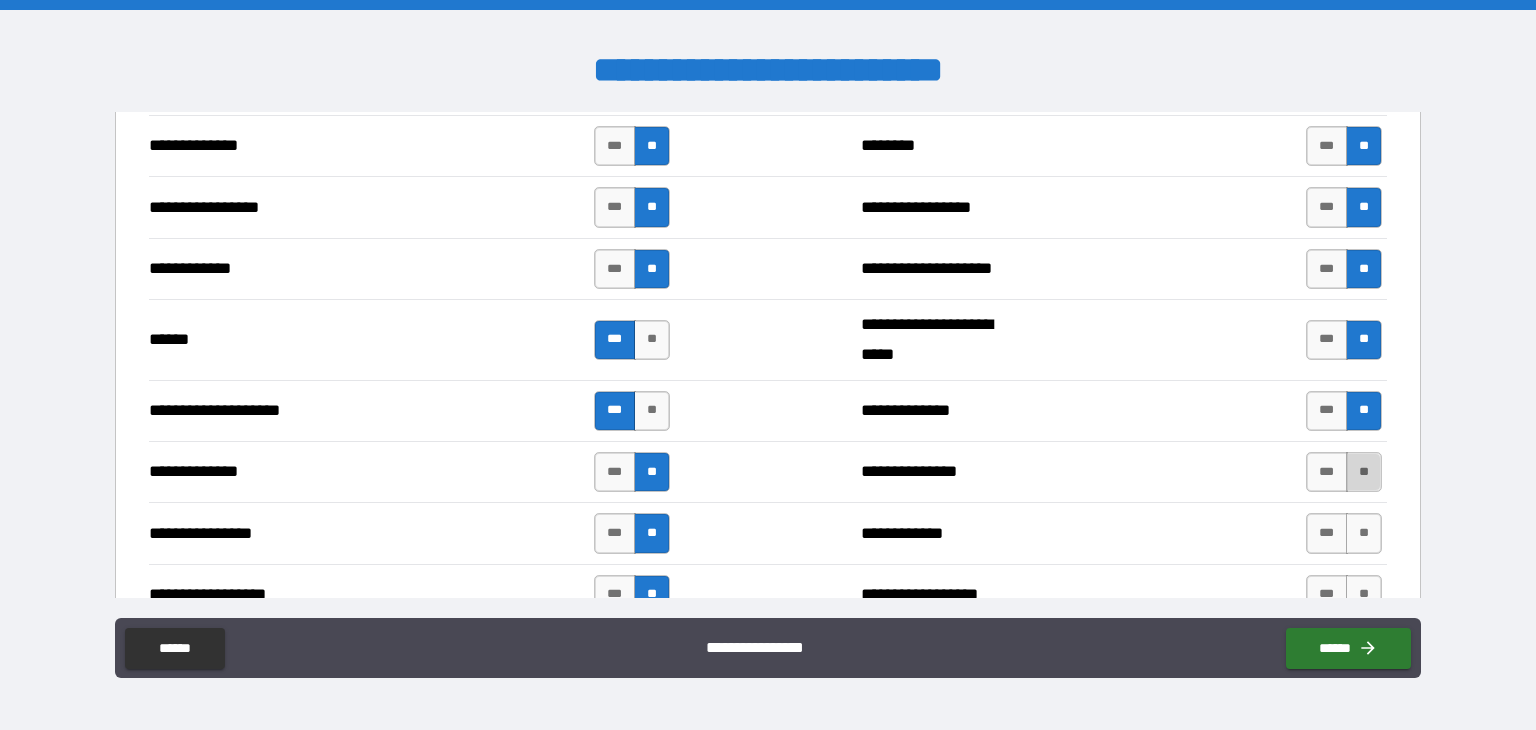 click on "**" at bounding box center (1364, 472) 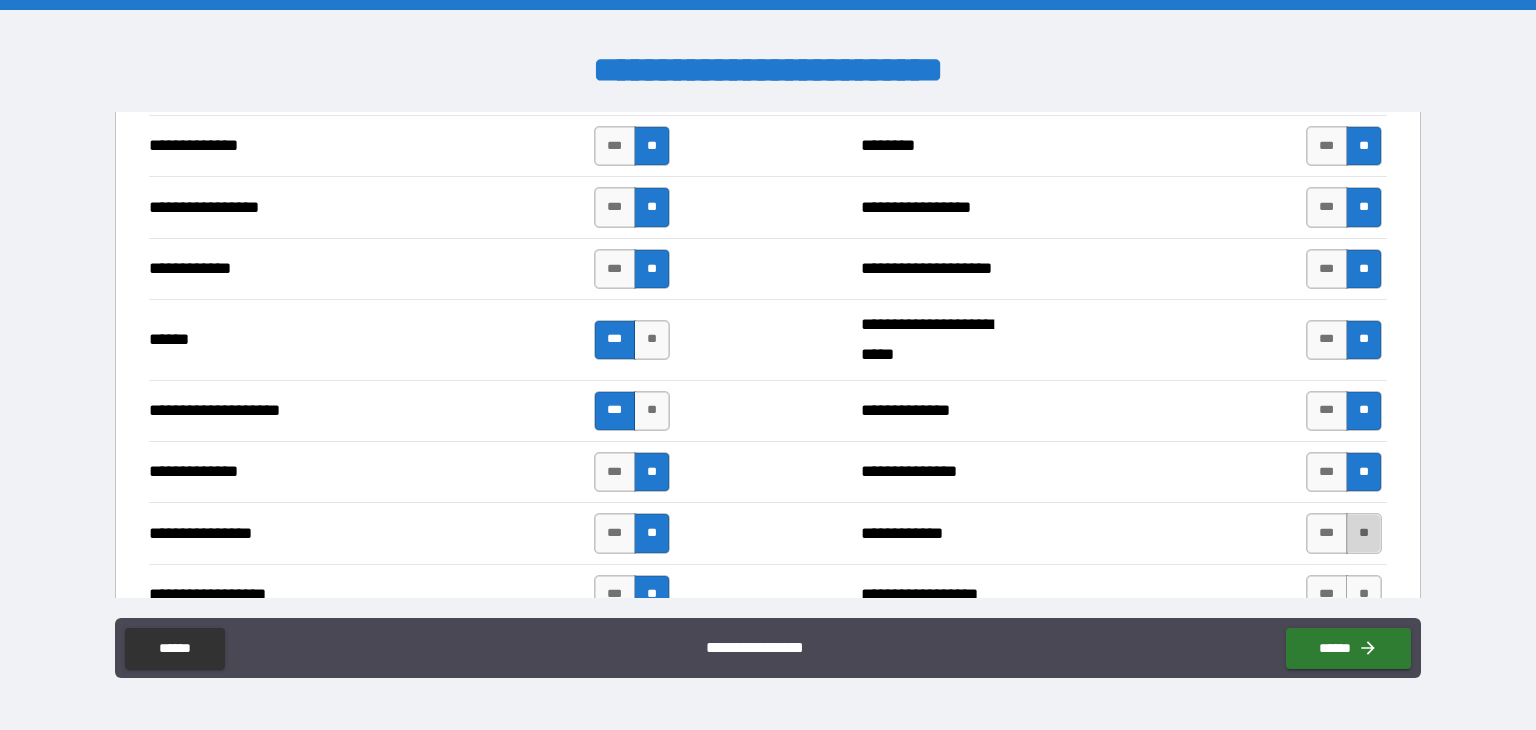 click on "**" at bounding box center (1364, 533) 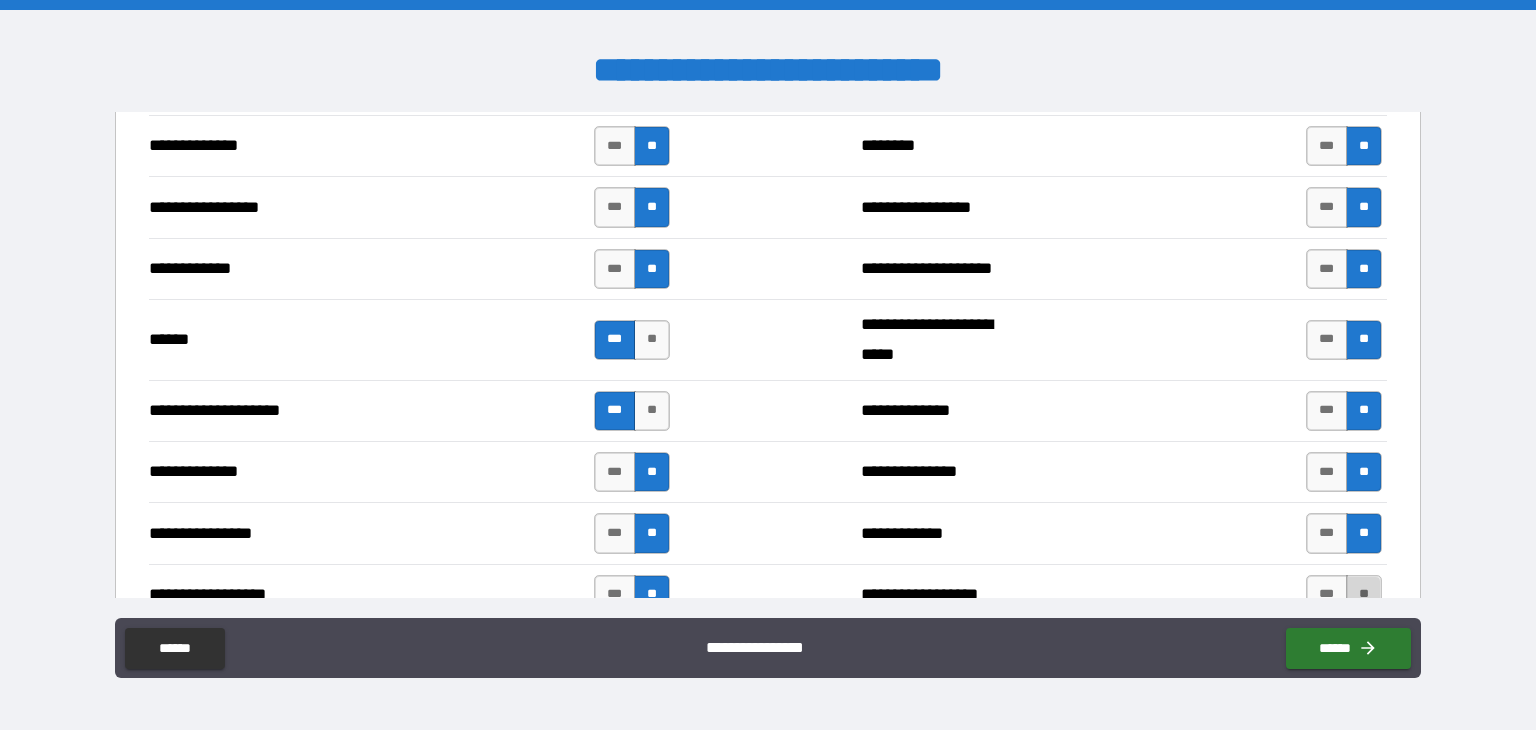 click on "**" at bounding box center [1364, 595] 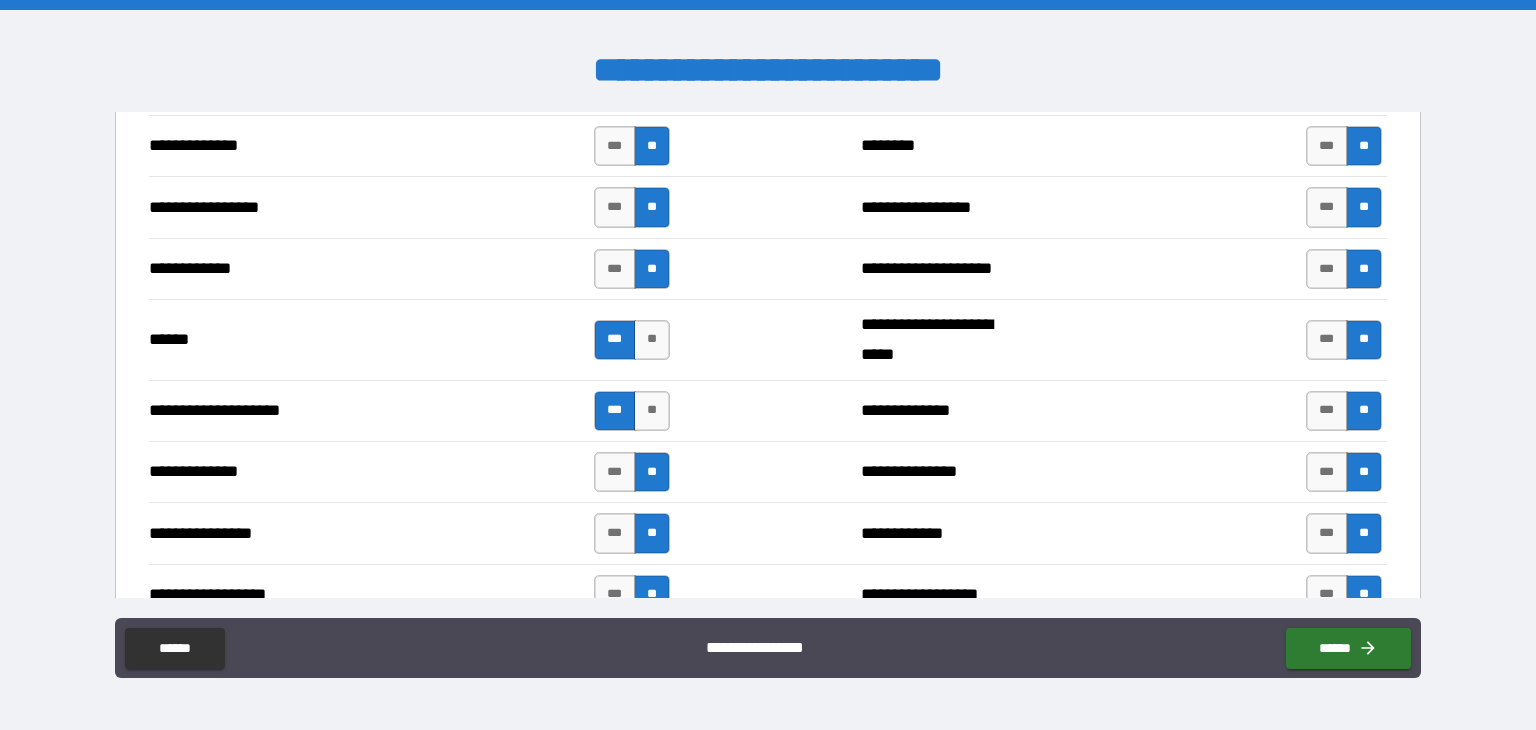 scroll, scrollTop: 3217, scrollLeft: 0, axis: vertical 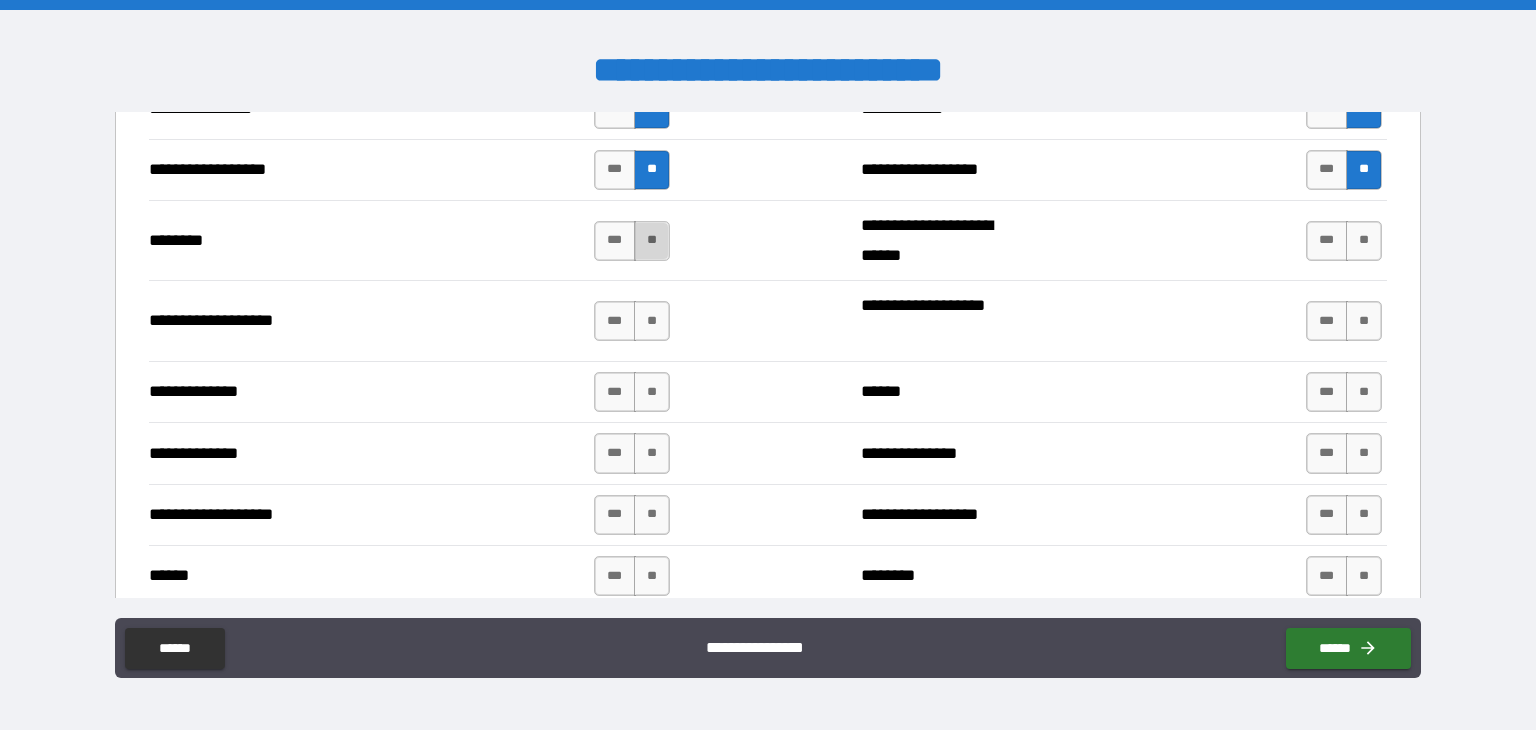 click on "**" at bounding box center [652, 241] 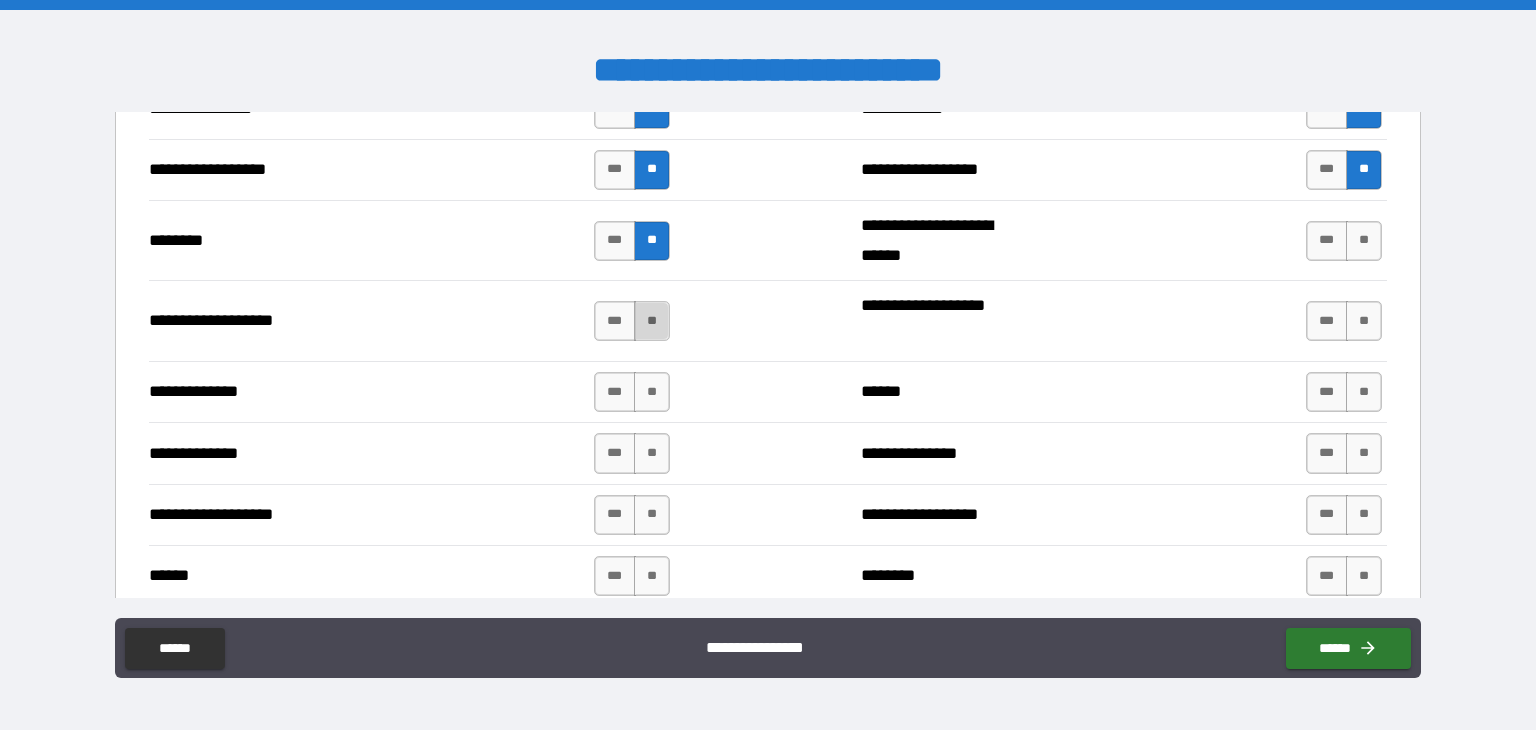 click on "**" at bounding box center (652, 321) 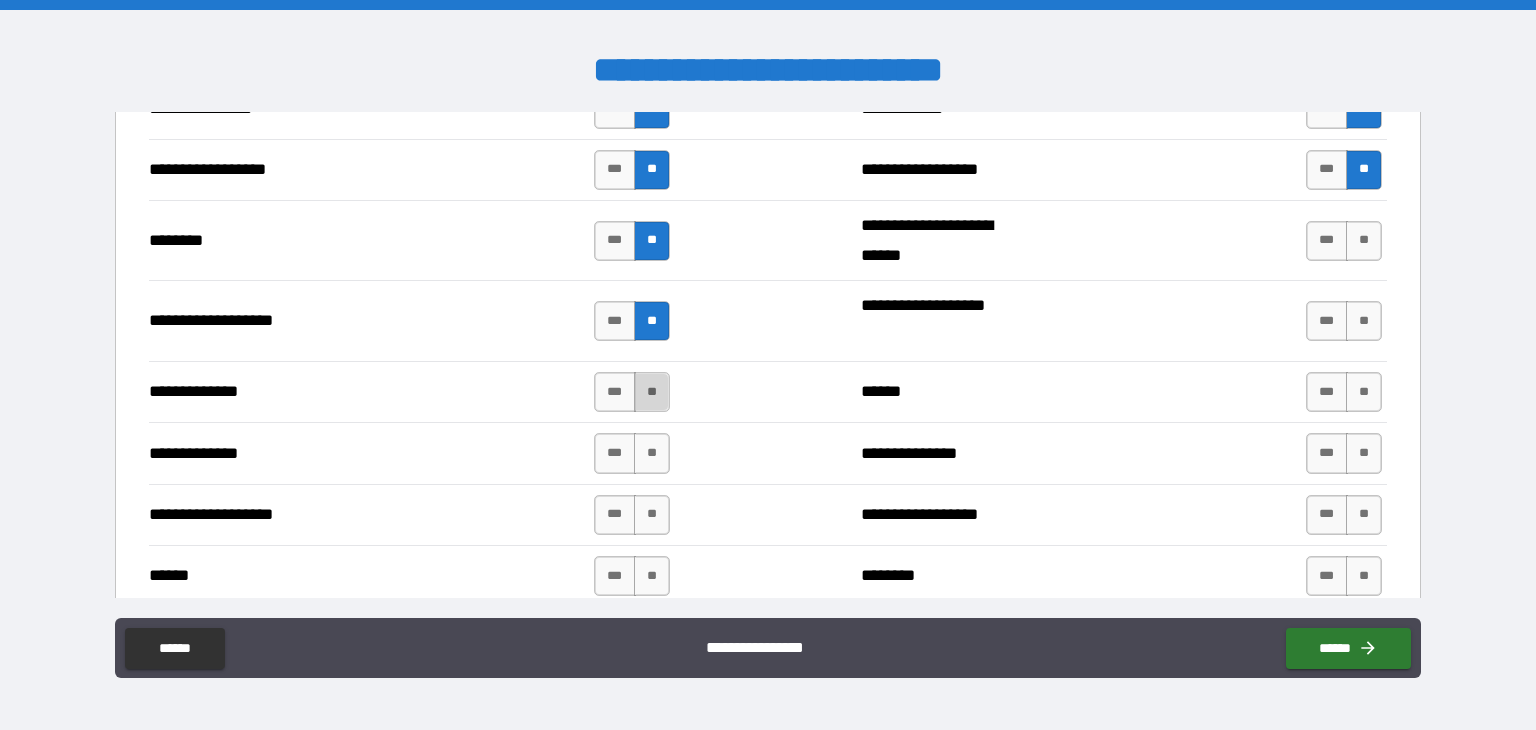 click on "**" at bounding box center [652, 392] 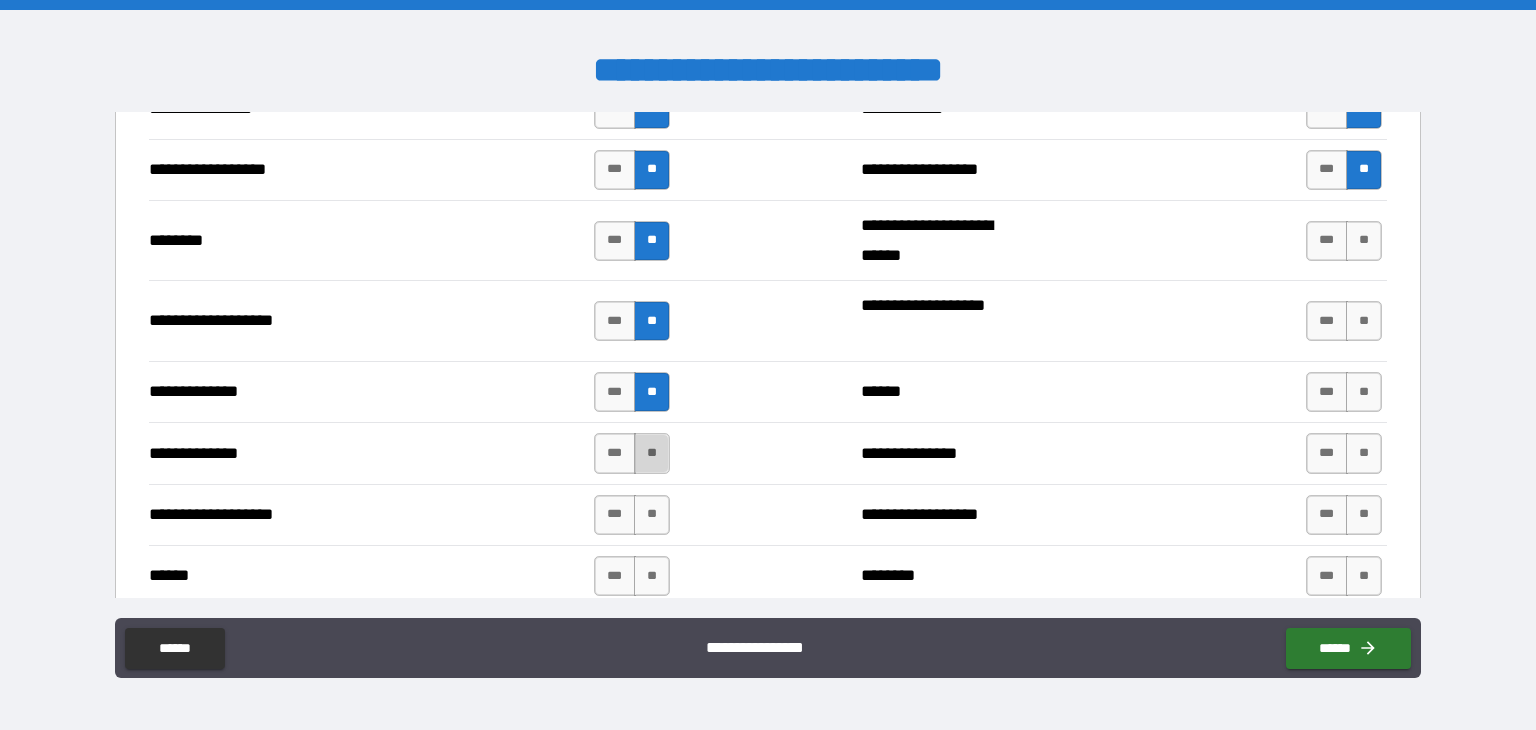 click on "**" at bounding box center (652, 453) 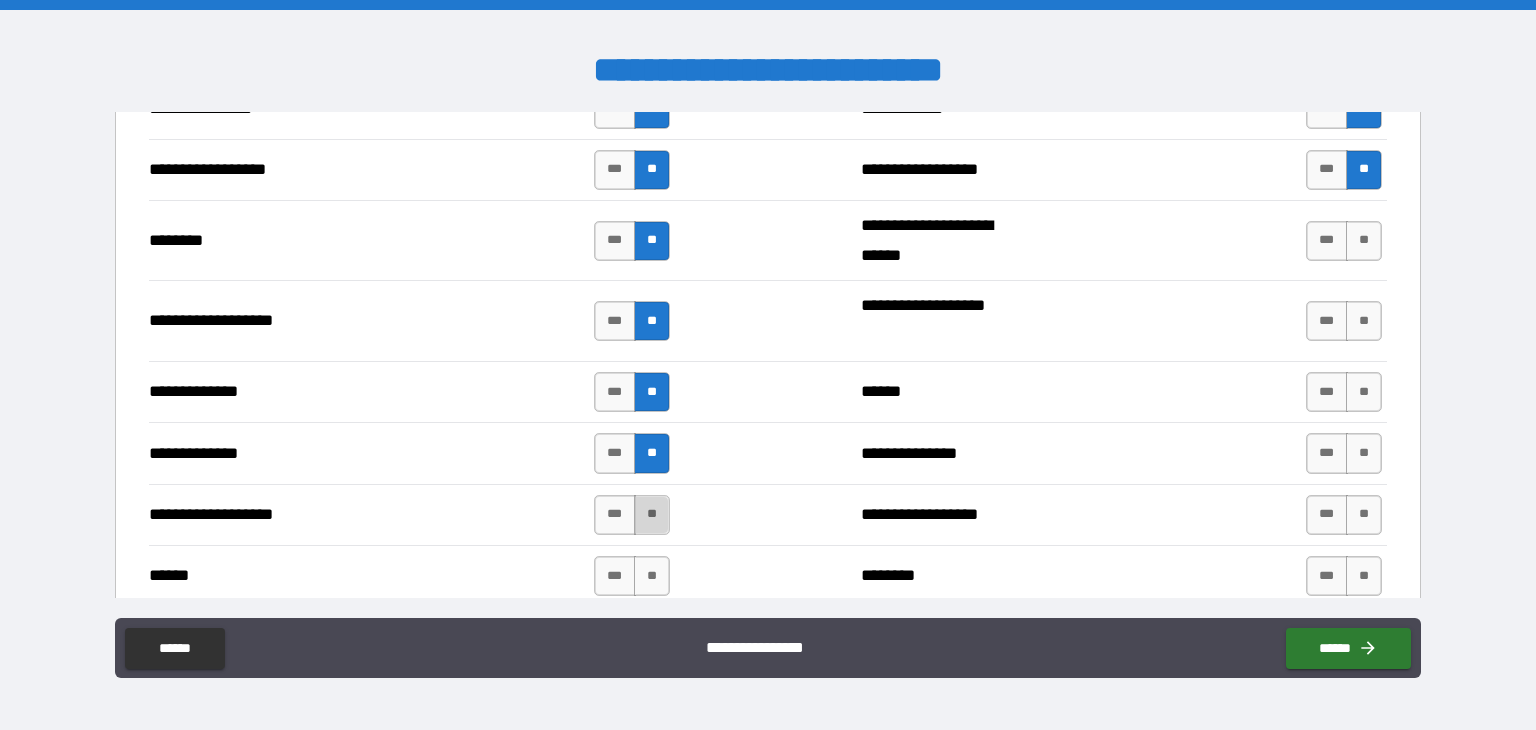 click on "**" at bounding box center (652, 515) 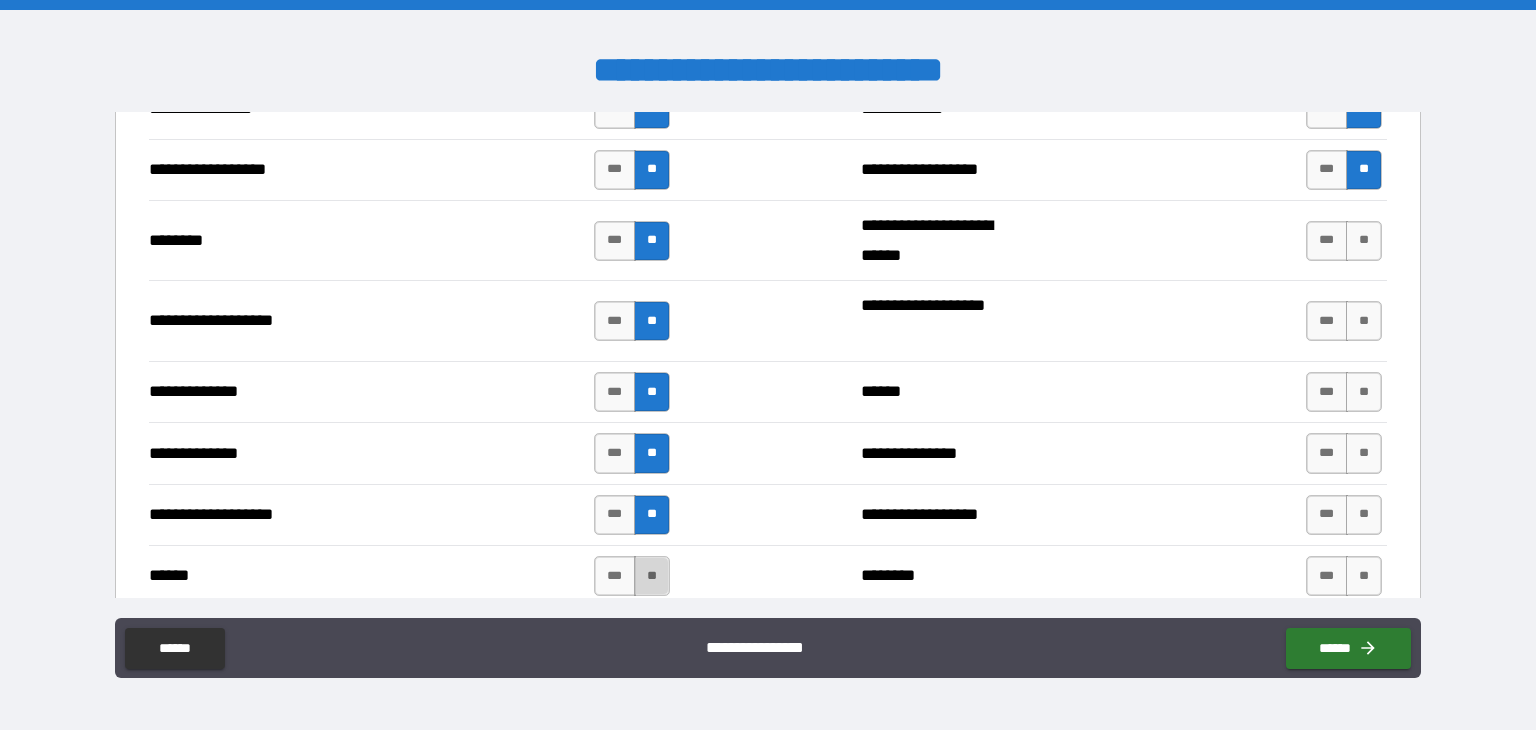 click on "**" at bounding box center [652, 576] 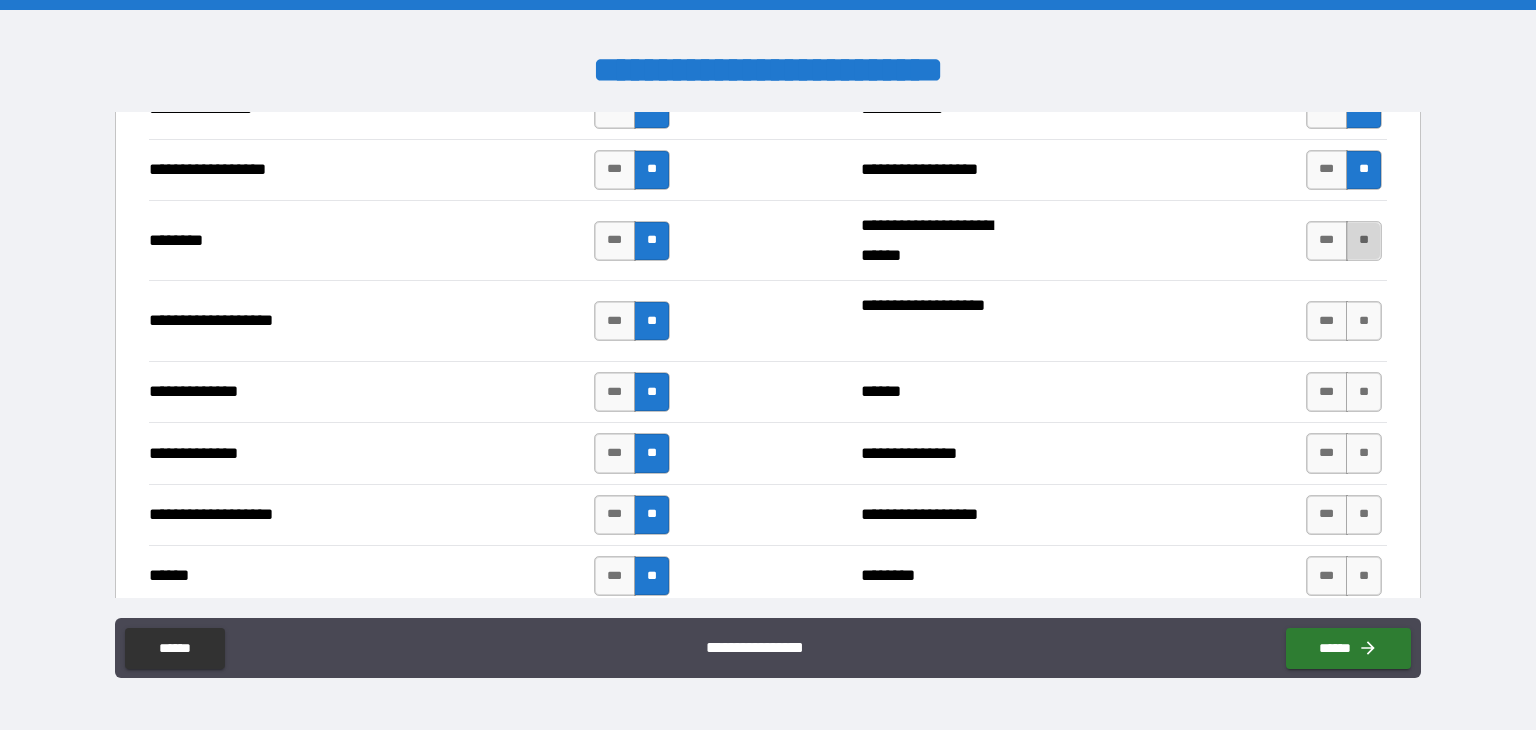 click on "**" at bounding box center [1364, 241] 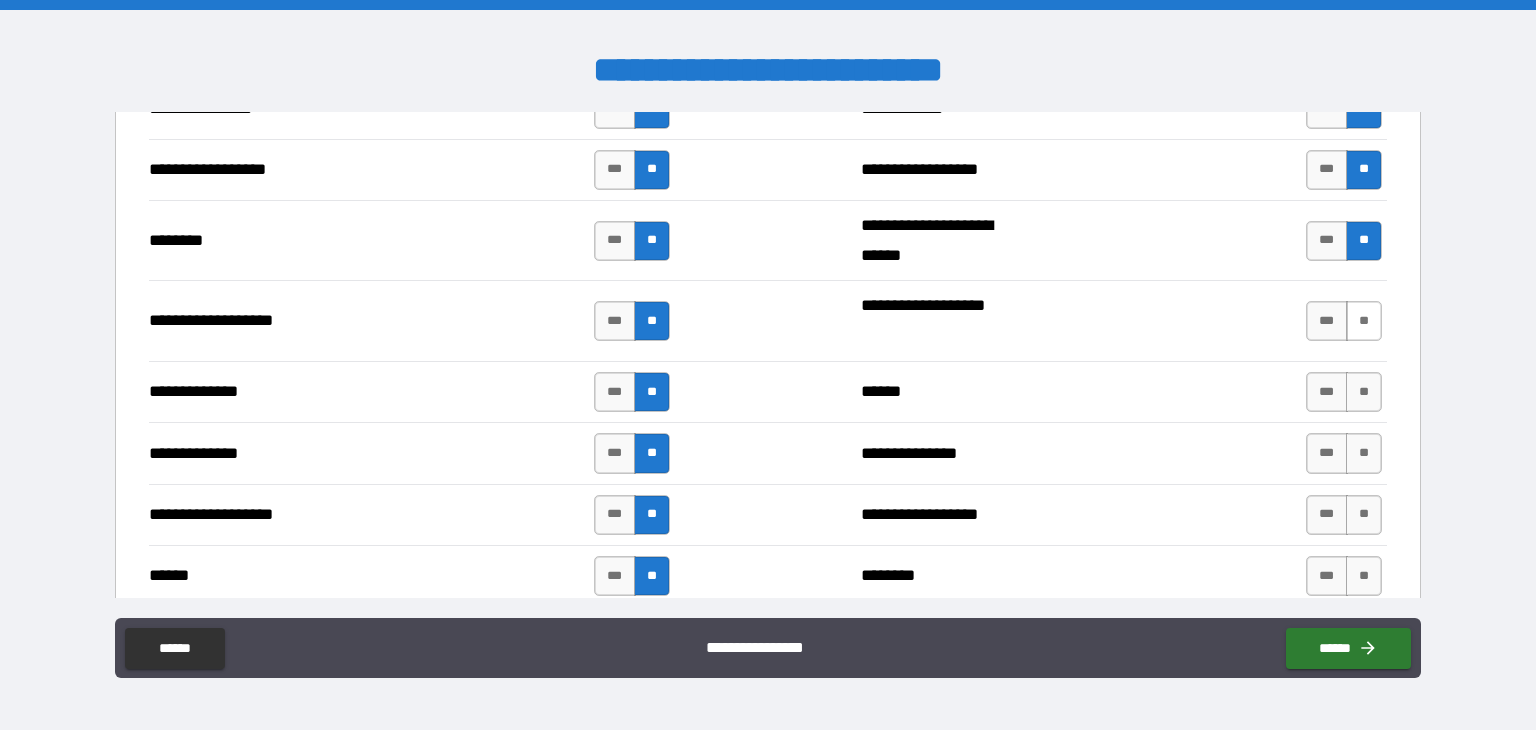 click on "**" at bounding box center (1364, 321) 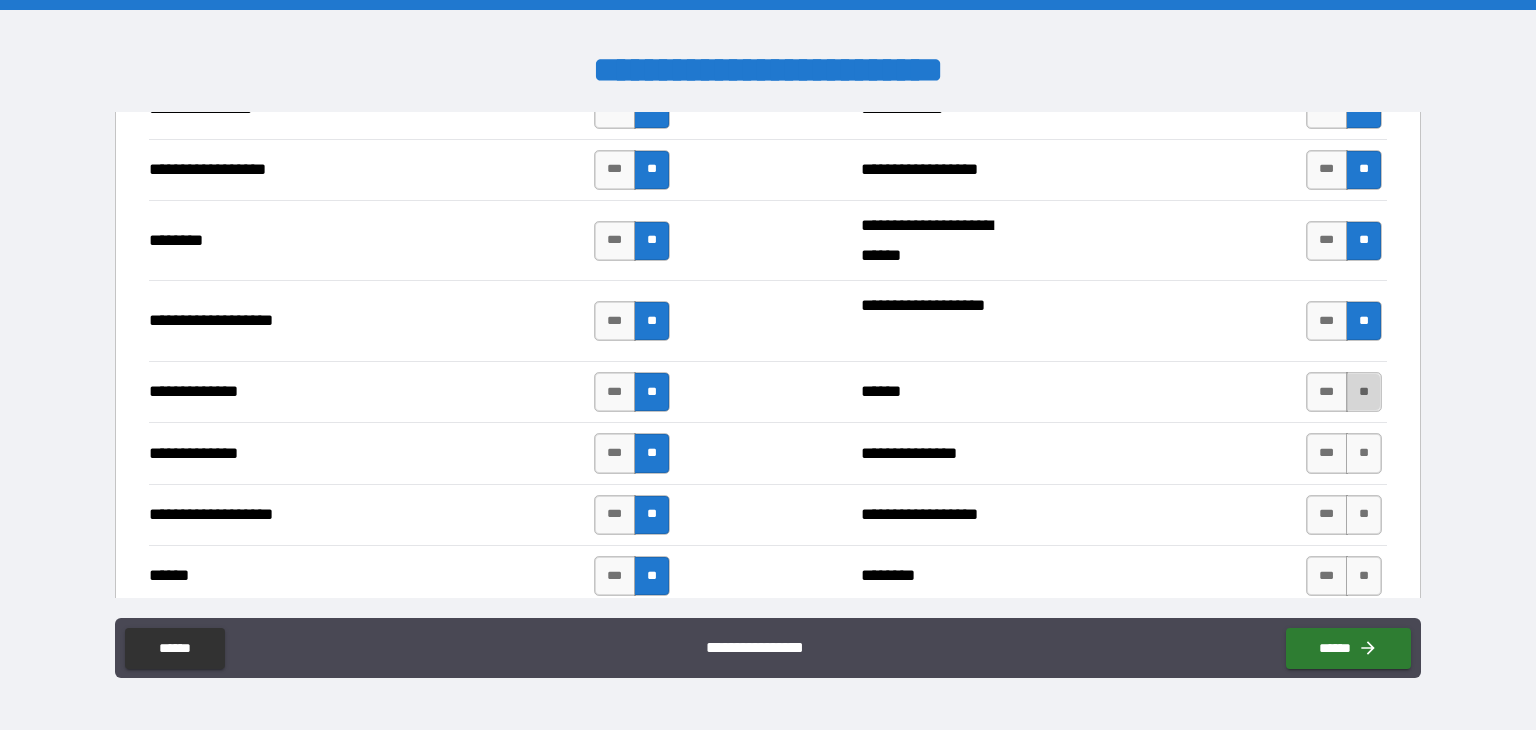 click on "**" at bounding box center (1364, 392) 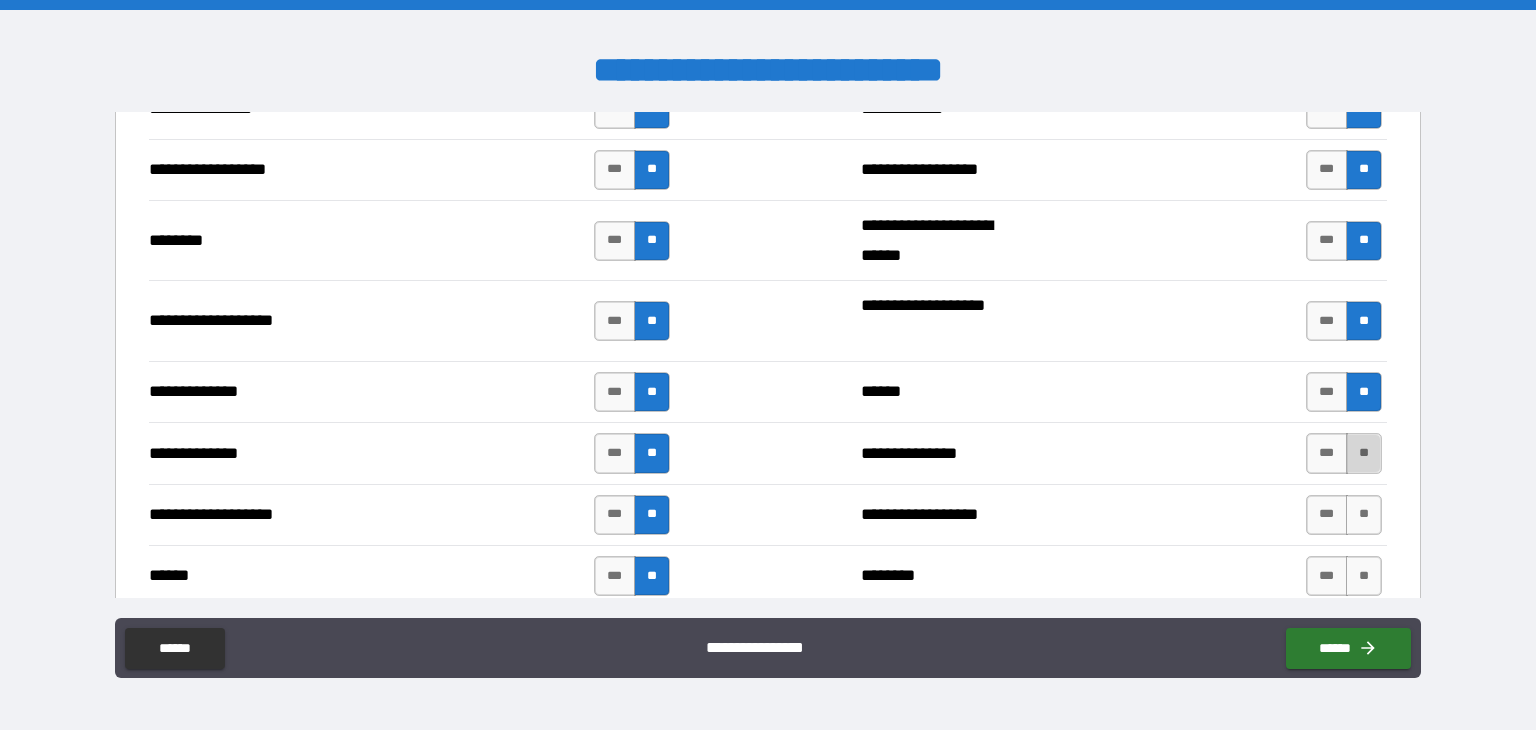 click on "**" at bounding box center (1364, 453) 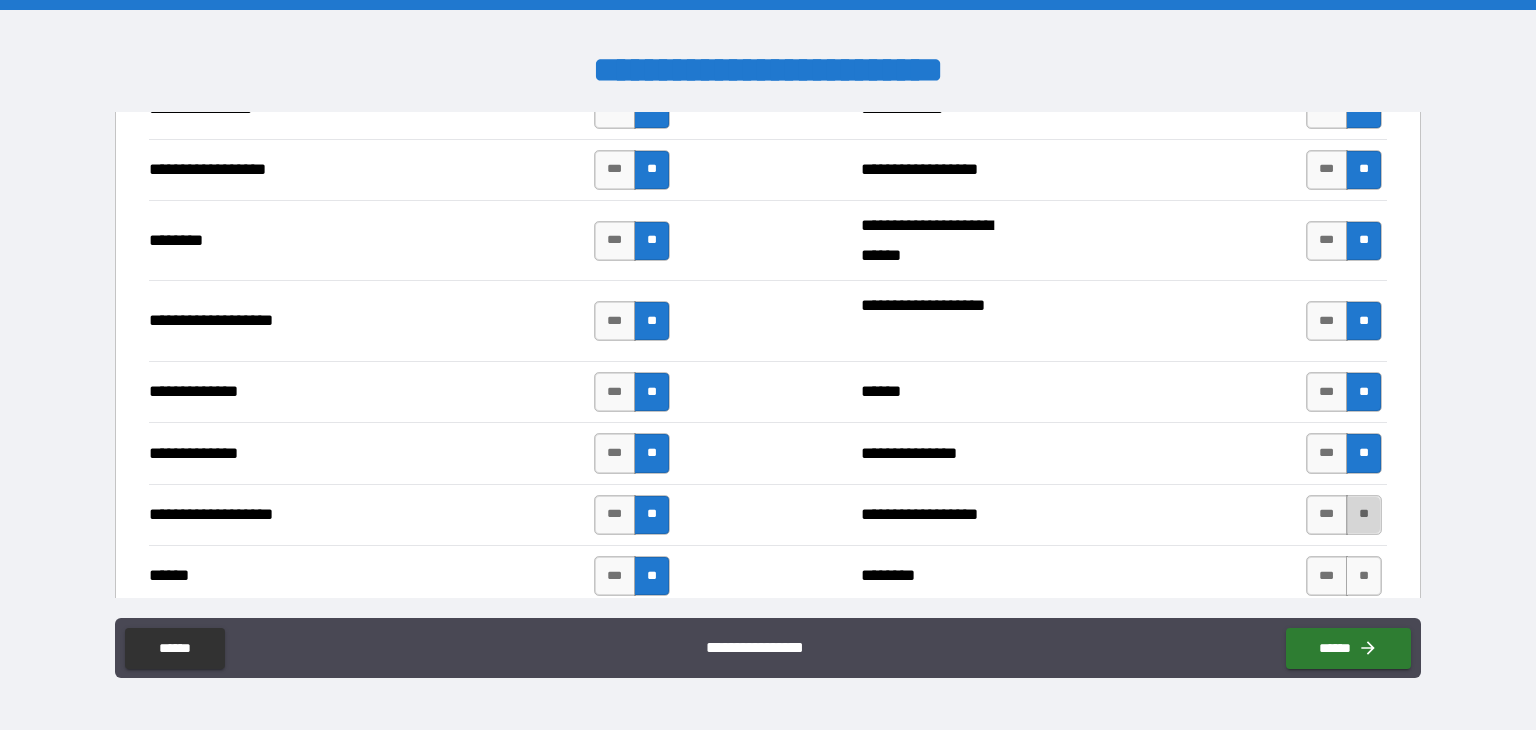 click on "**" at bounding box center (1364, 515) 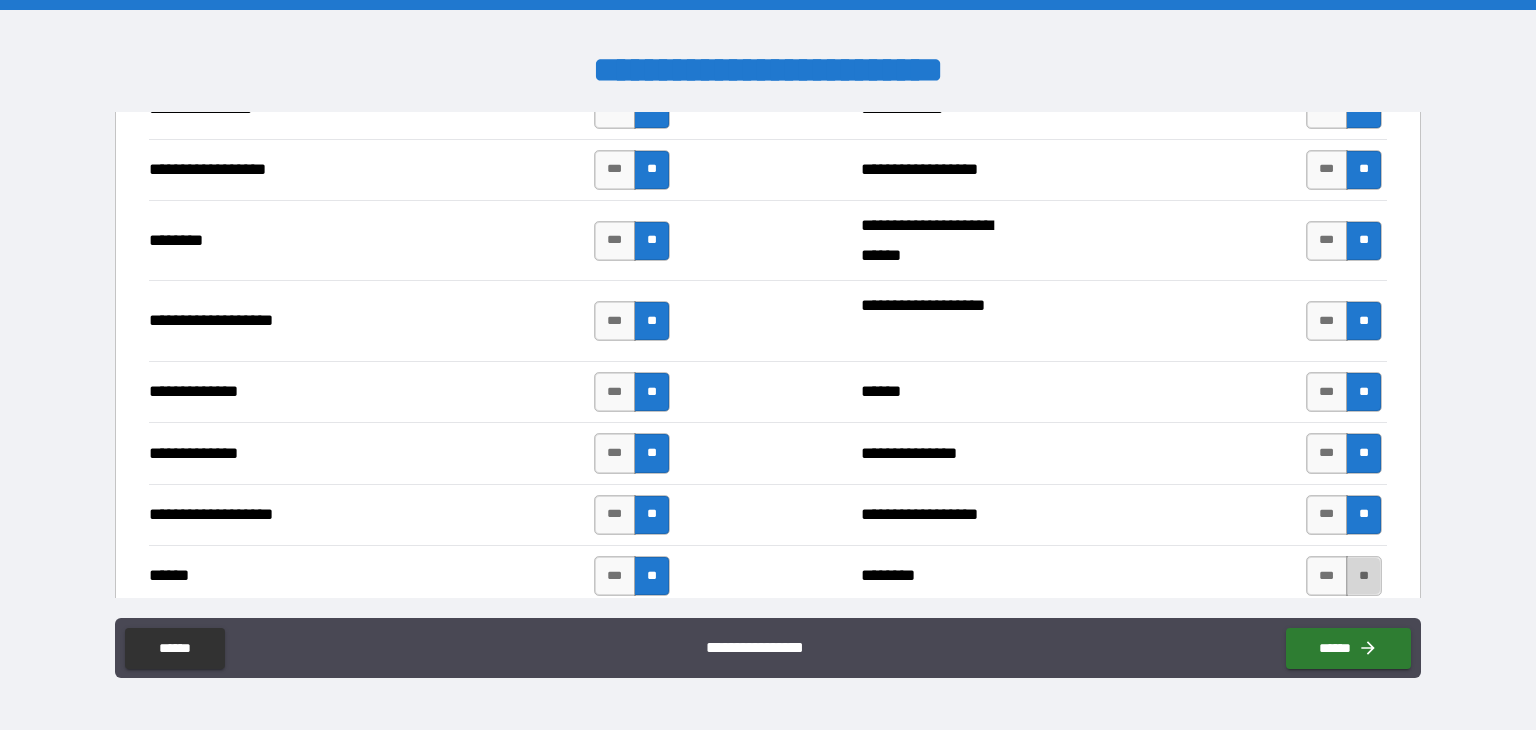 click on "**" at bounding box center [1364, 576] 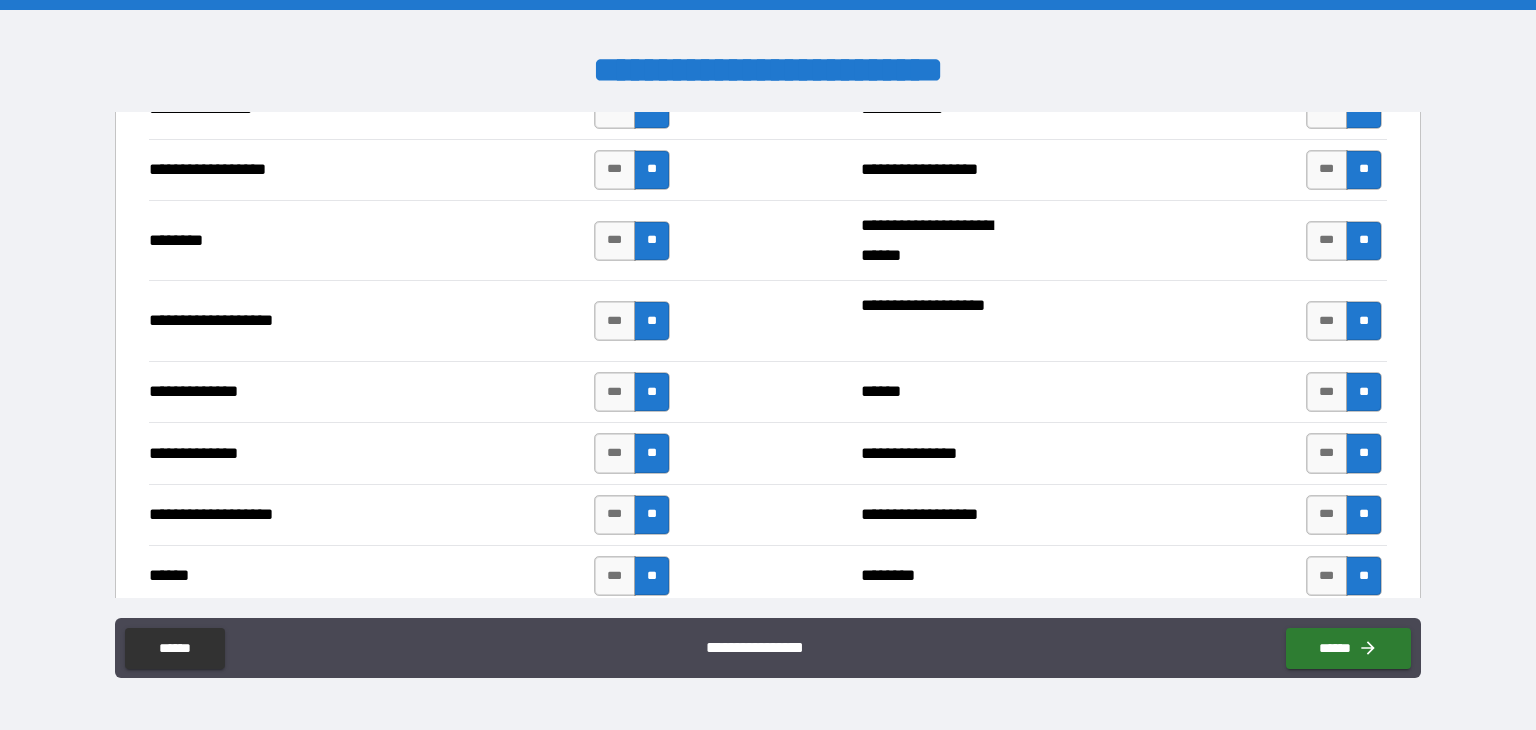 scroll, scrollTop: 3643, scrollLeft: 0, axis: vertical 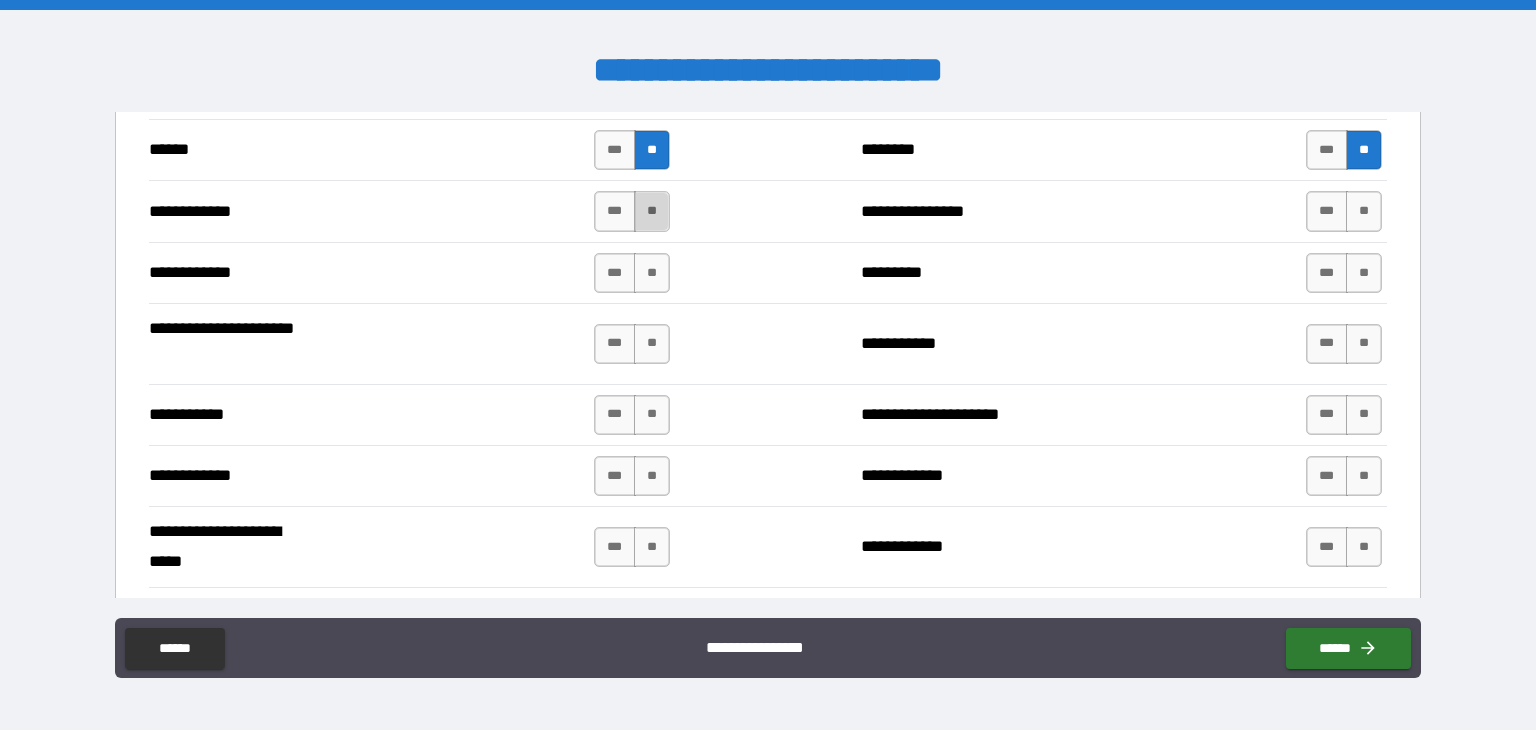 click on "**" at bounding box center [652, 211] 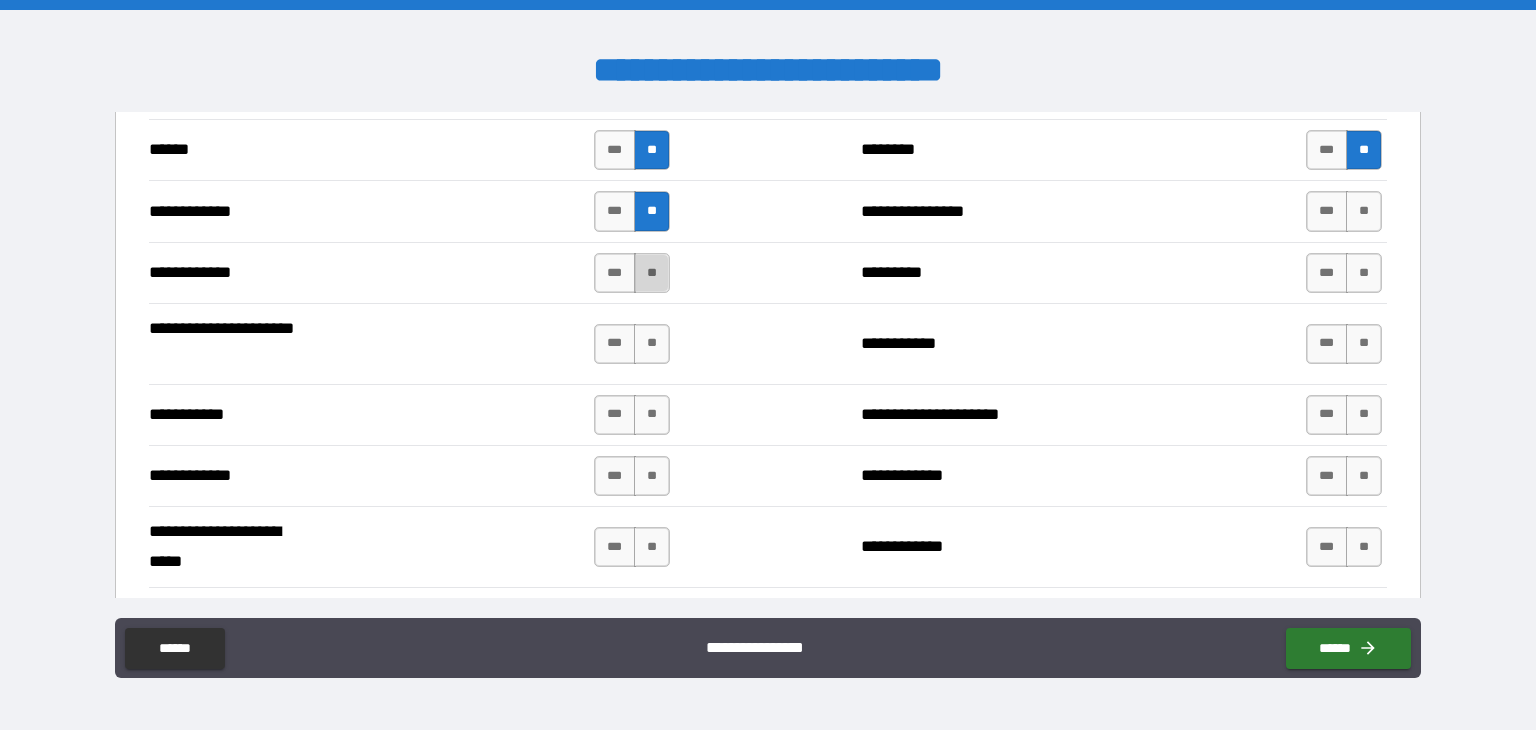 click on "**" at bounding box center [652, 273] 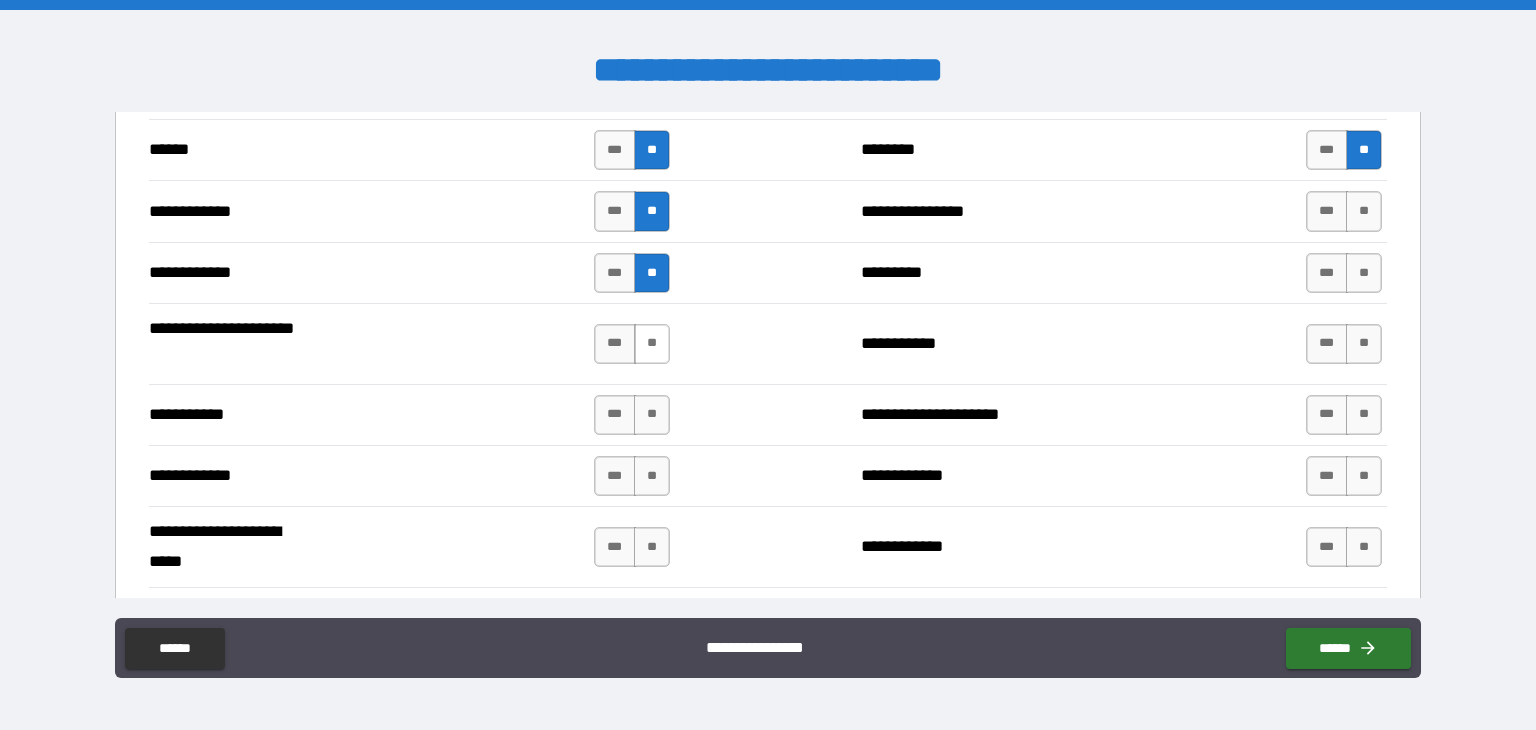 click on "**" at bounding box center (652, 344) 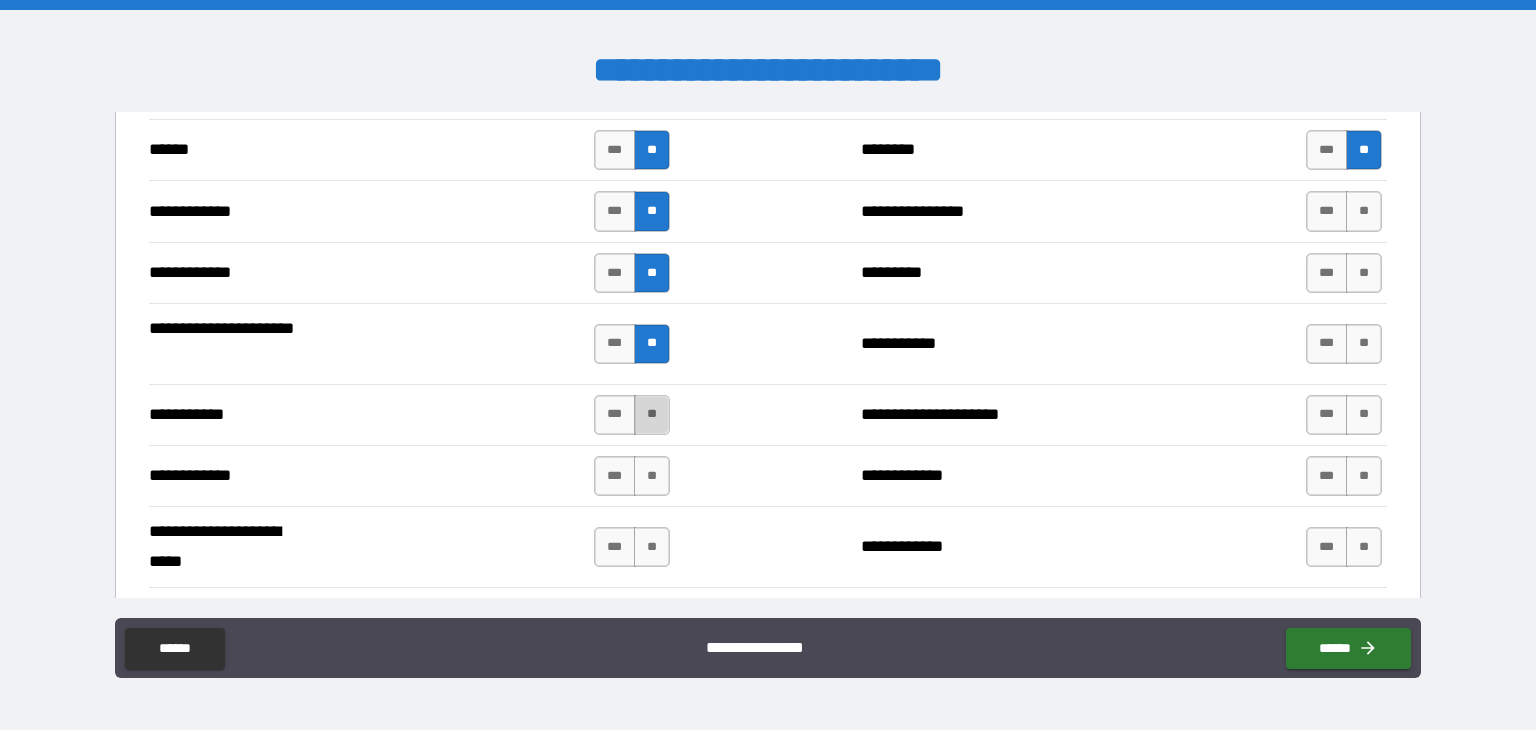 click on "**" at bounding box center [652, 415] 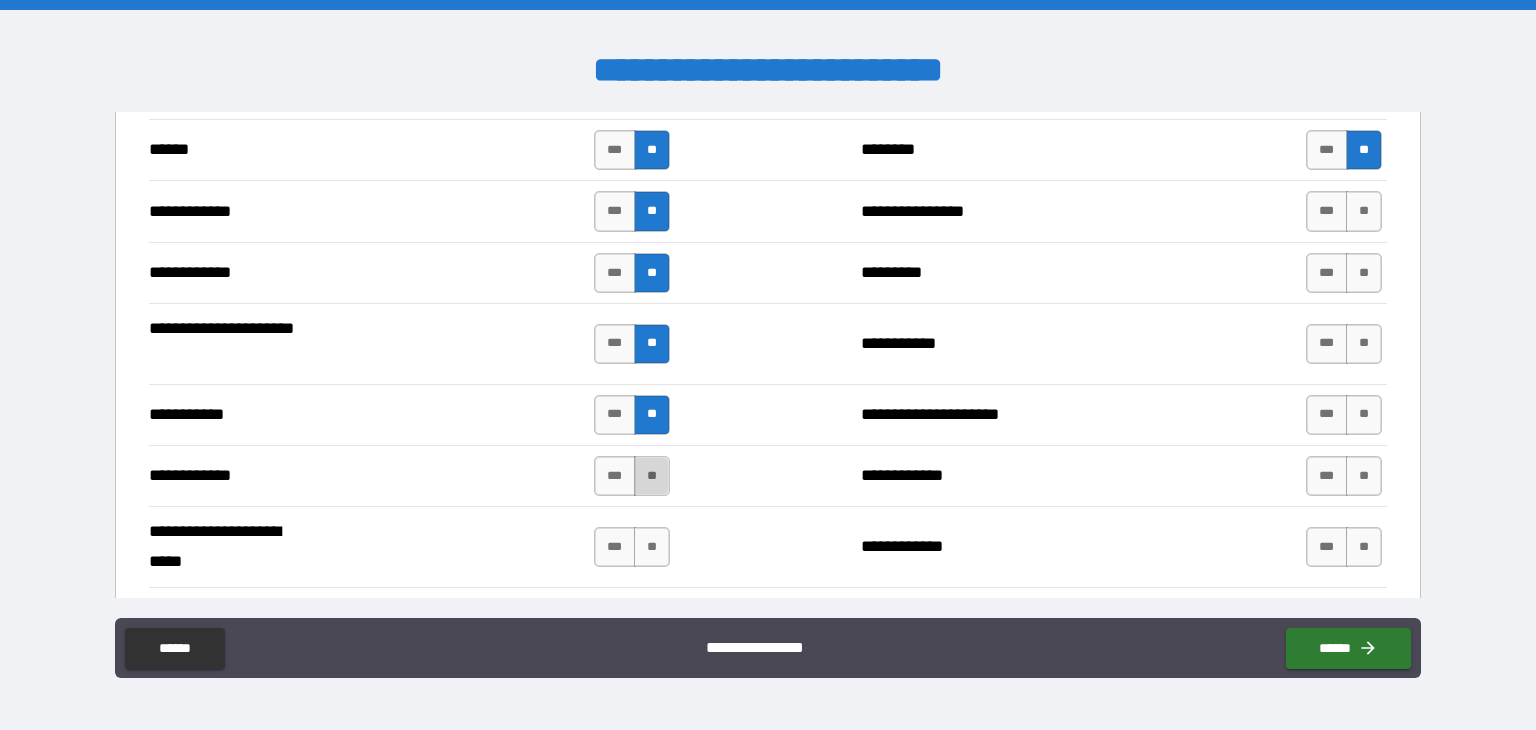 click on "**" at bounding box center (652, 476) 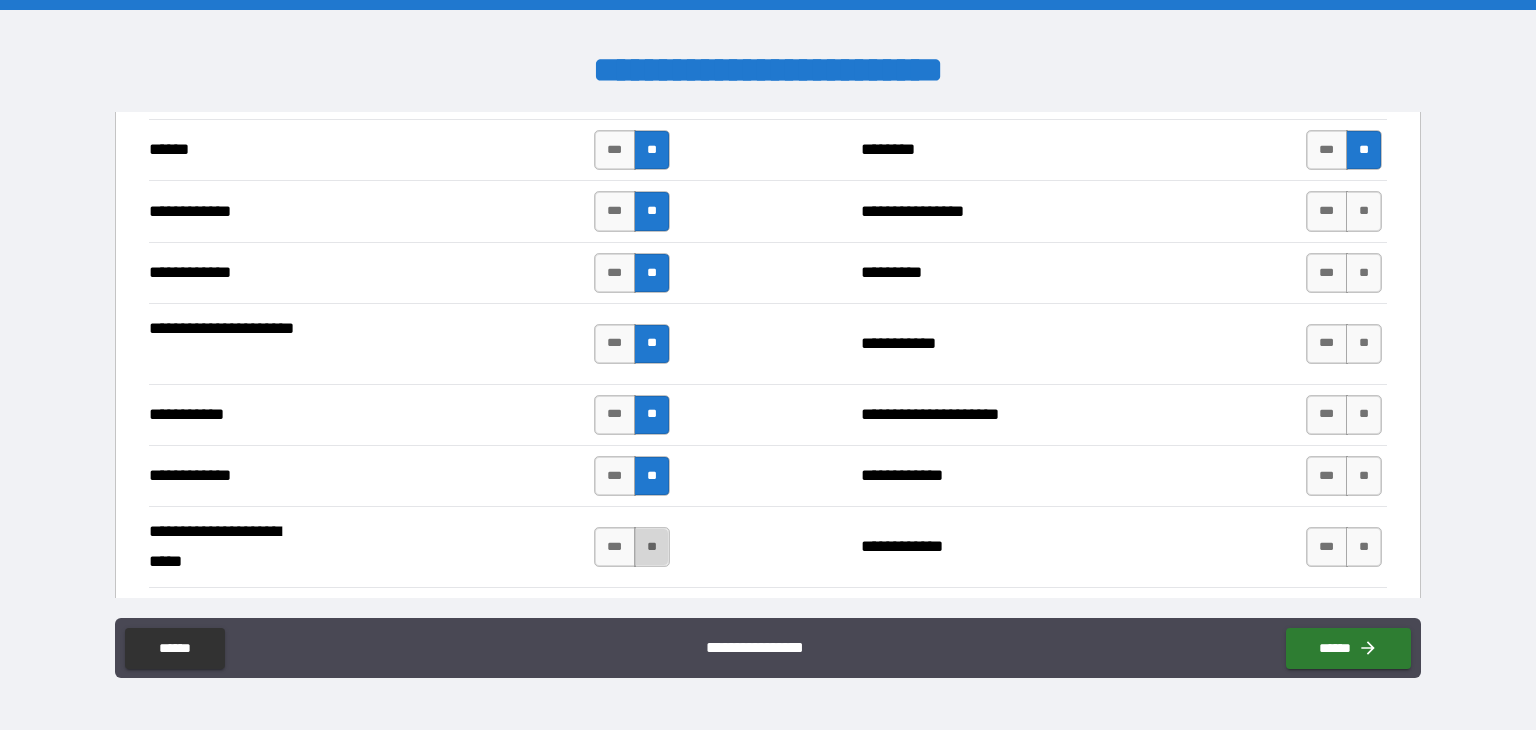 click on "**" at bounding box center [652, 547] 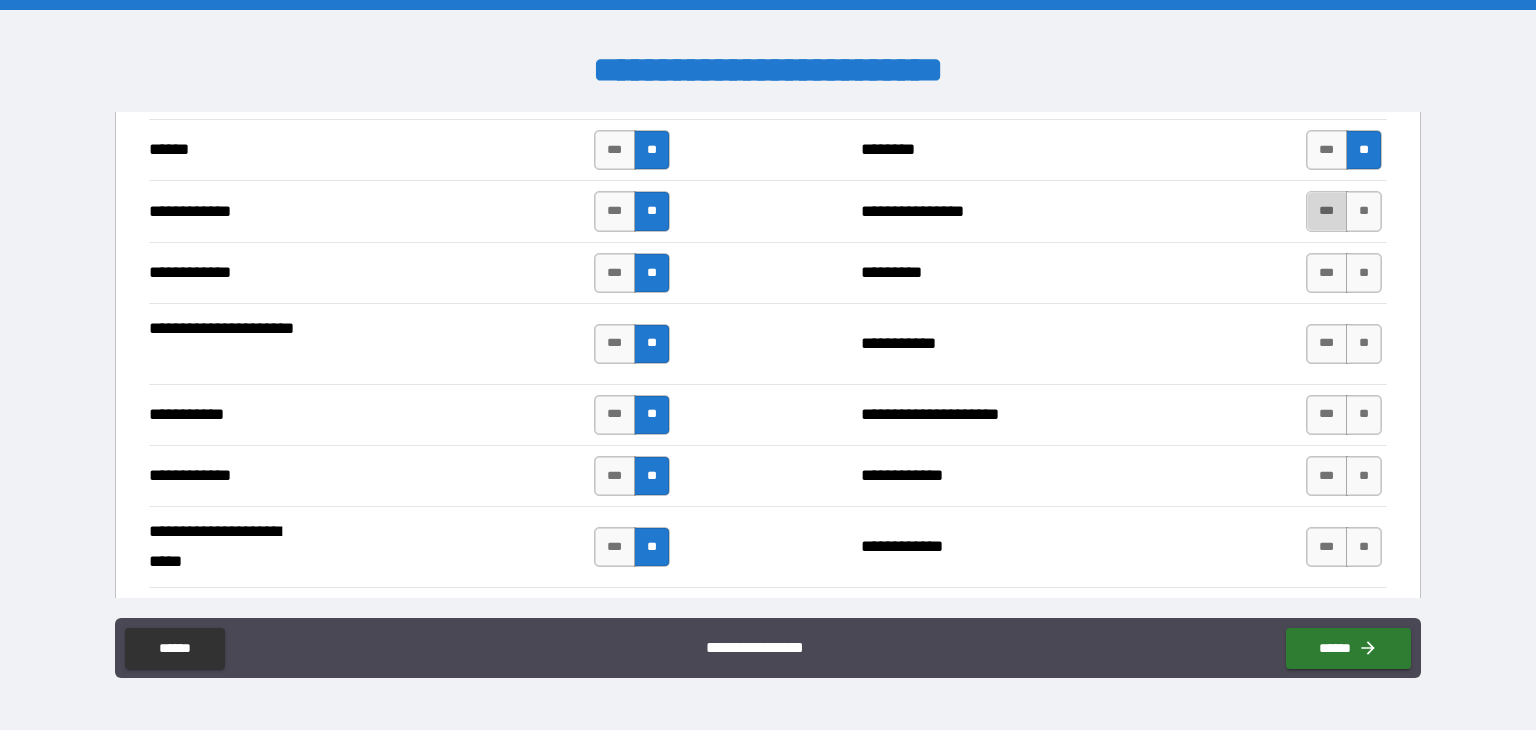 click on "***" at bounding box center (1327, 211) 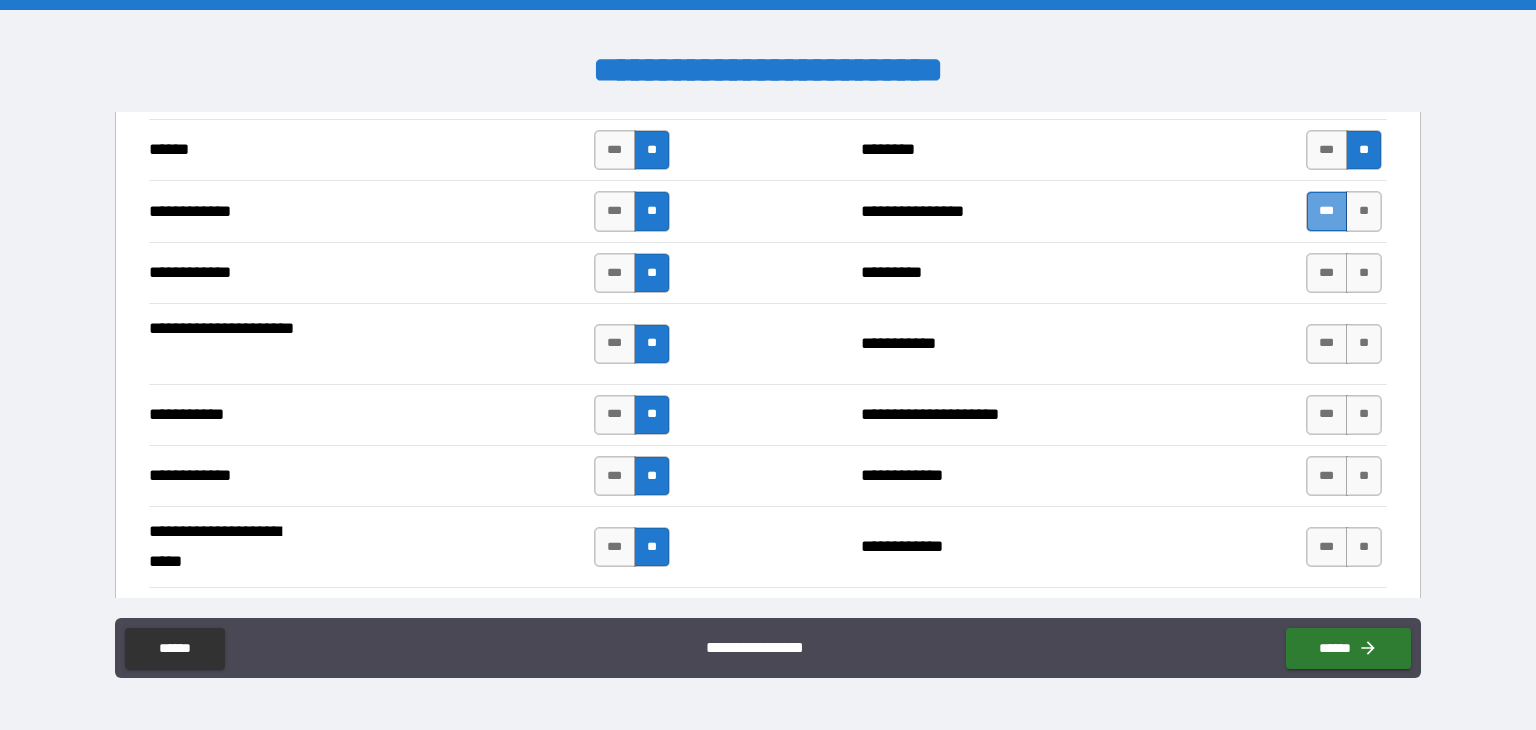 click on "***" at bounding box center (1327, 211) 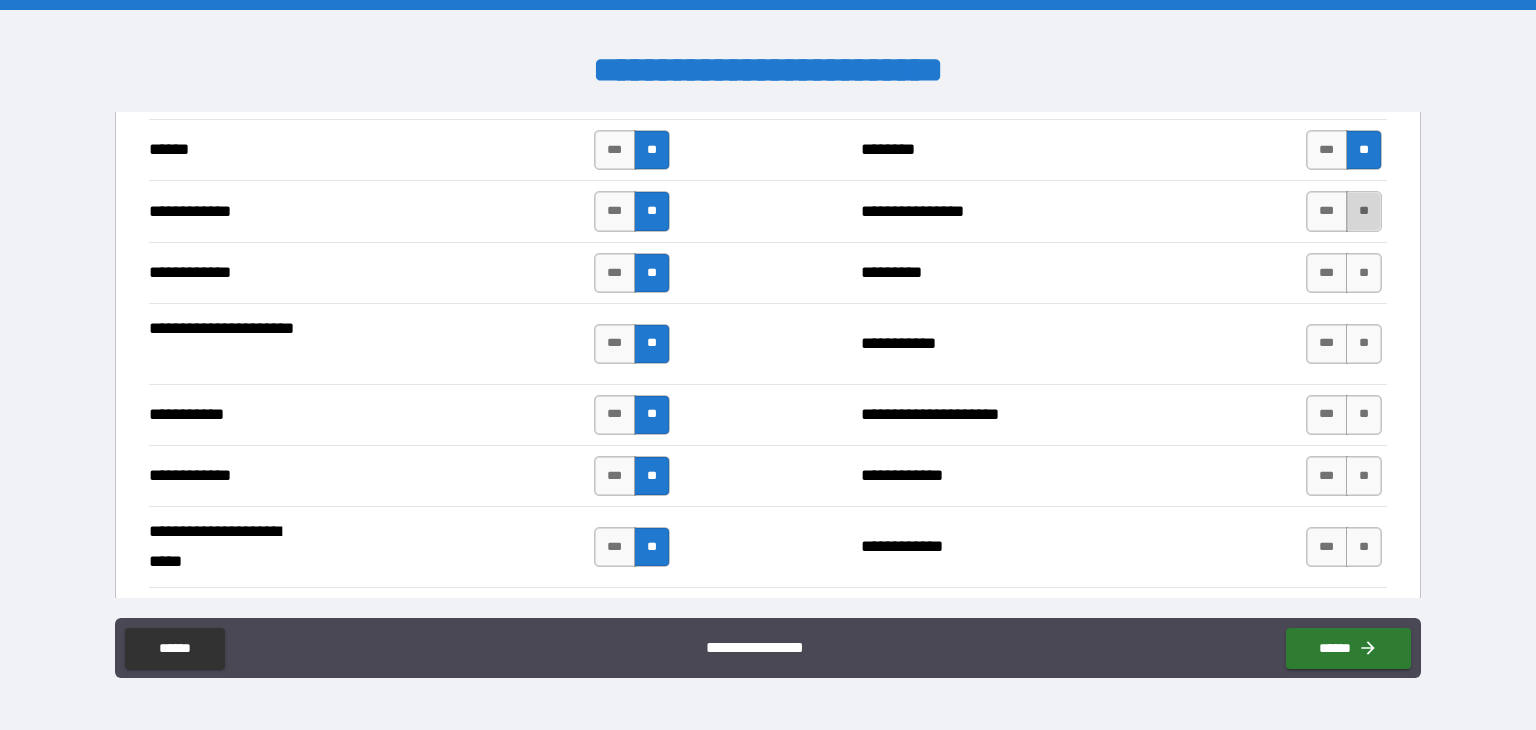 click on "**" at bounding box center [1364, 211] 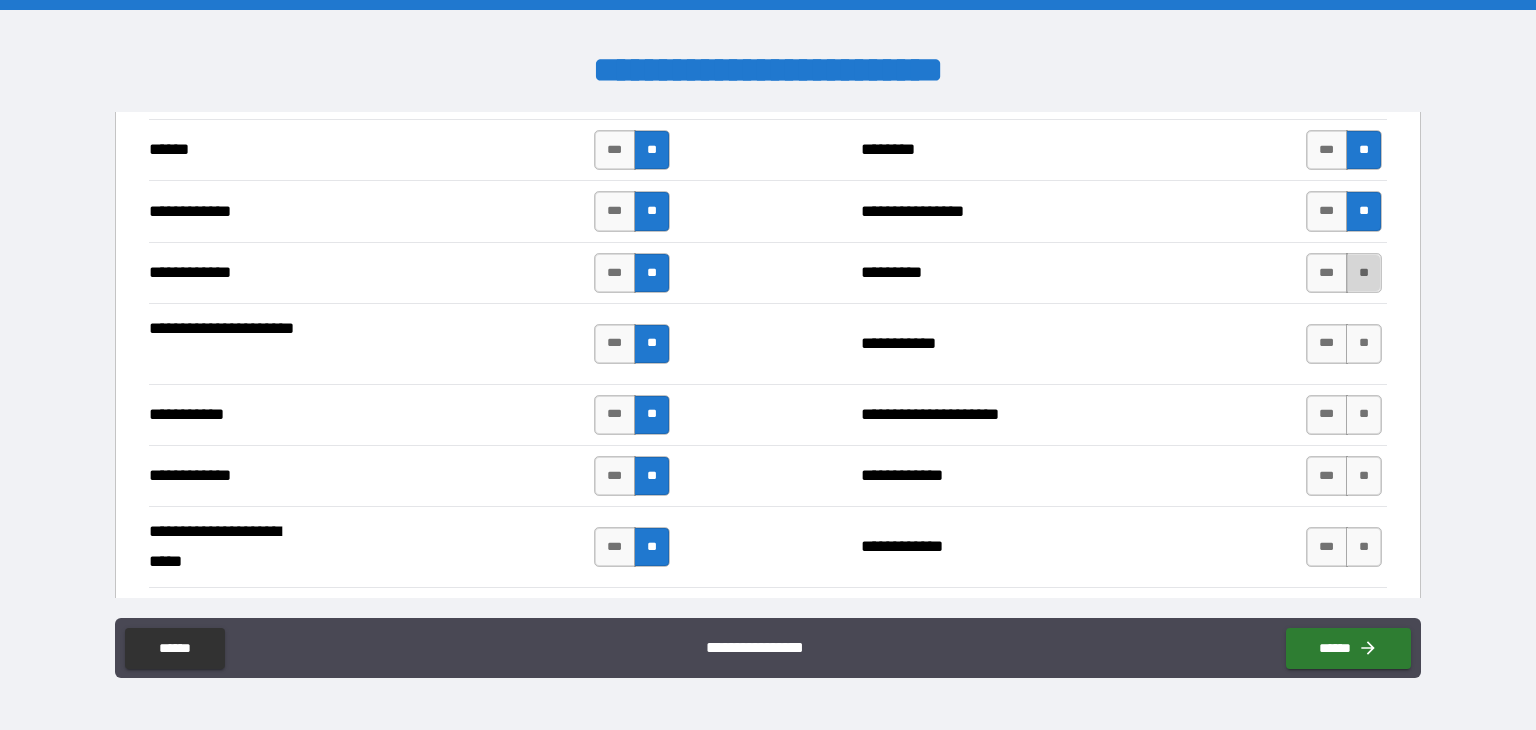 click on "**" at bounding box center [1364, 273] 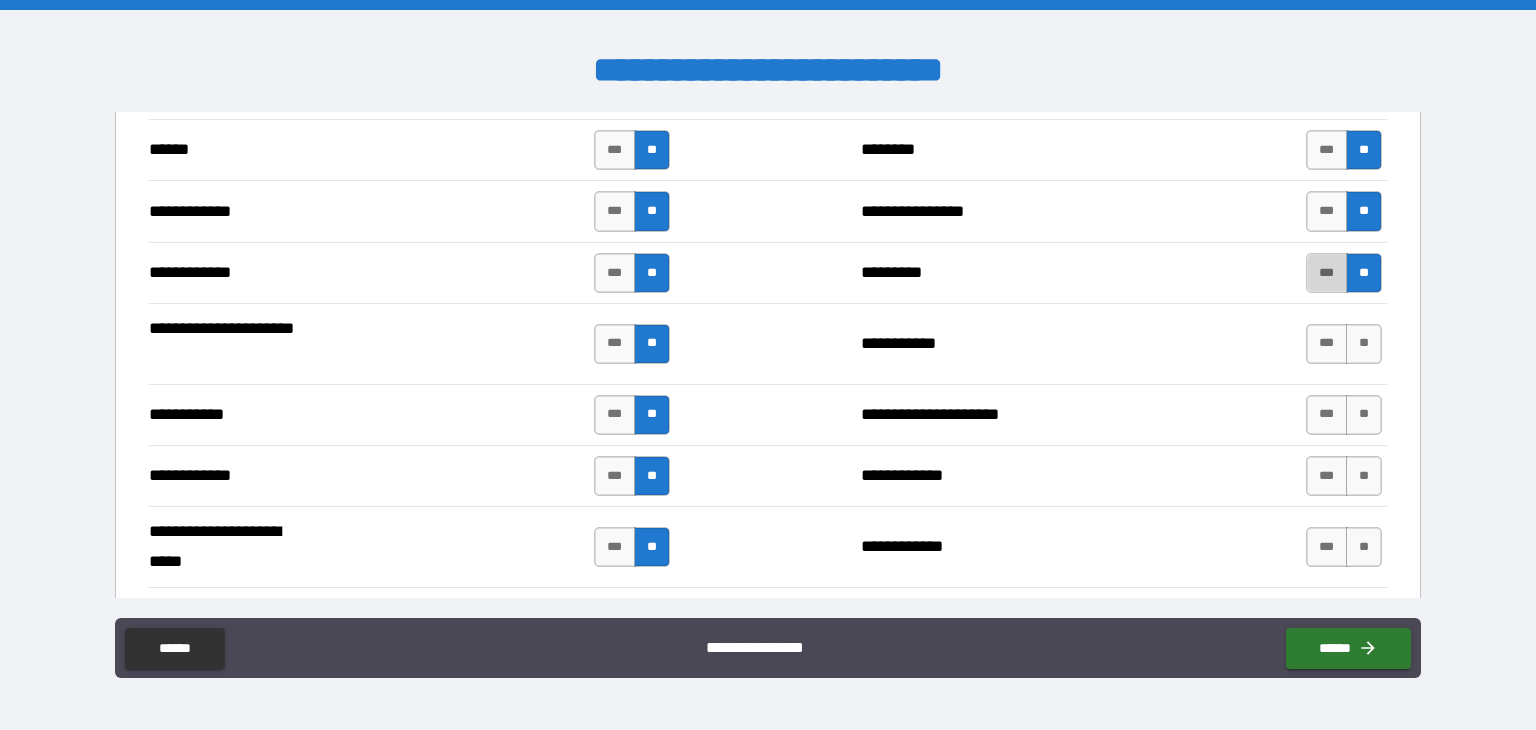 click on "***" at bounding box center (1327, 273) 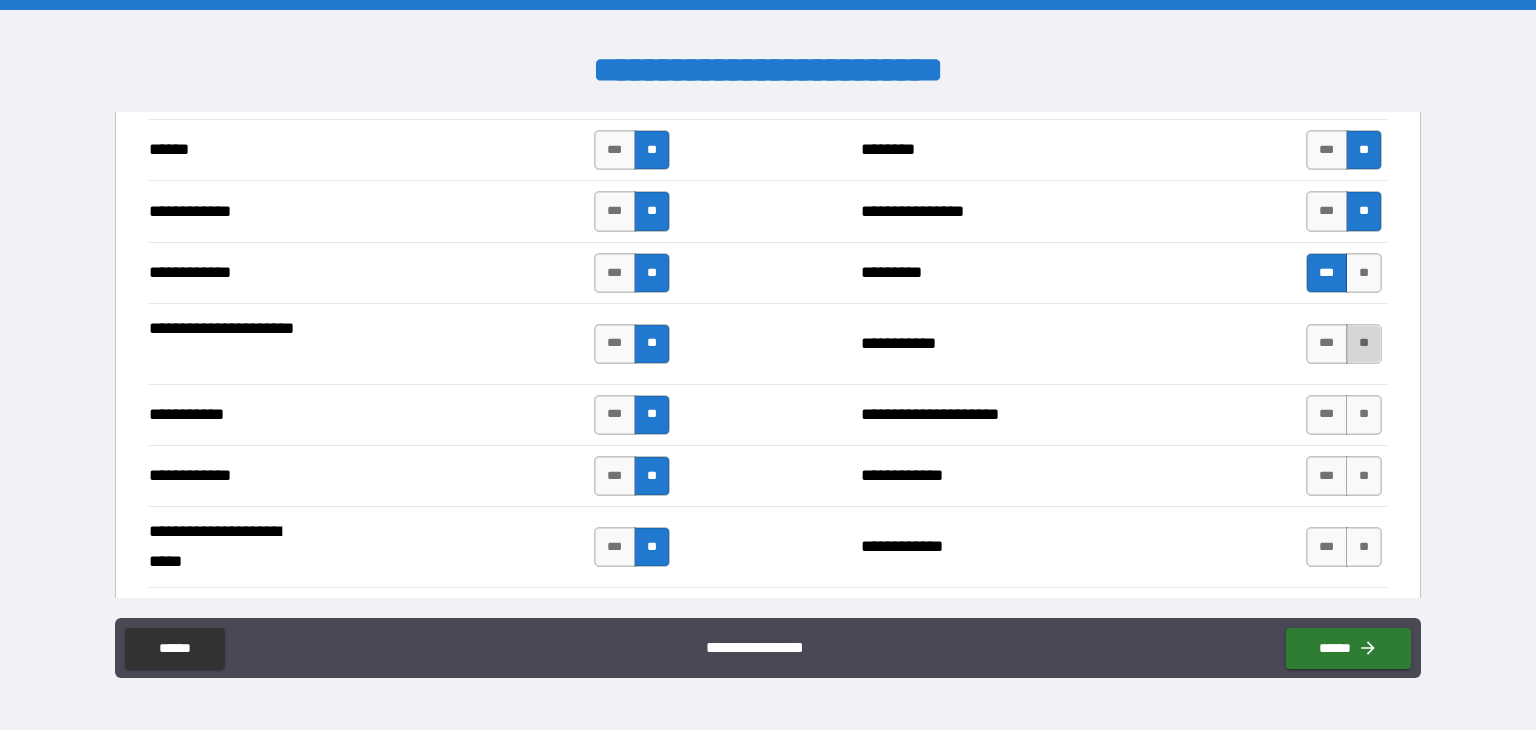 click on "**" at bounding box center (1364, 344) 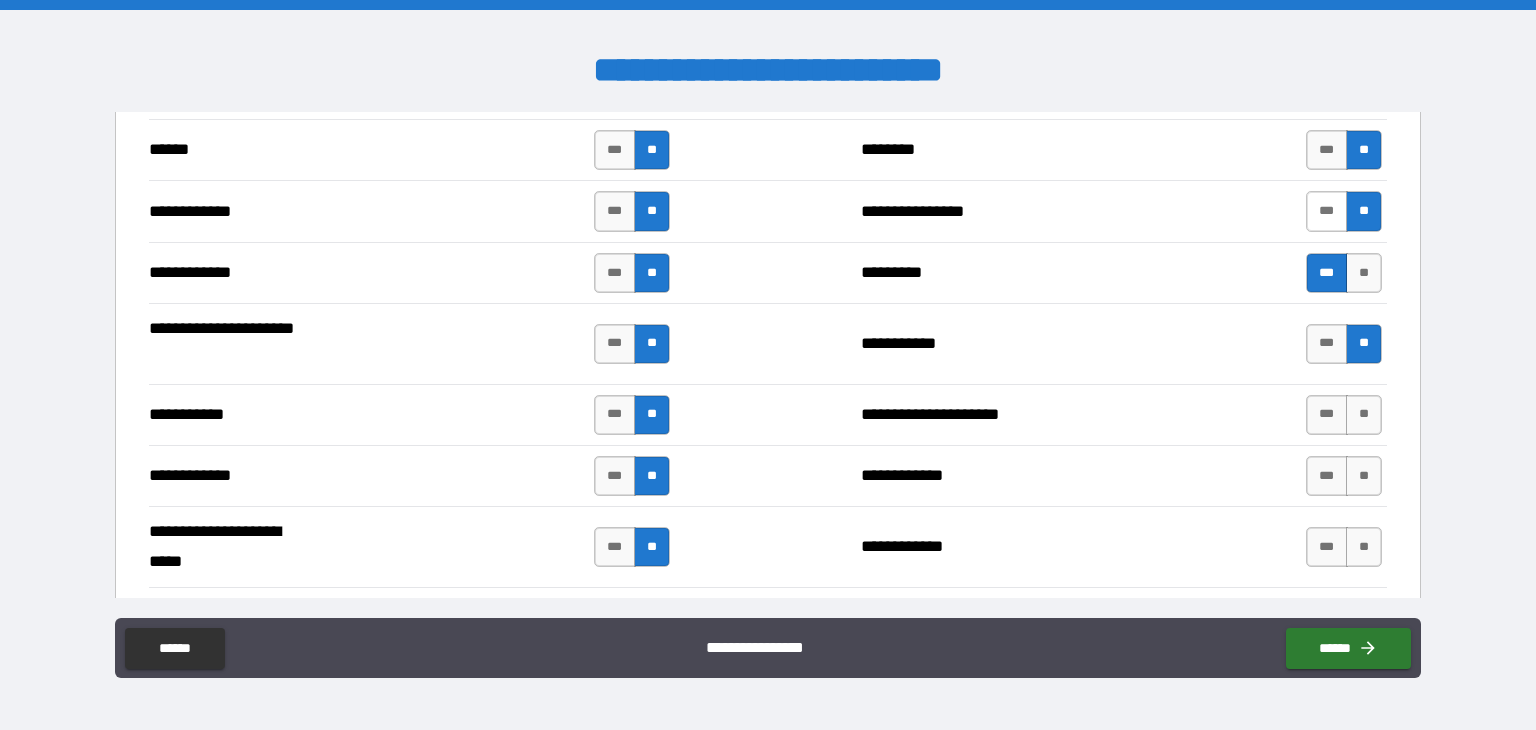 click on "***" at bounding box center [1327, 211] 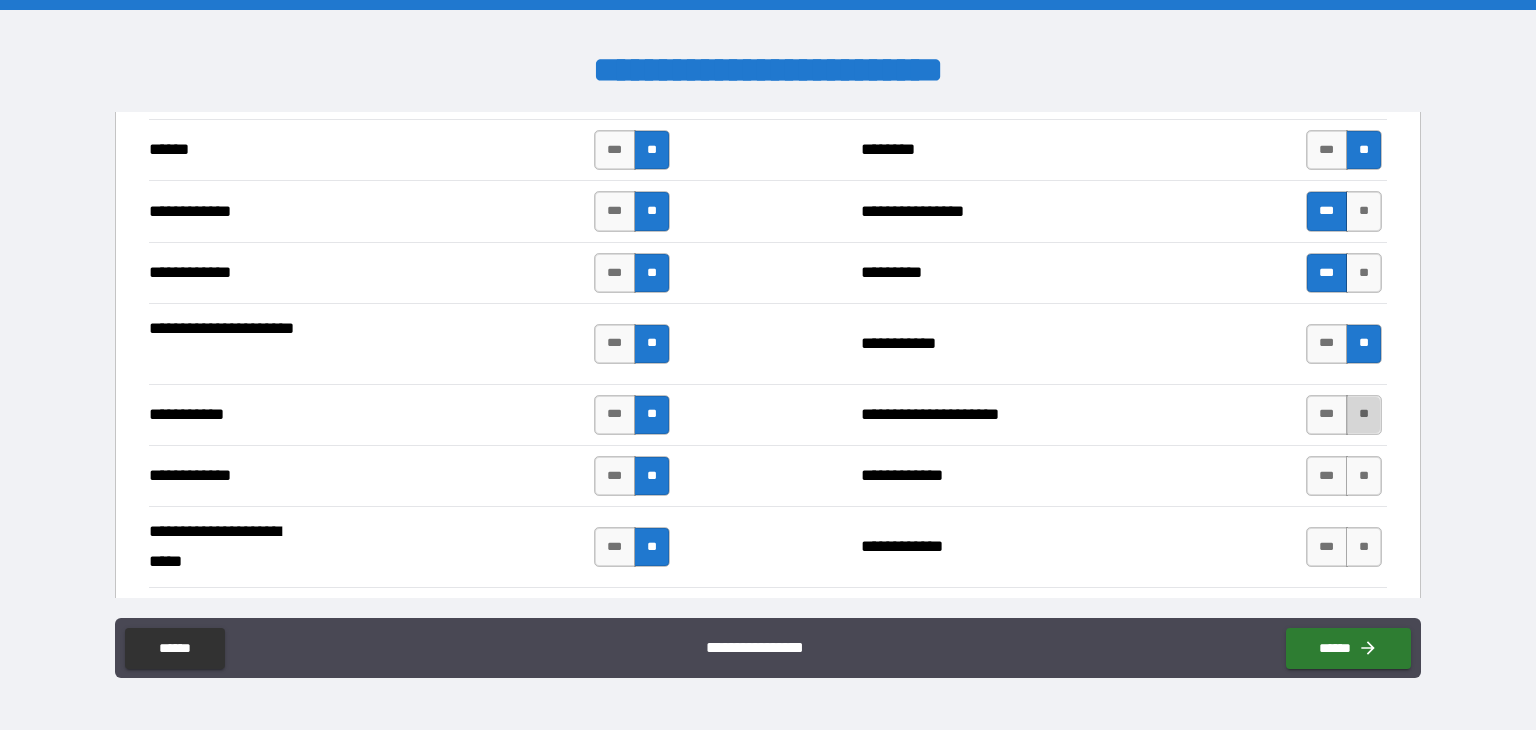 click on "**" at bounding box center [1364, 415] 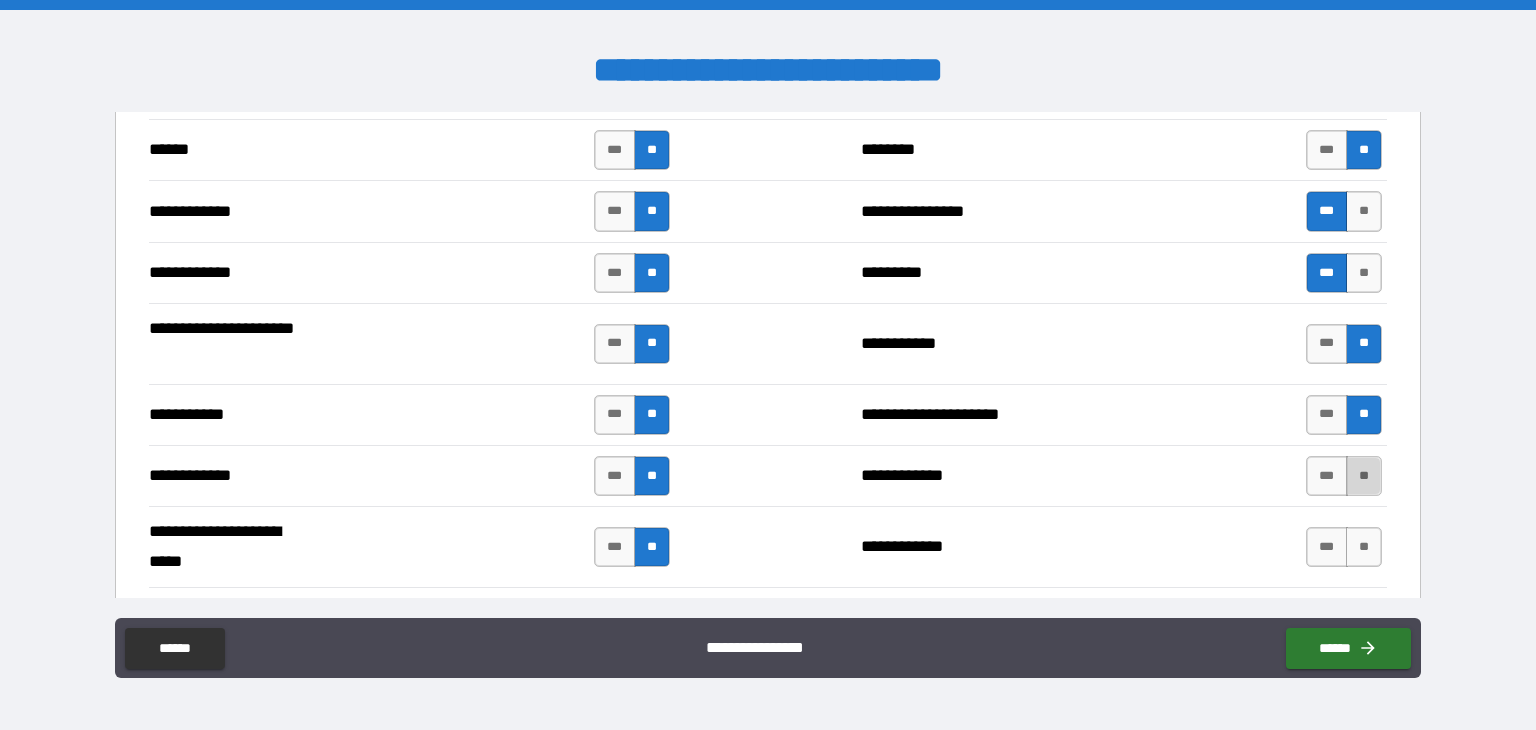 click on "**" at bounding box center [1364, 476] 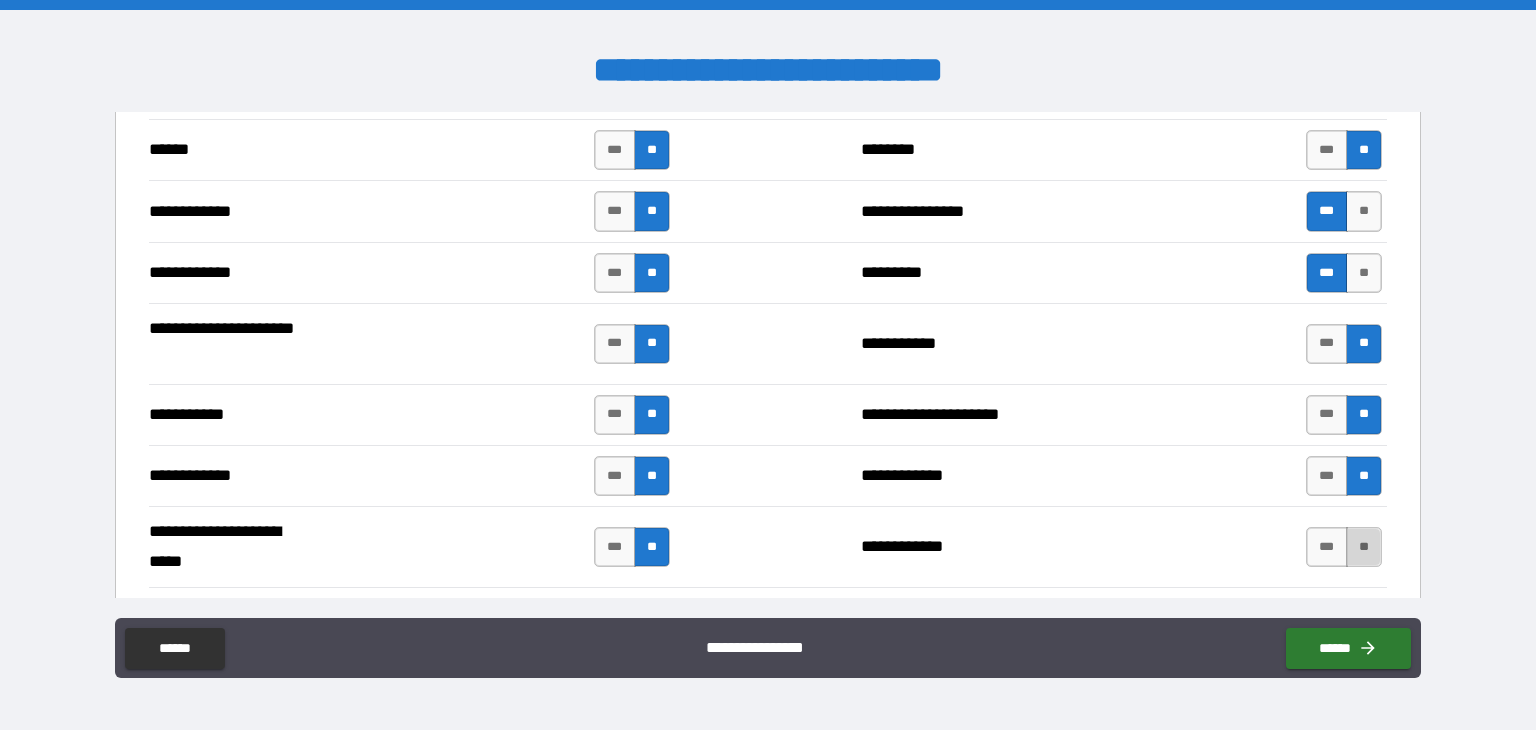 click on "**" at bounding box center [1364, 547] 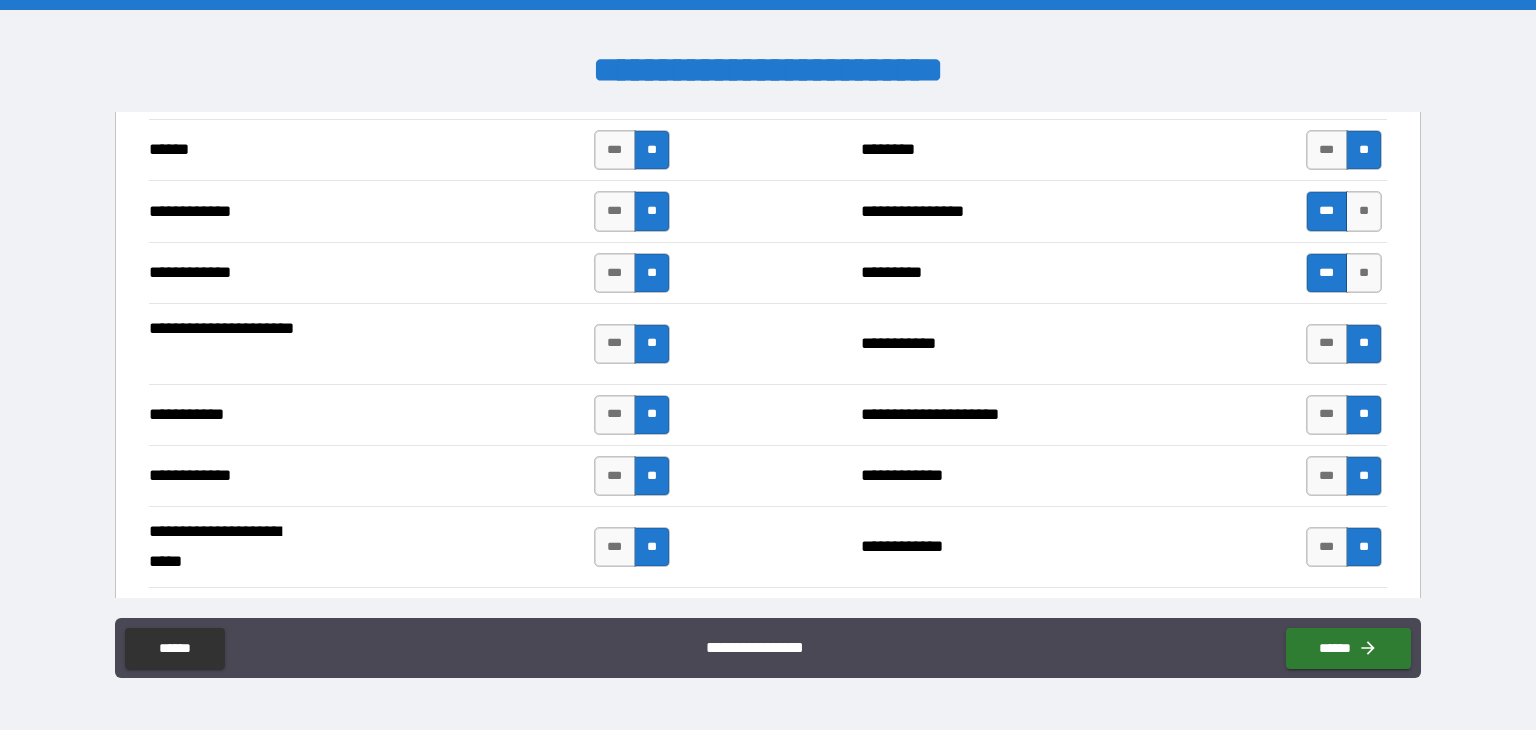 scroll, scrollTop: 4068, scrollLeft: 0, axis: vertical 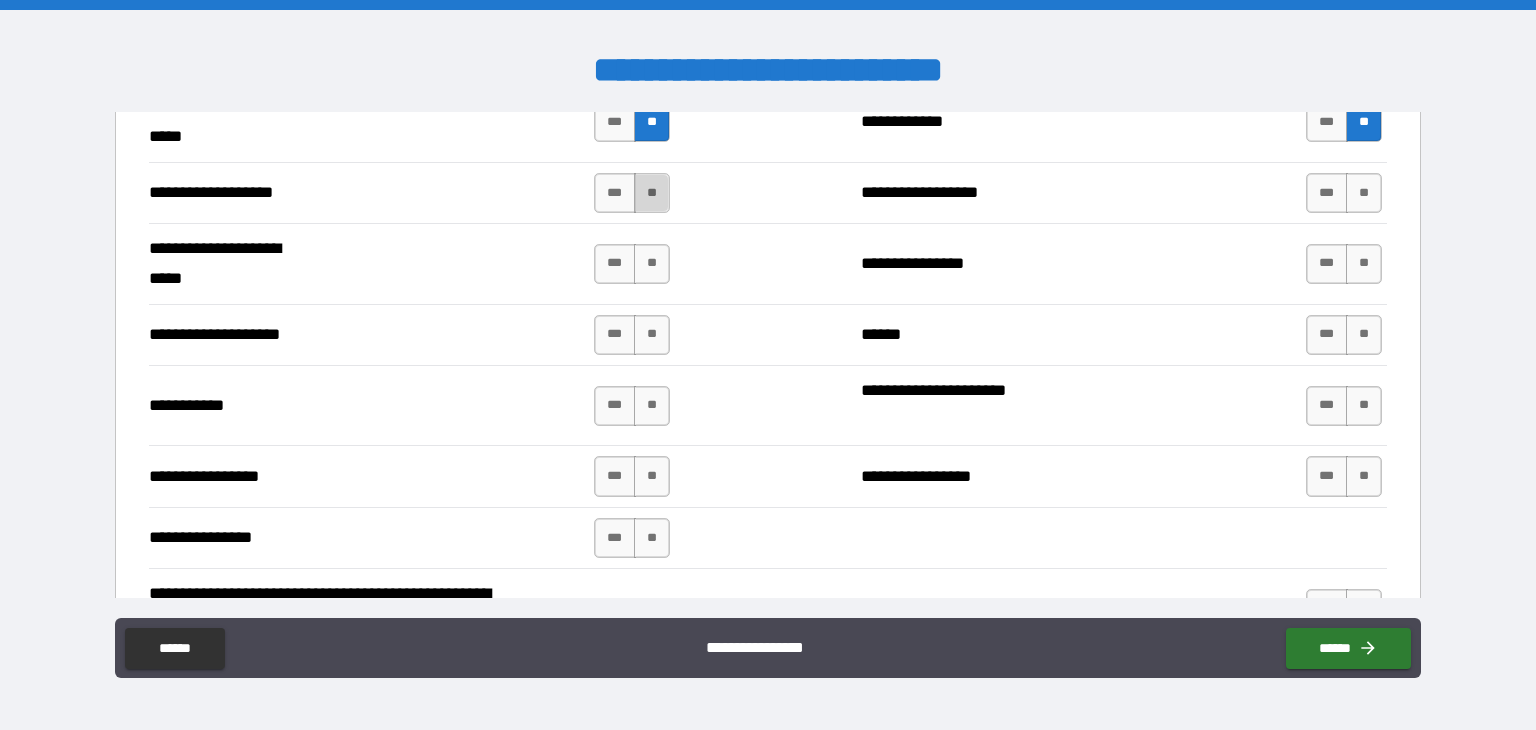 click on "**" at bounding box center [652, 193] 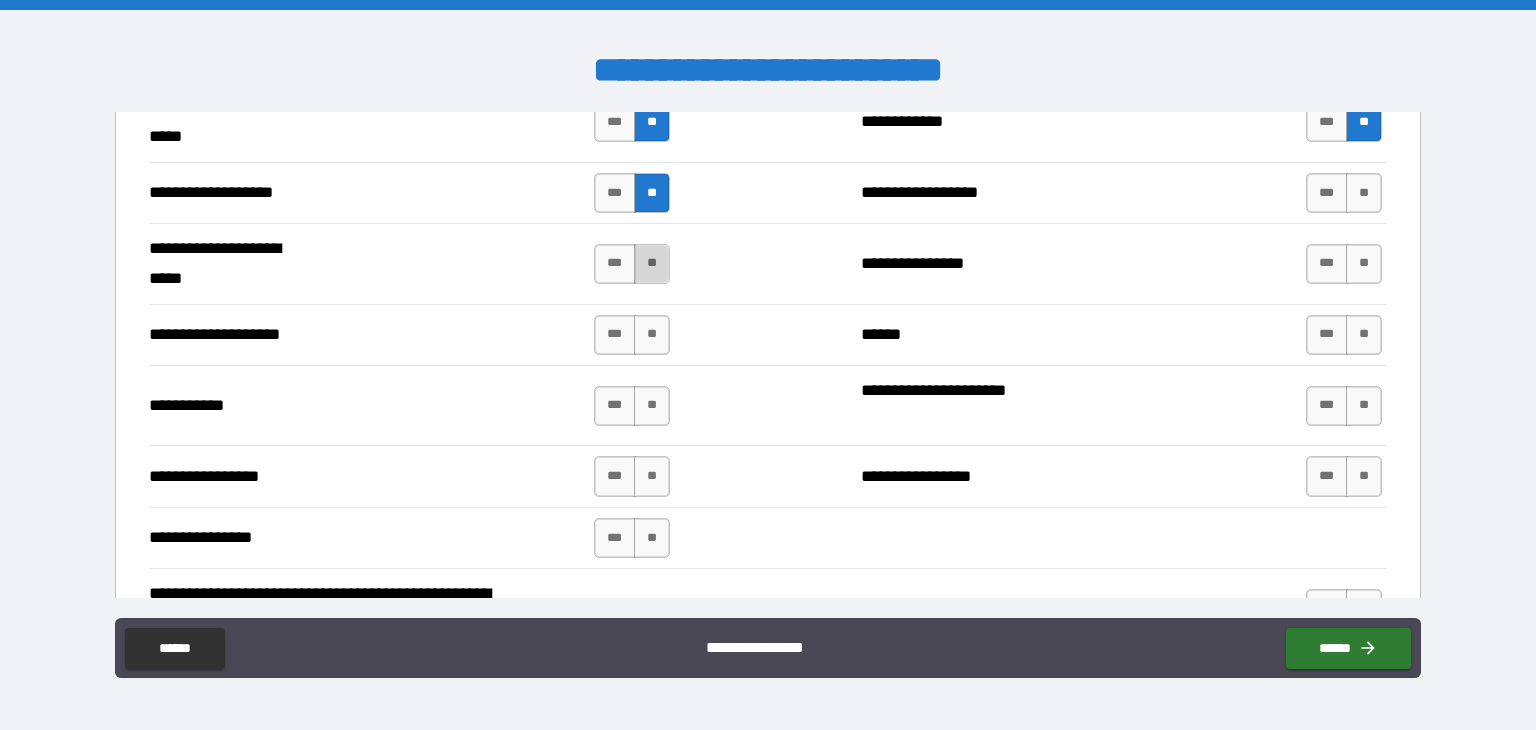 click on "**" at bounding box center (652, 264) 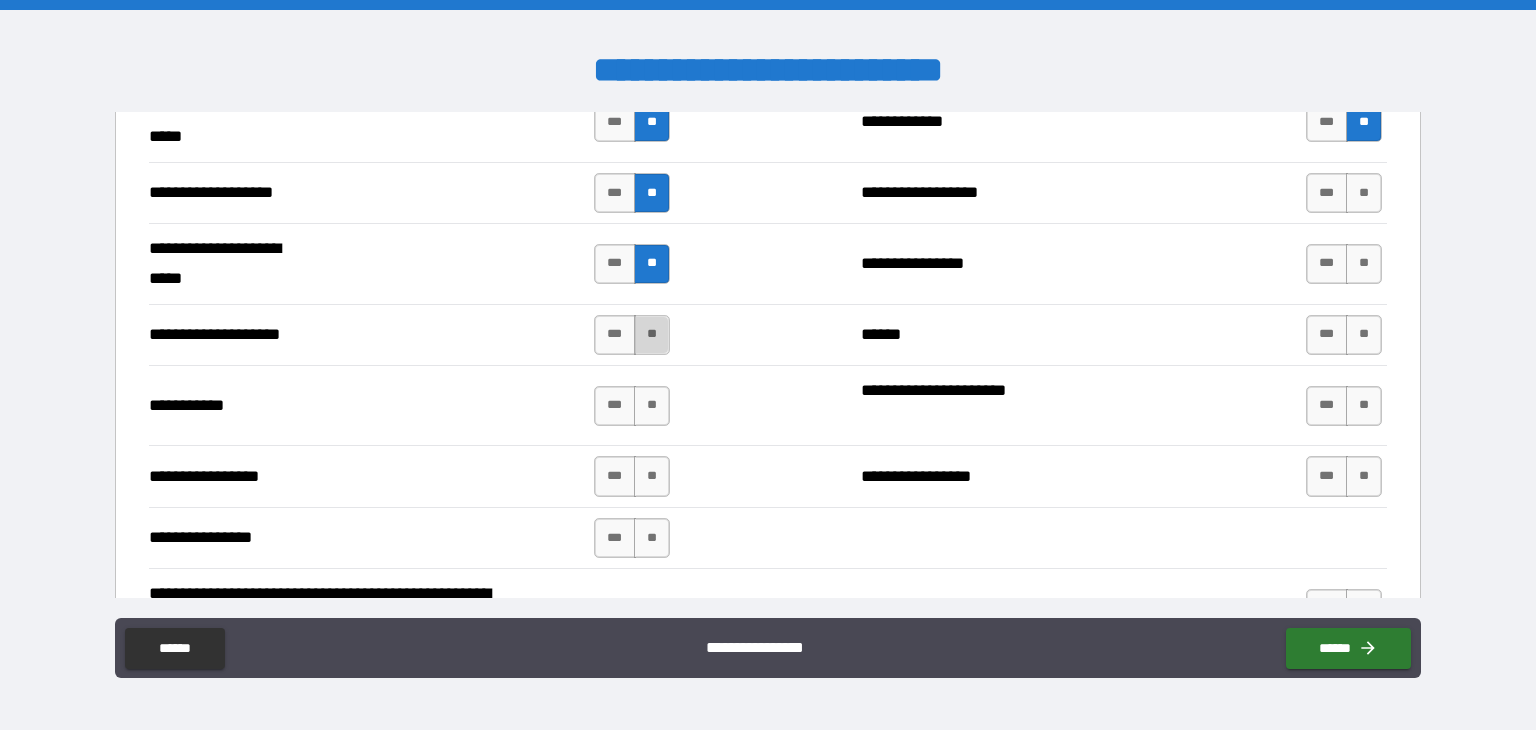 click on "**" at bounding box center [652, 335] 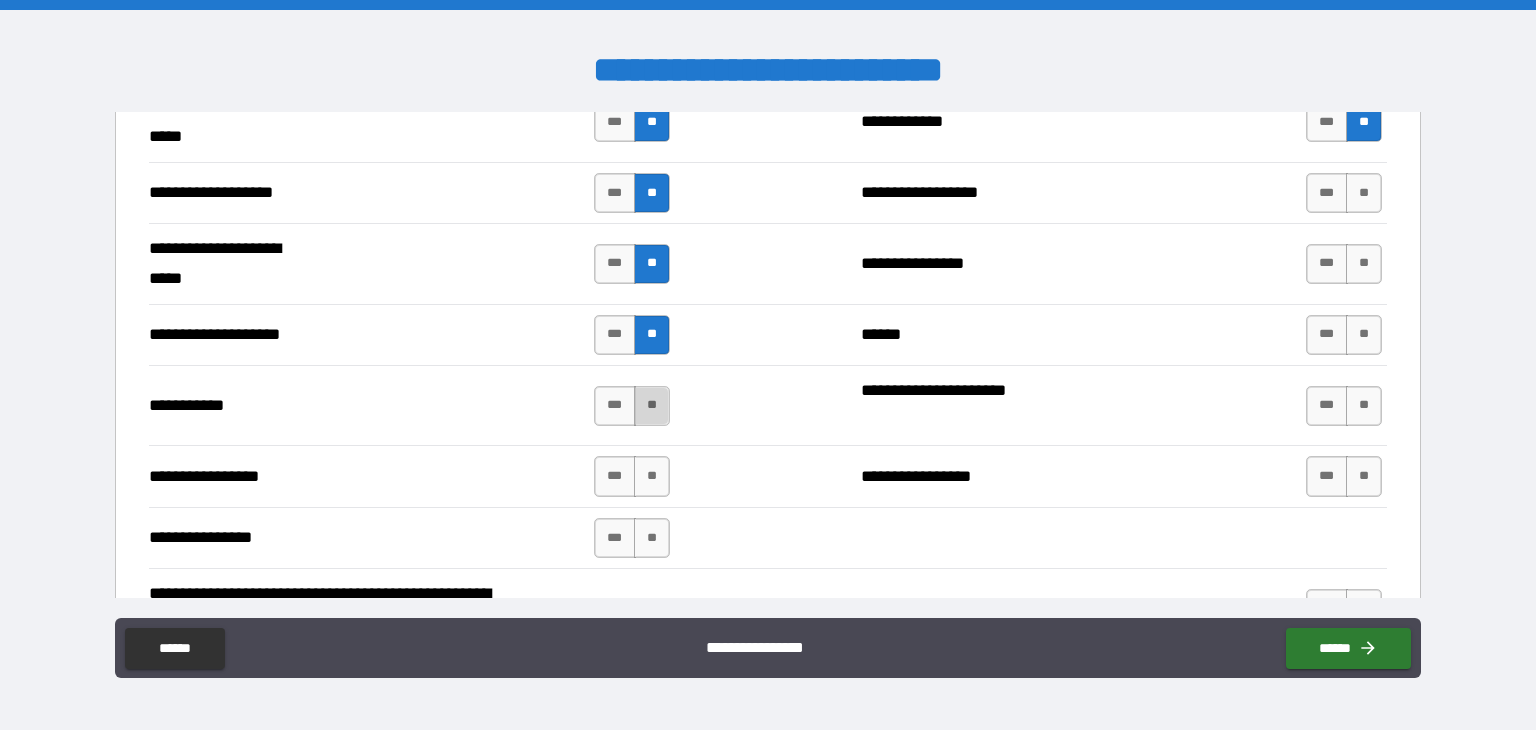 click on "**" at bounding box center [652, 406] 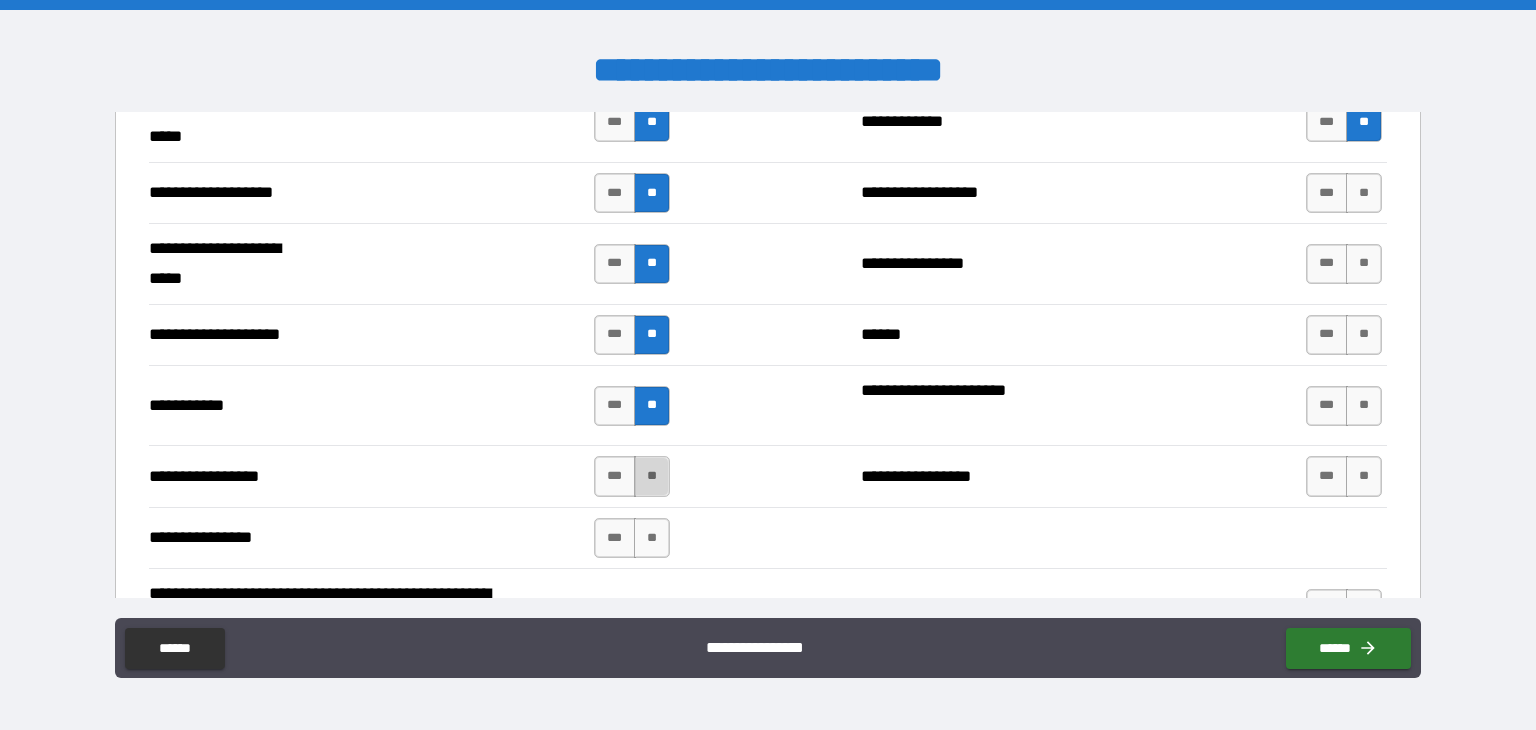 click on "**" at bounding box center [652, 476] 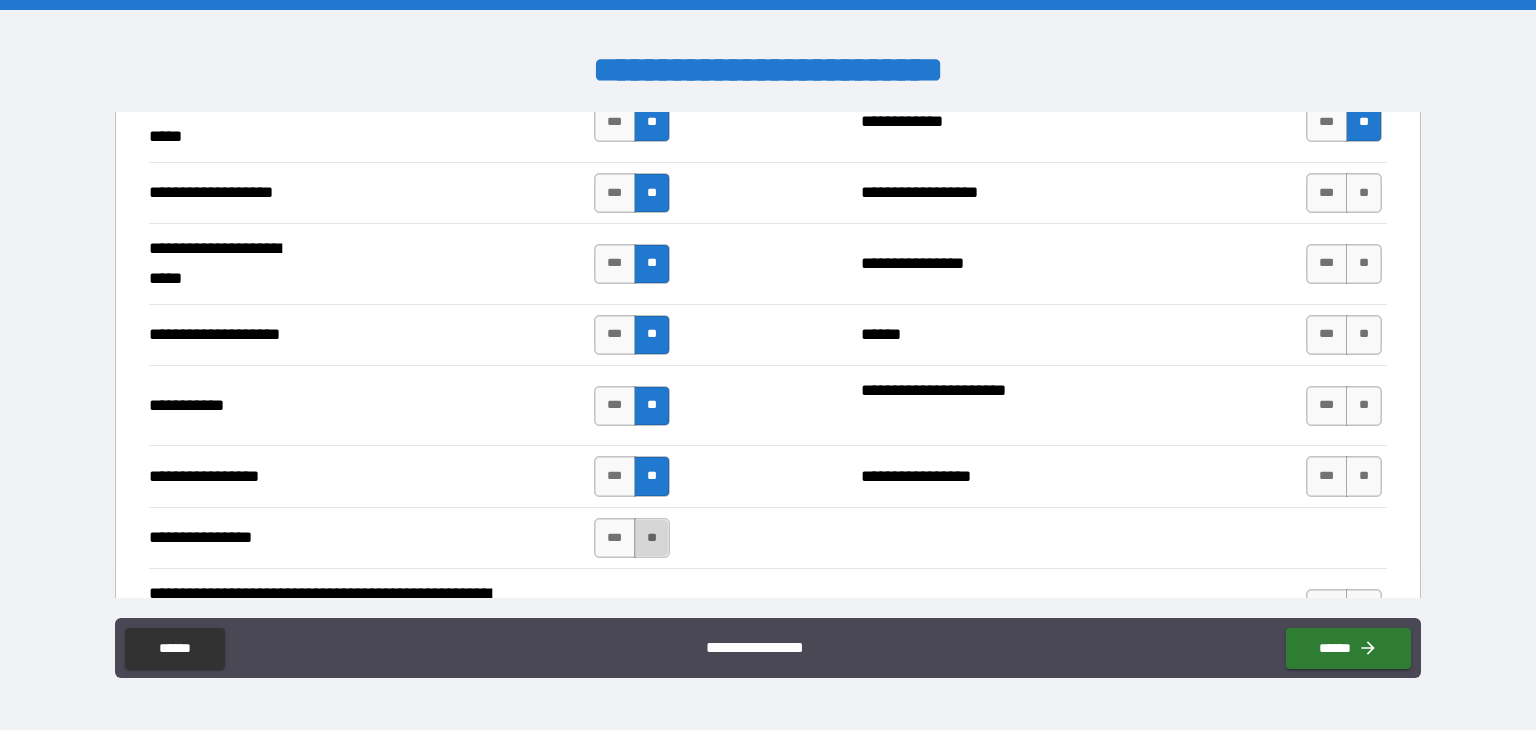 click on "**" at bounding box center [652, 538] 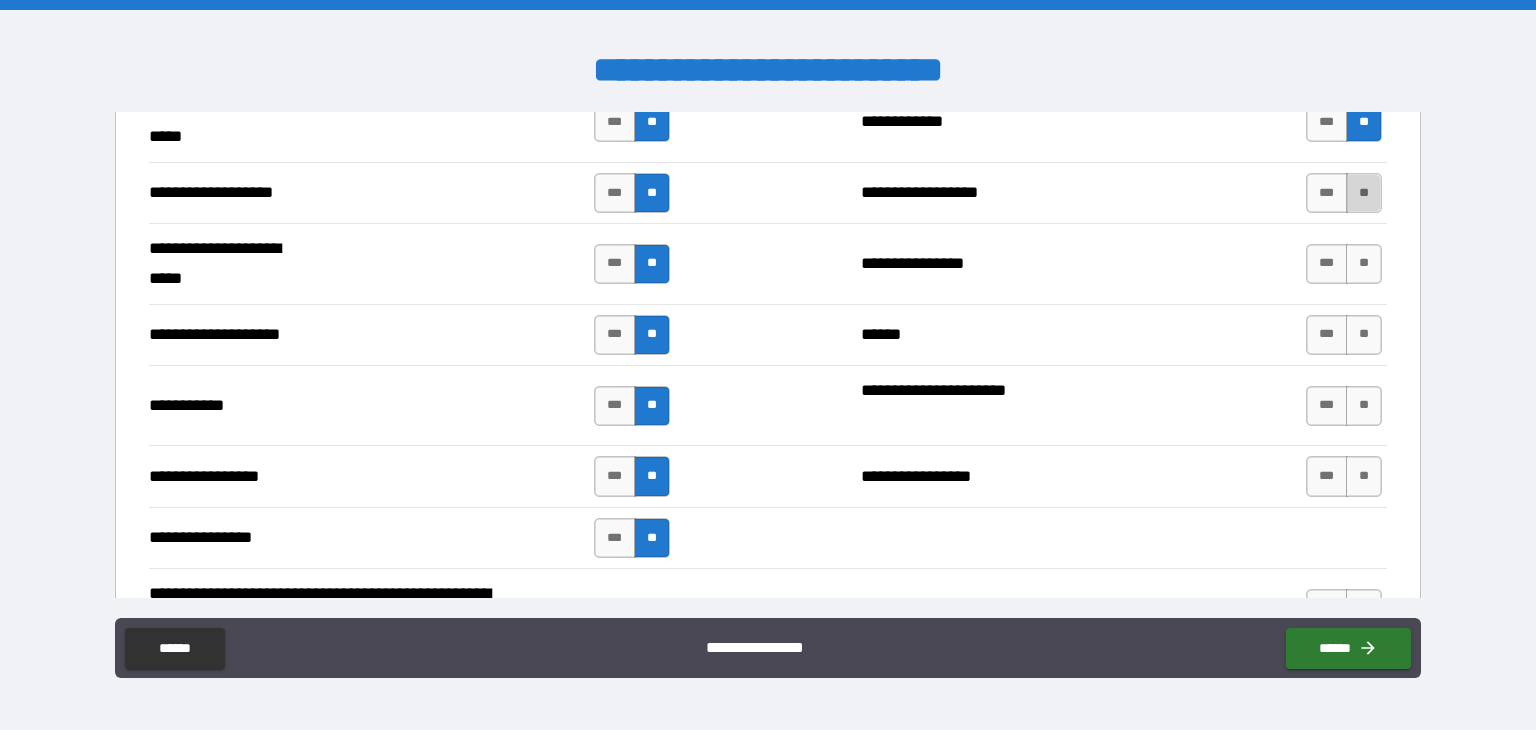 click on "**" at bounding box center [1364, 193] 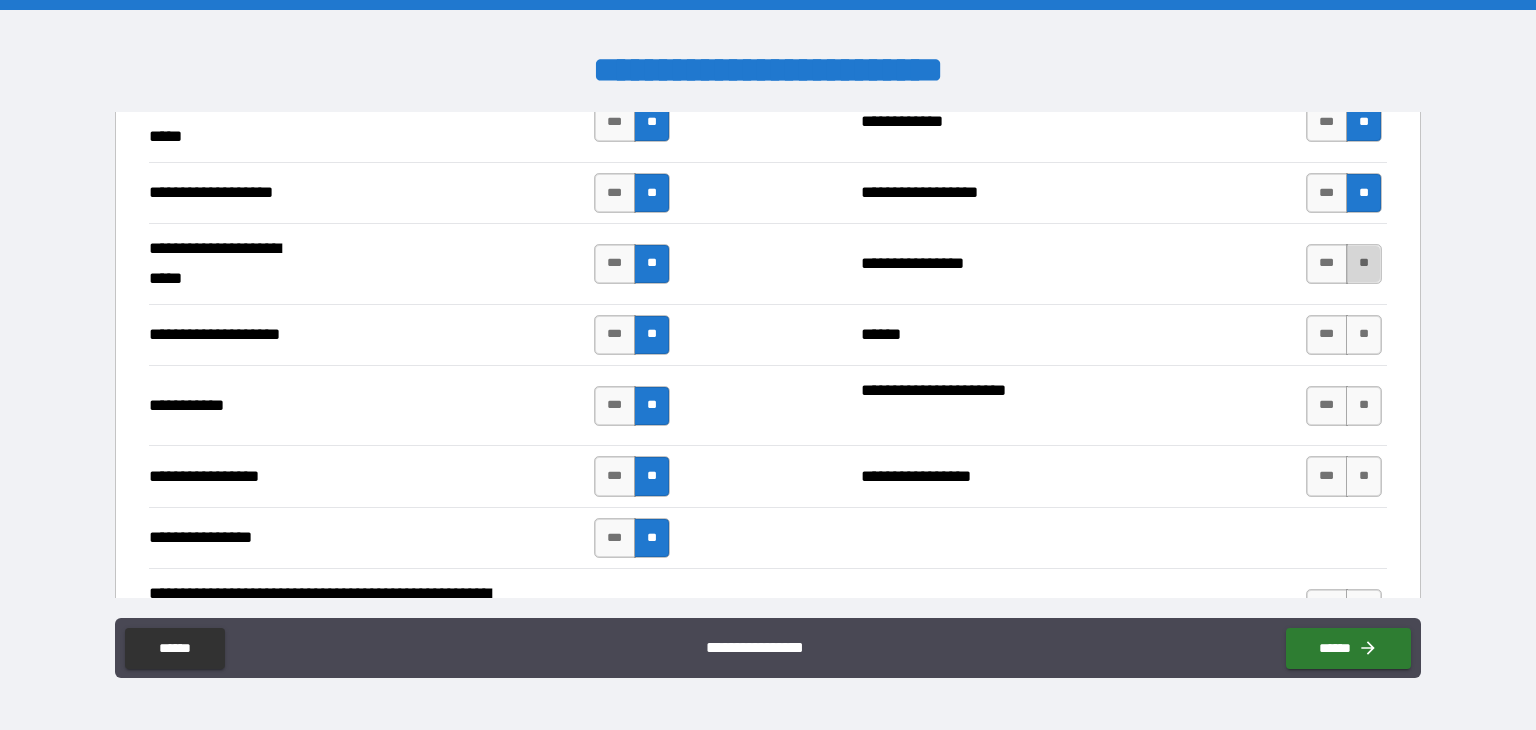 click on "**" at bounding box center [1364, 264] 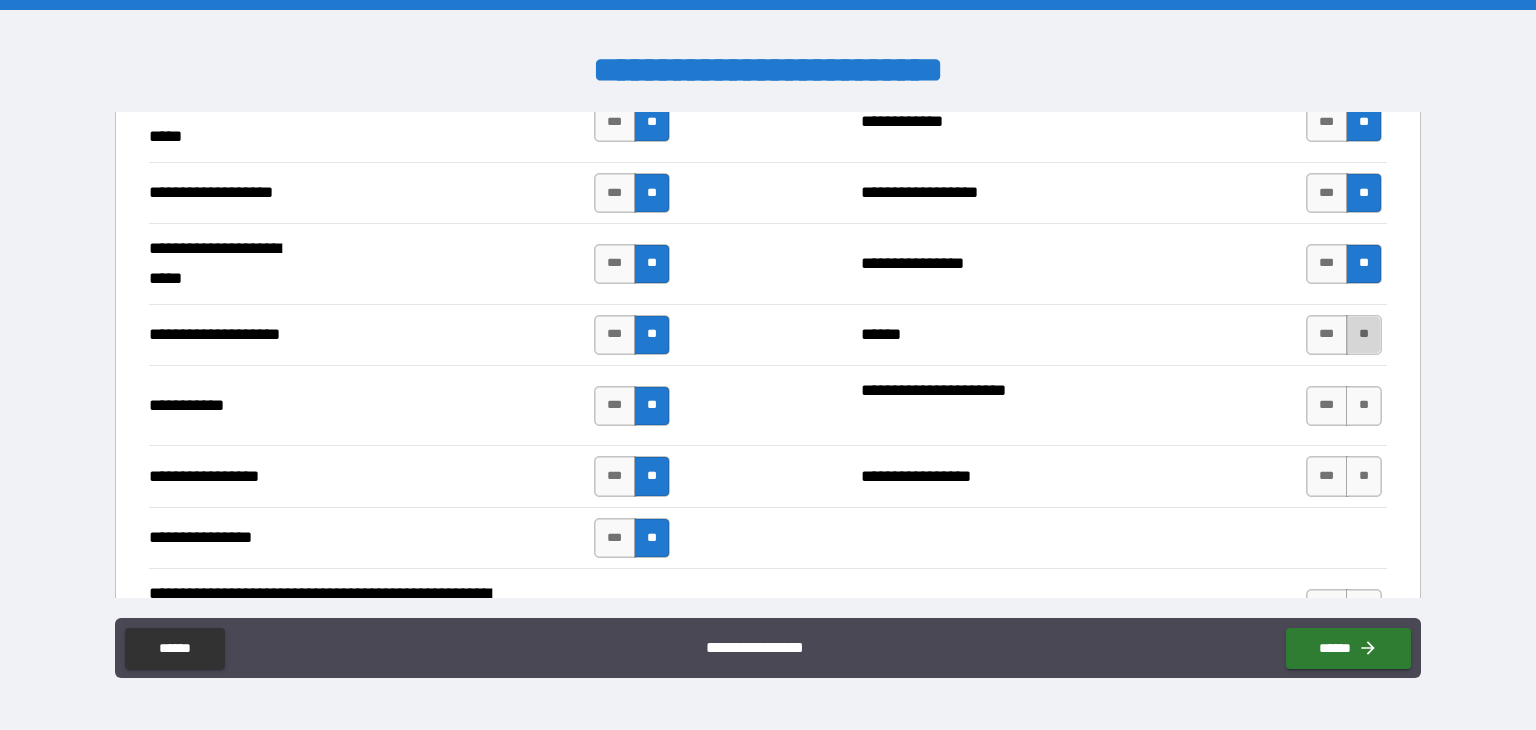 click on "**" at bounding box center [1364, 335] 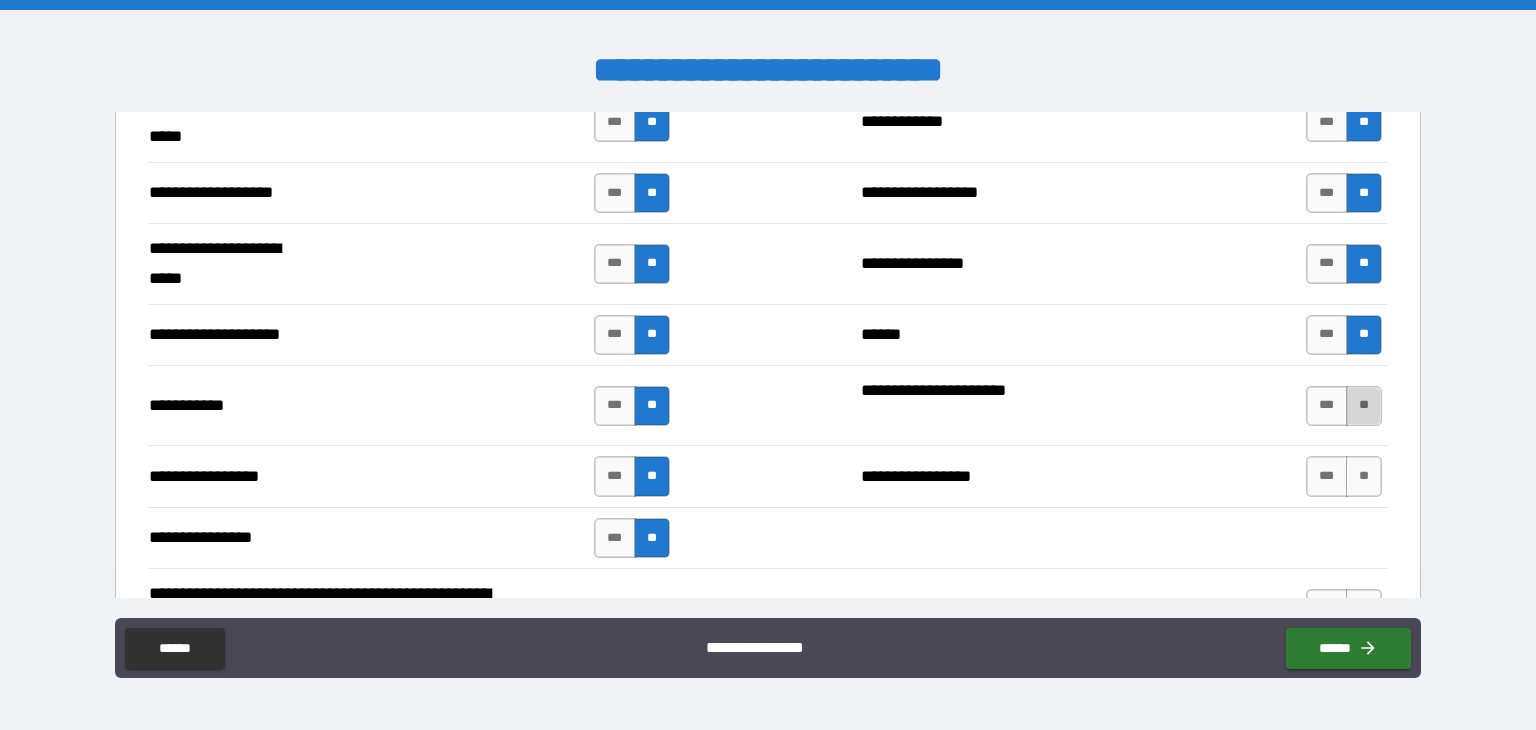 click on "**" at bounding box center [1364, 406] 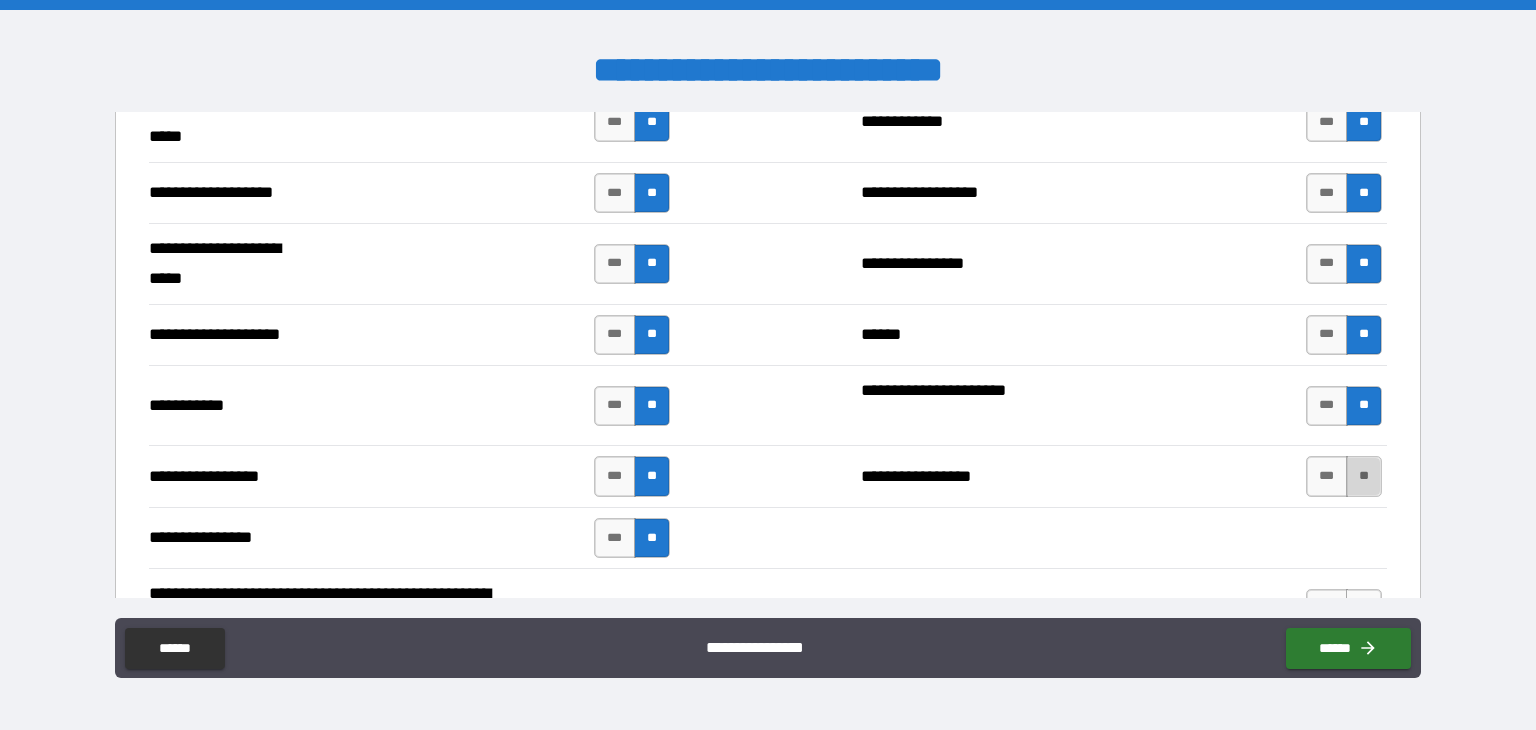 click on "**" at bounding box center [1364, 476] 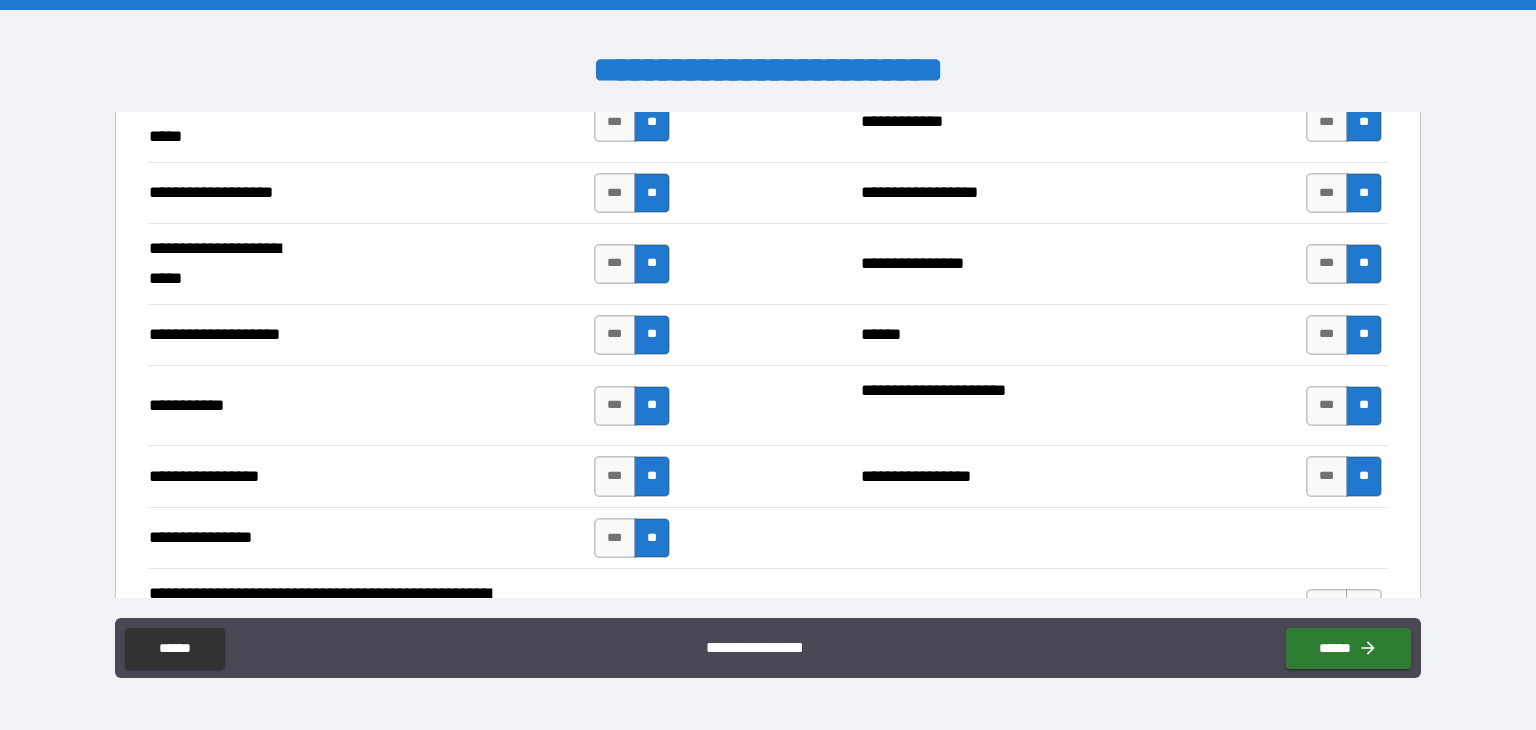 scroll, scrollTop: 4494, scrollLeft: 0, axis: vertical 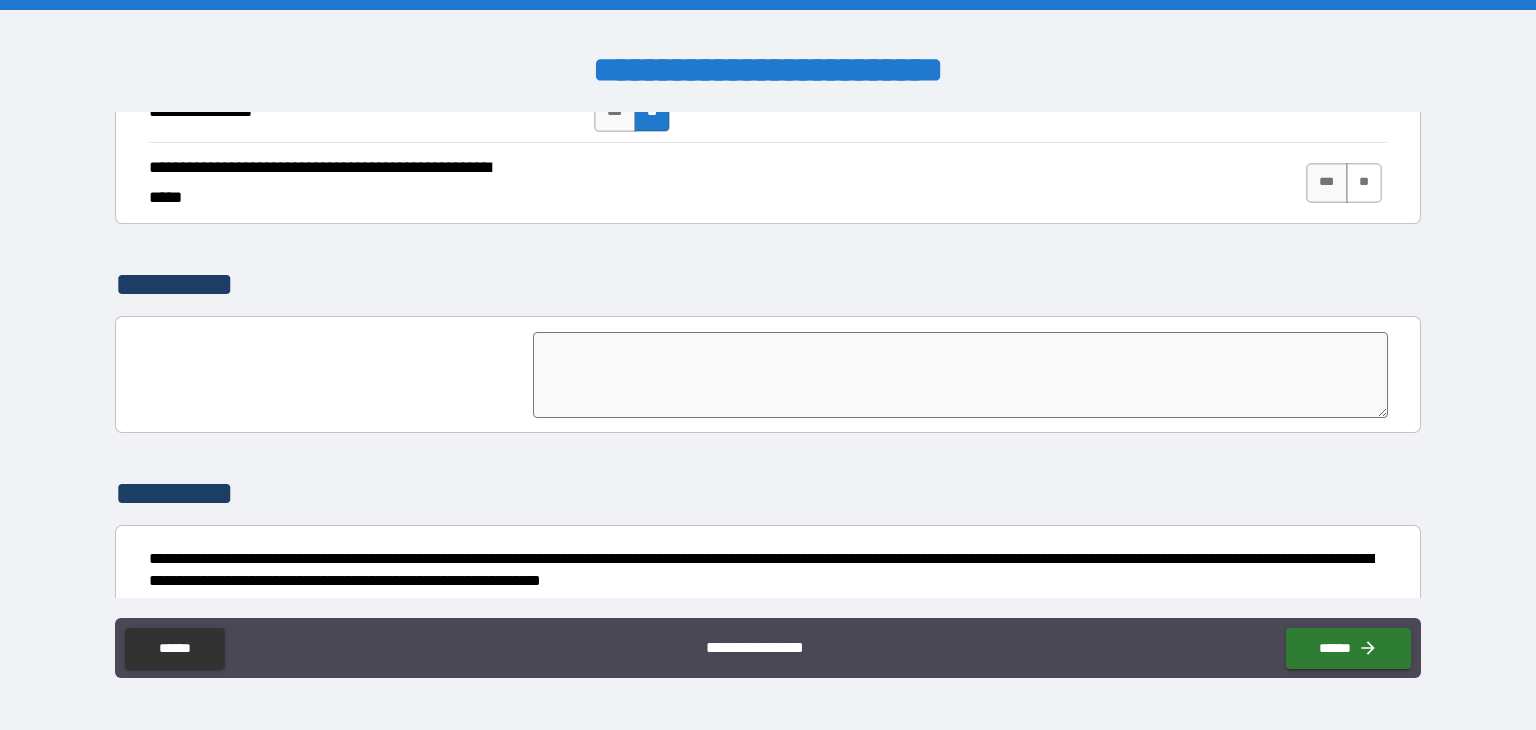 click on "**" at bounding box center (1364, 183) 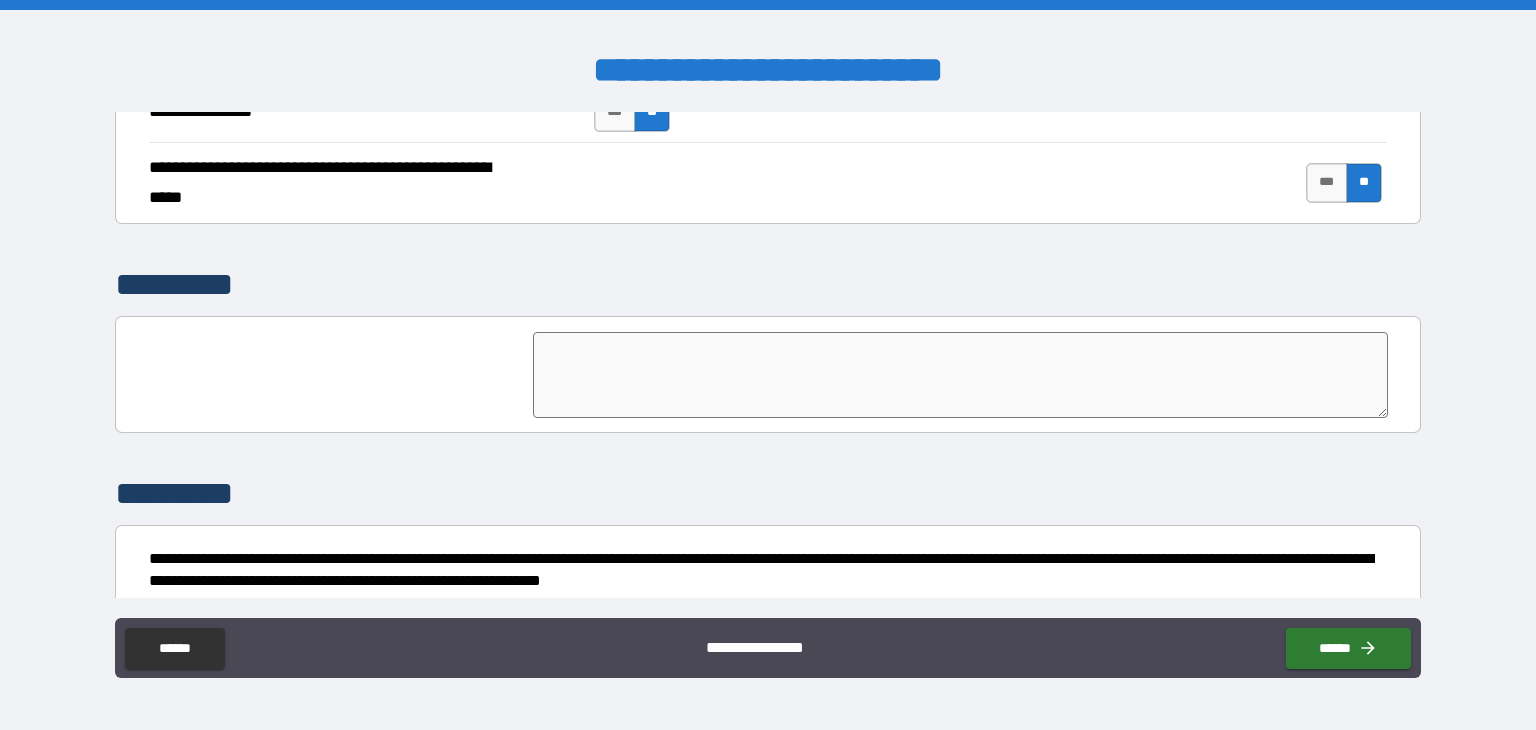 click at bounding box center (961, 375) 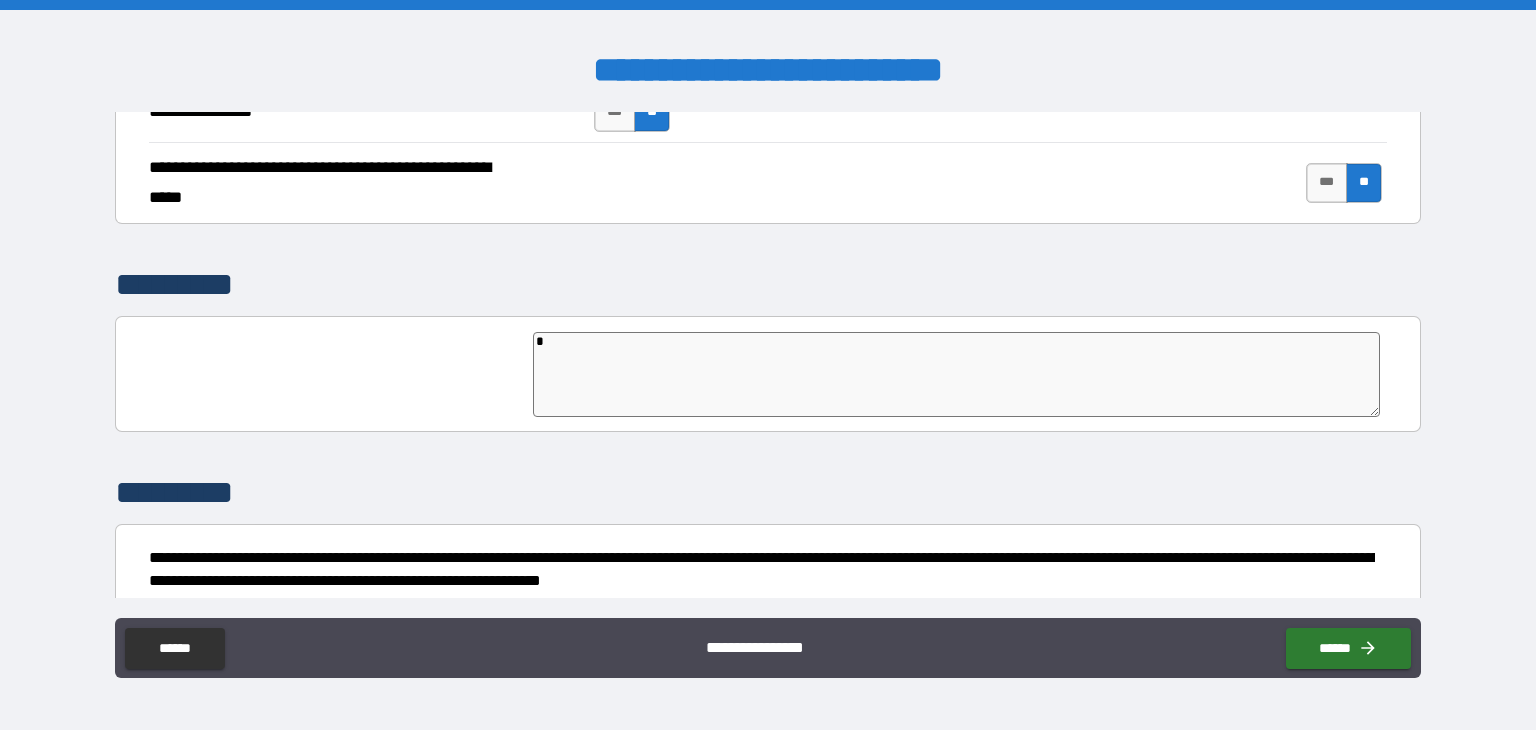 type on "*" 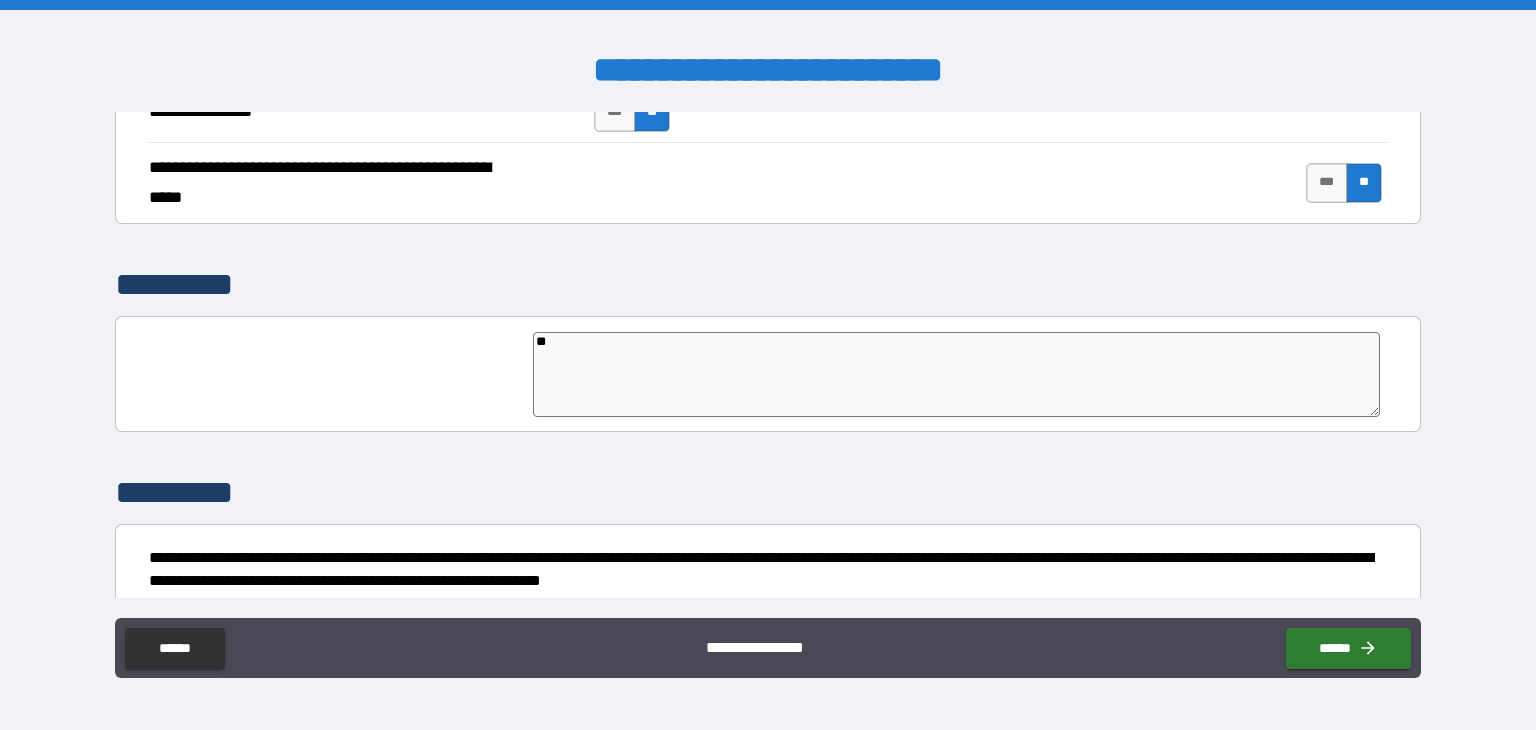 type on "*" 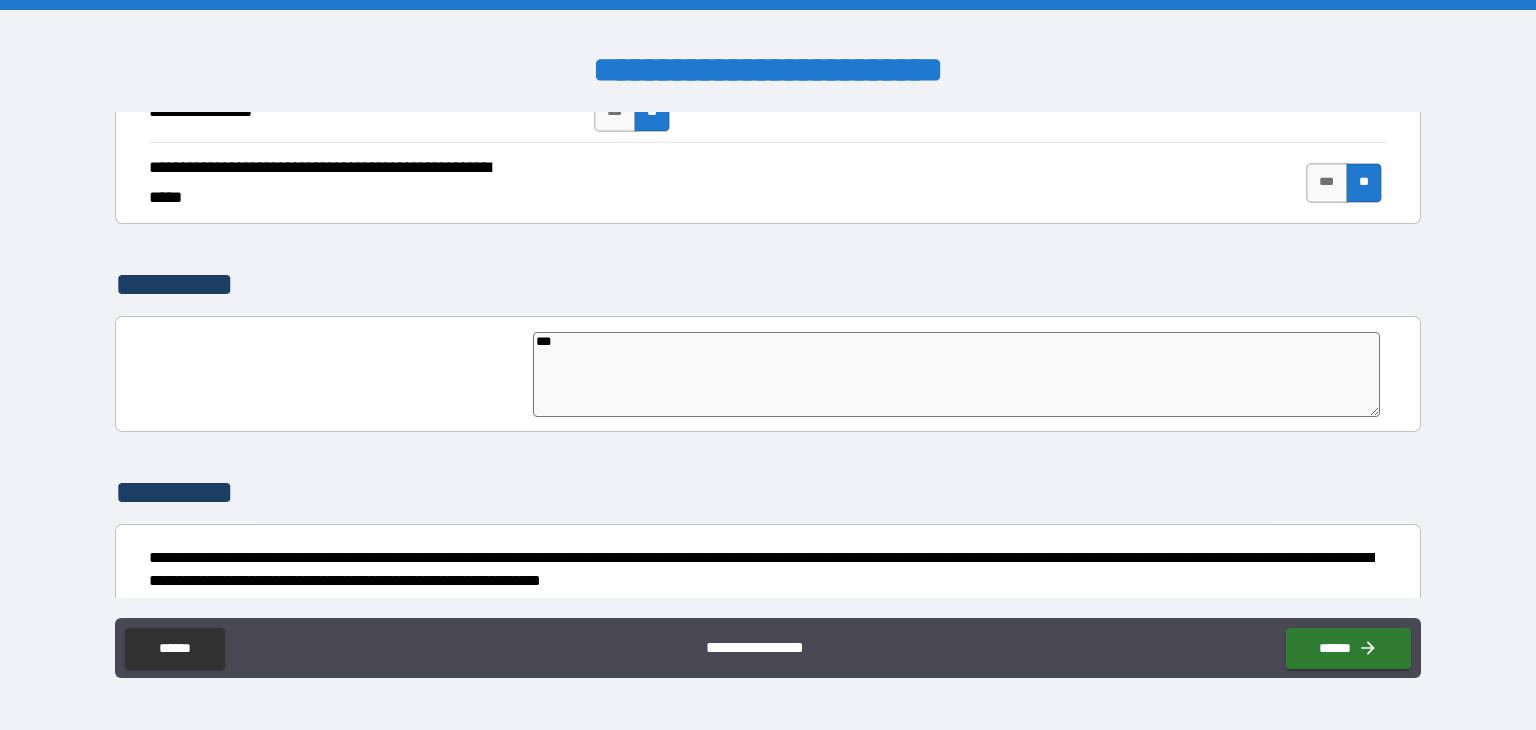 type on "*" 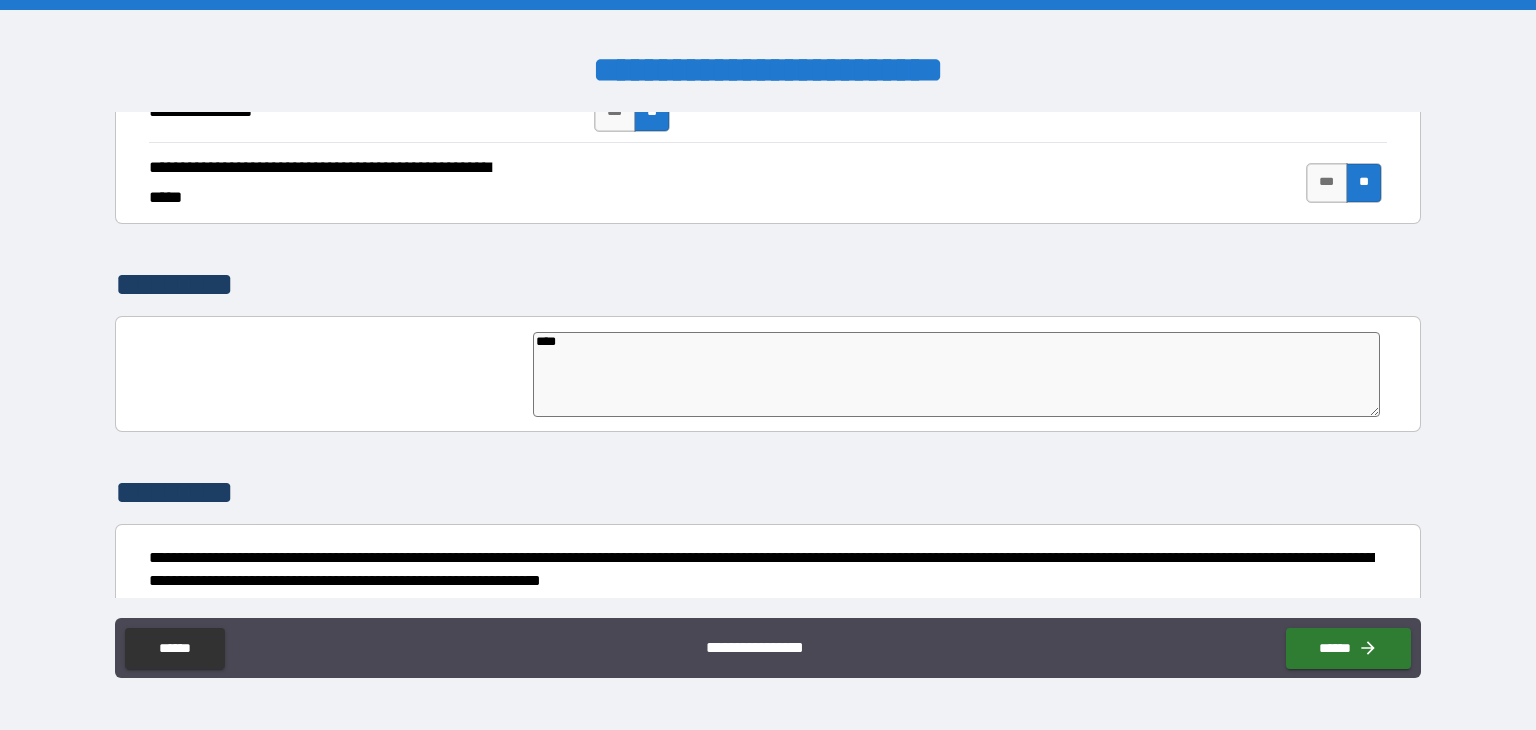 type on "*" 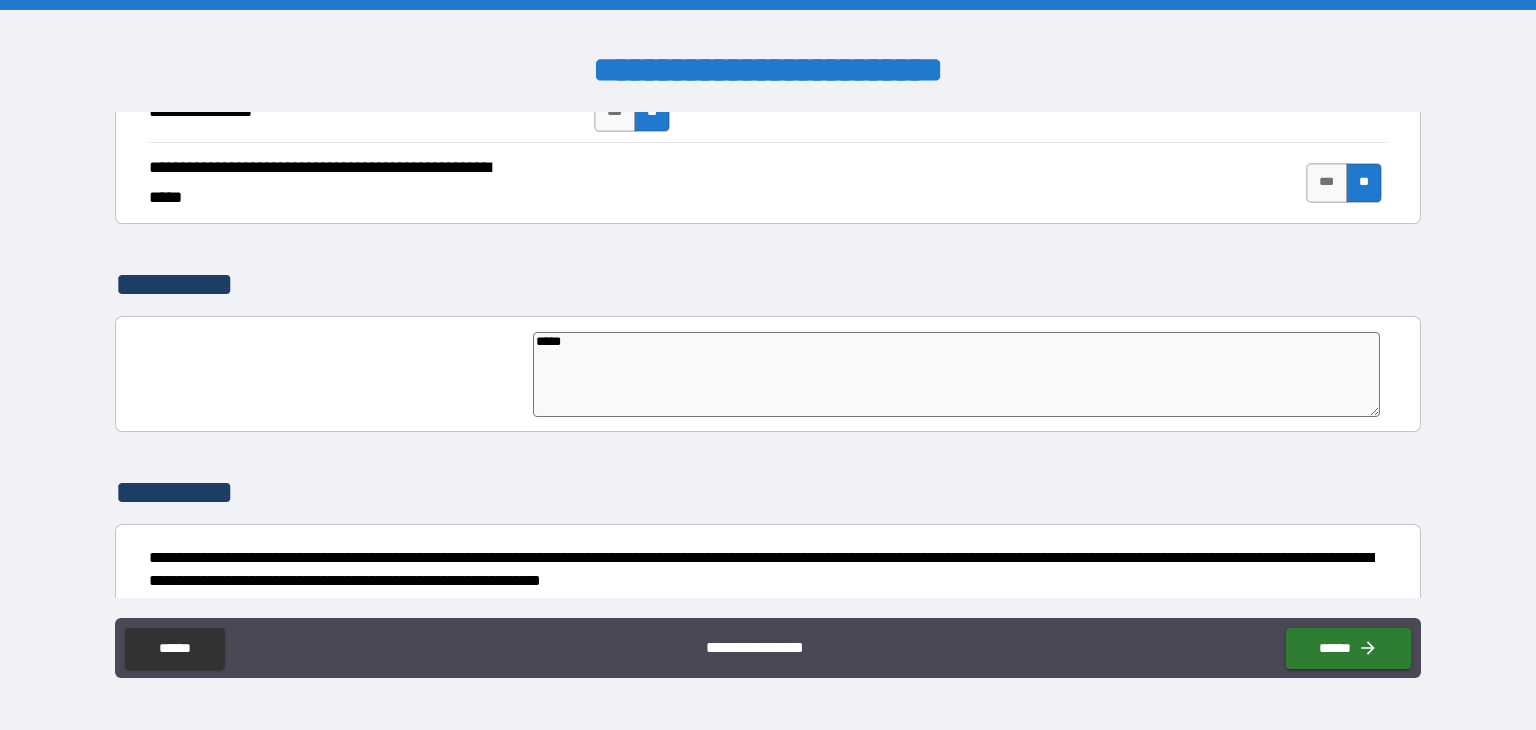 type on "*" 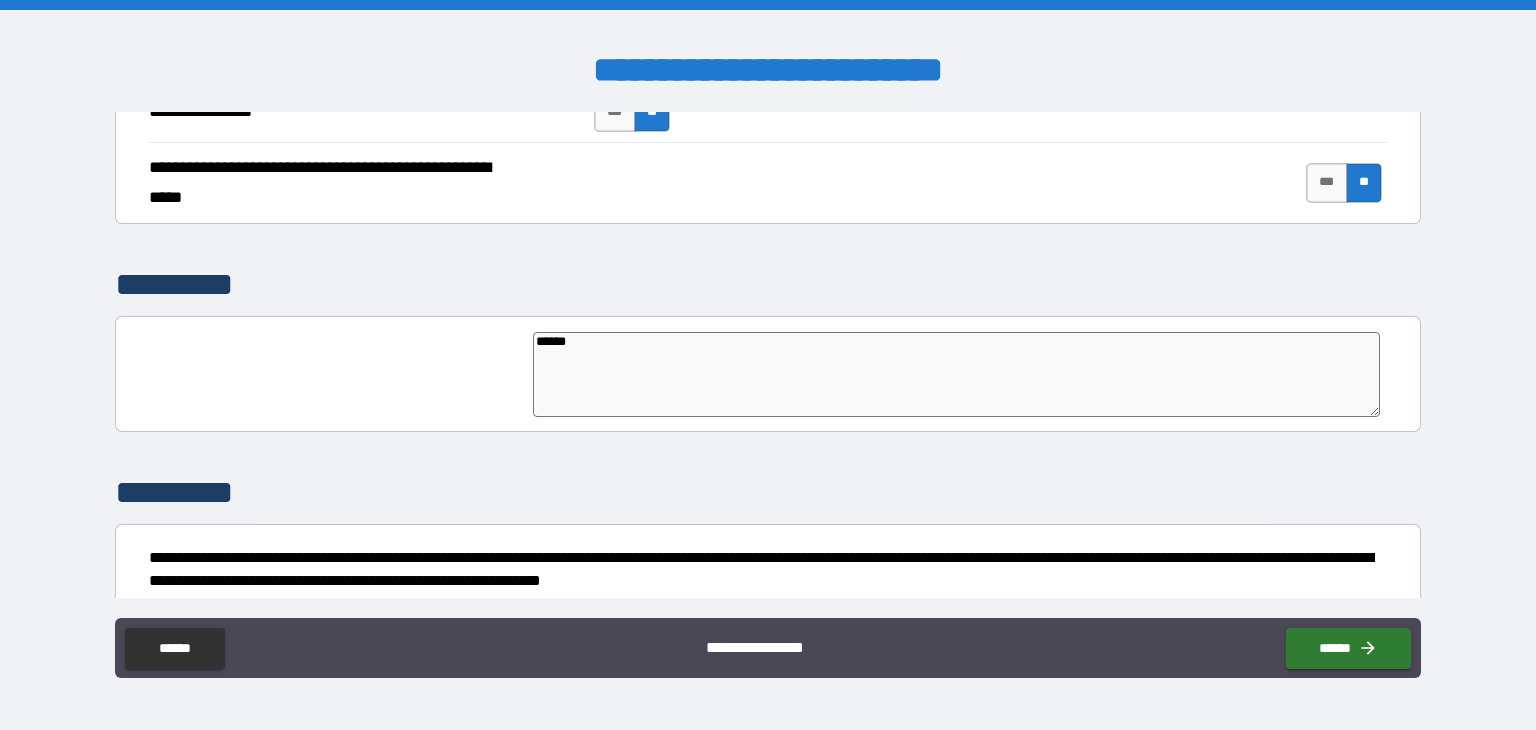 type on "*" 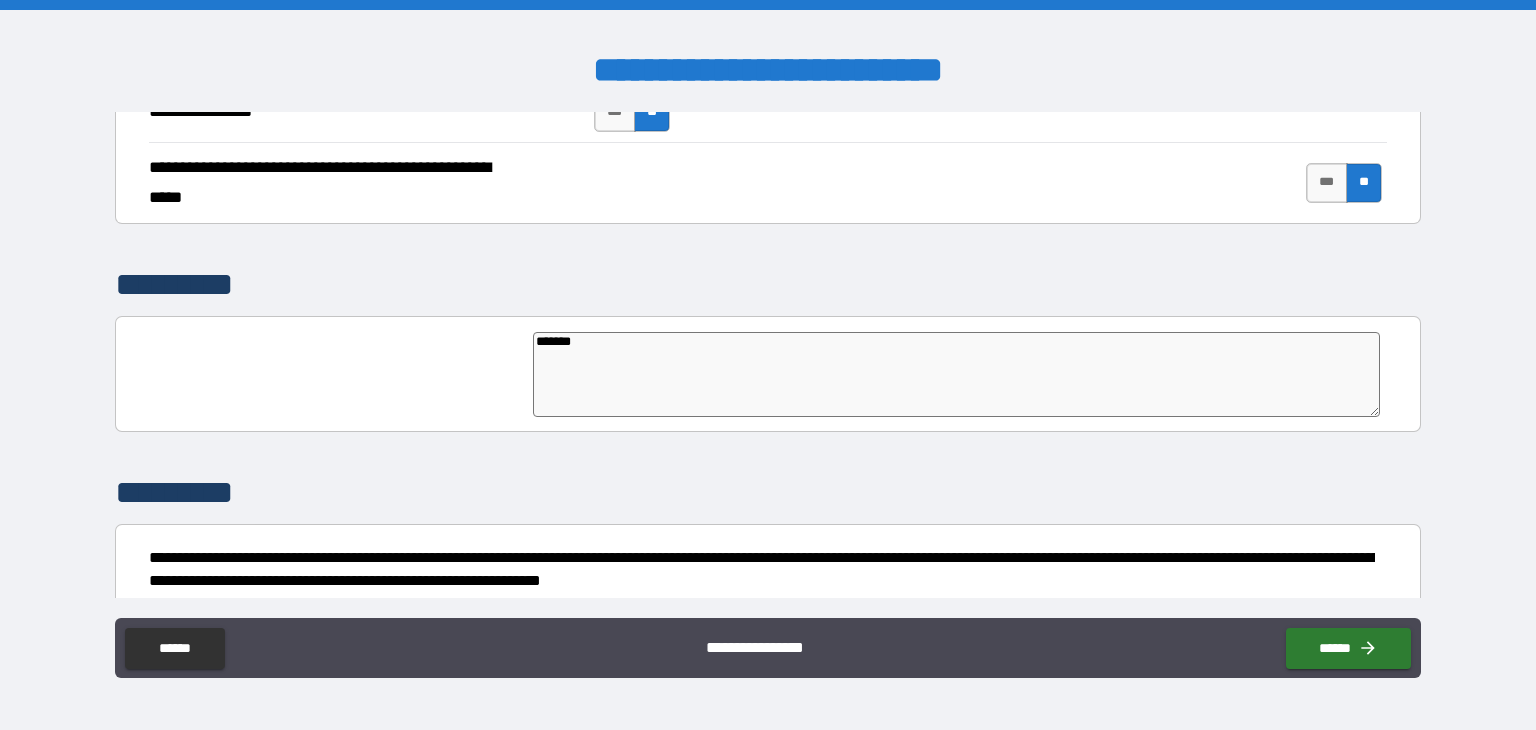type on "*" 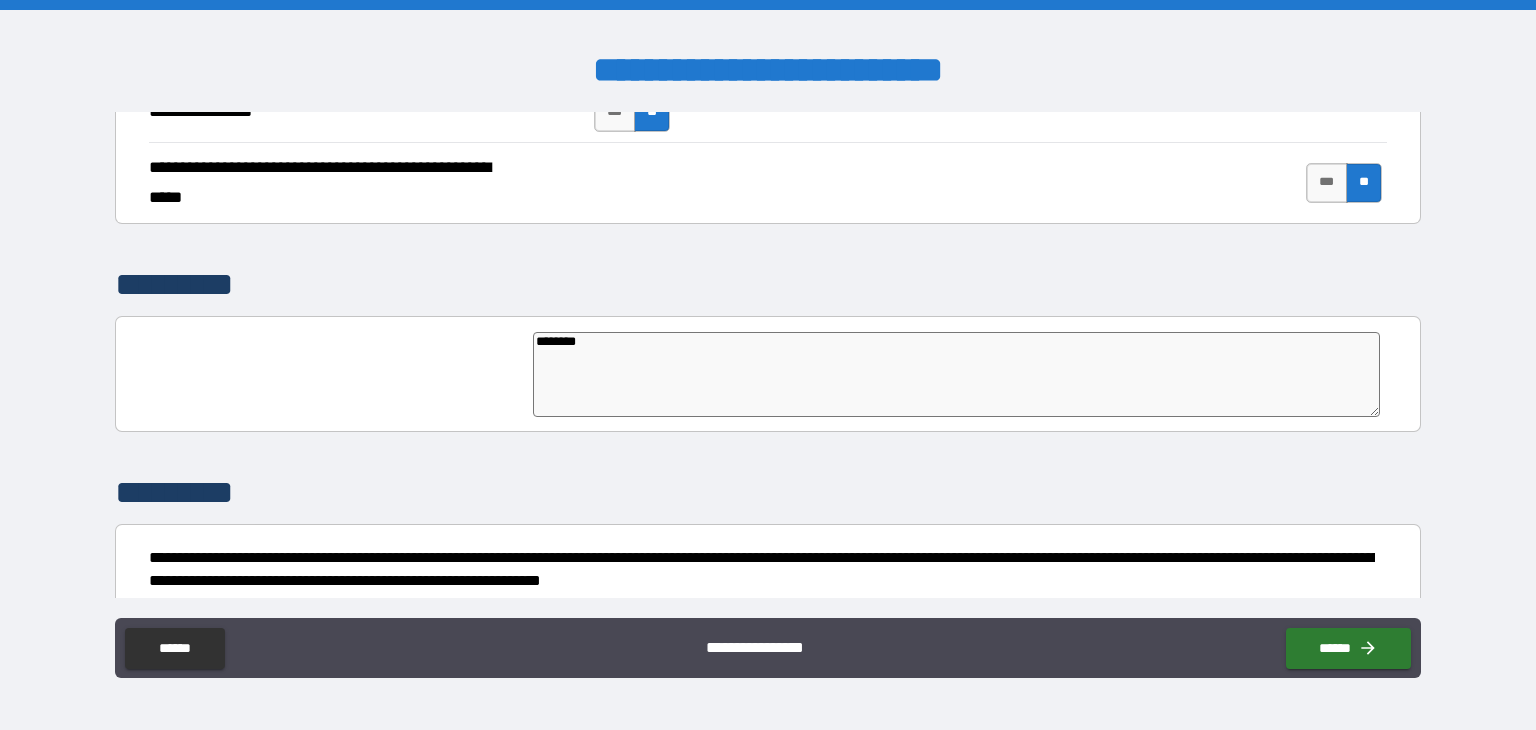 type on "*" 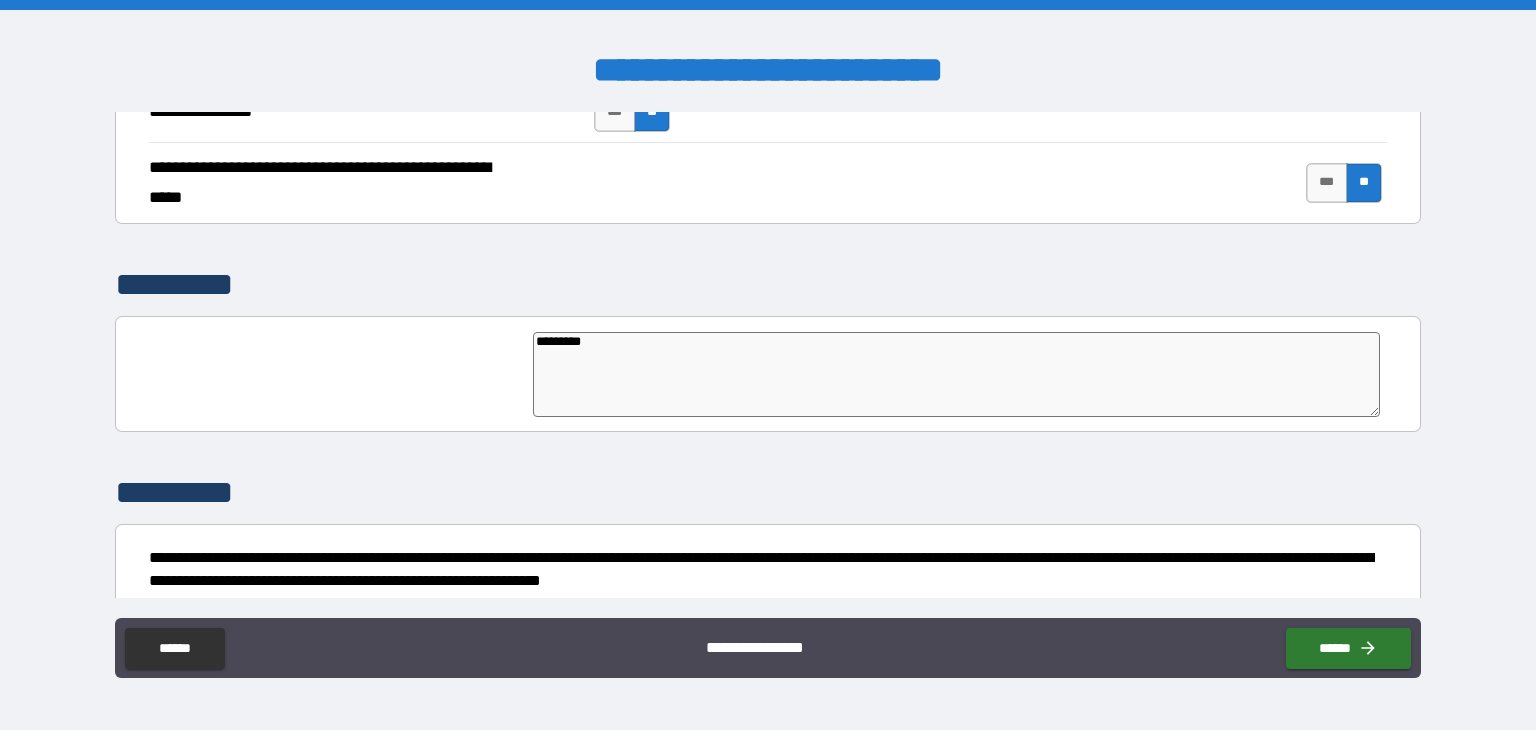 type on "*" 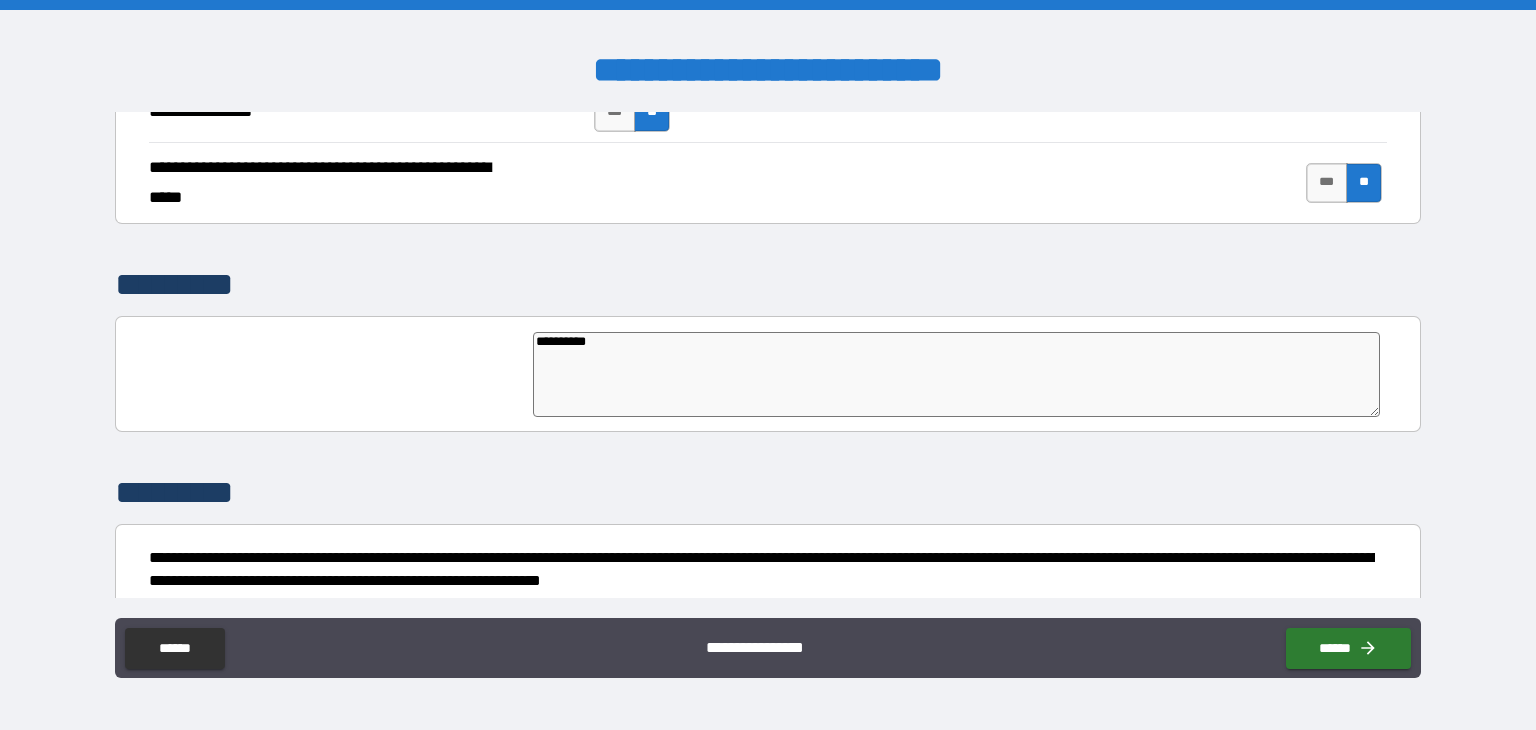 type on "*" 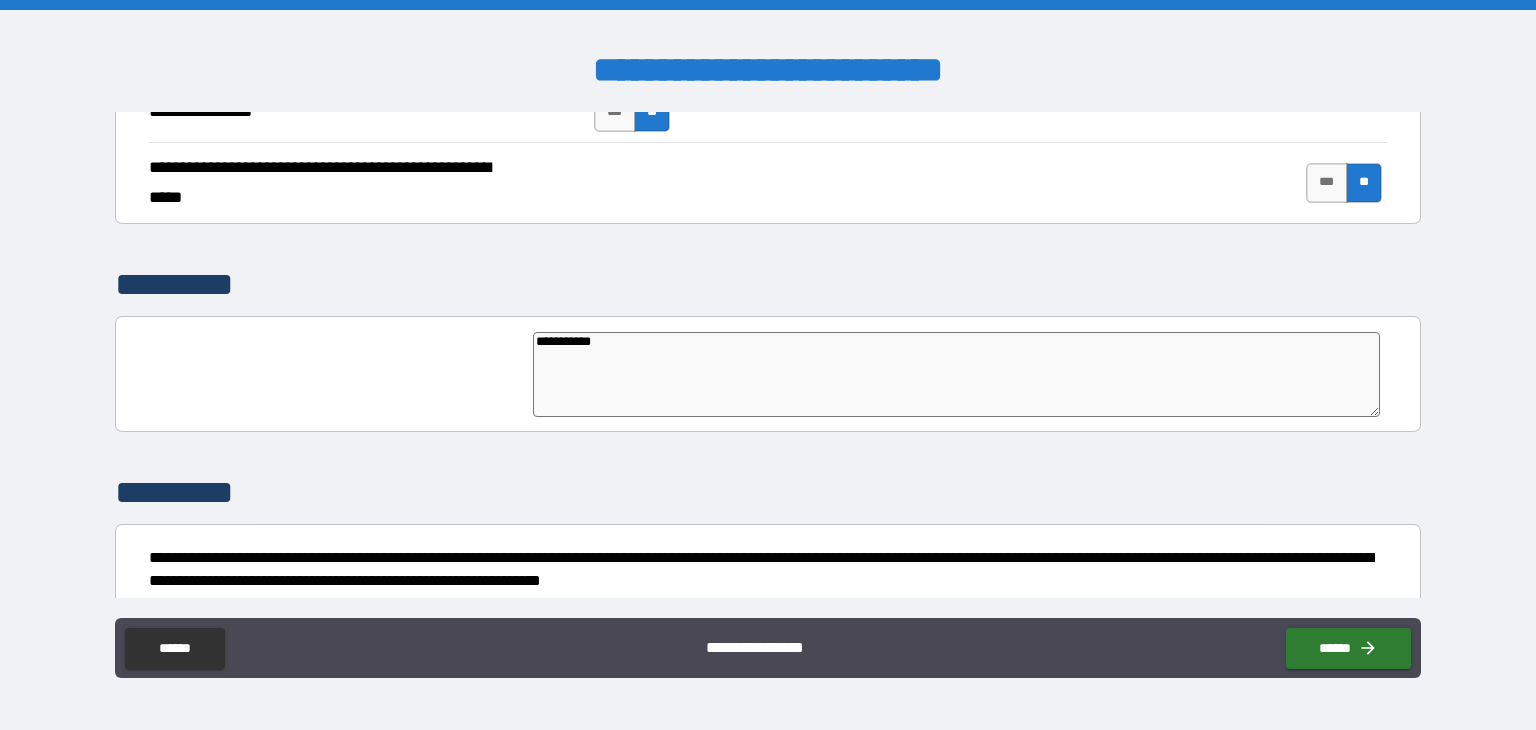 type on "*" 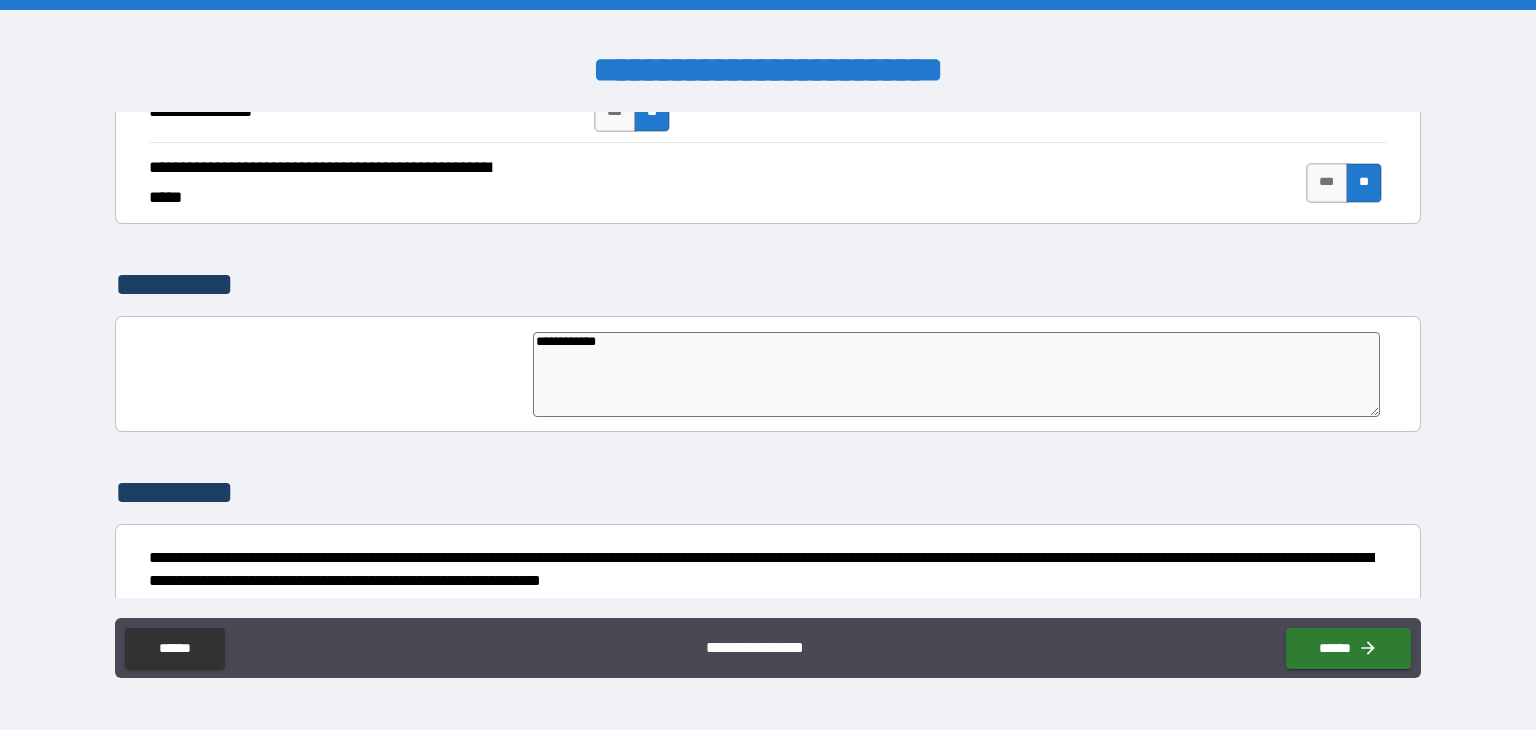 type on "*" 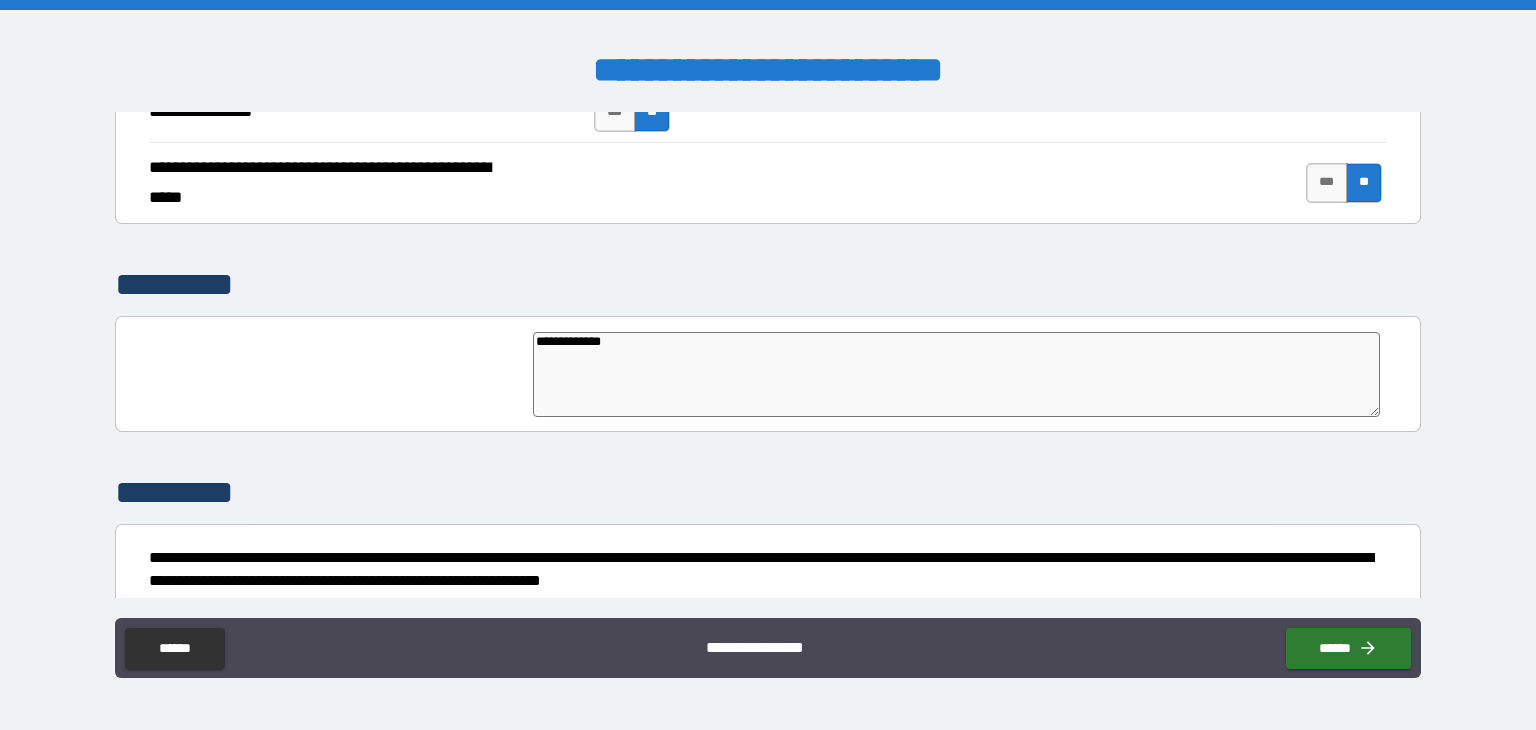 type on "*" 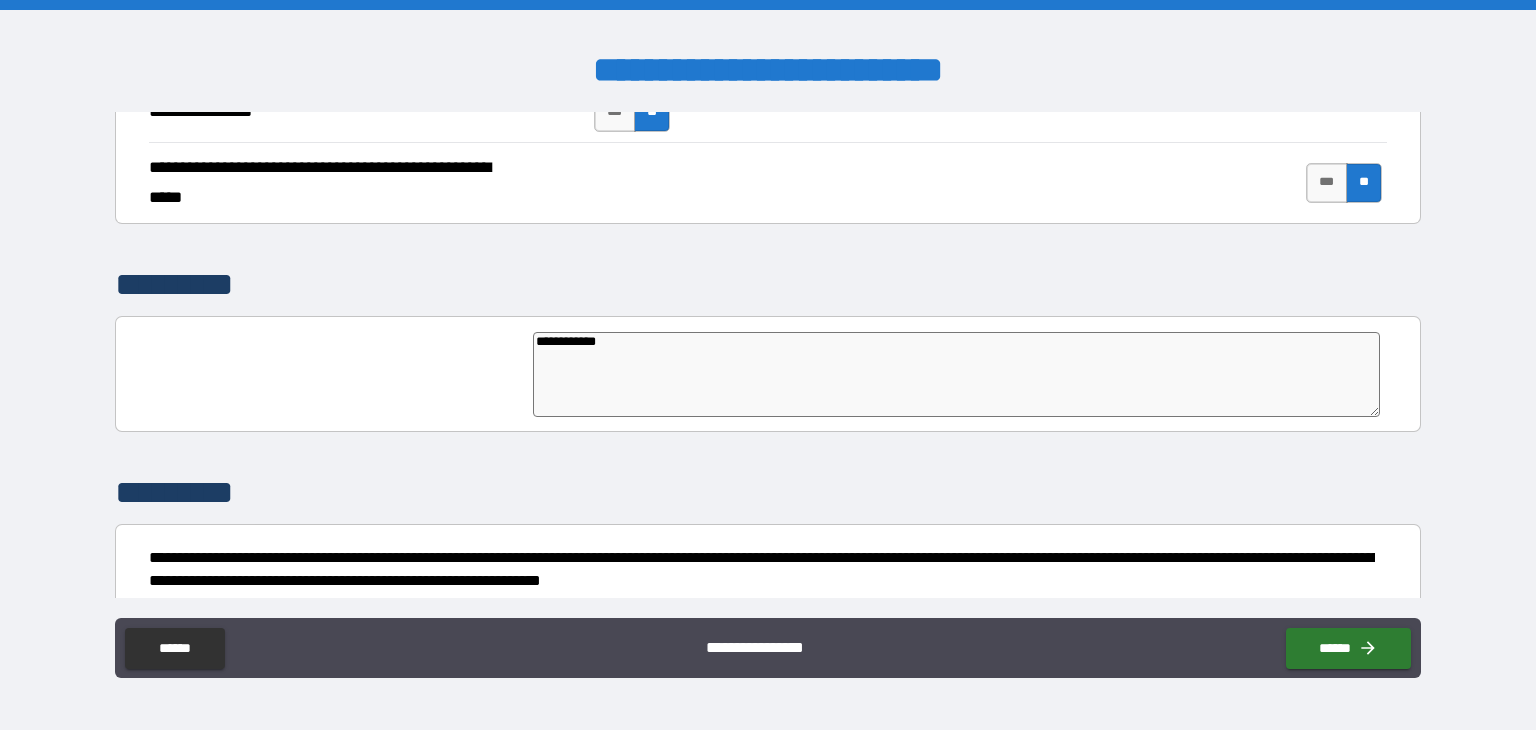 type on "*" 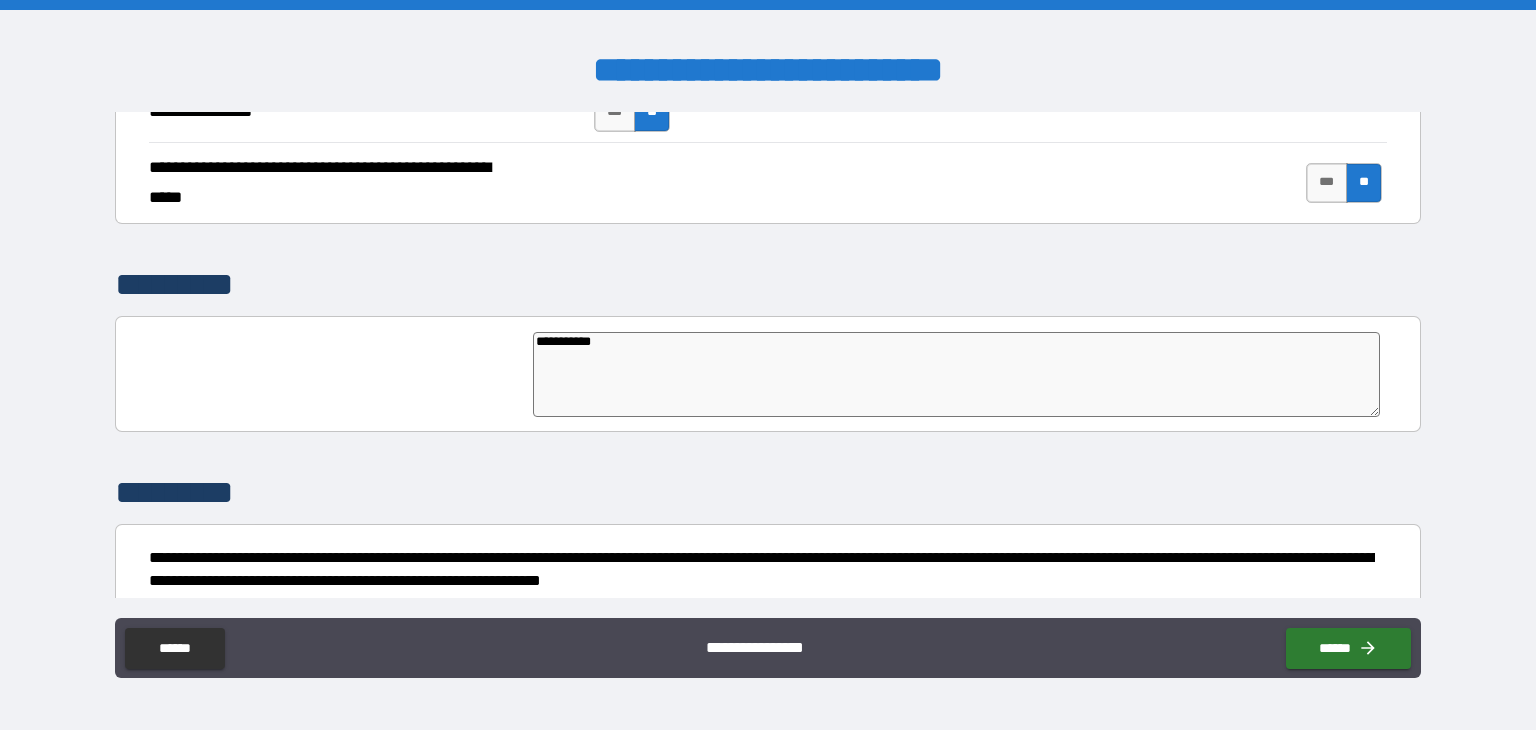 type on "*" 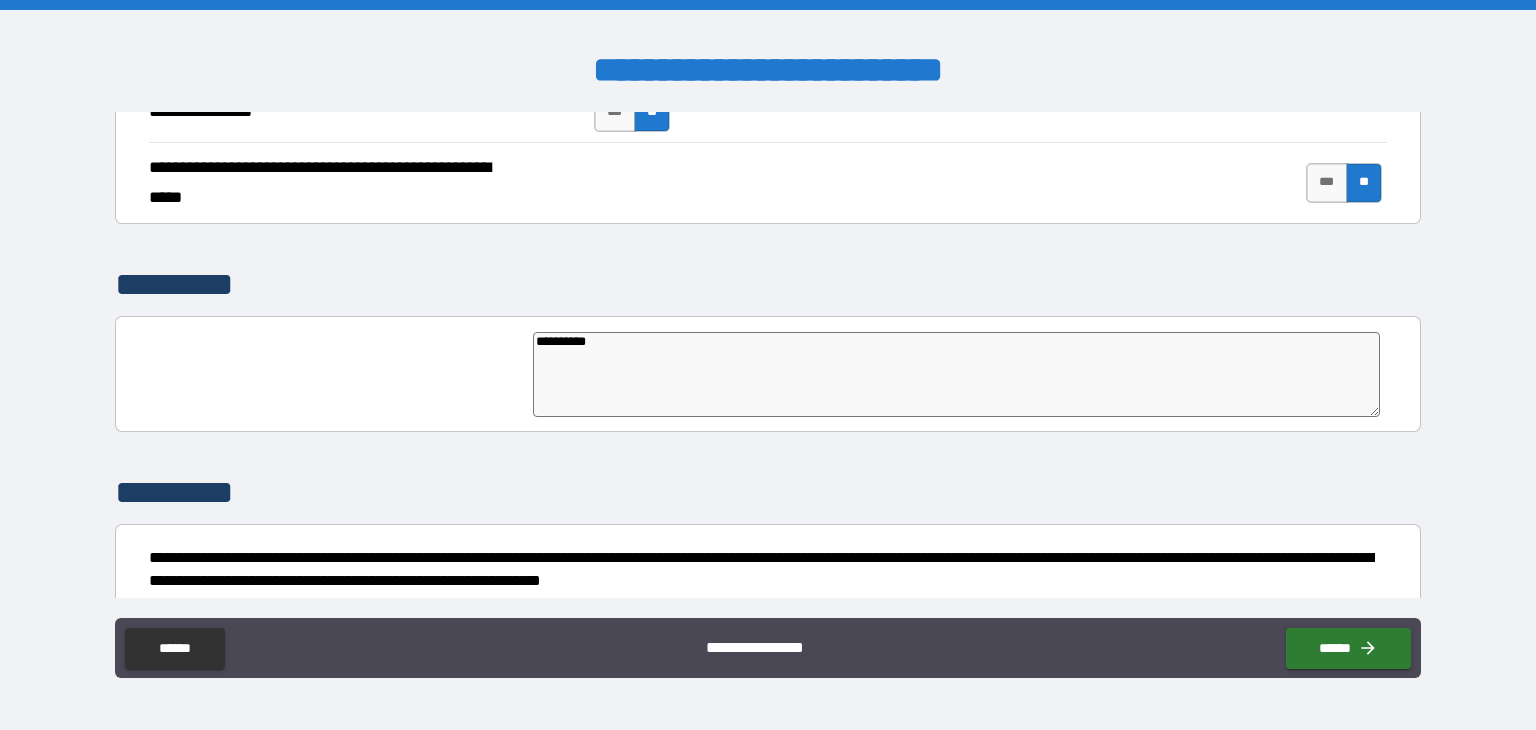 type on "*********" 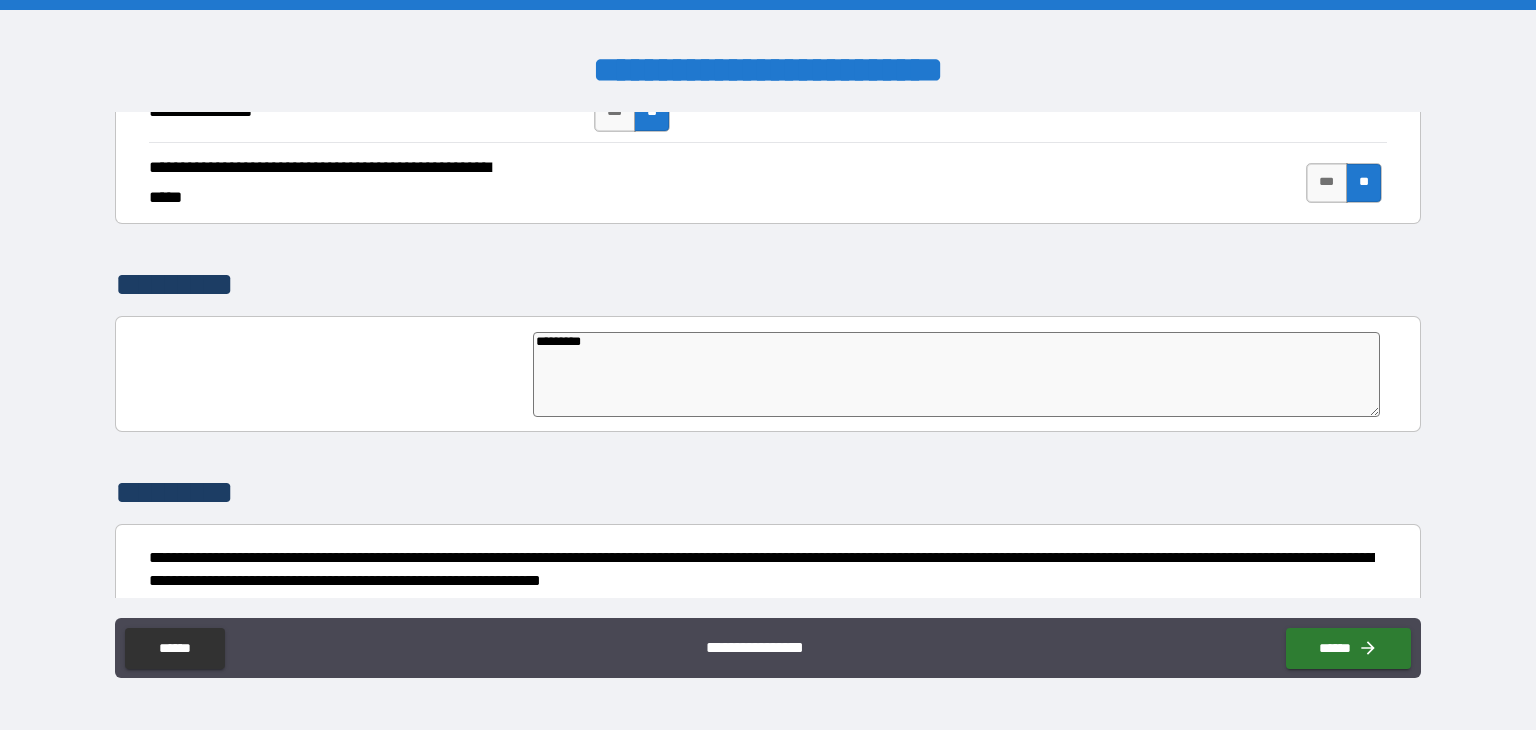 type on "*" 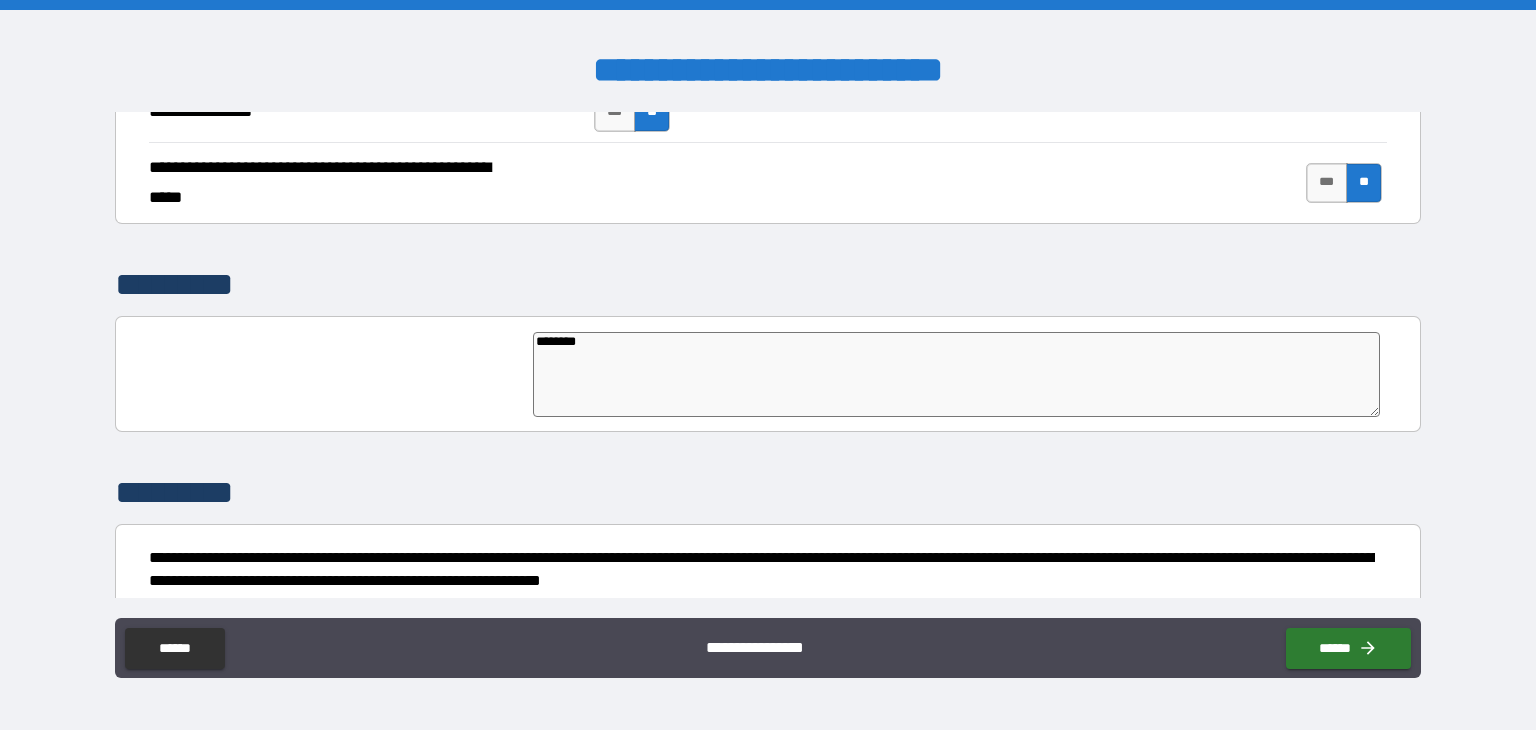 type on "******" 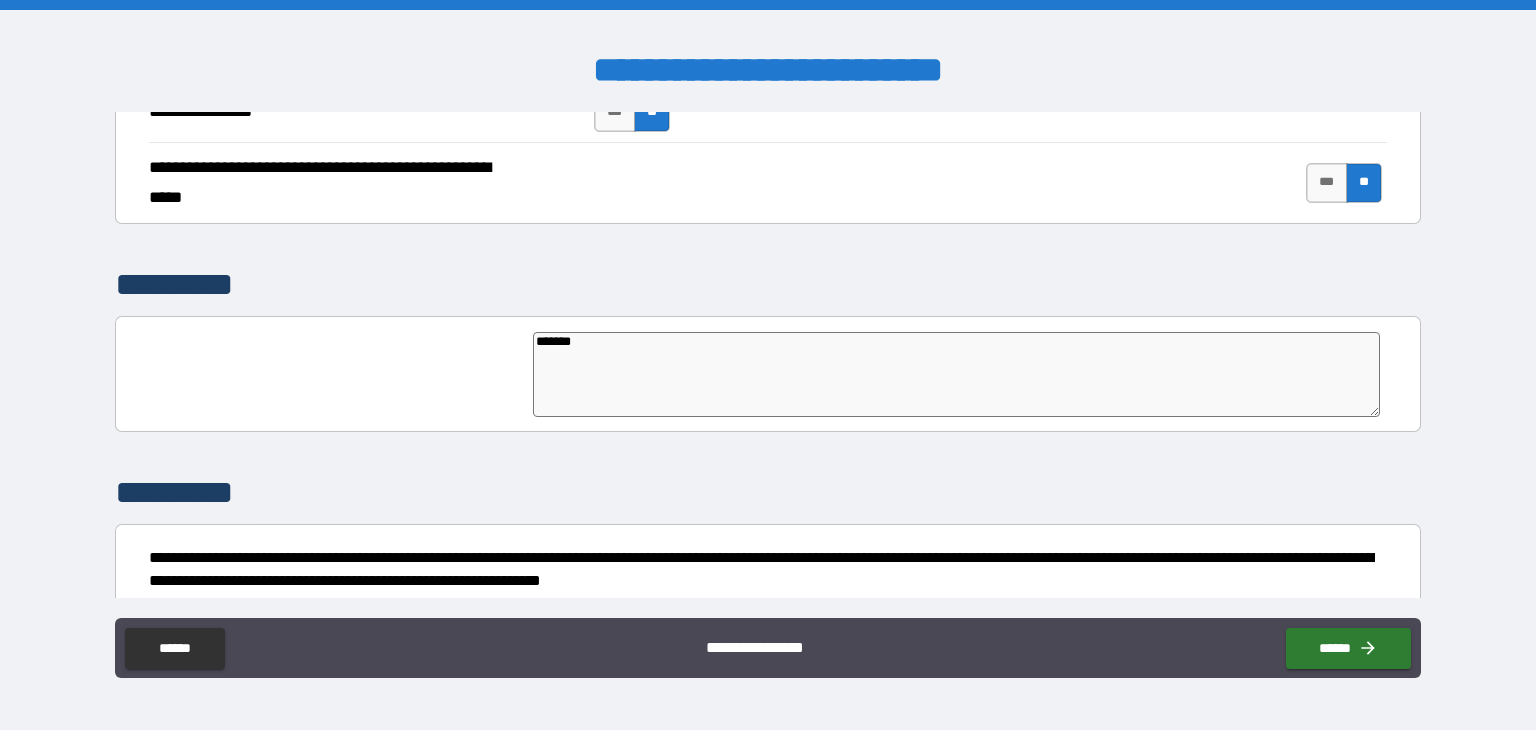 type on "*" 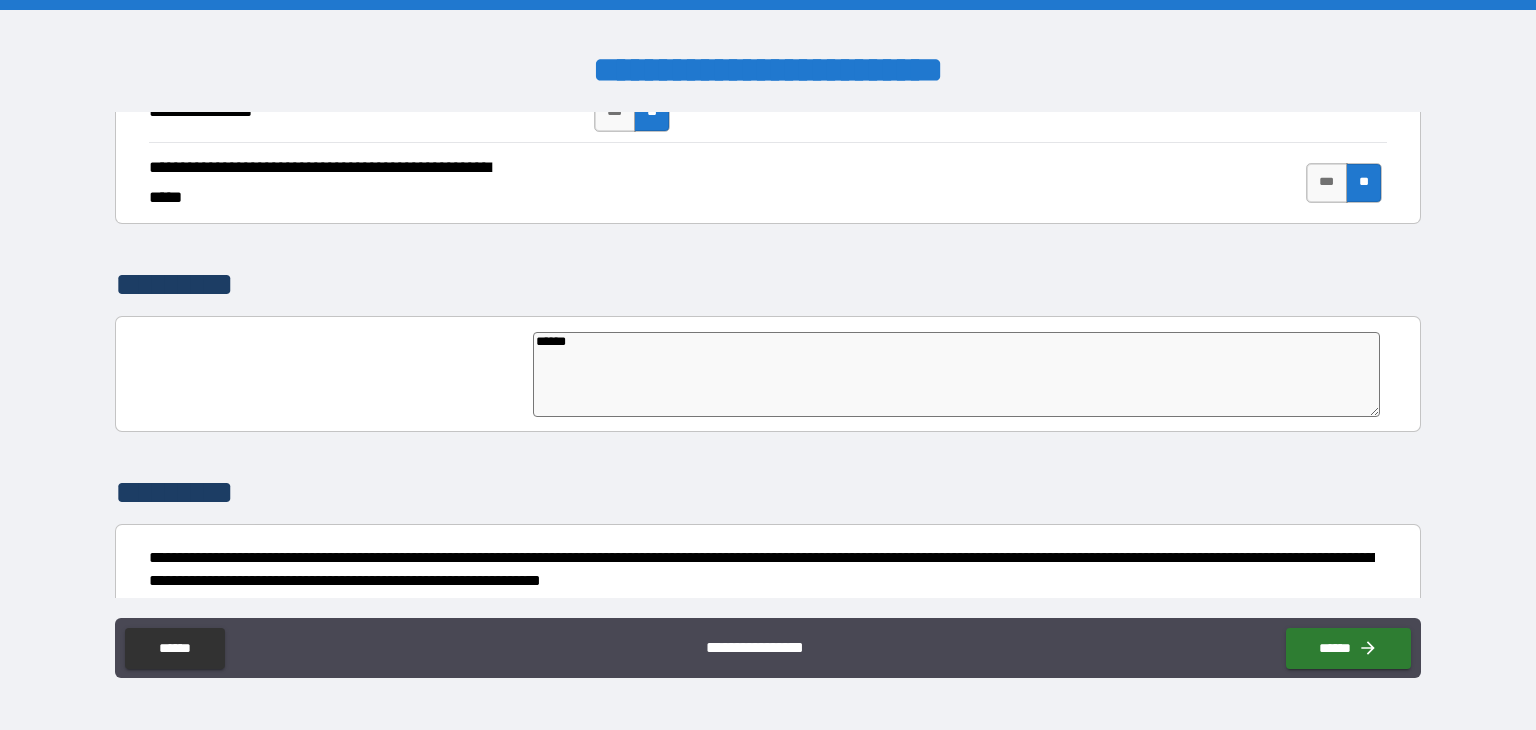 type on "*" 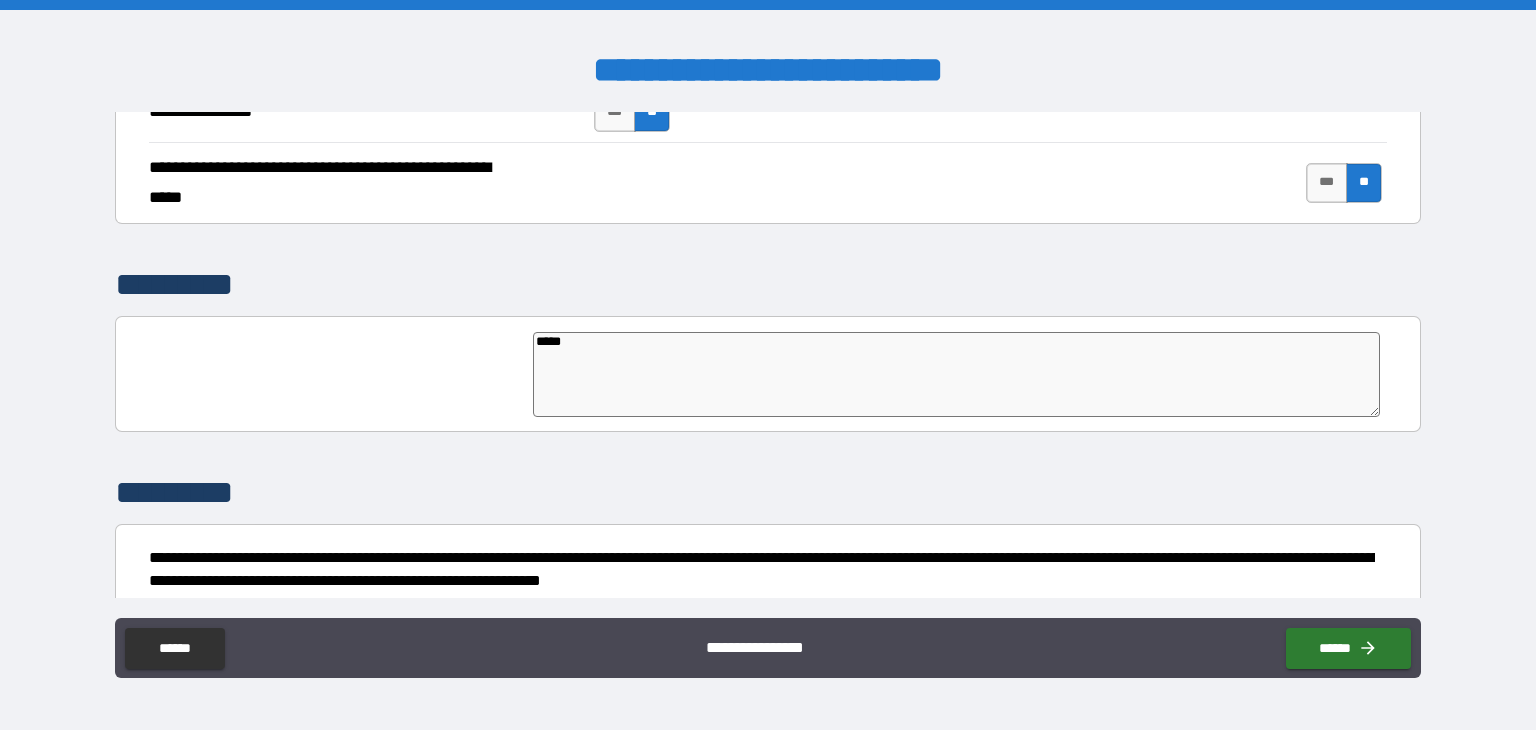 type on "*" 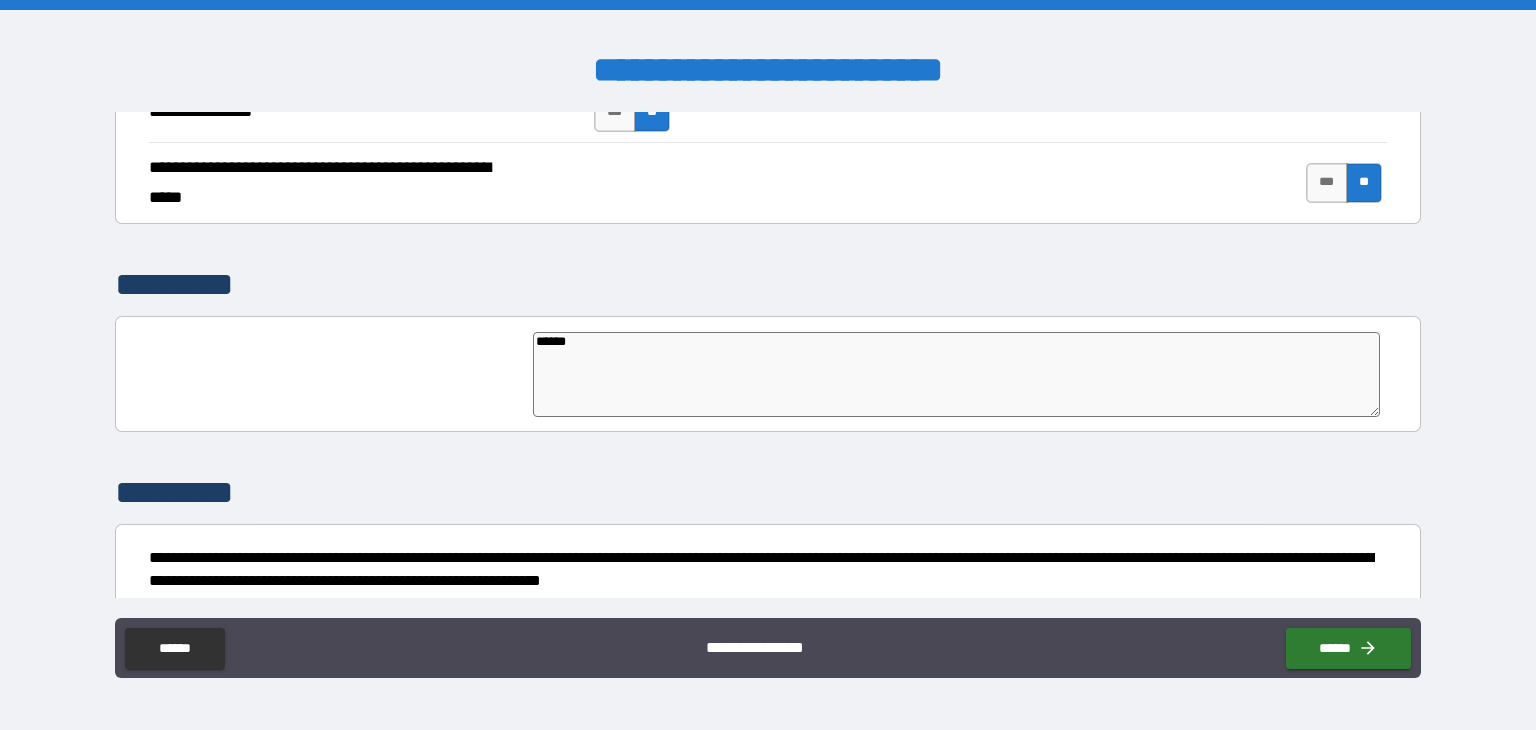 type on "*" 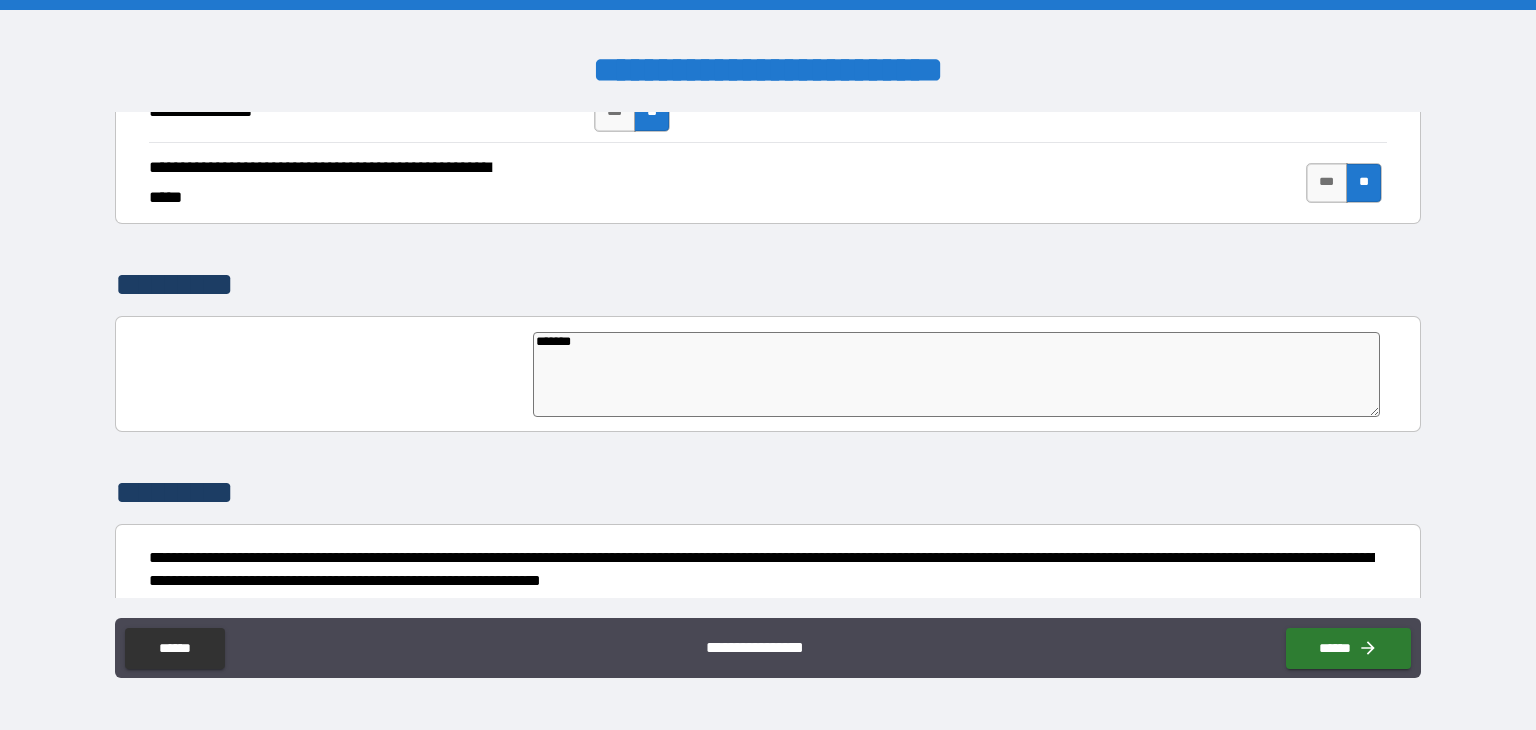 type on "*" 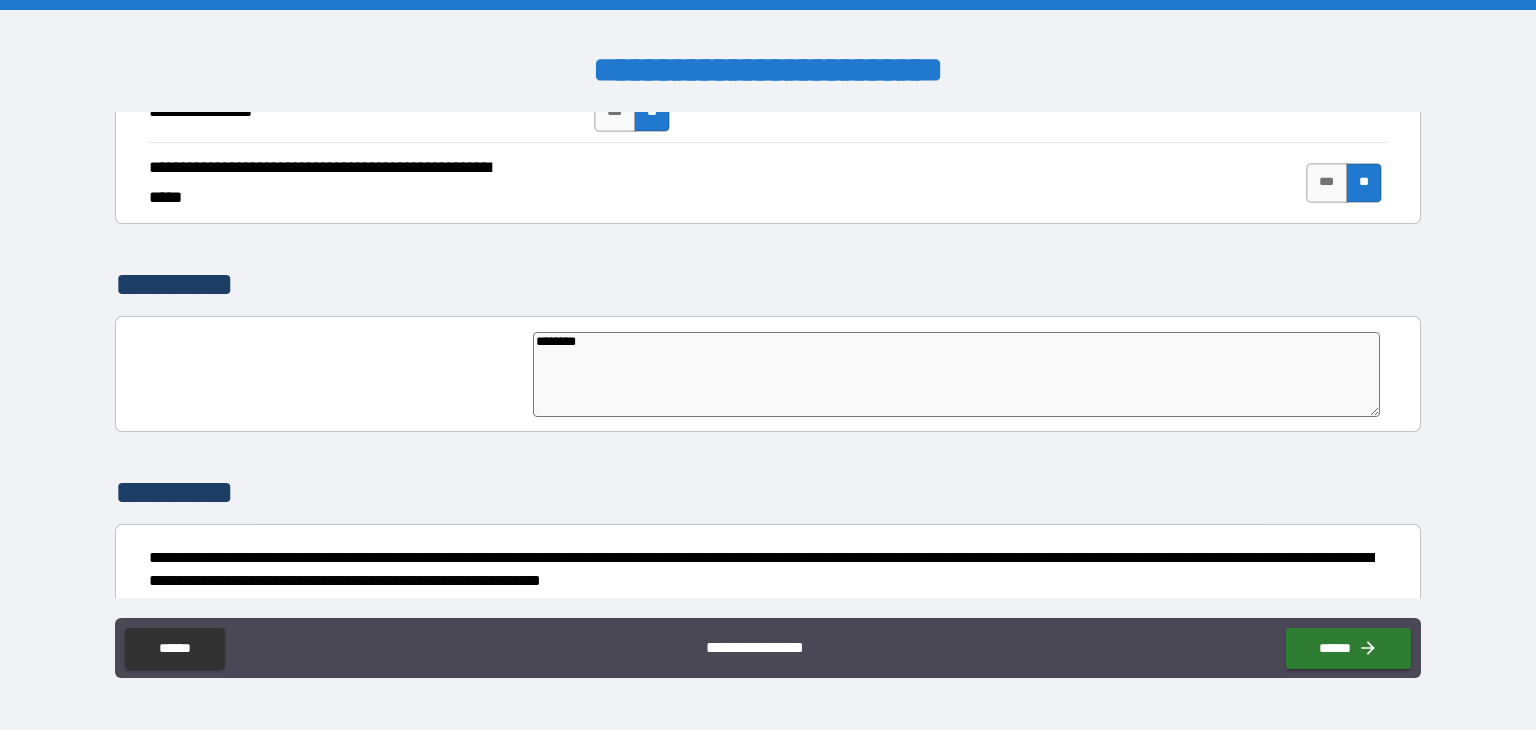 type on "*" 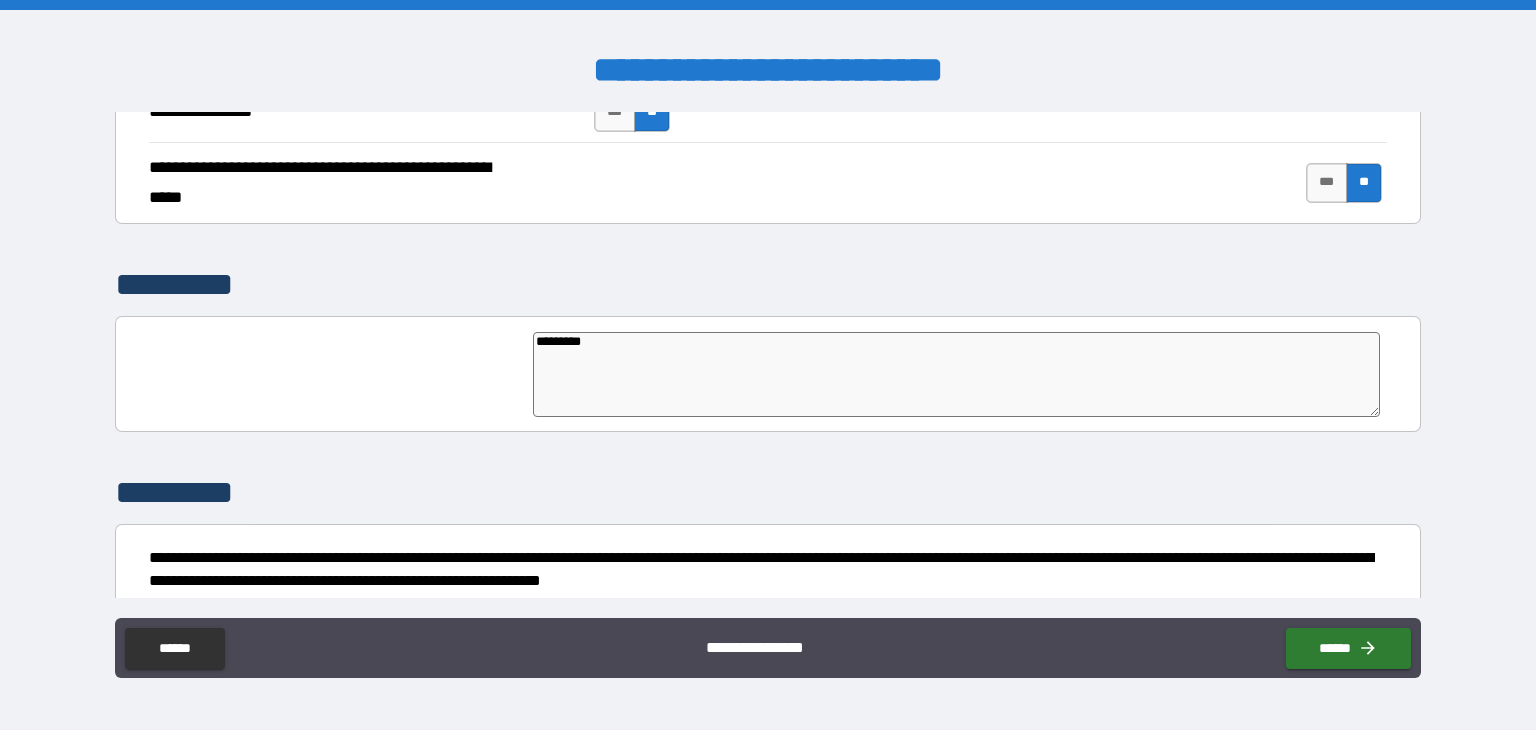 type on "*" 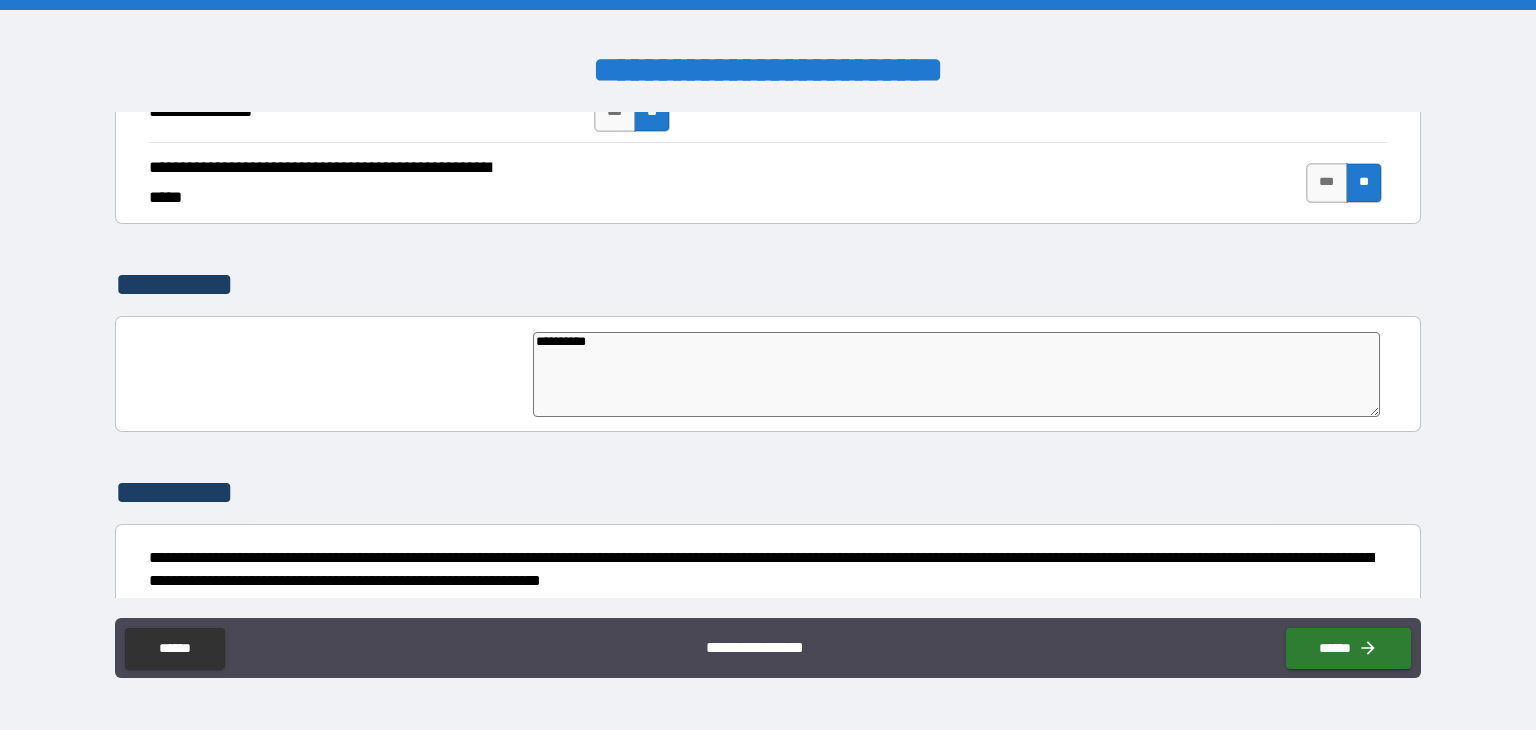 type on "*" 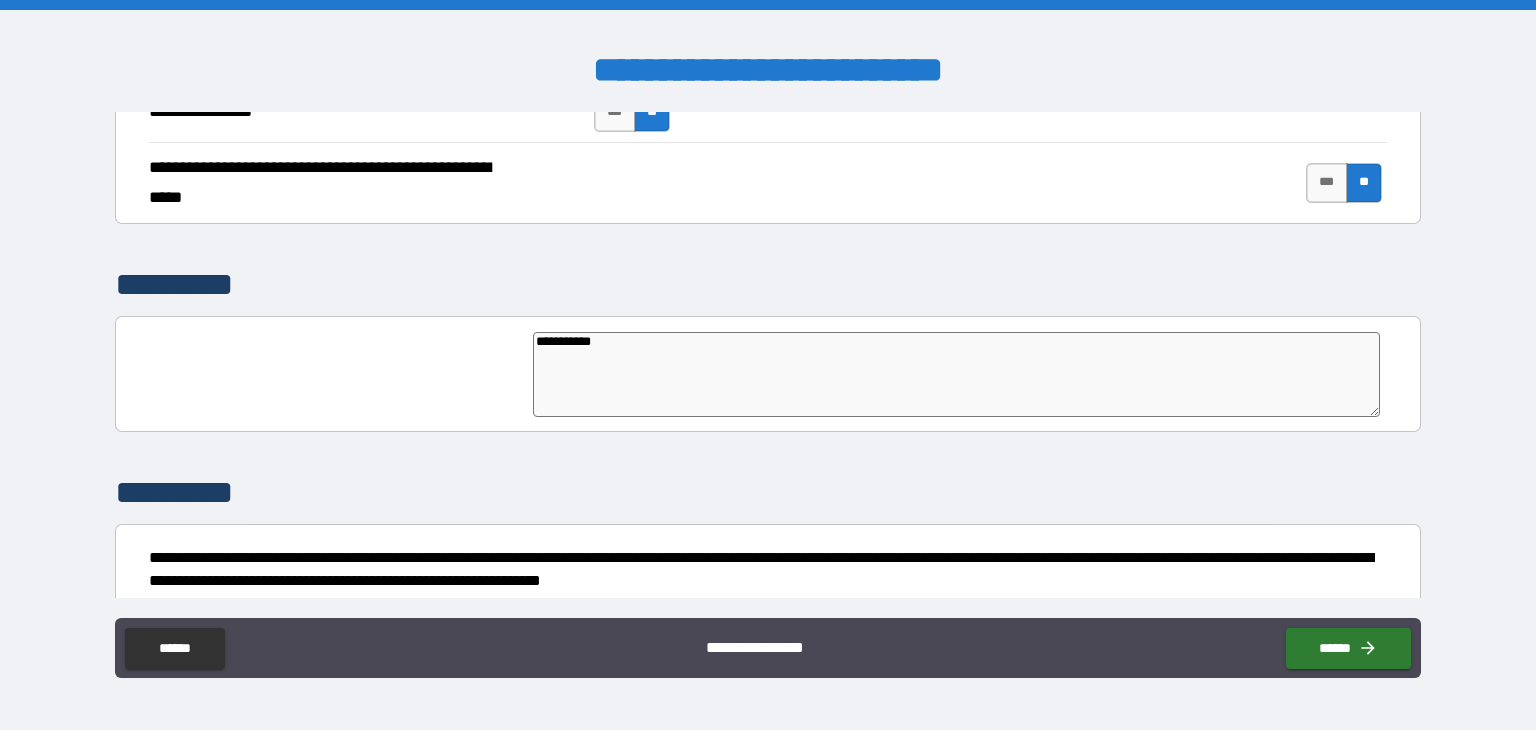 type on "*" 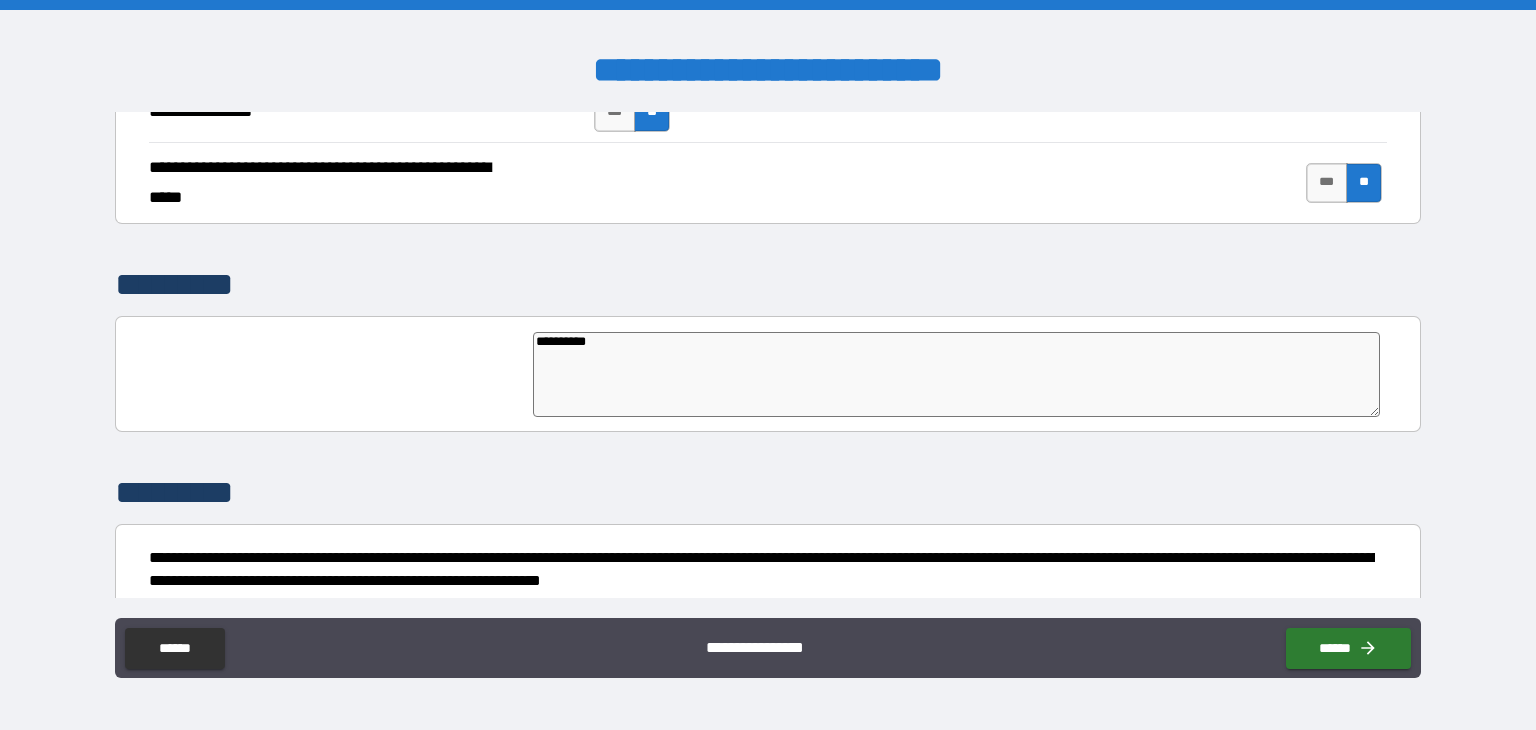 type on "*********" 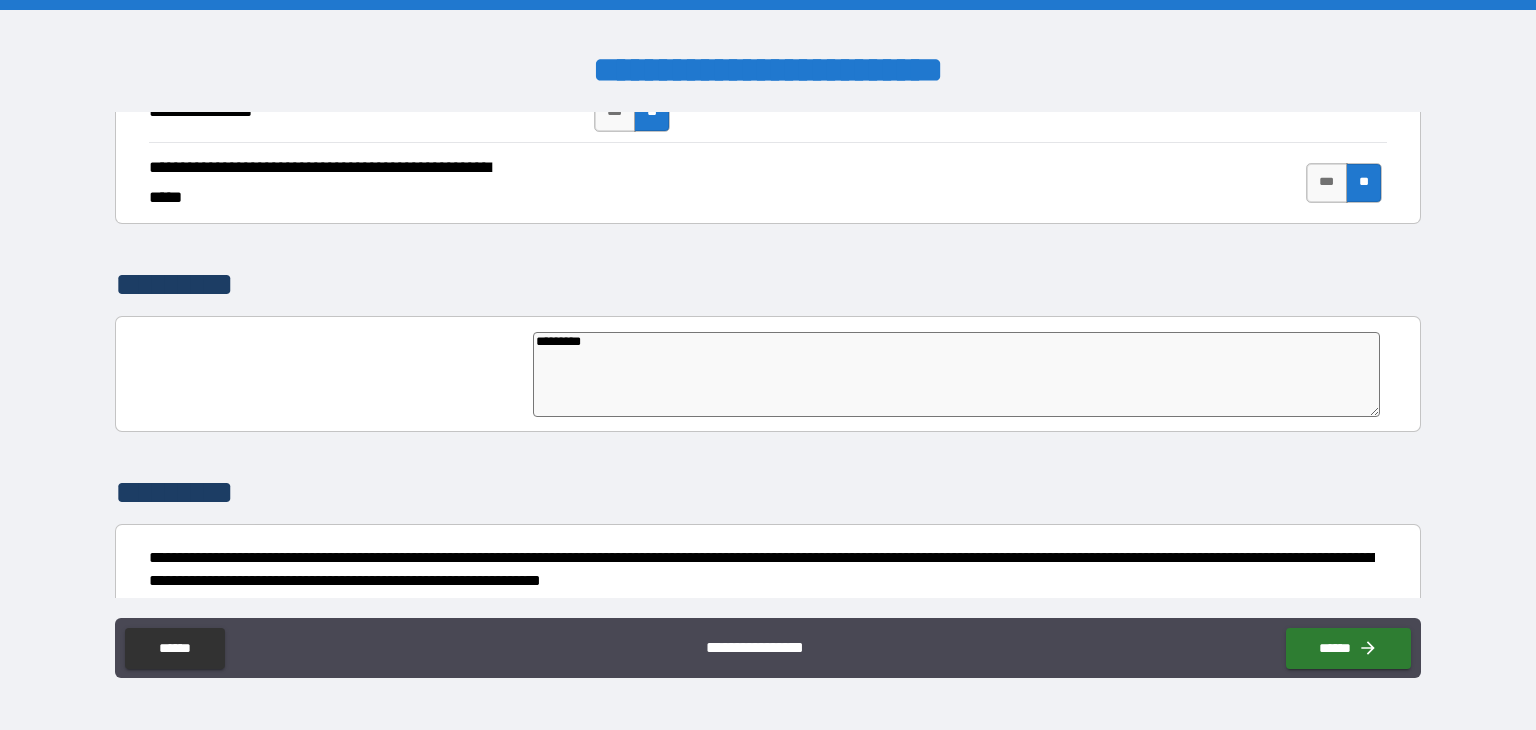 type on "*" 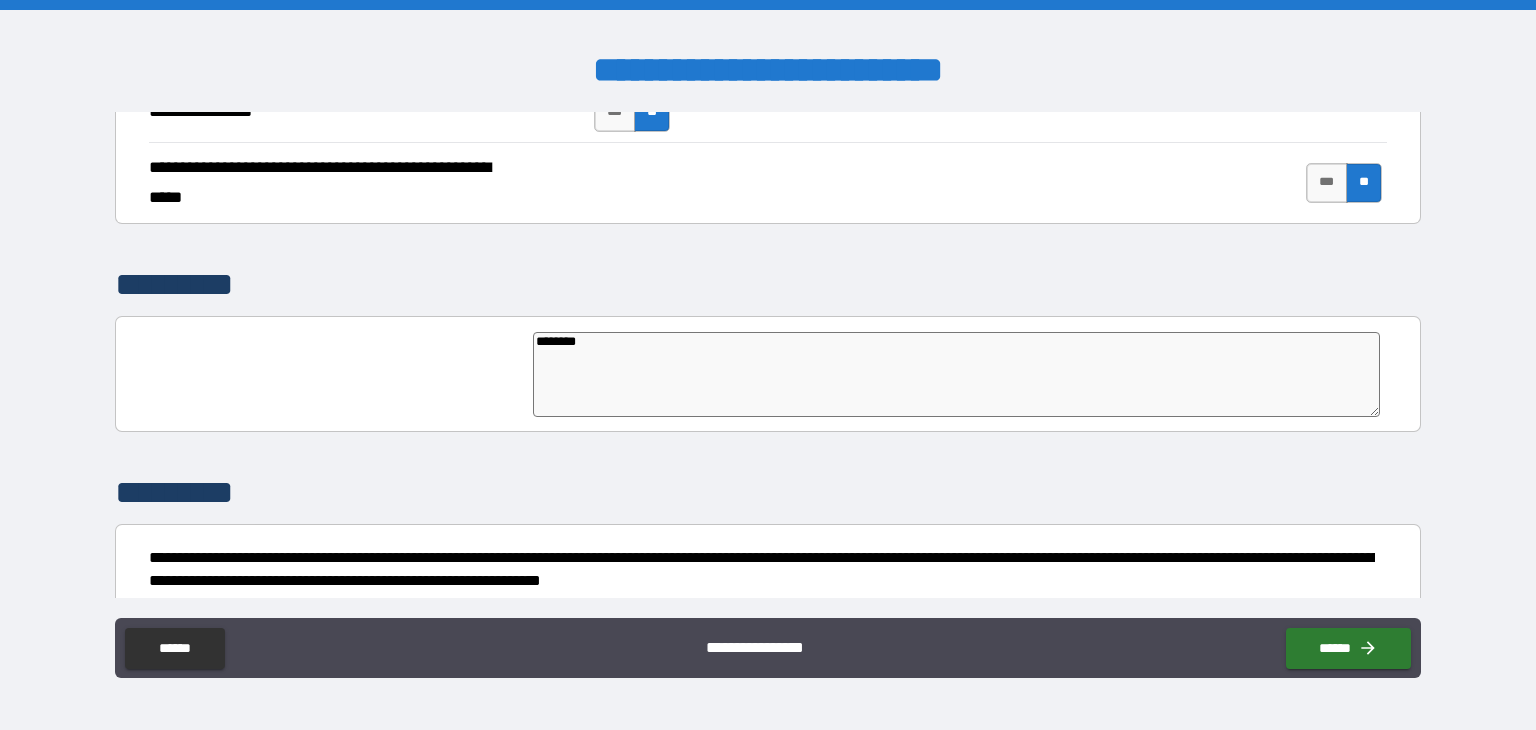 type on "*" 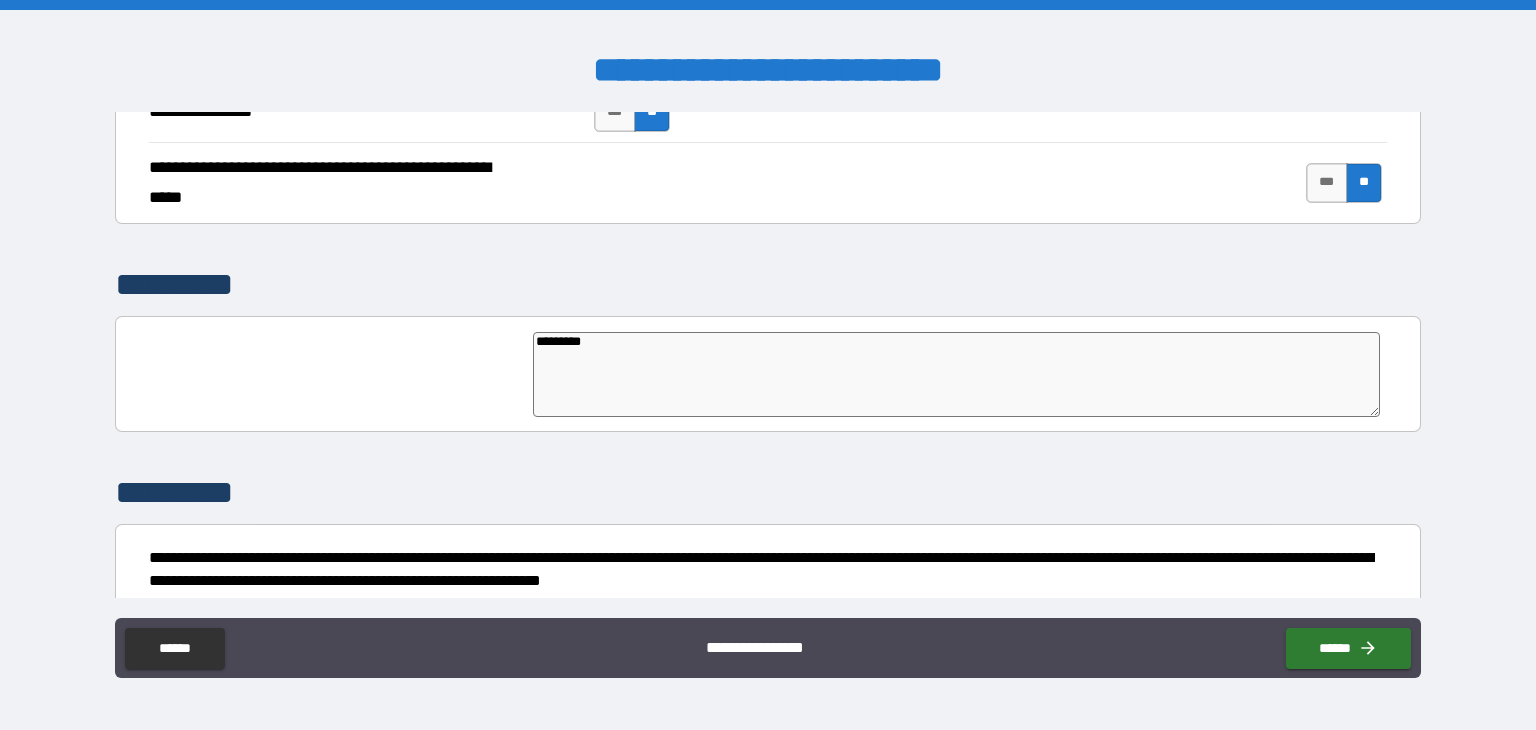 type on "*" 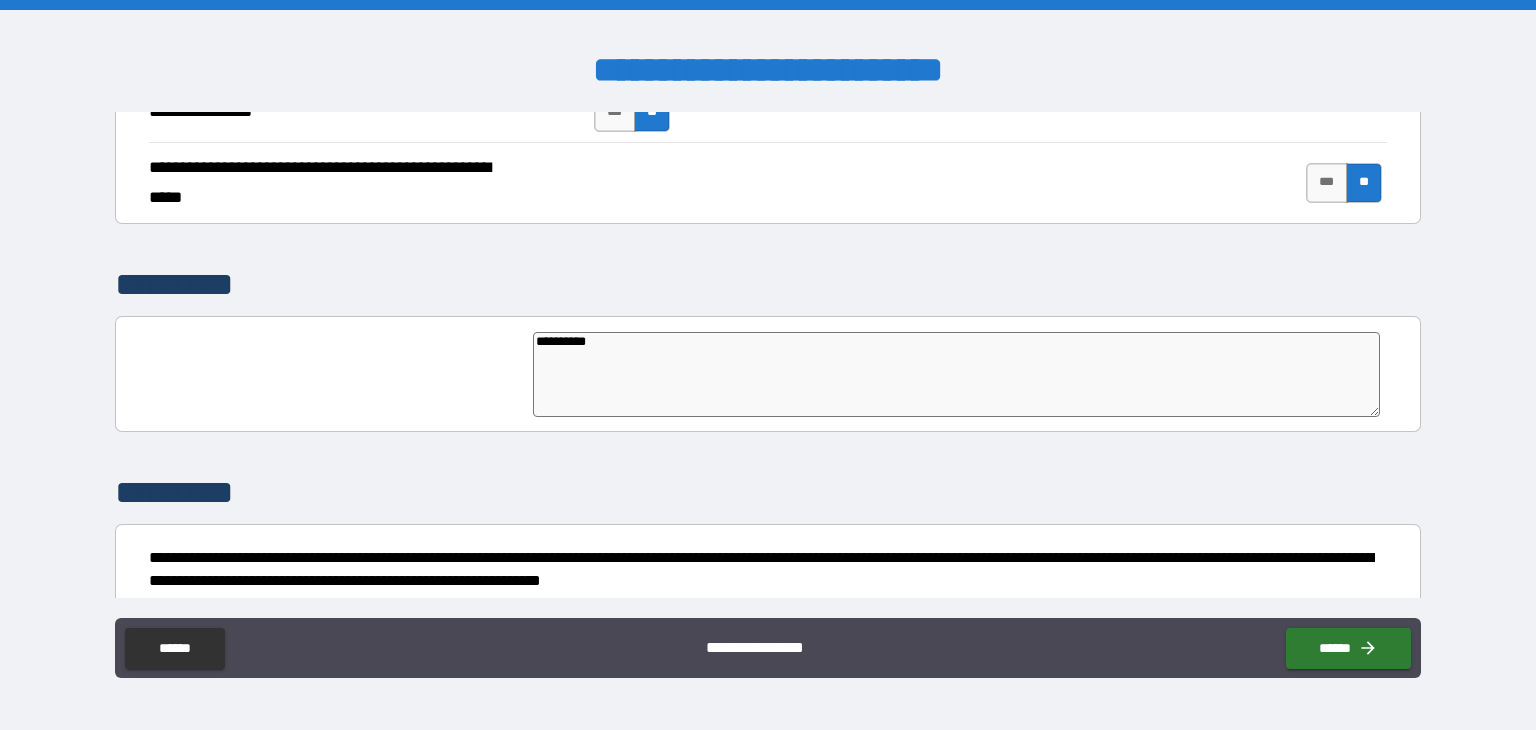 type on "*" 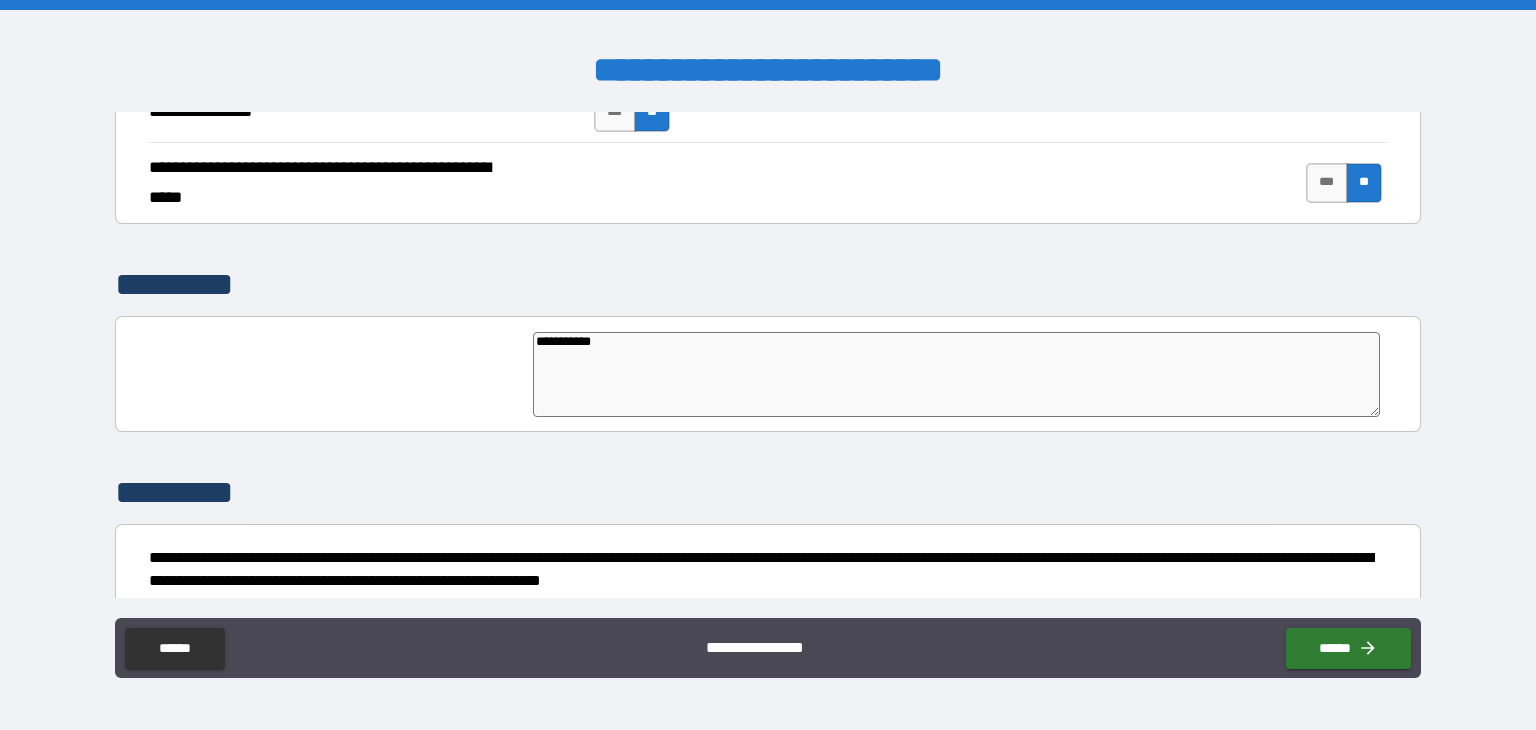 type on "*" 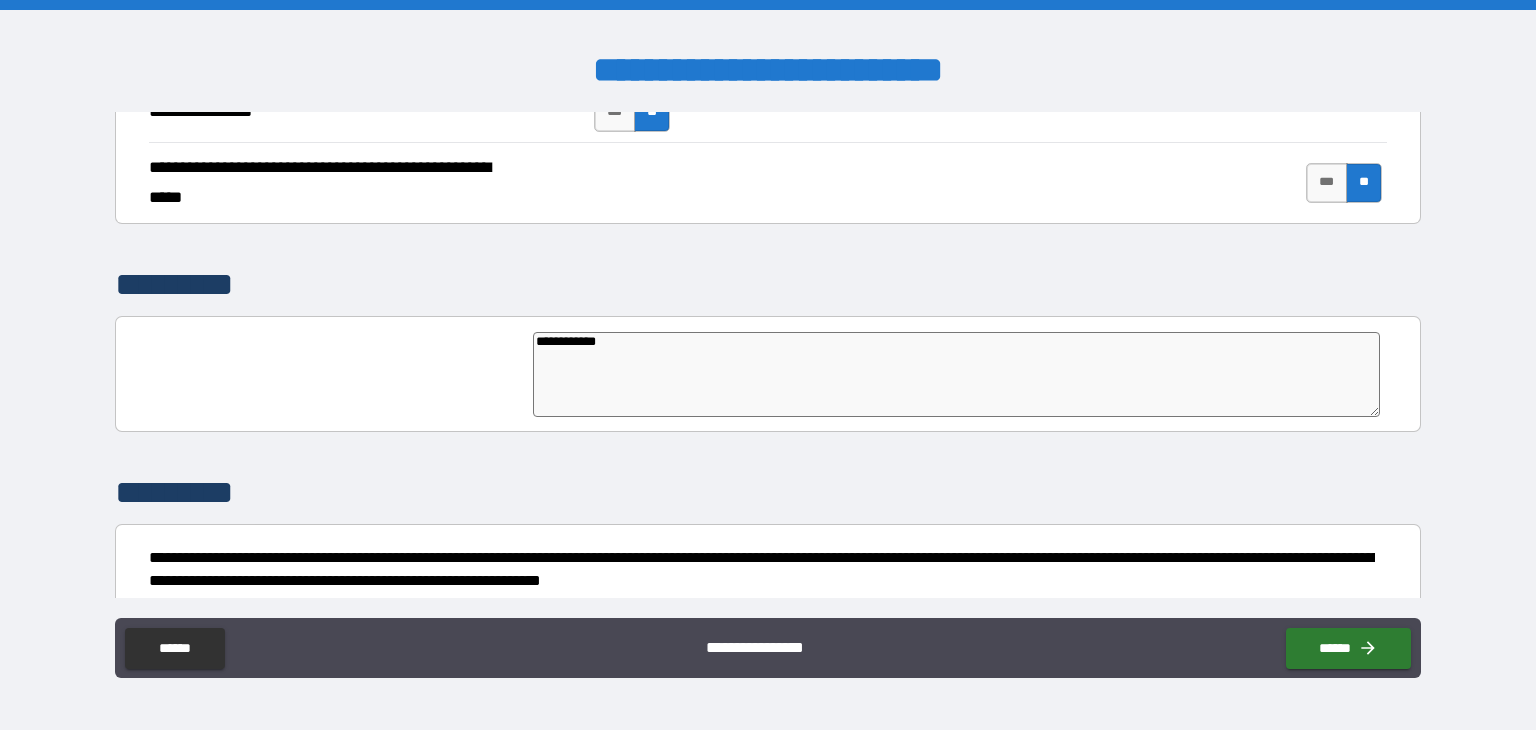 type on "*" 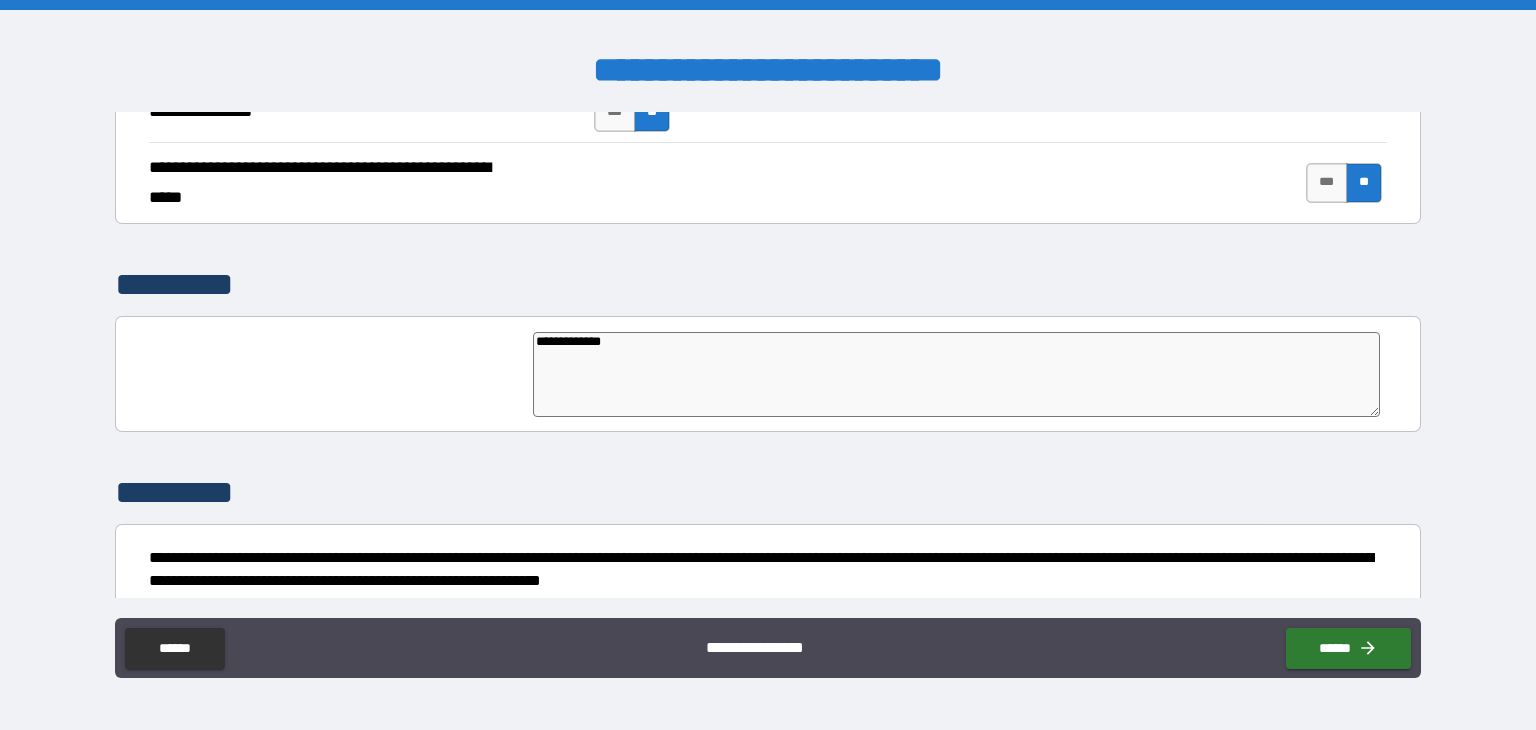 type on "*" 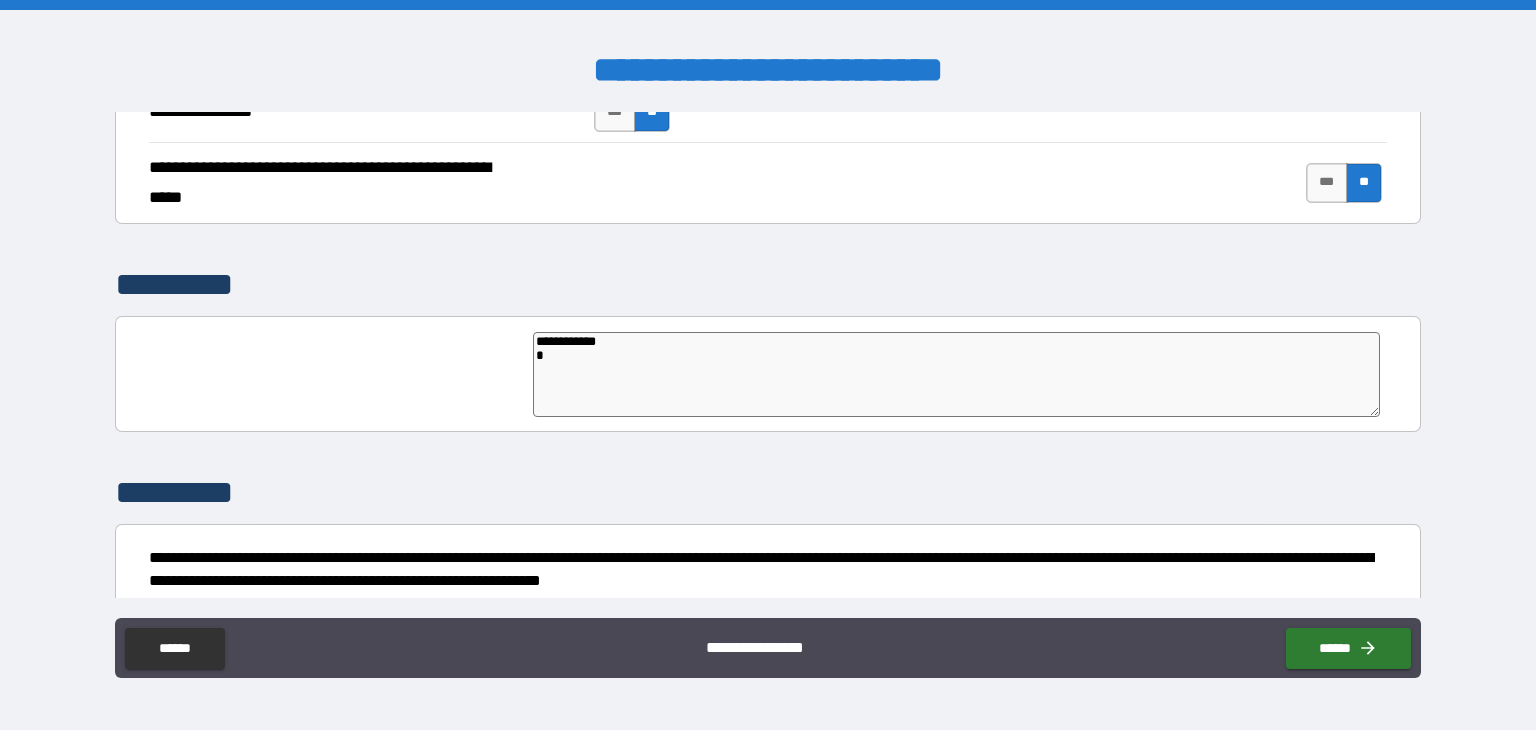 type on "**********" 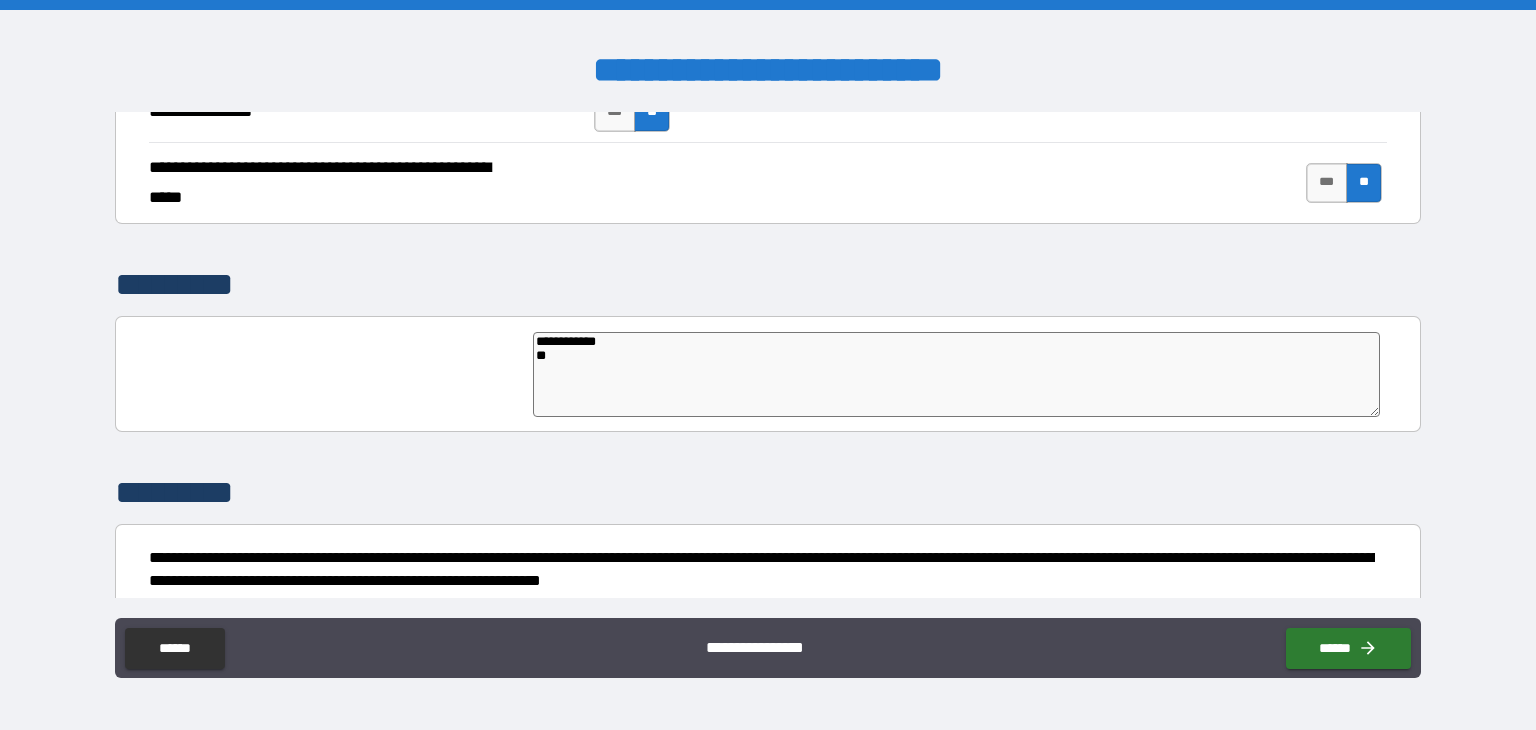 type on "*" 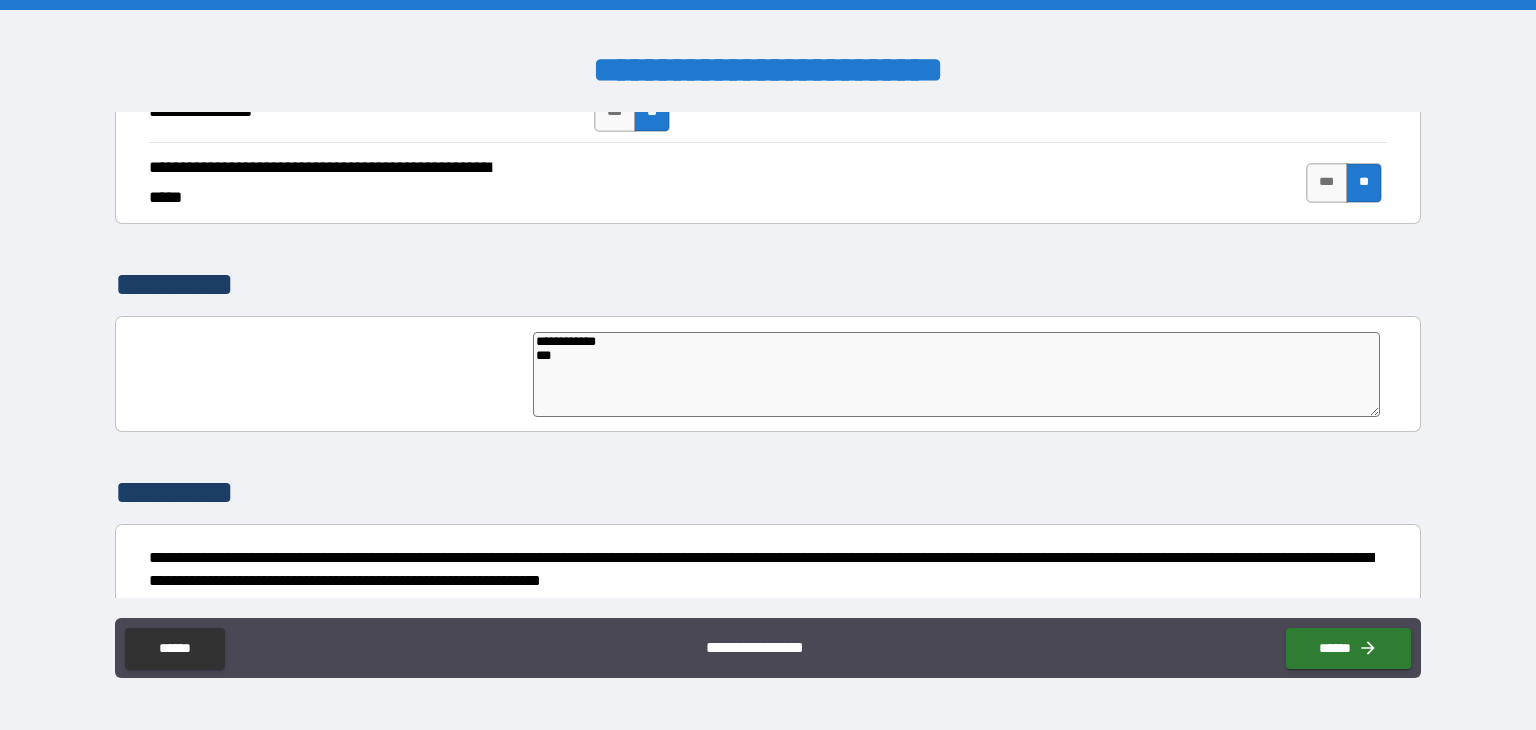 type on "*" 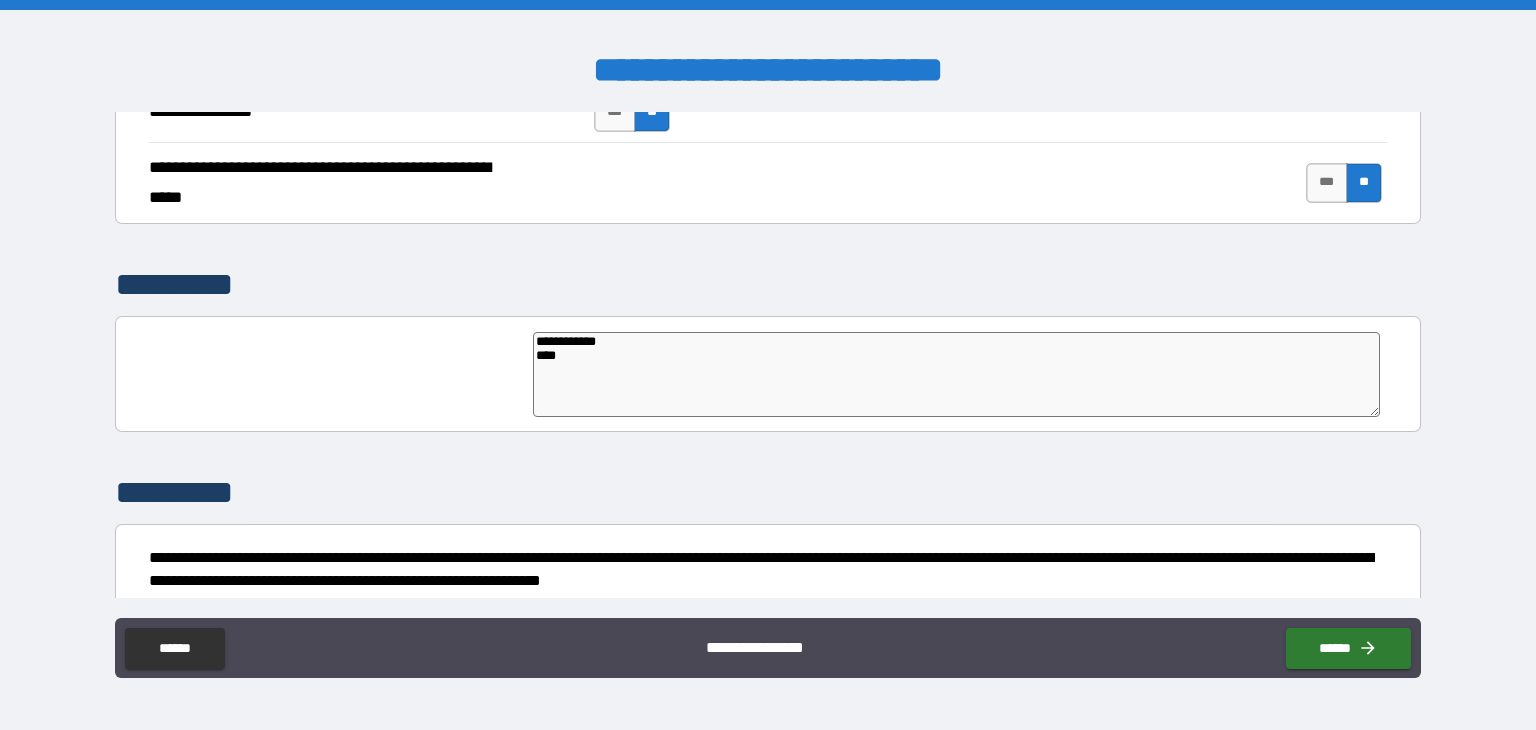 type on "*" 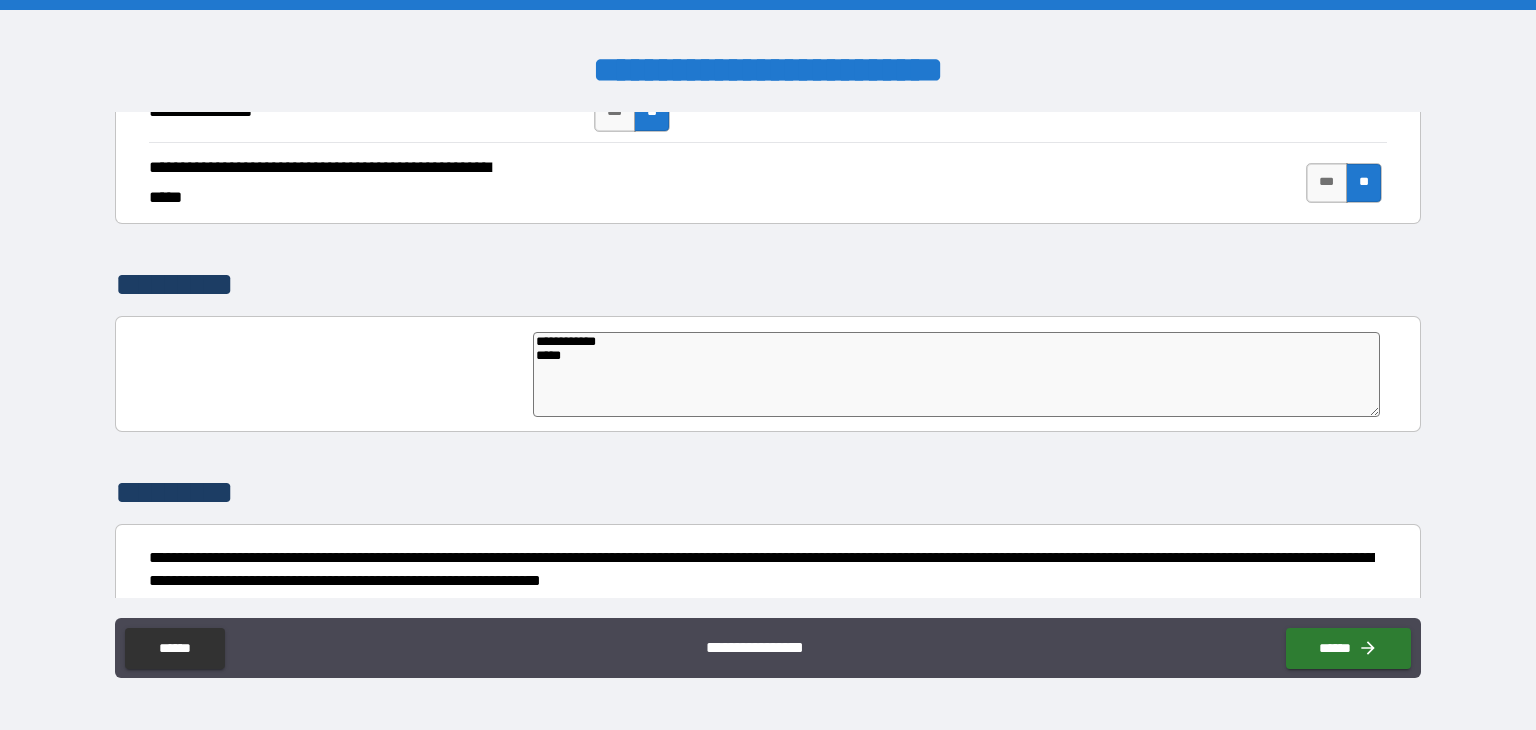 type on "*" 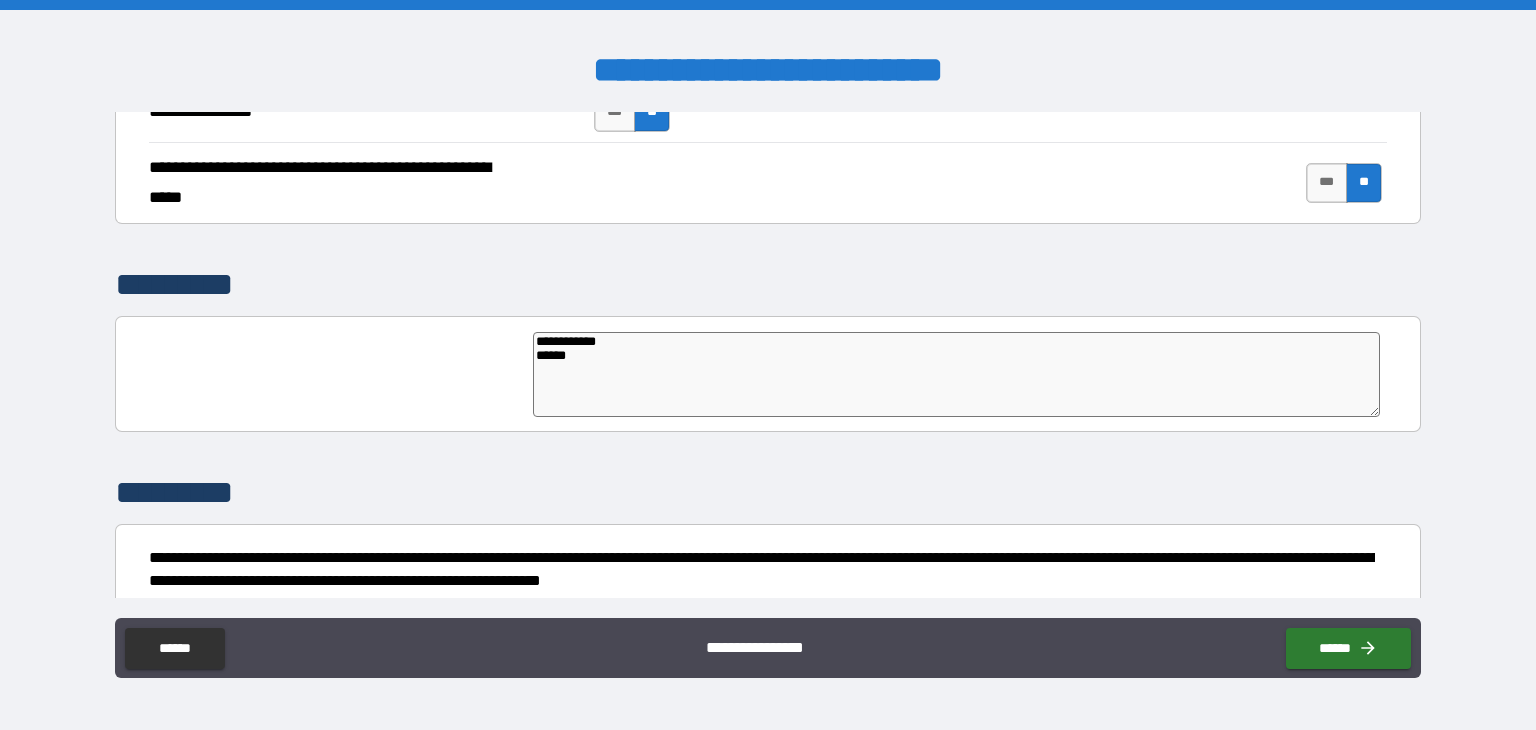 type on "*" 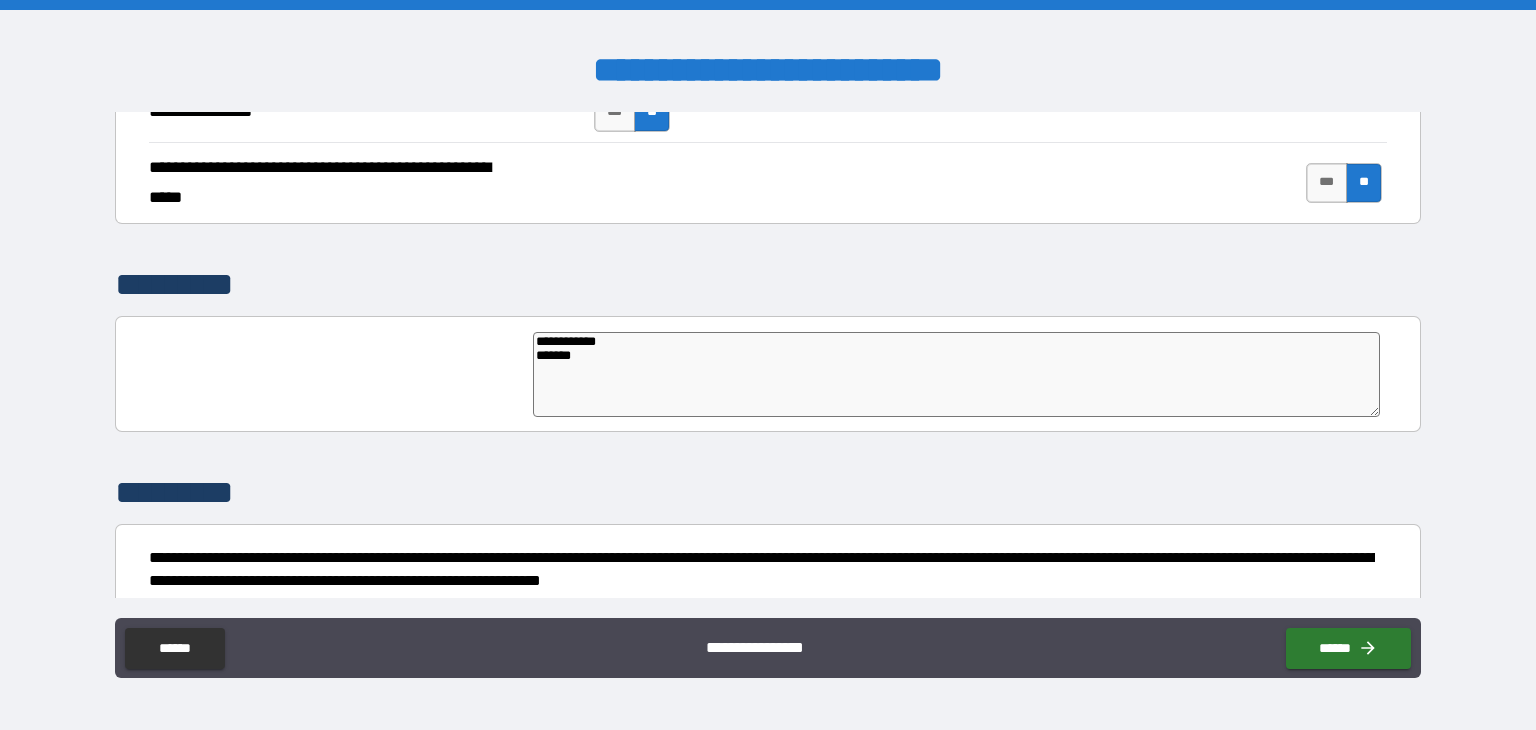 type on "*" 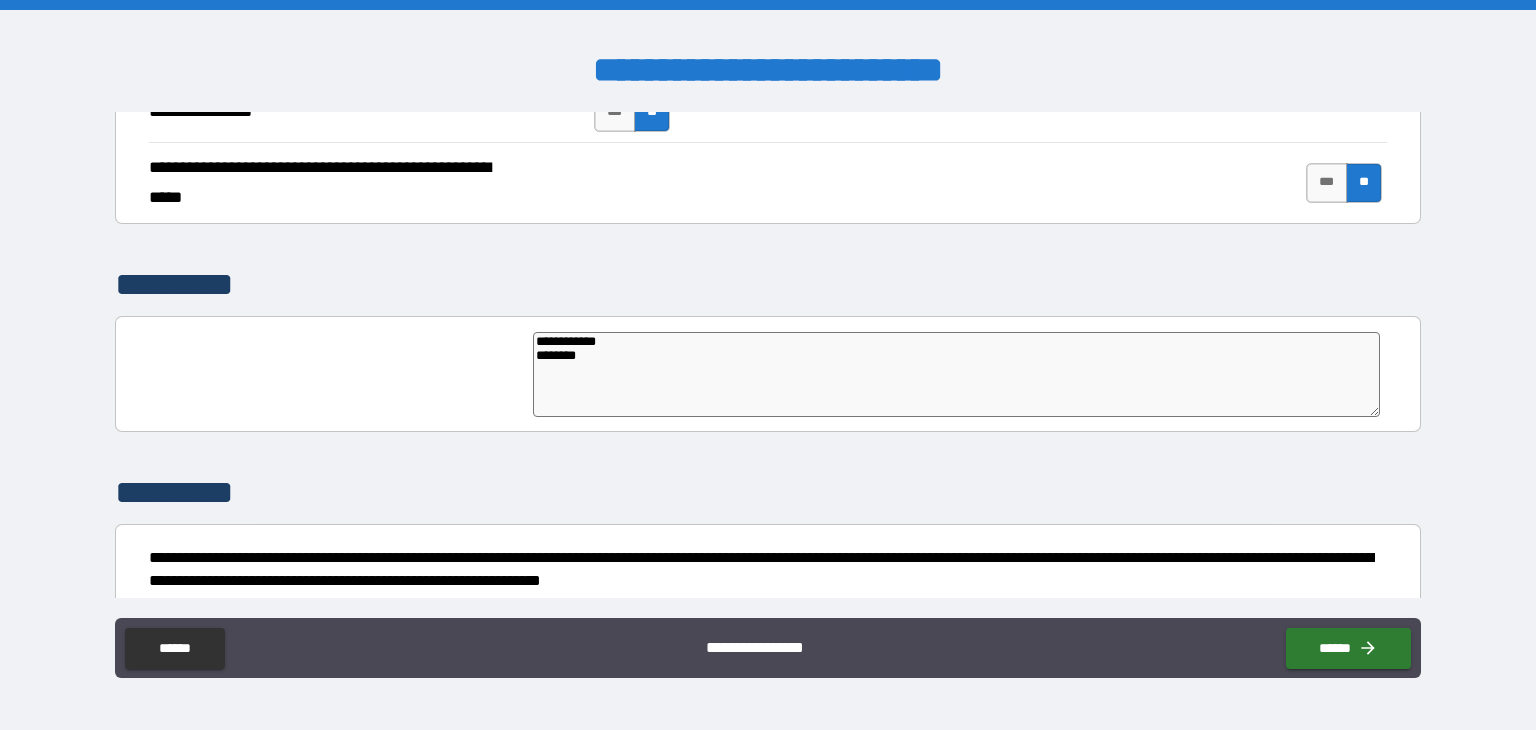 type on "*" 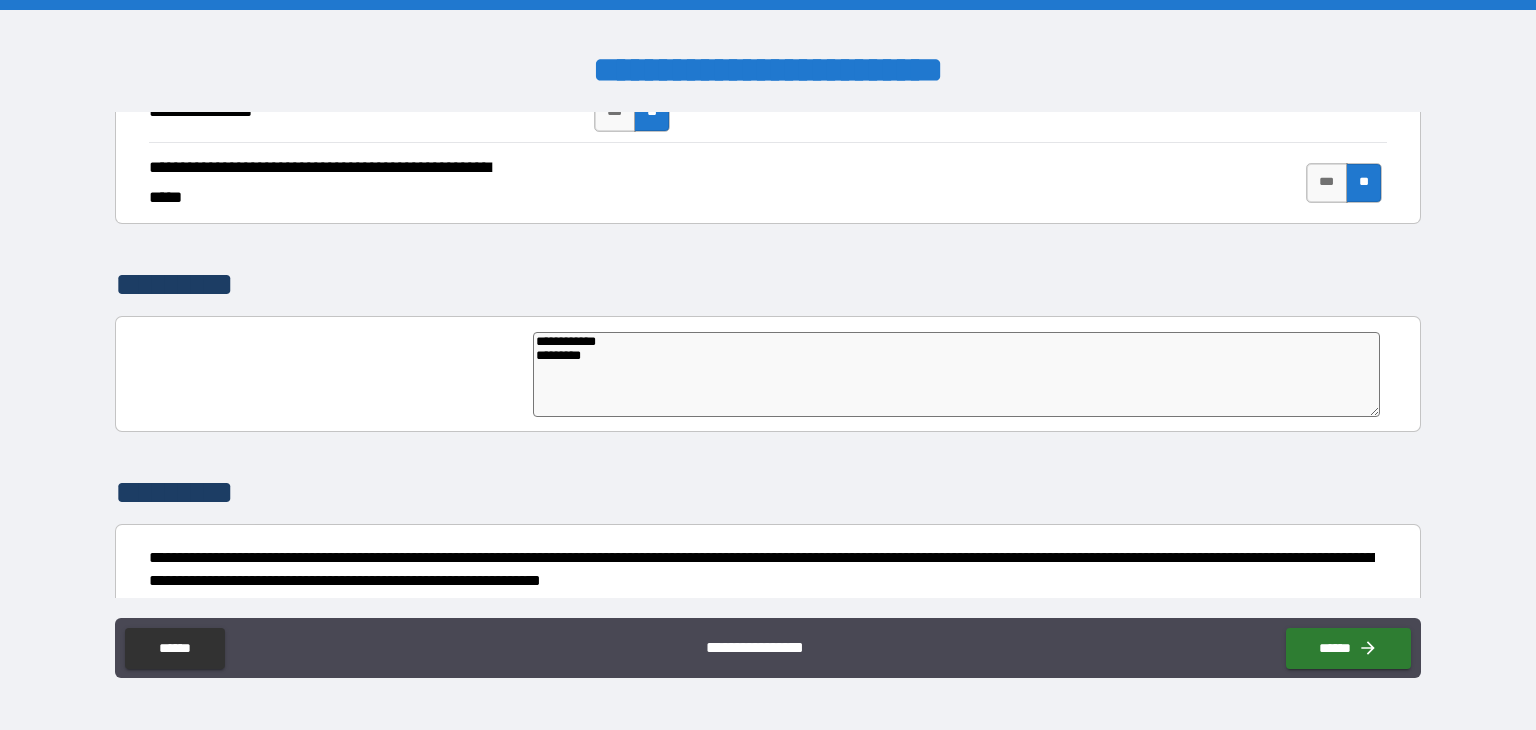 type on "*" 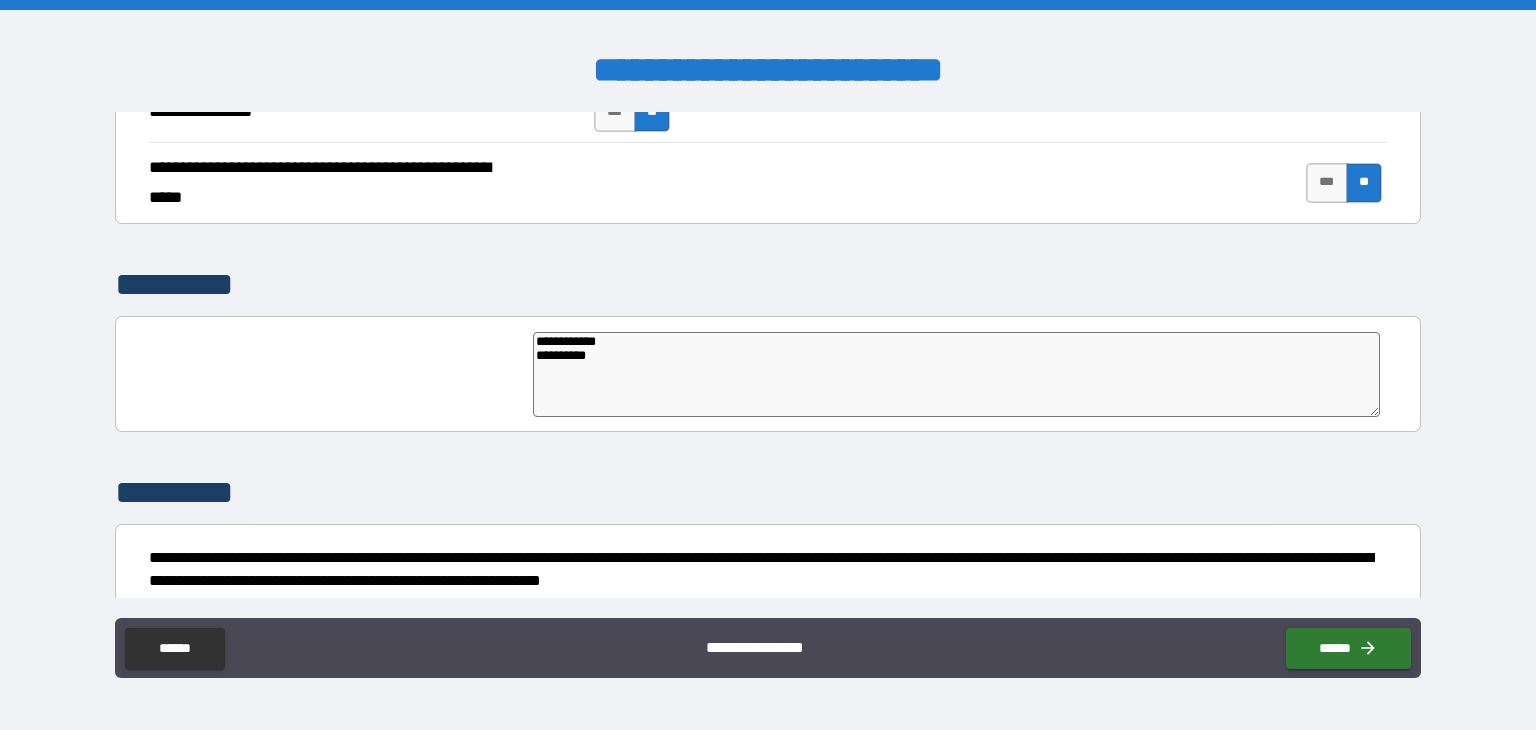 type on "*" 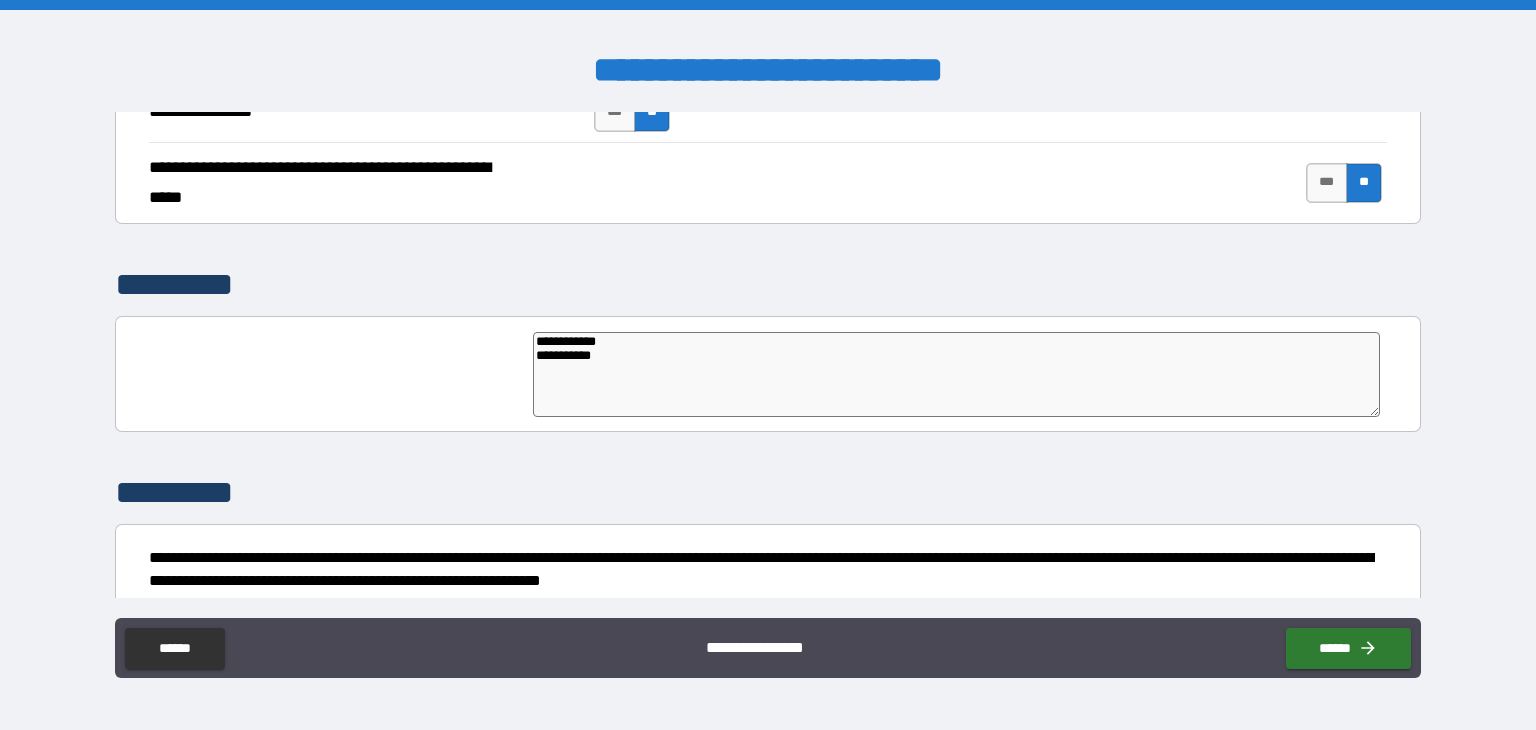 type on "*" 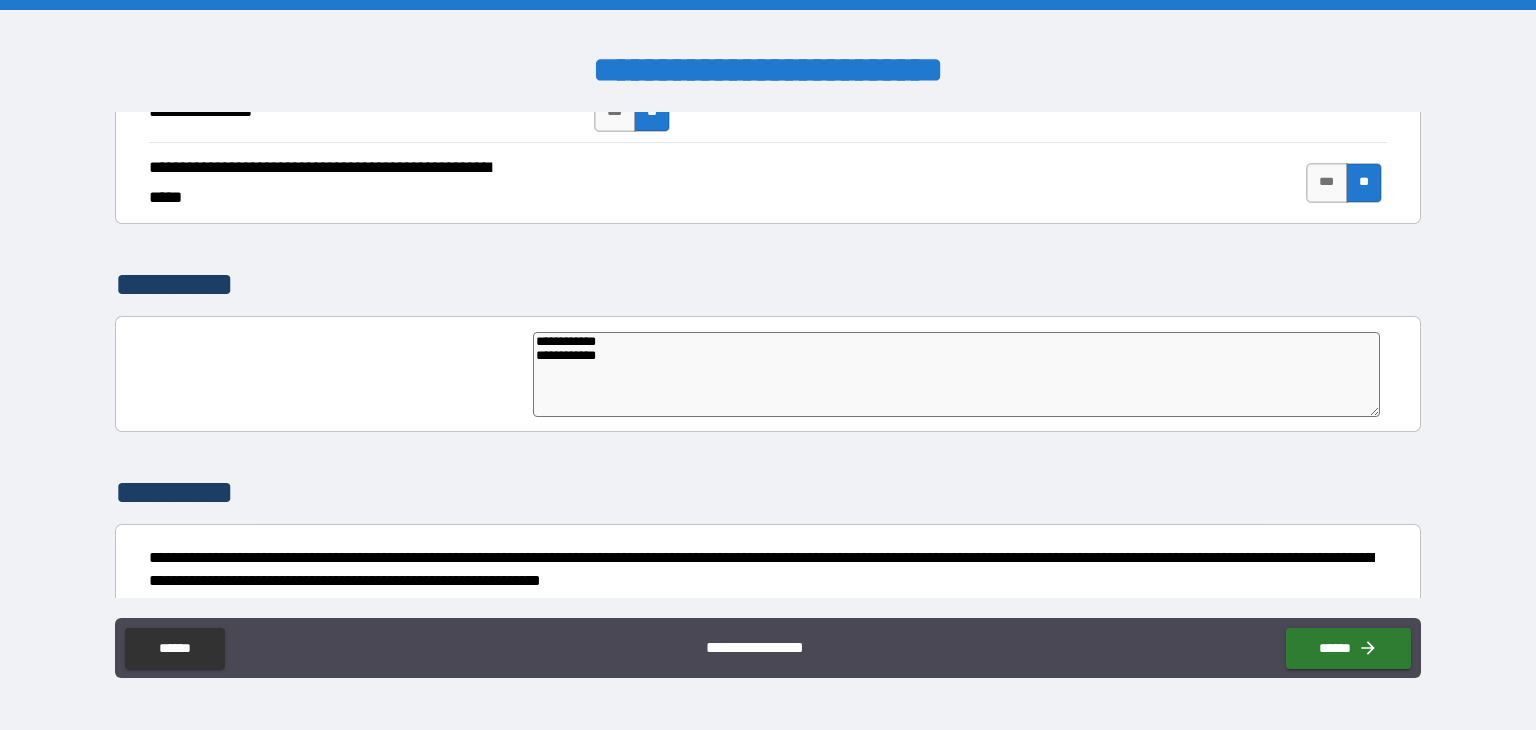 type on "*" 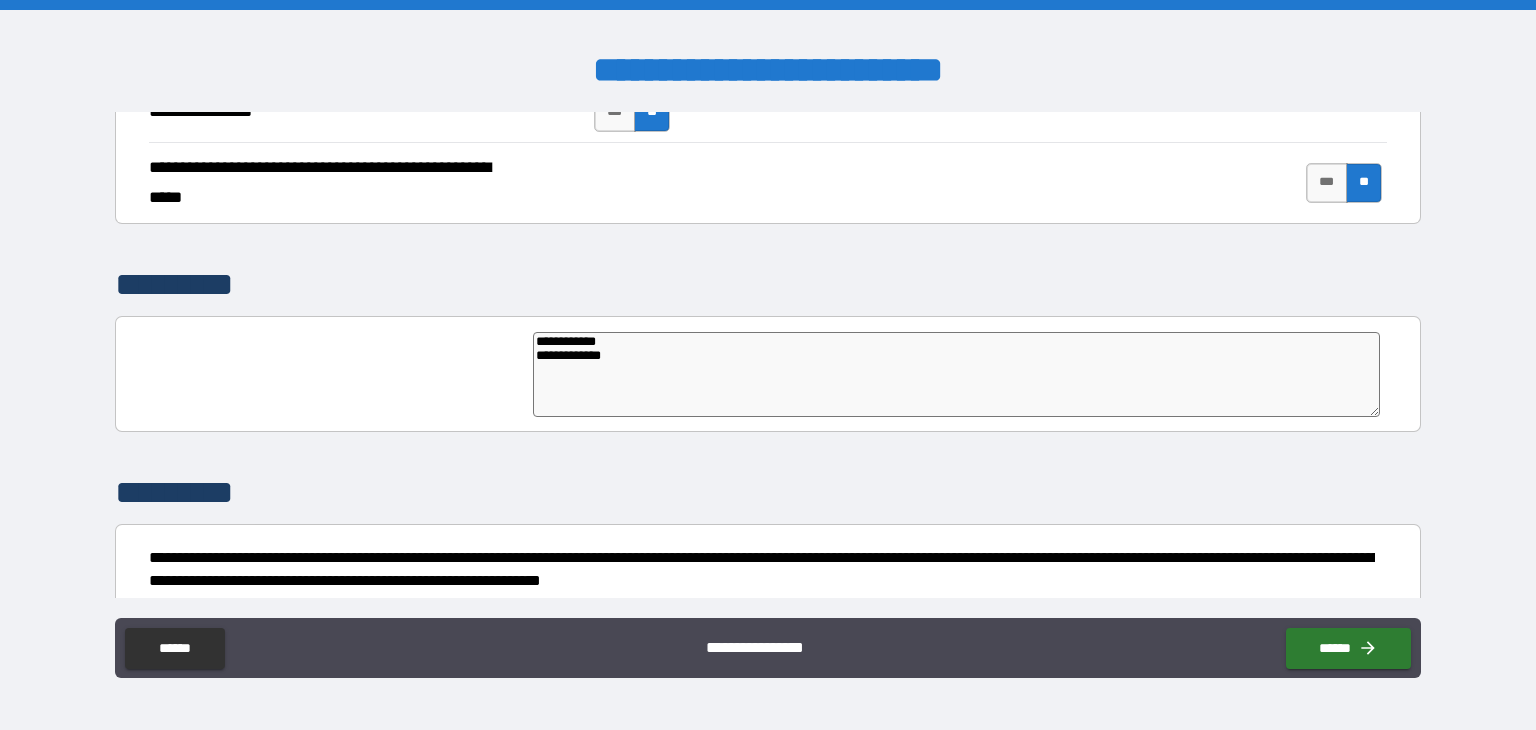 type on "*" 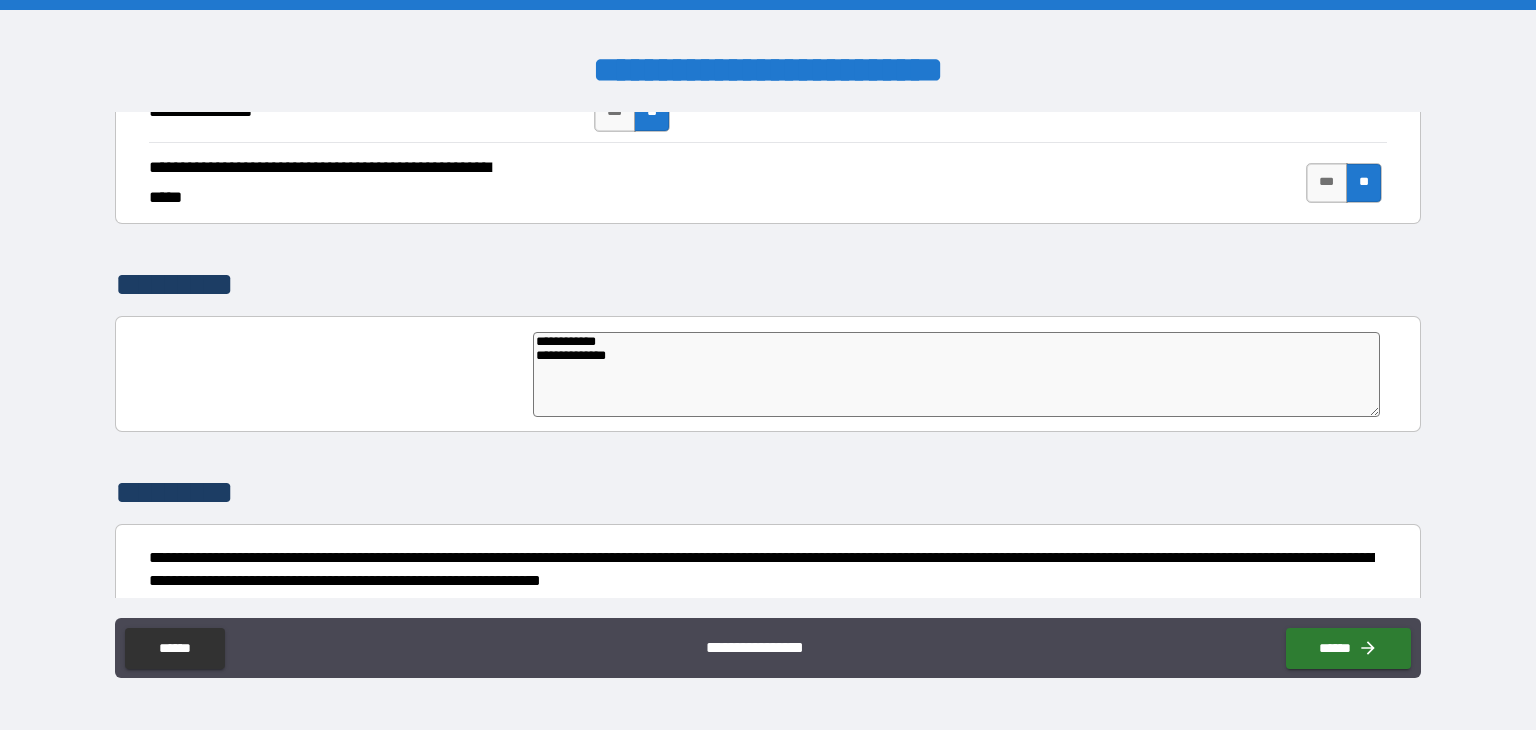 type on "*" 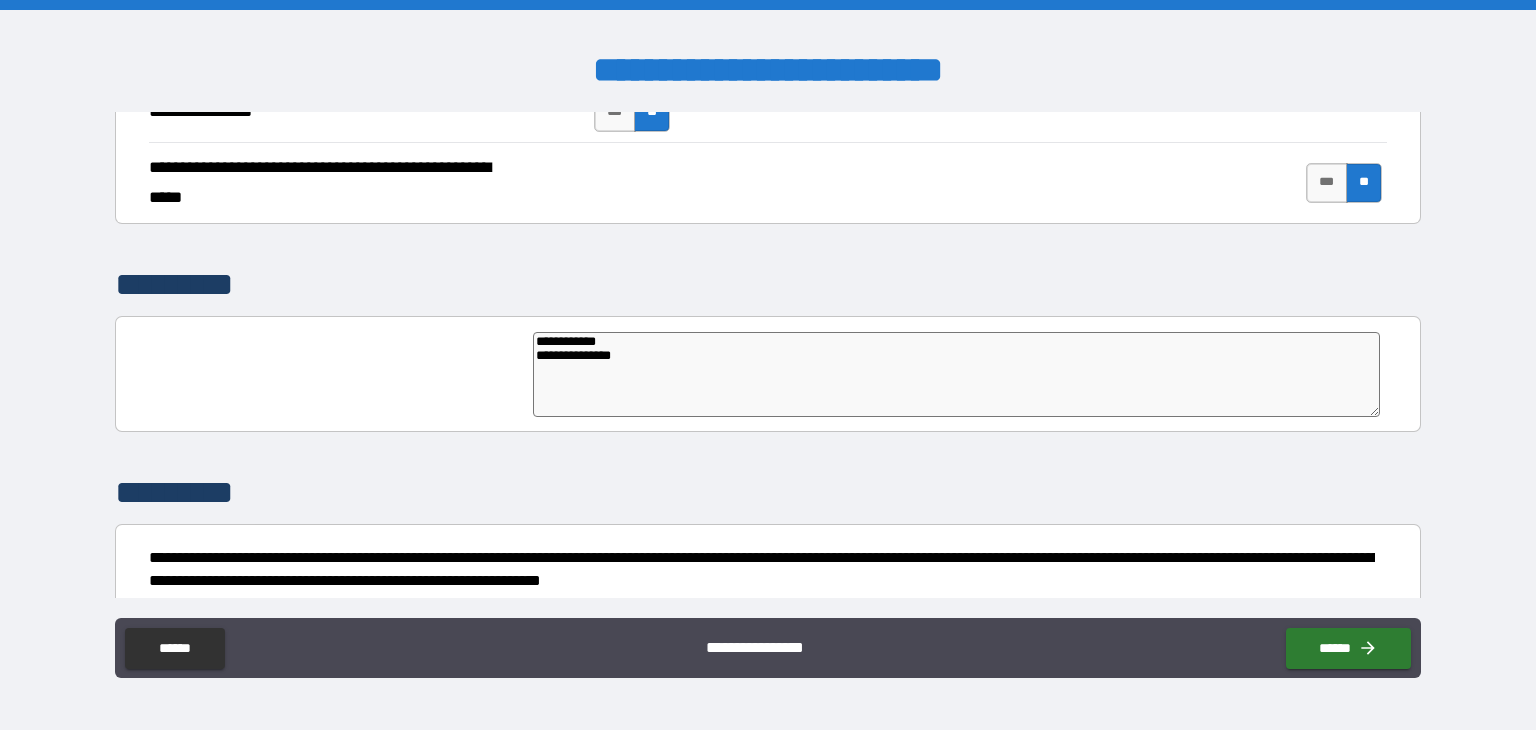 type on "*" 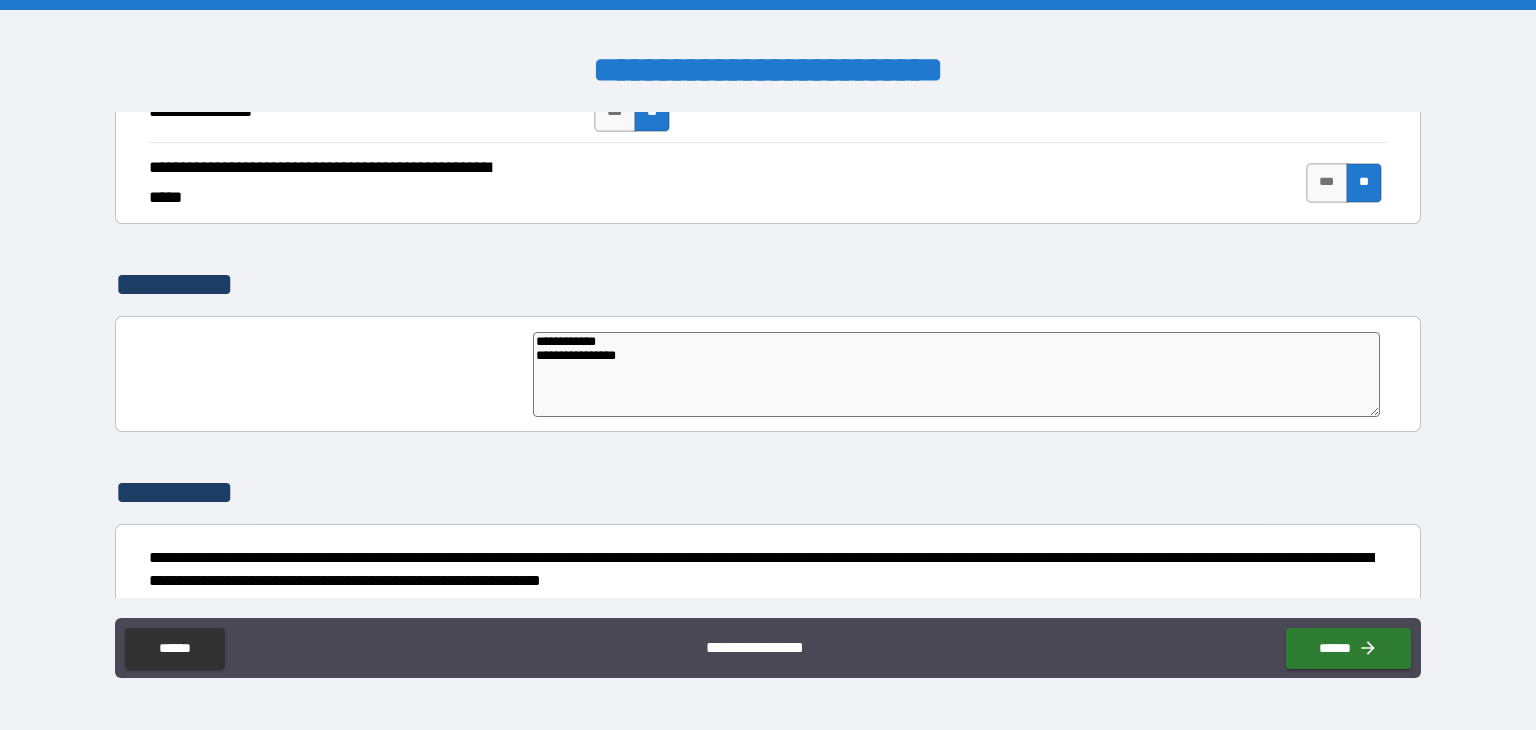type on "*" 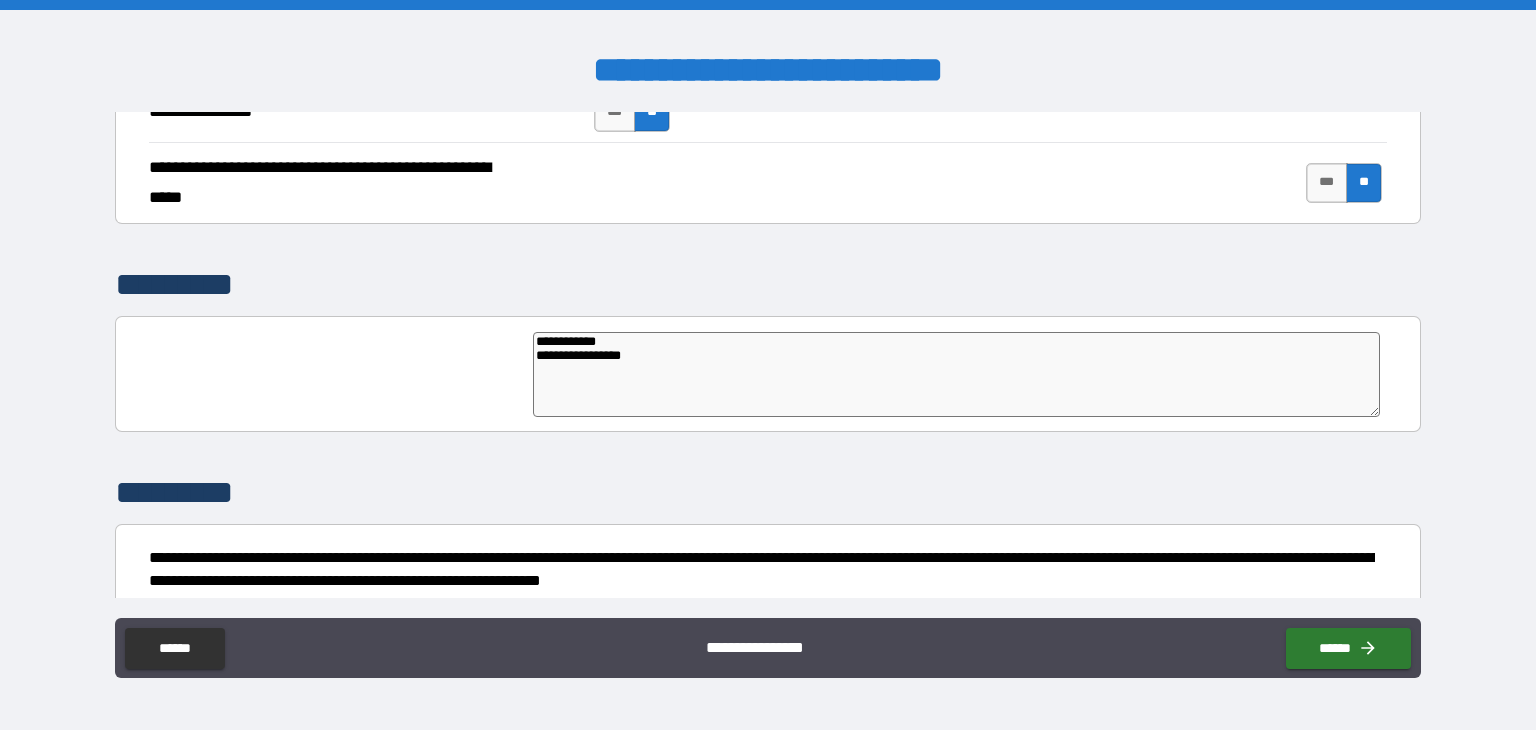 type on "*" 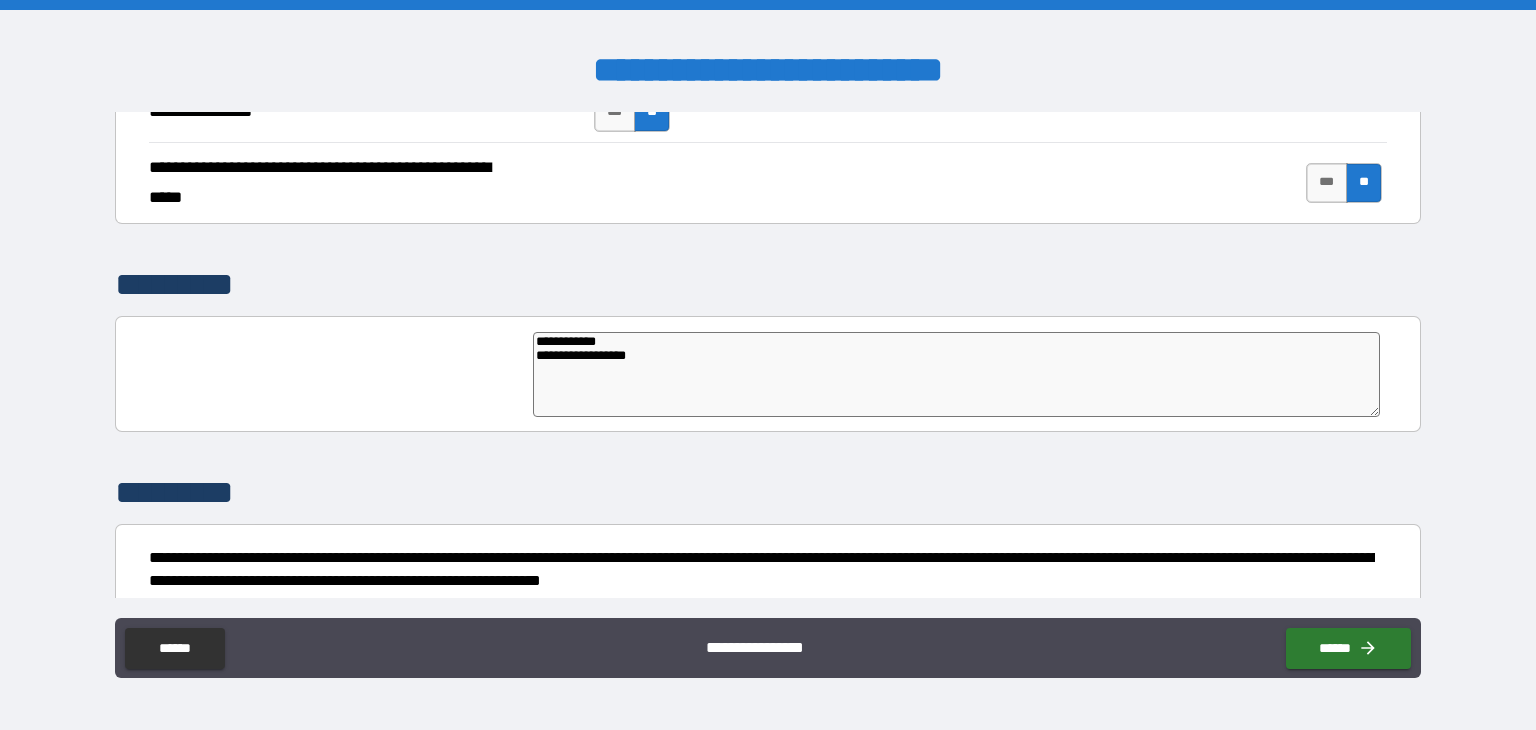 type on "**********" 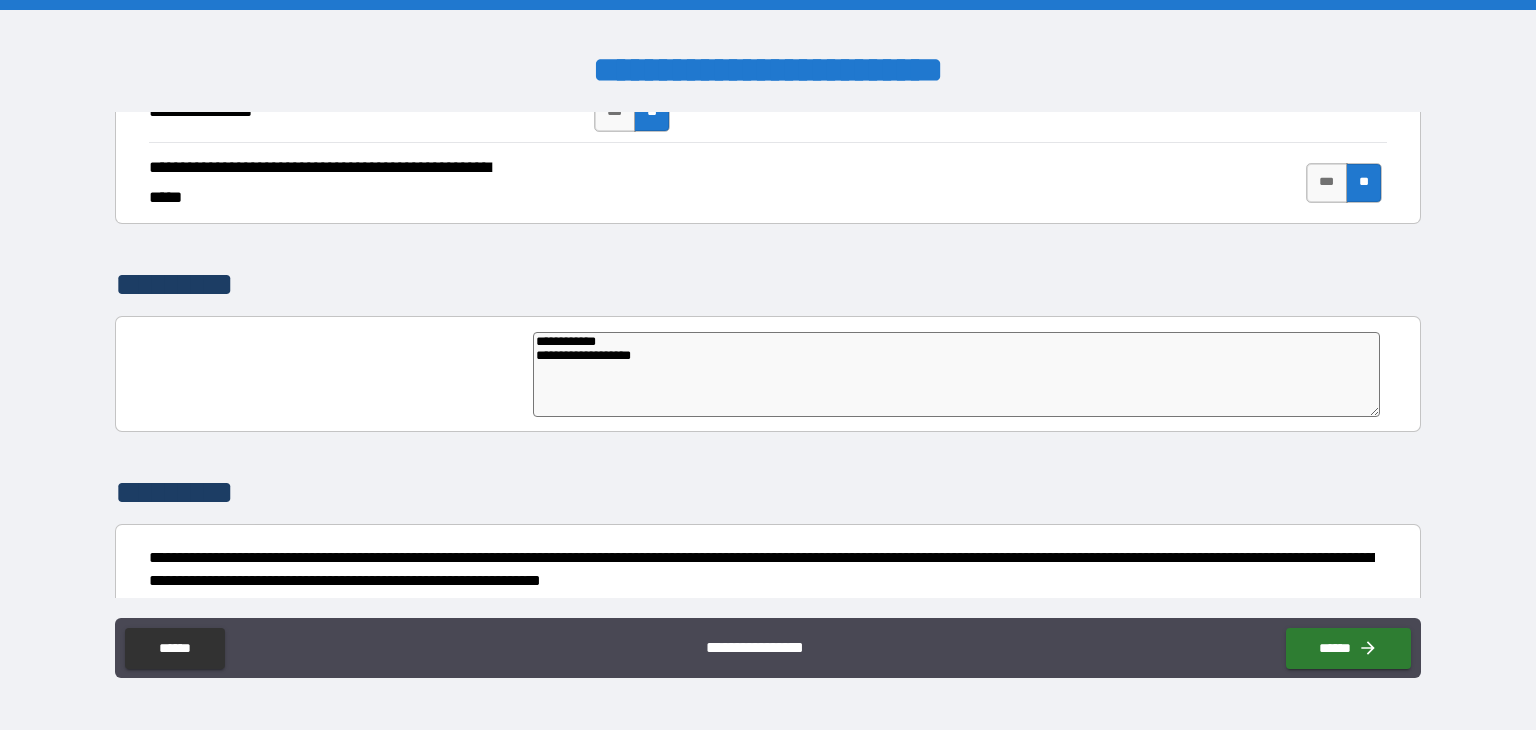 type on "*" 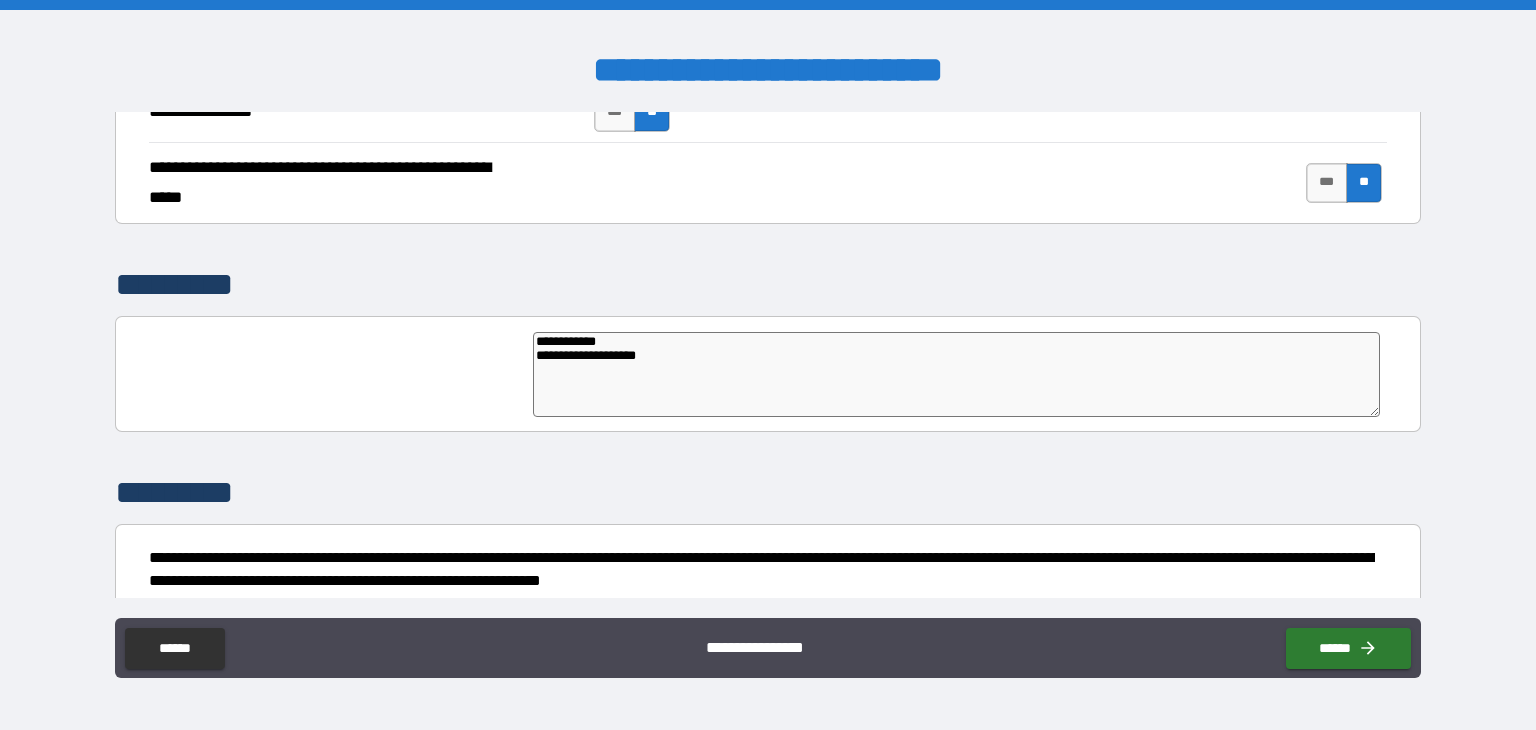 type on "*" 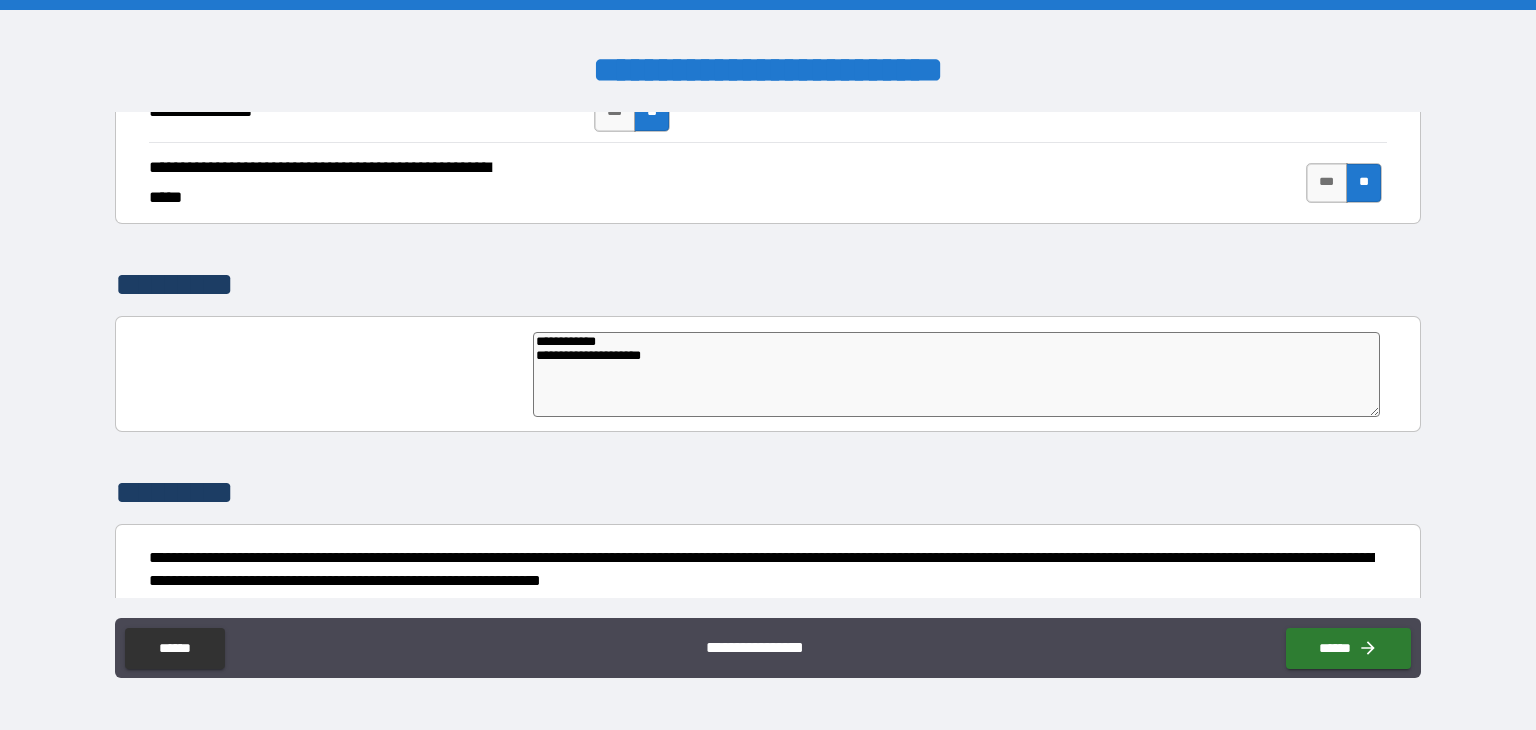 type on "*" 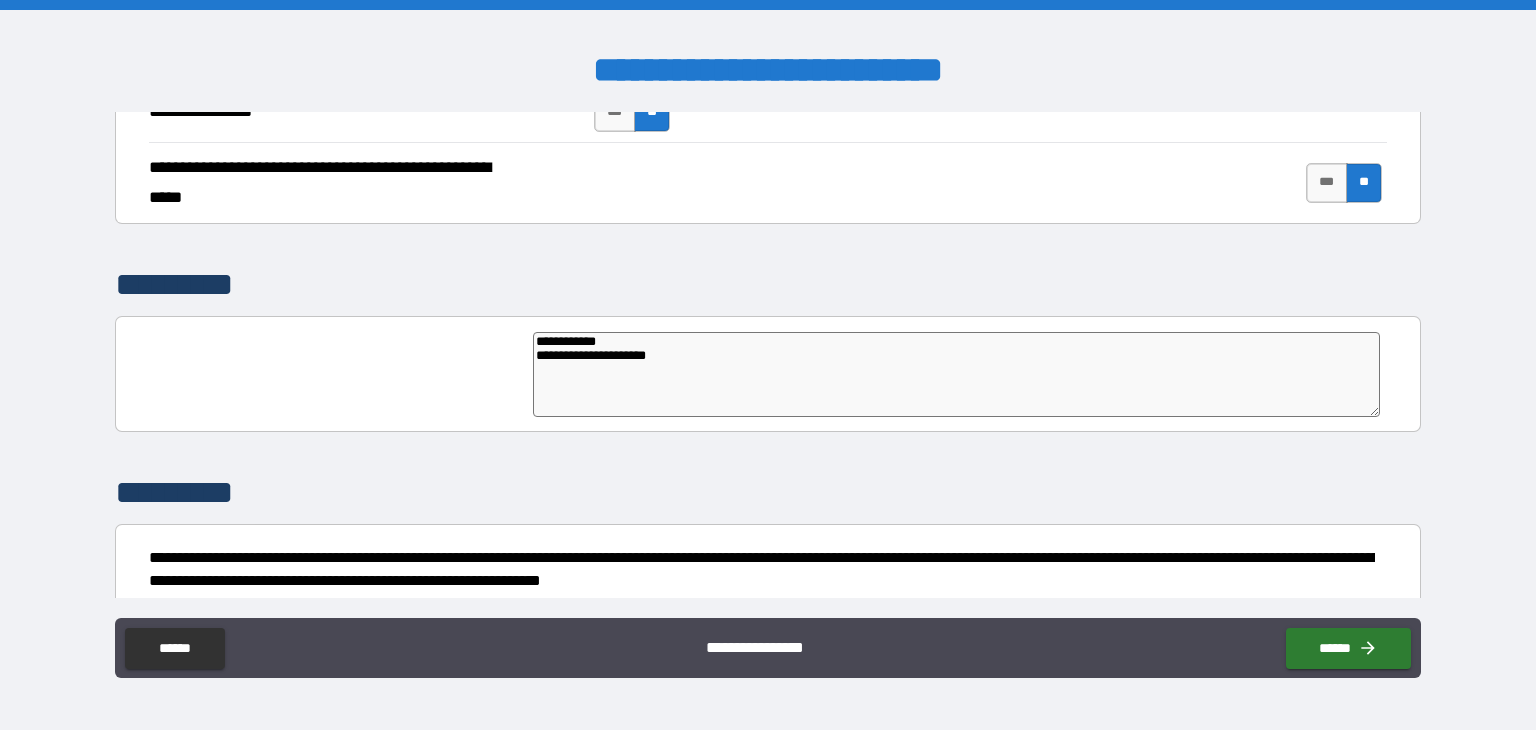 type on "*" 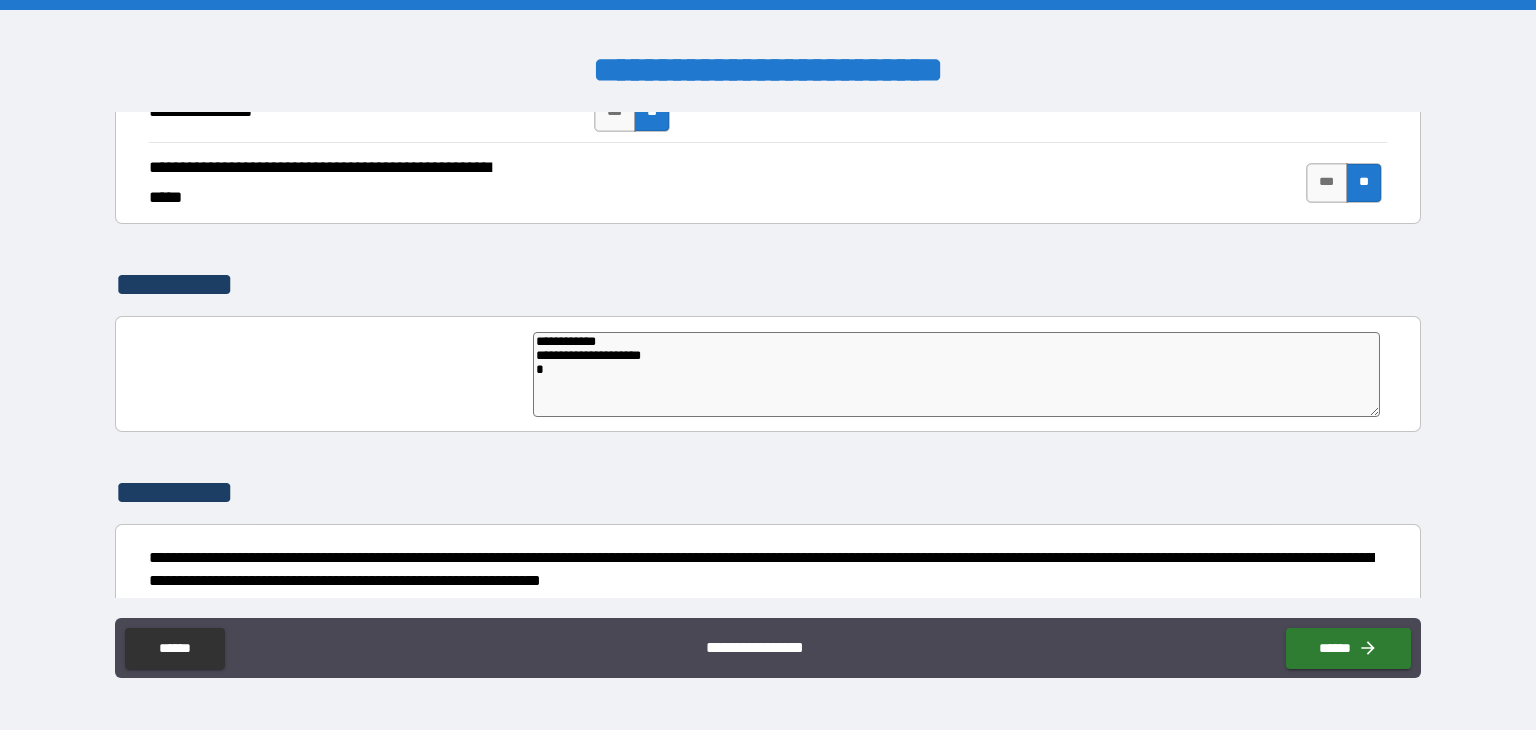 type on "*" 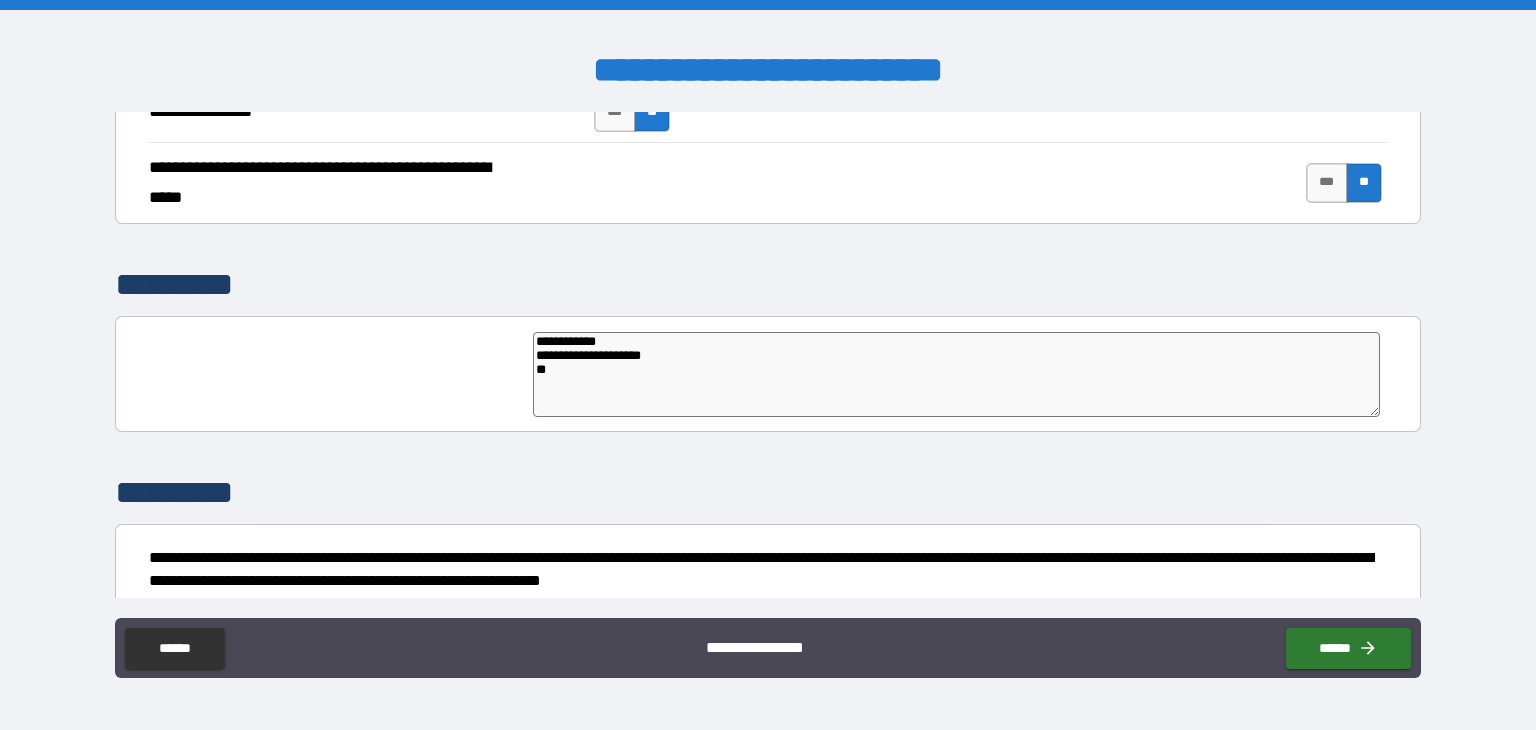 type on "*" 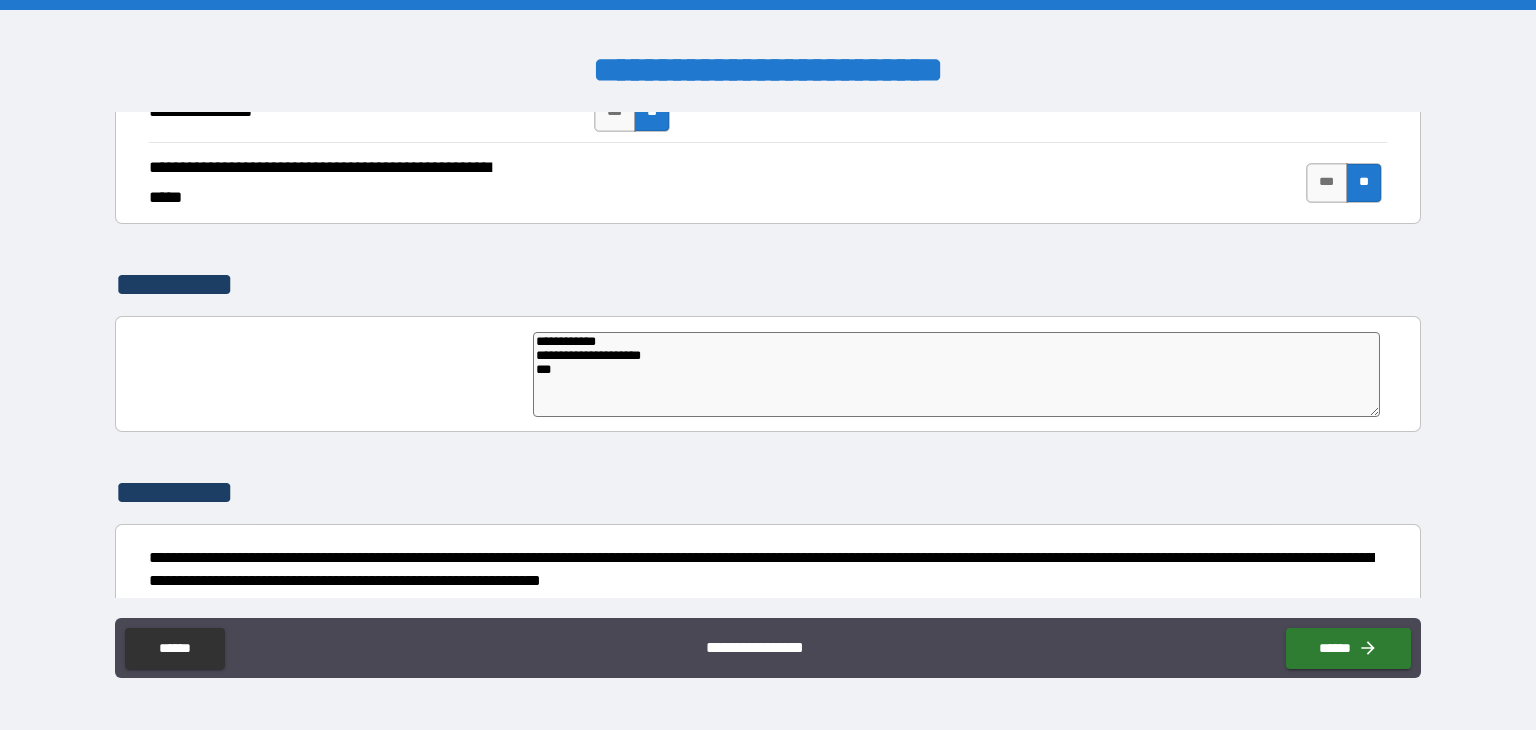 type on "**********" 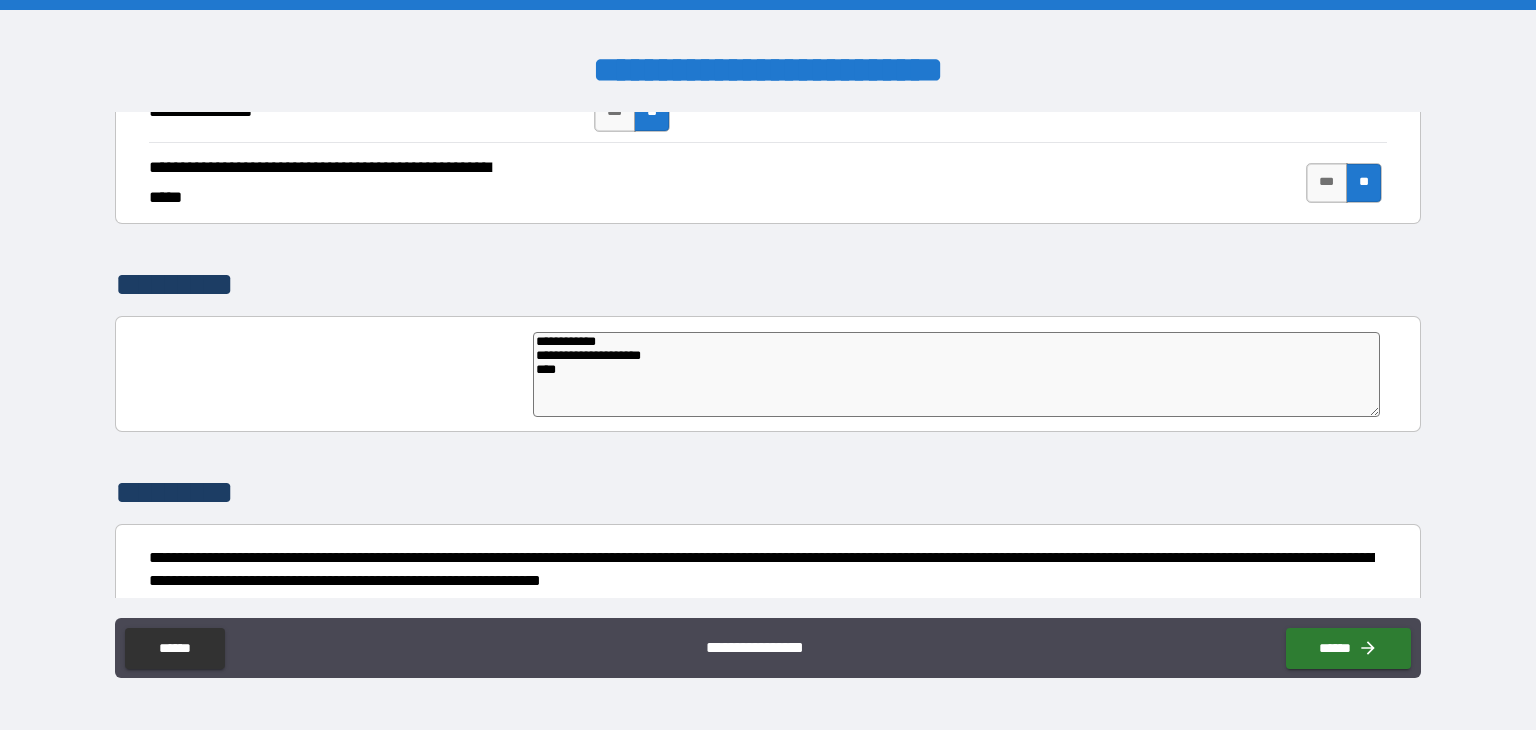 type on "*" 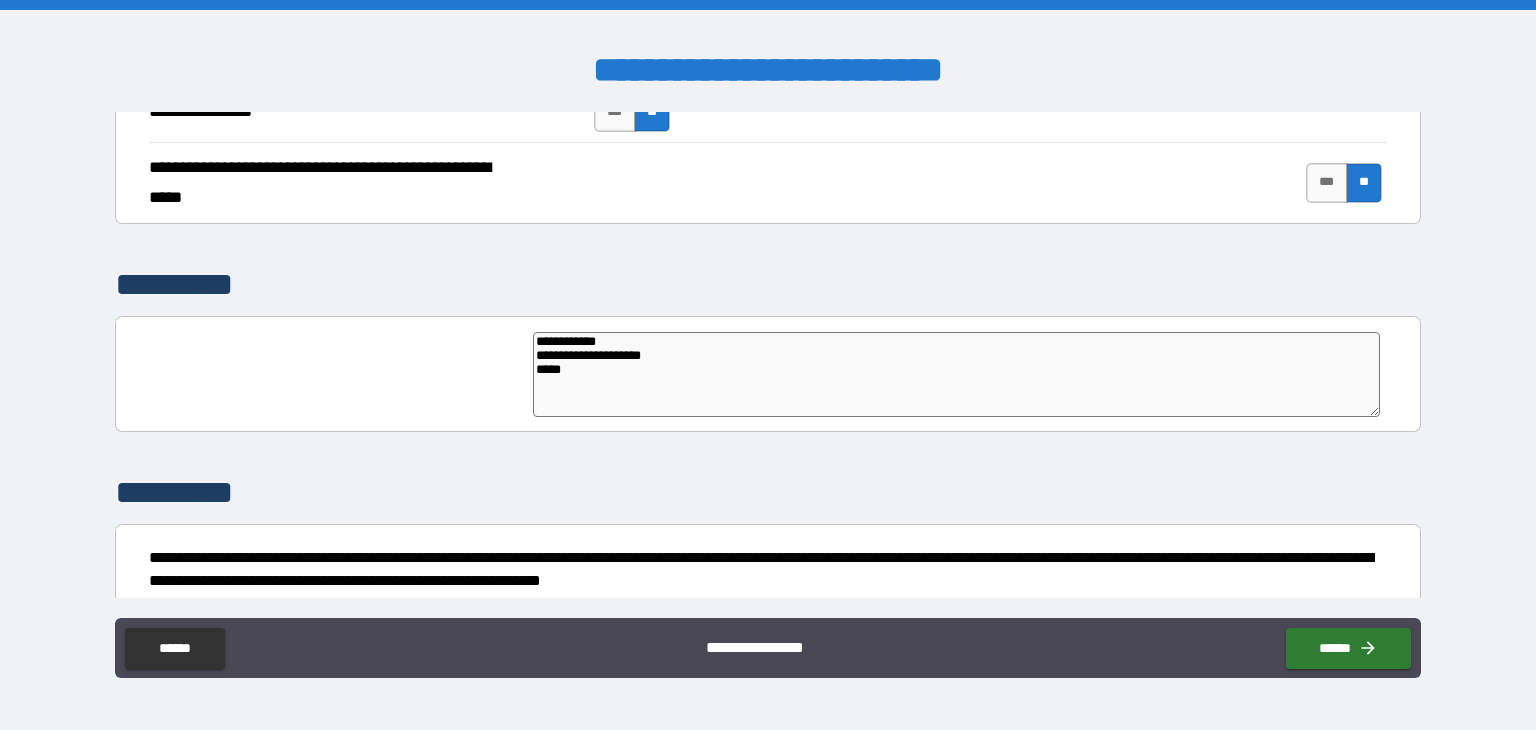 type on "**********" 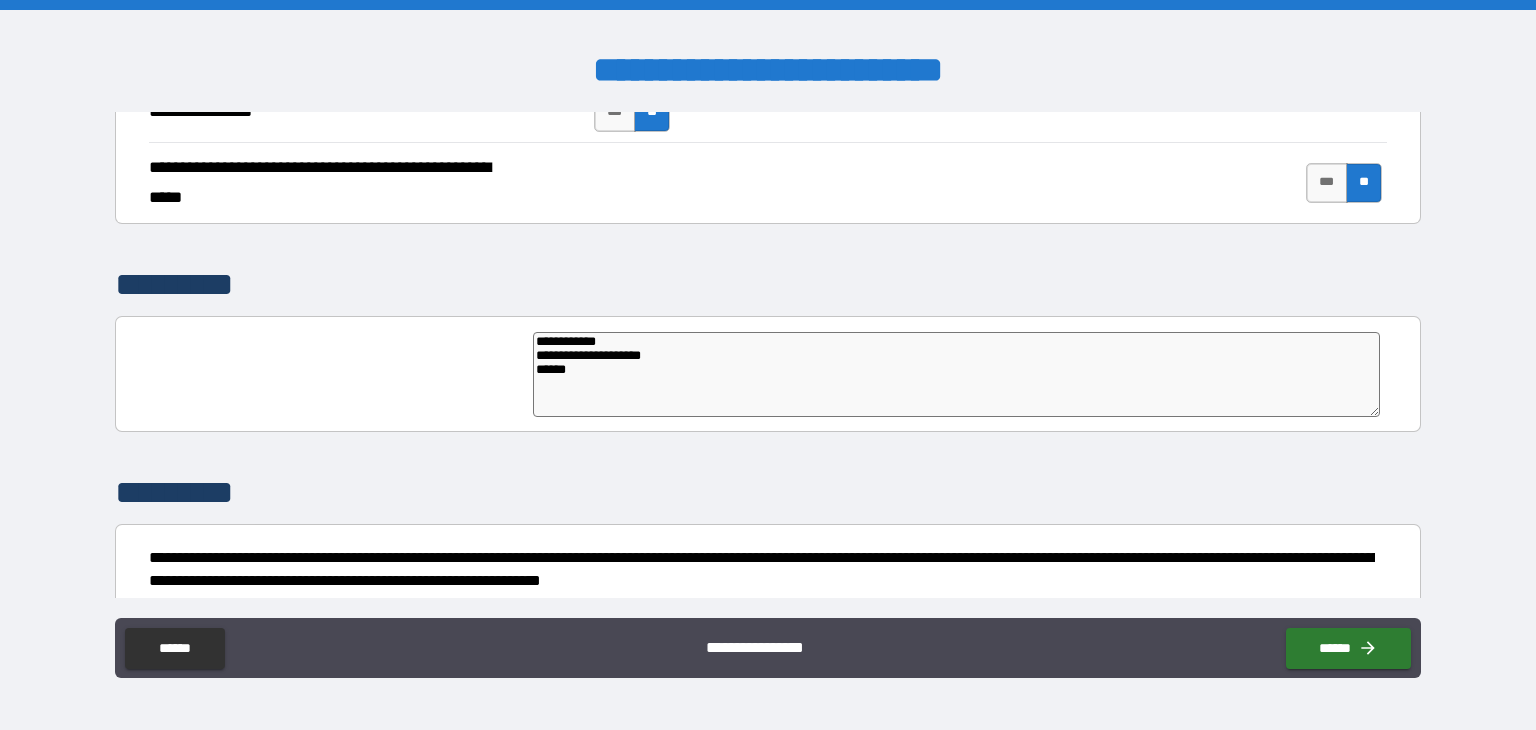 type on "*" 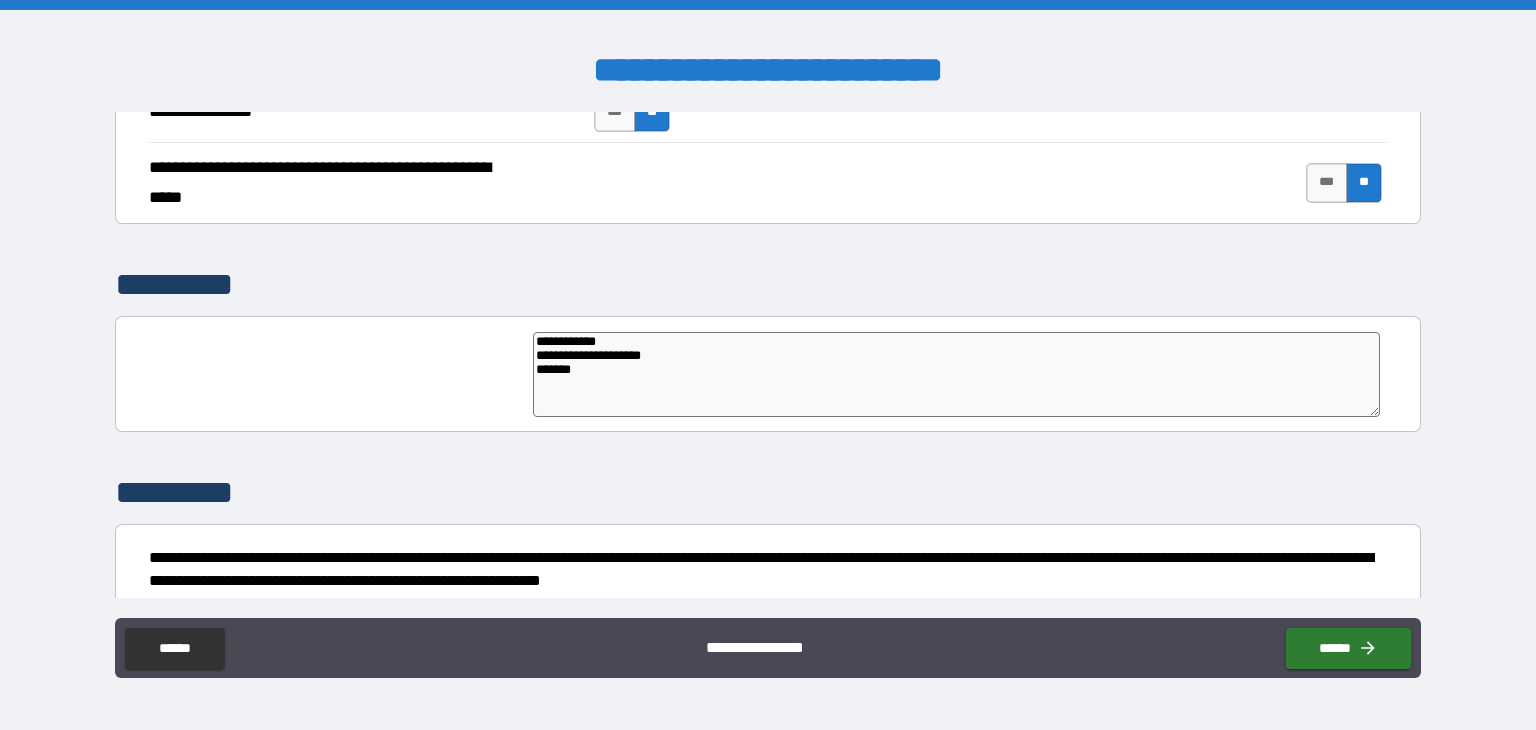 type on "*" 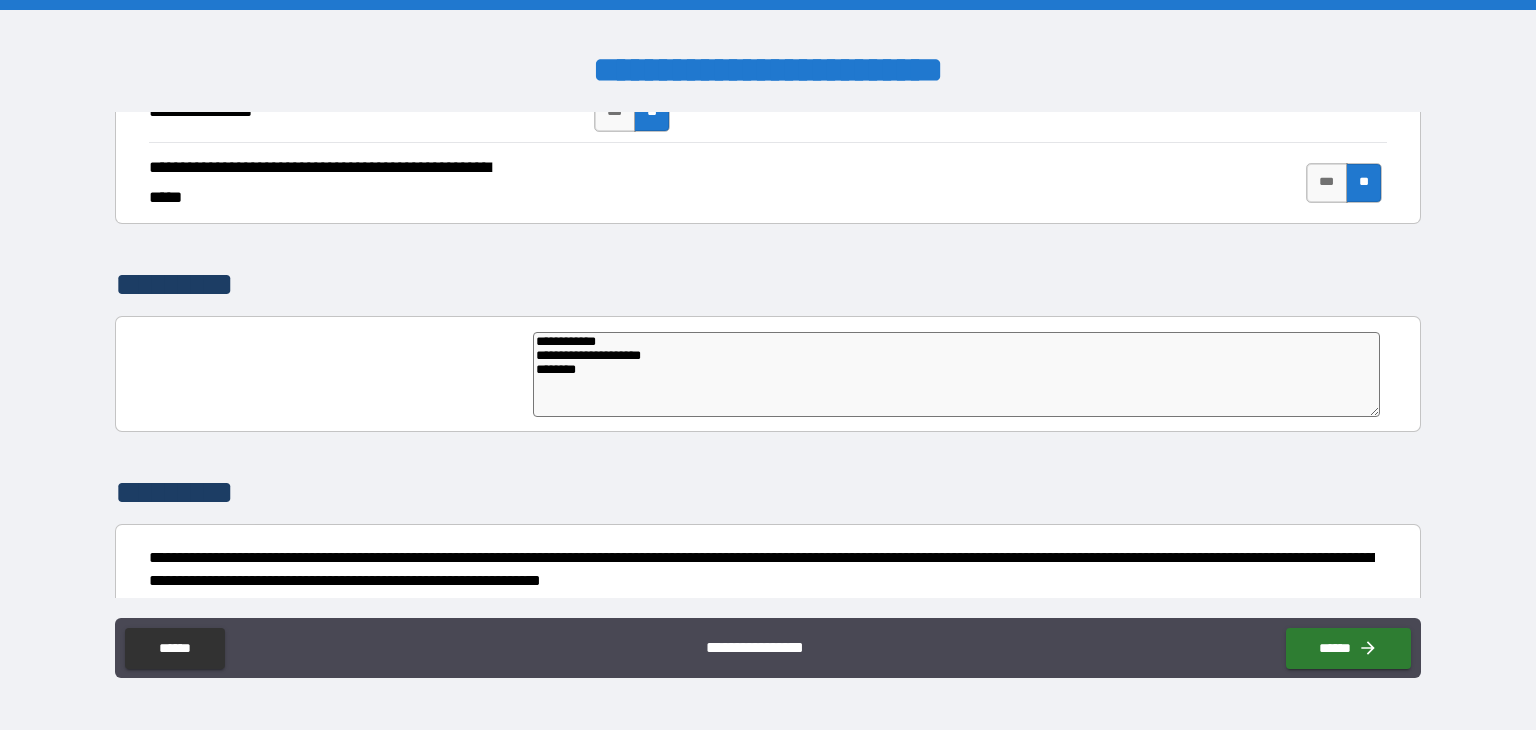 type on "*" 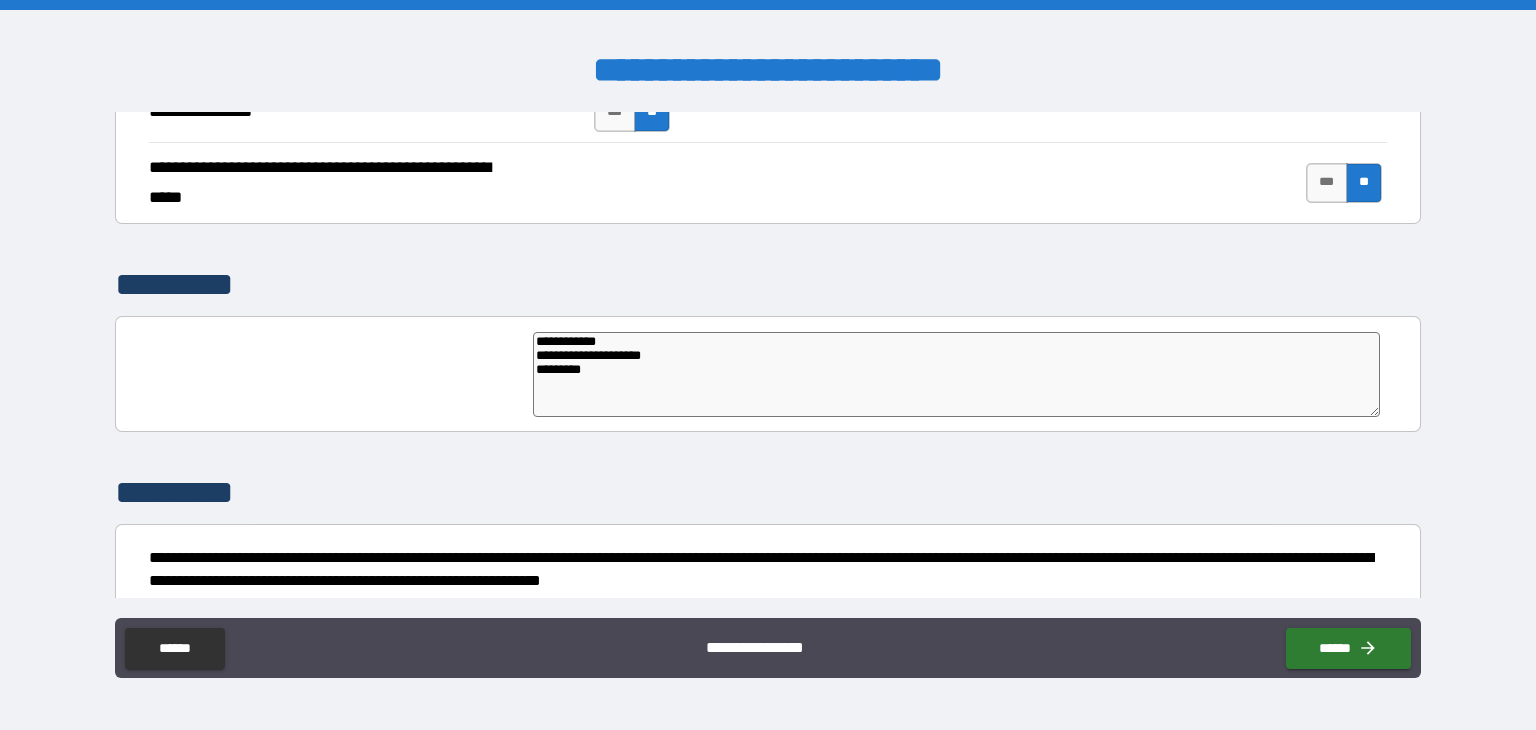 type on "**********" 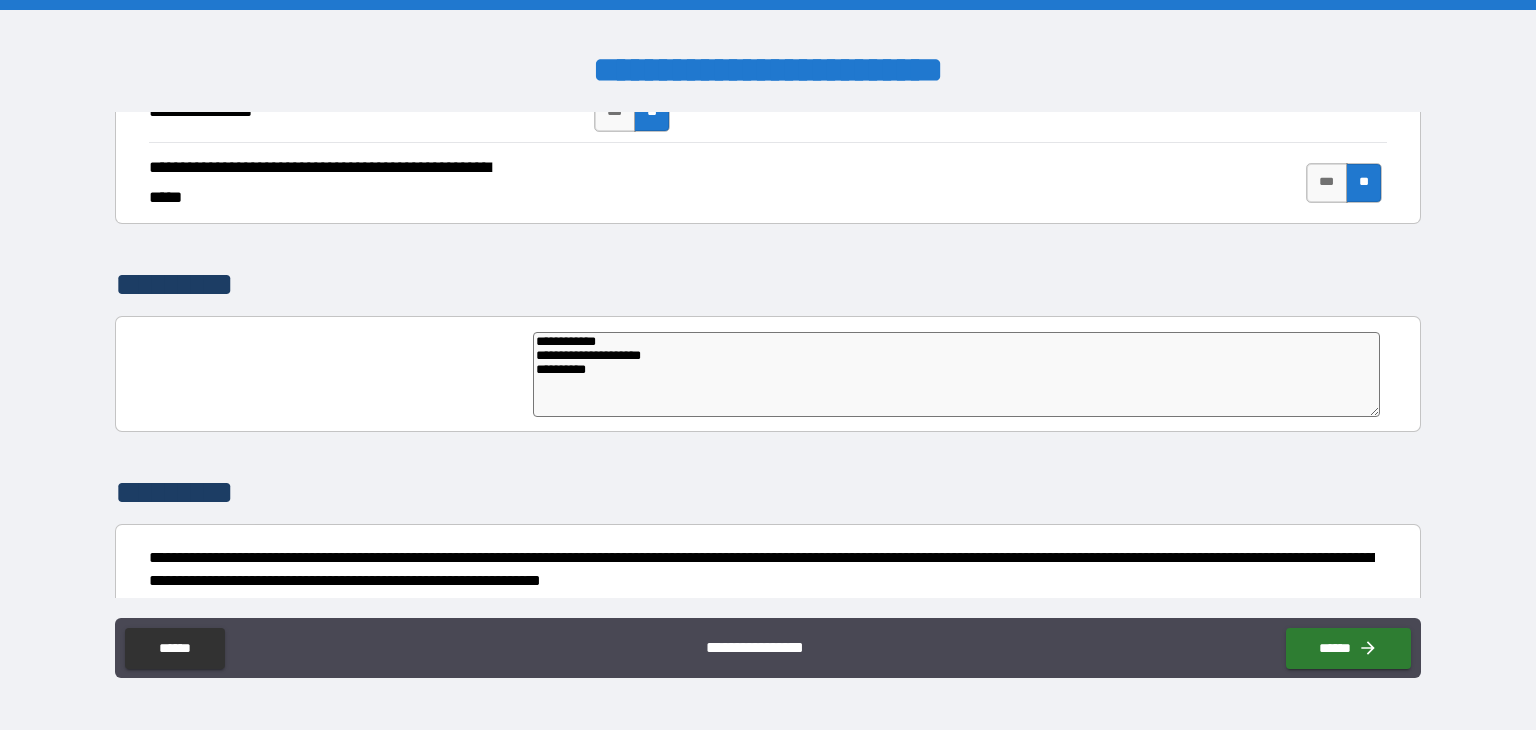 type on "*" 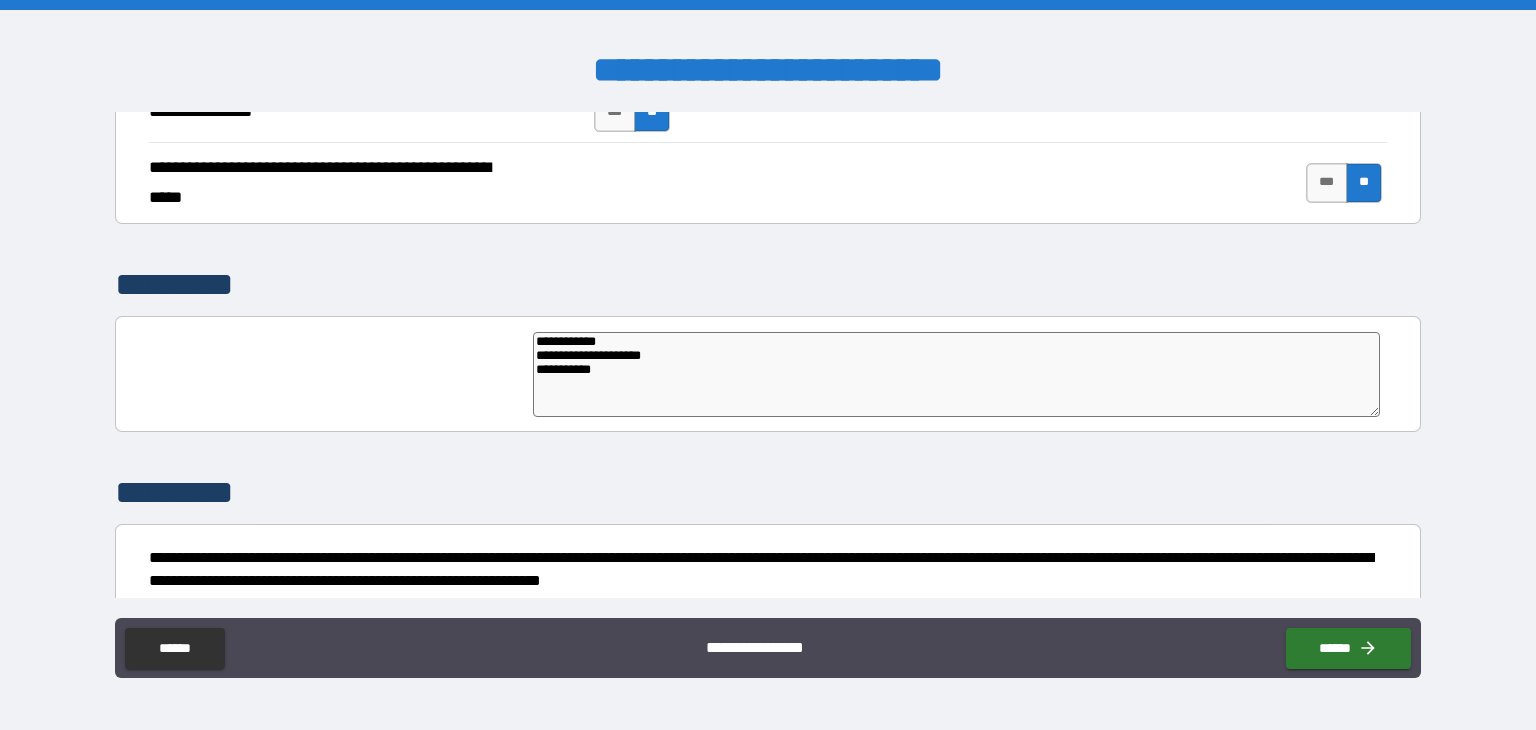 type on "*" 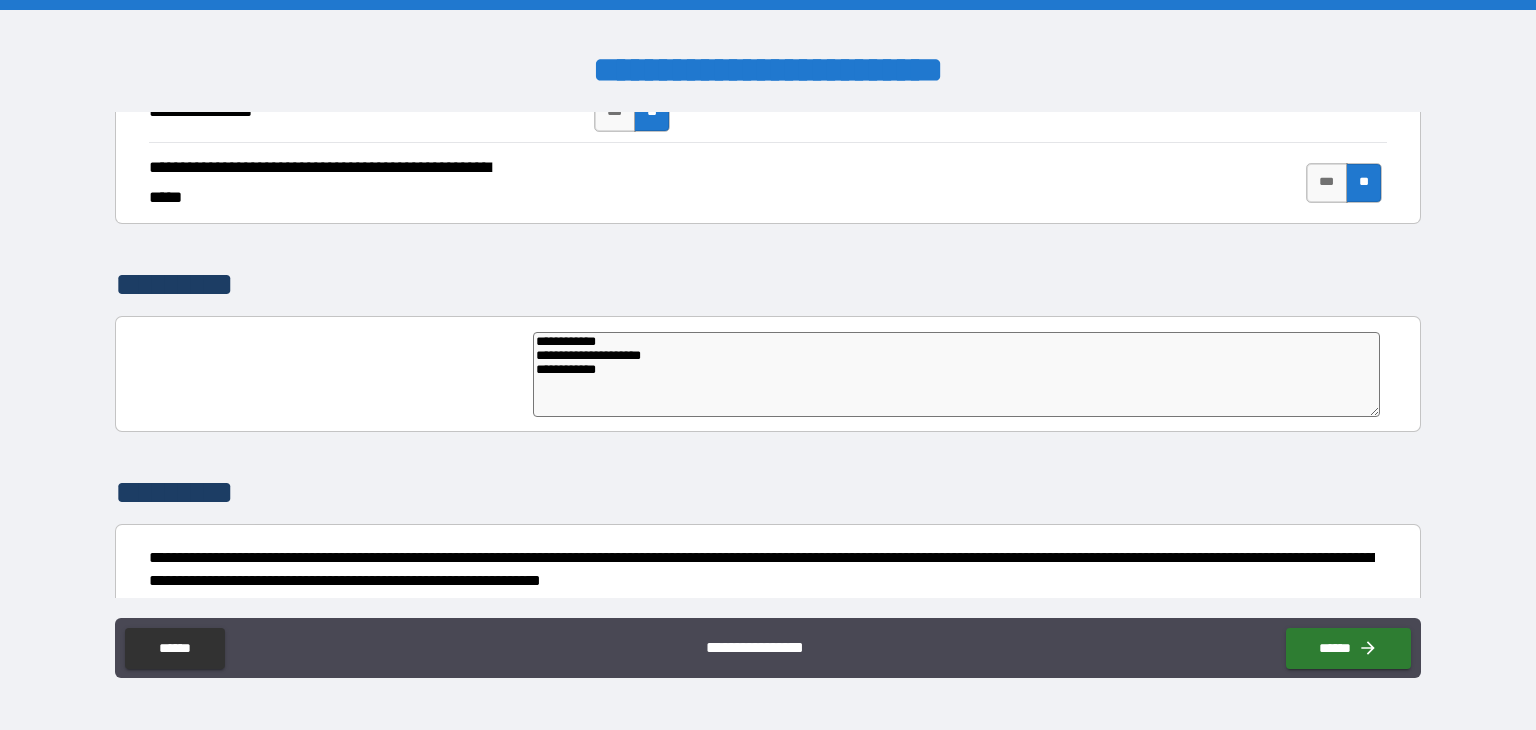type on "*" 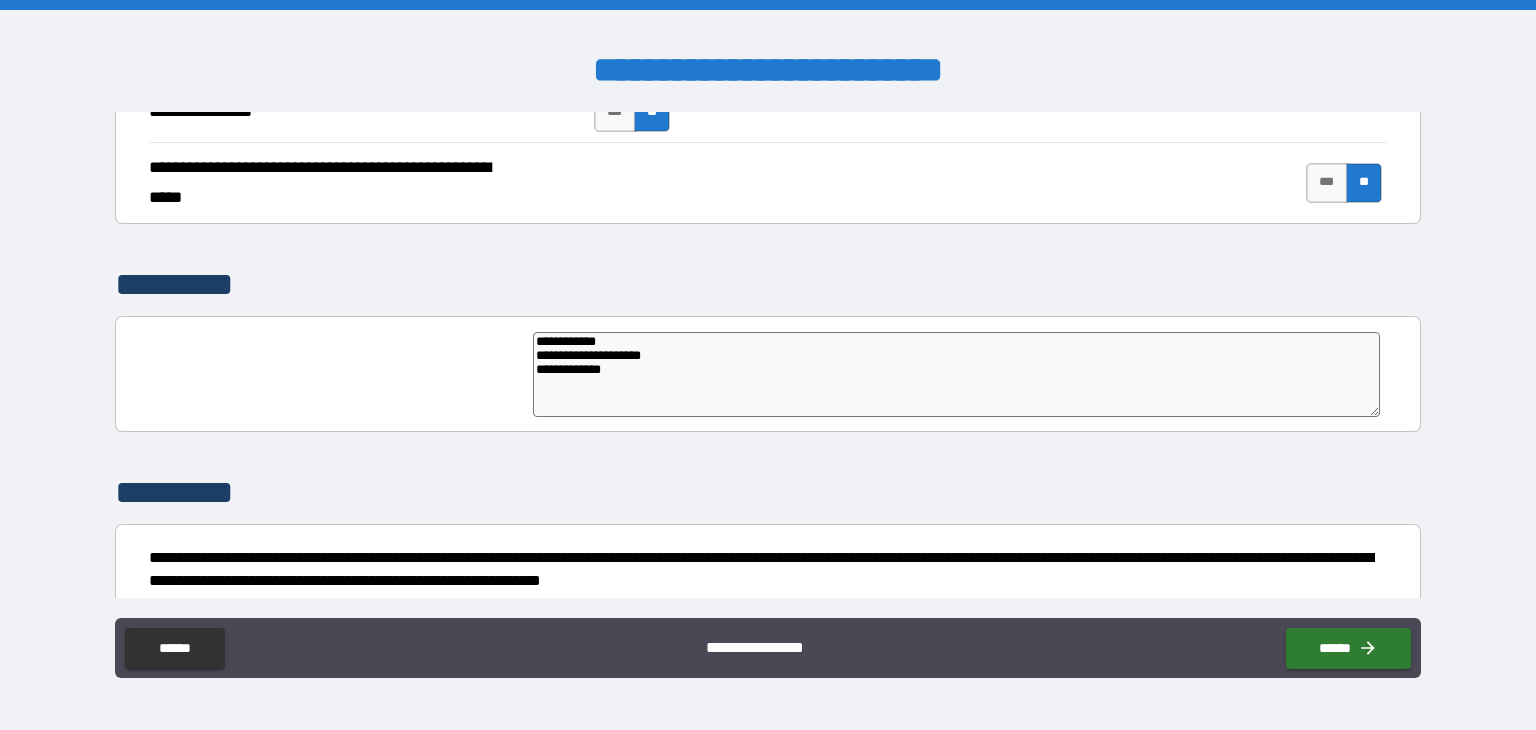 type on "*" 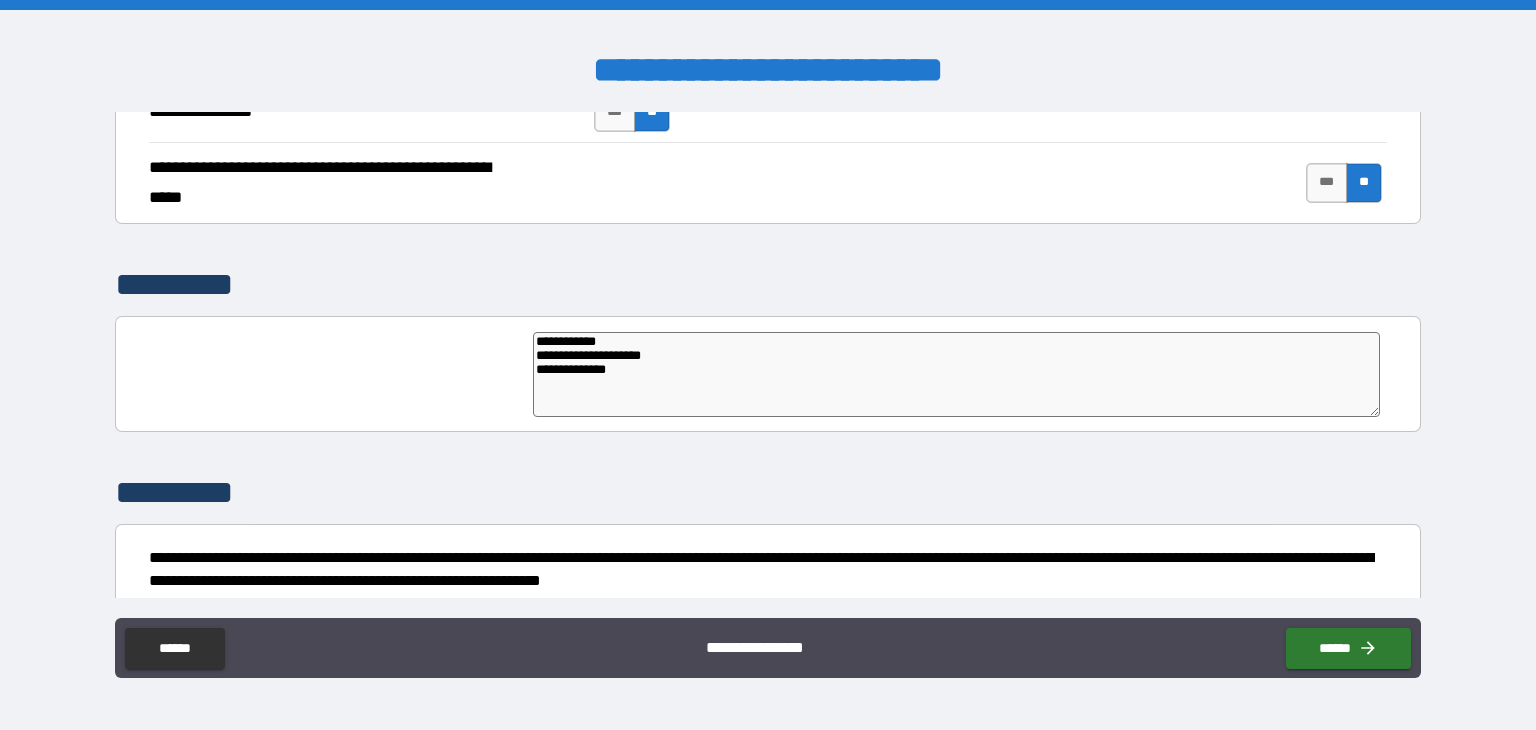 type on "*" 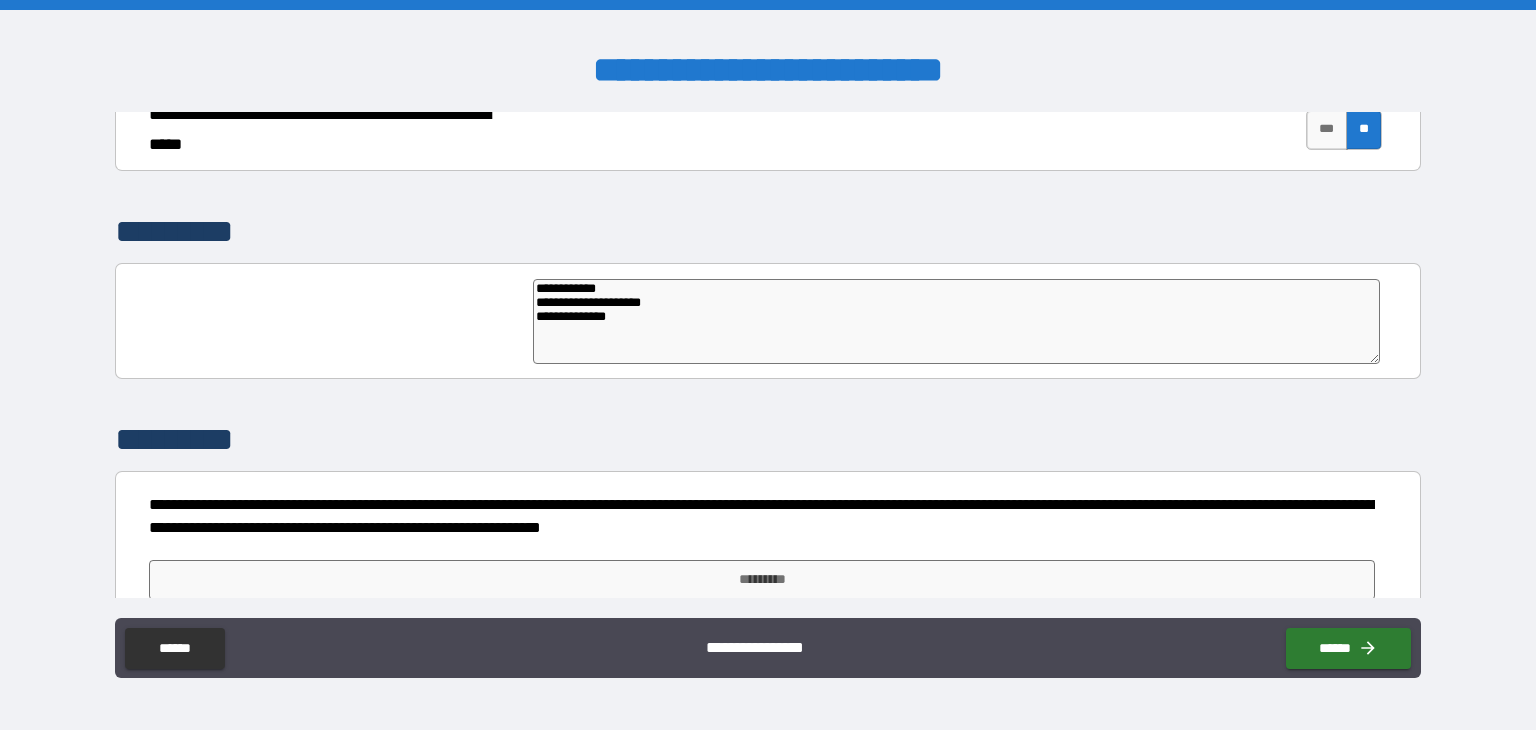 scroll, scrollTop: 4564, scrollLeft: 0, axis: vertical 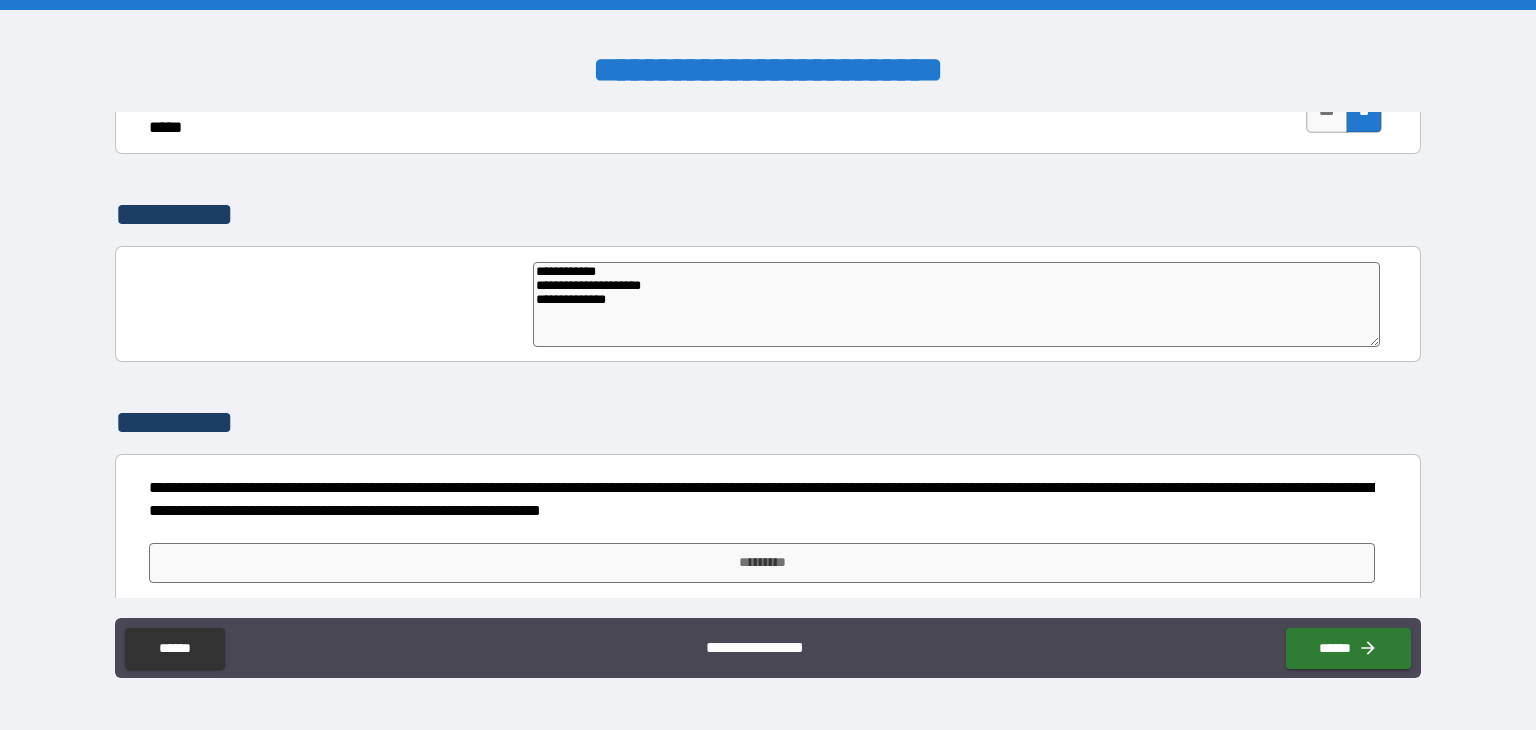 type on "**********" 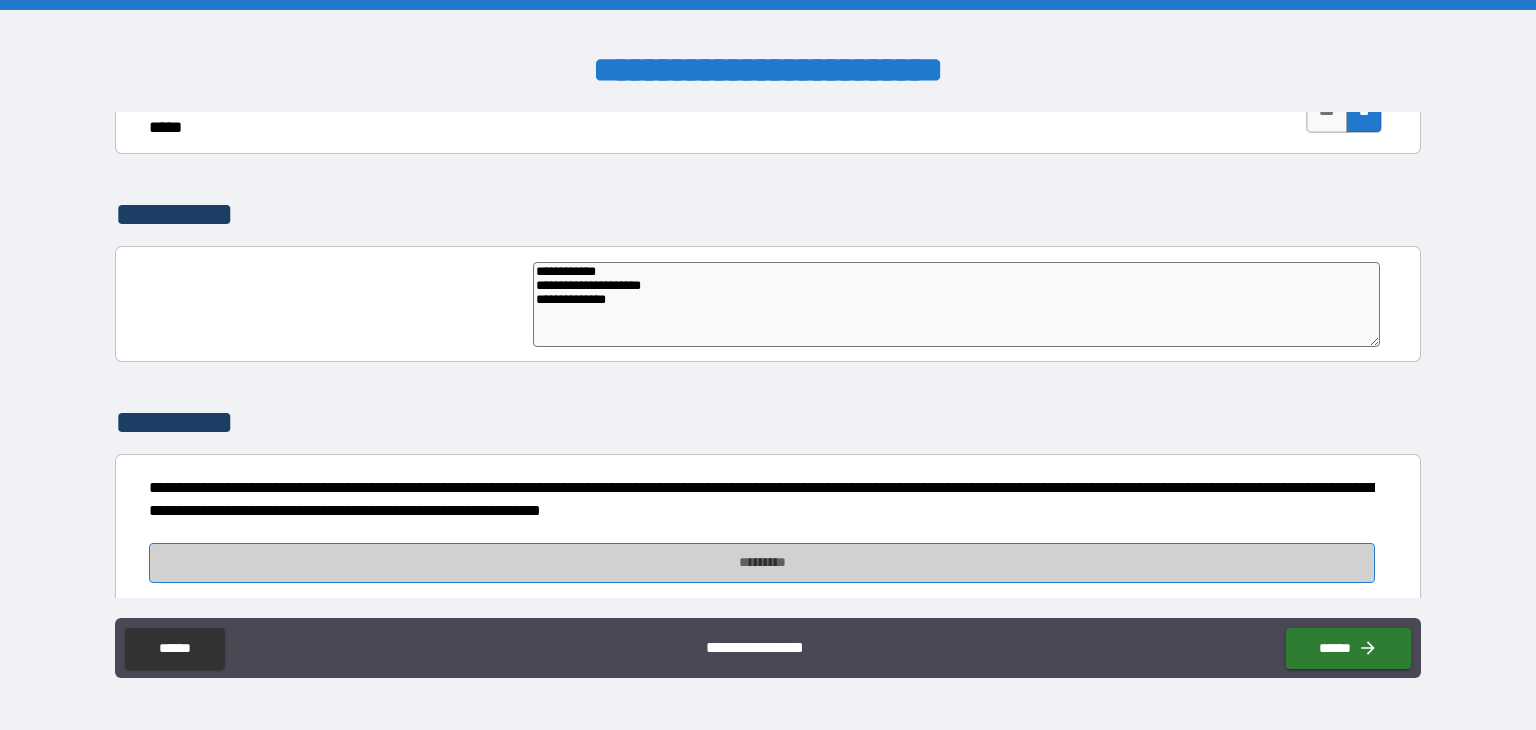 click on "*********" at bounding box center (762, 563) 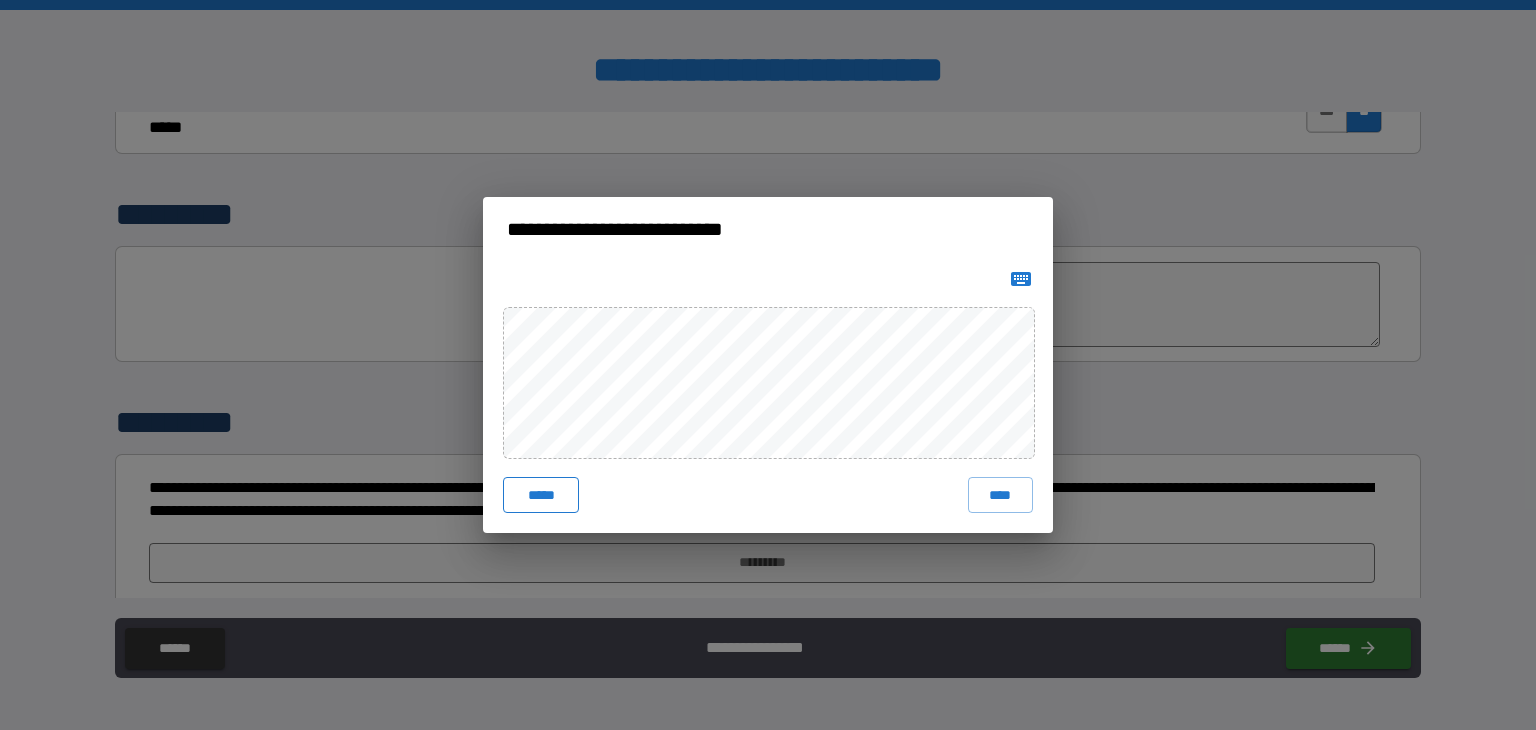 click on "*****" at bounding box center [541, 495] 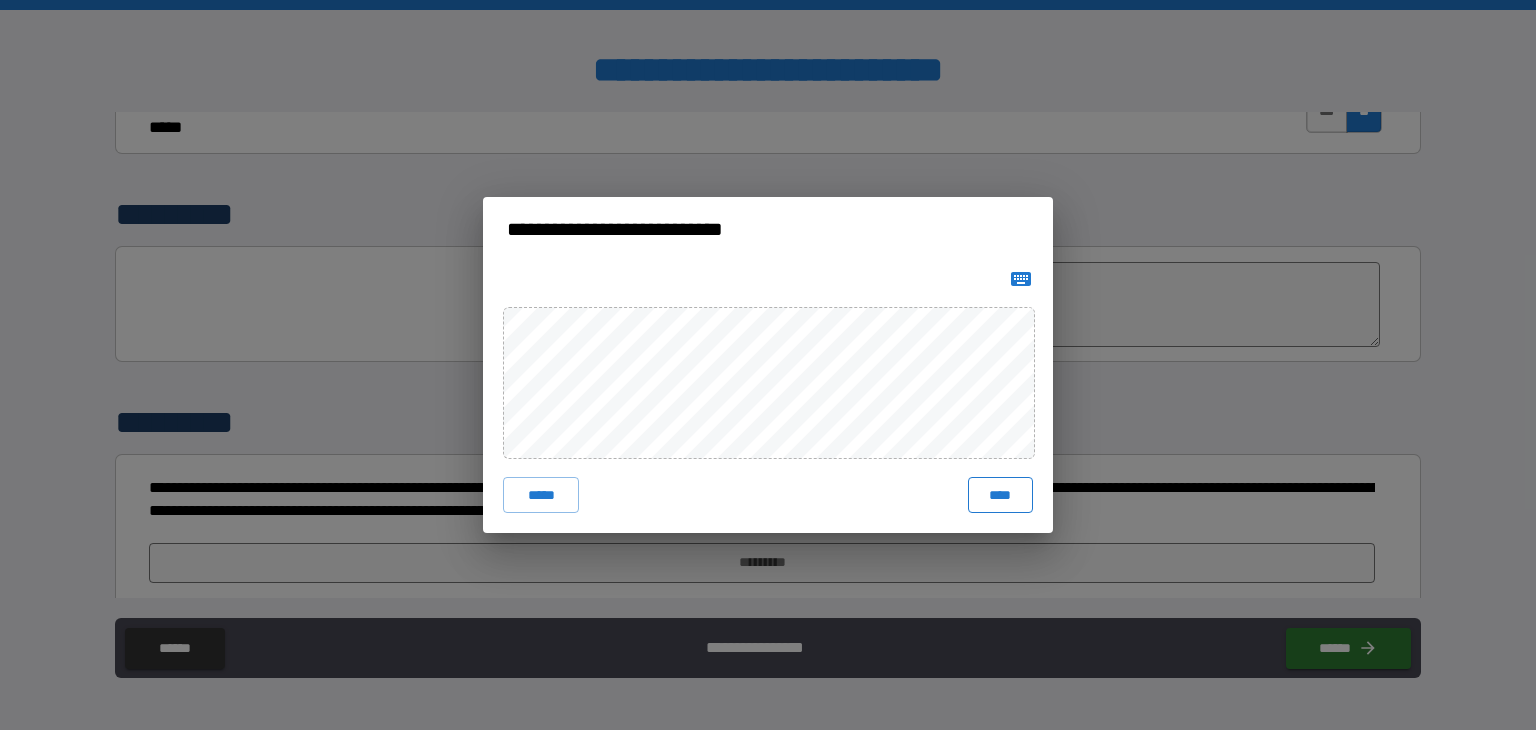click on "****" at bounding box center [1000, 495] 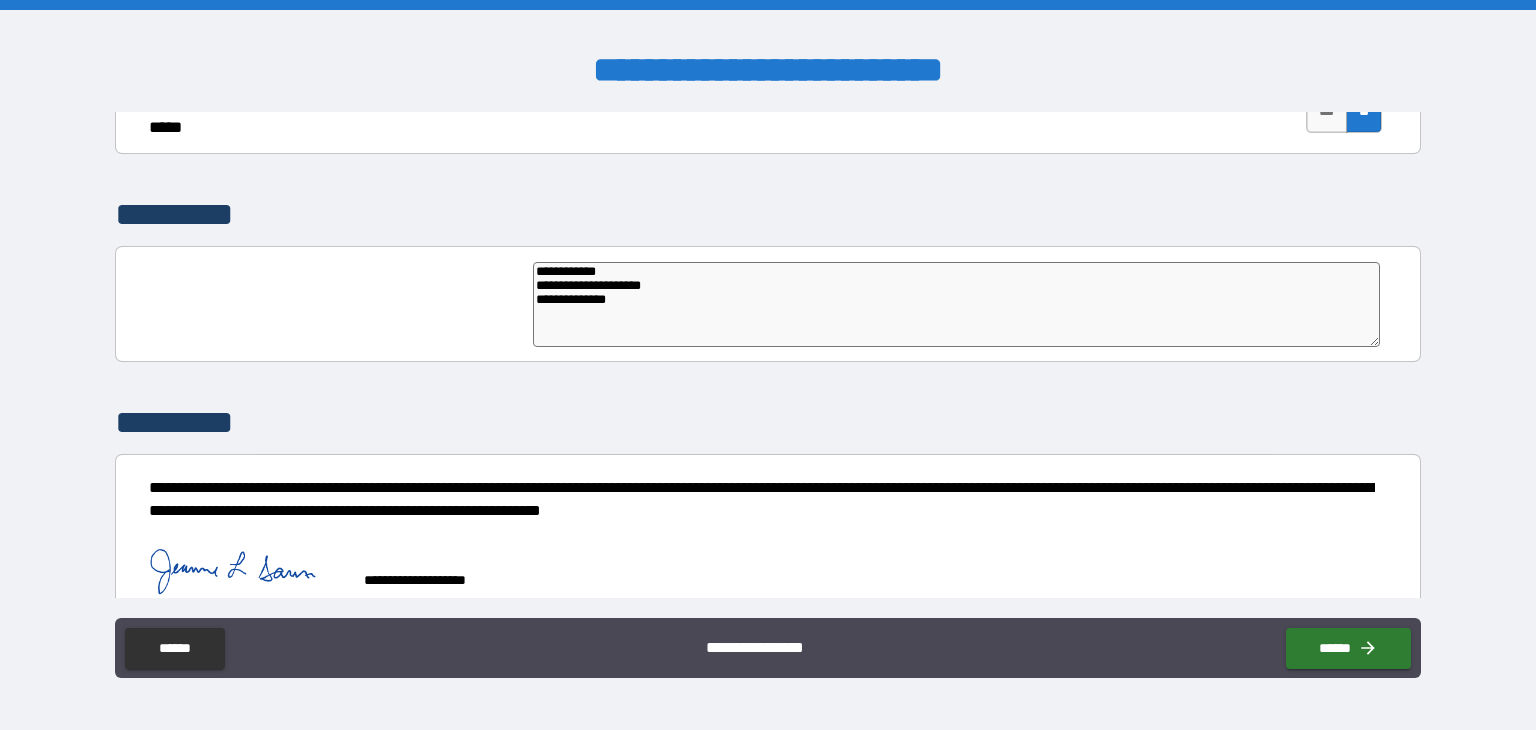 type on "*" 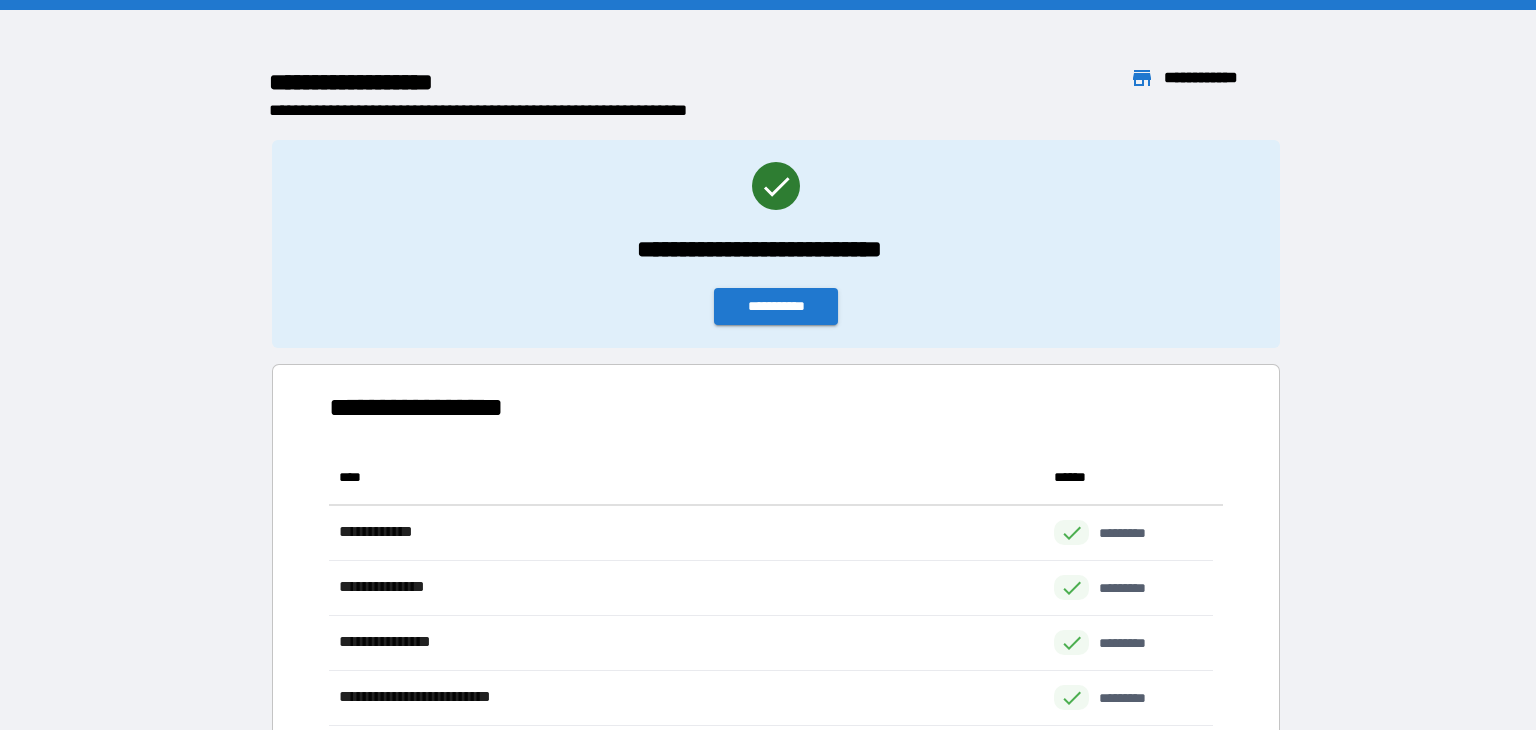 scroll, scrollTop: 16, scrollLeft: 16, axis: both 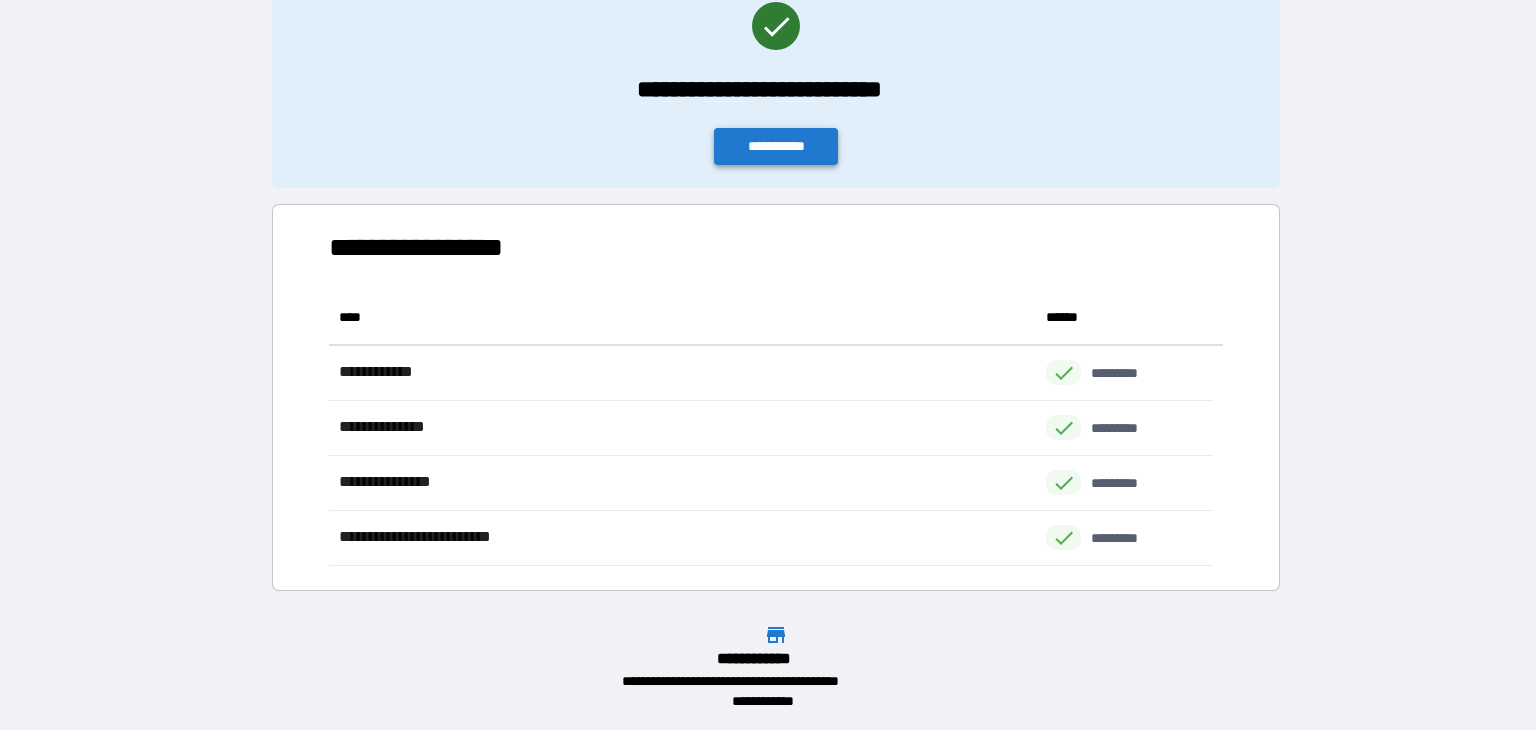 click on "**********" at bounding box center [776, 146] 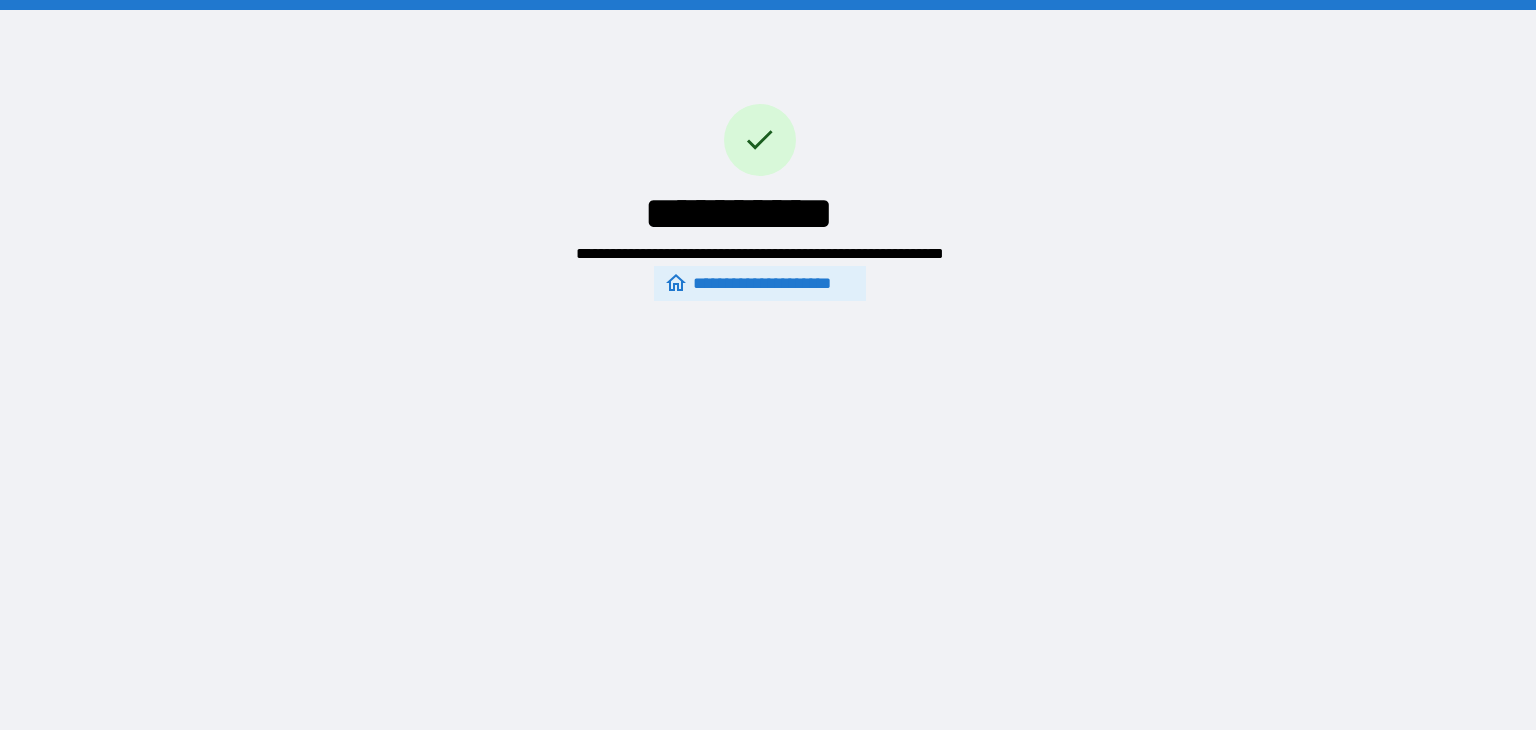scroll, scrollTop: 0, scrollLeft: 0, axis: both 